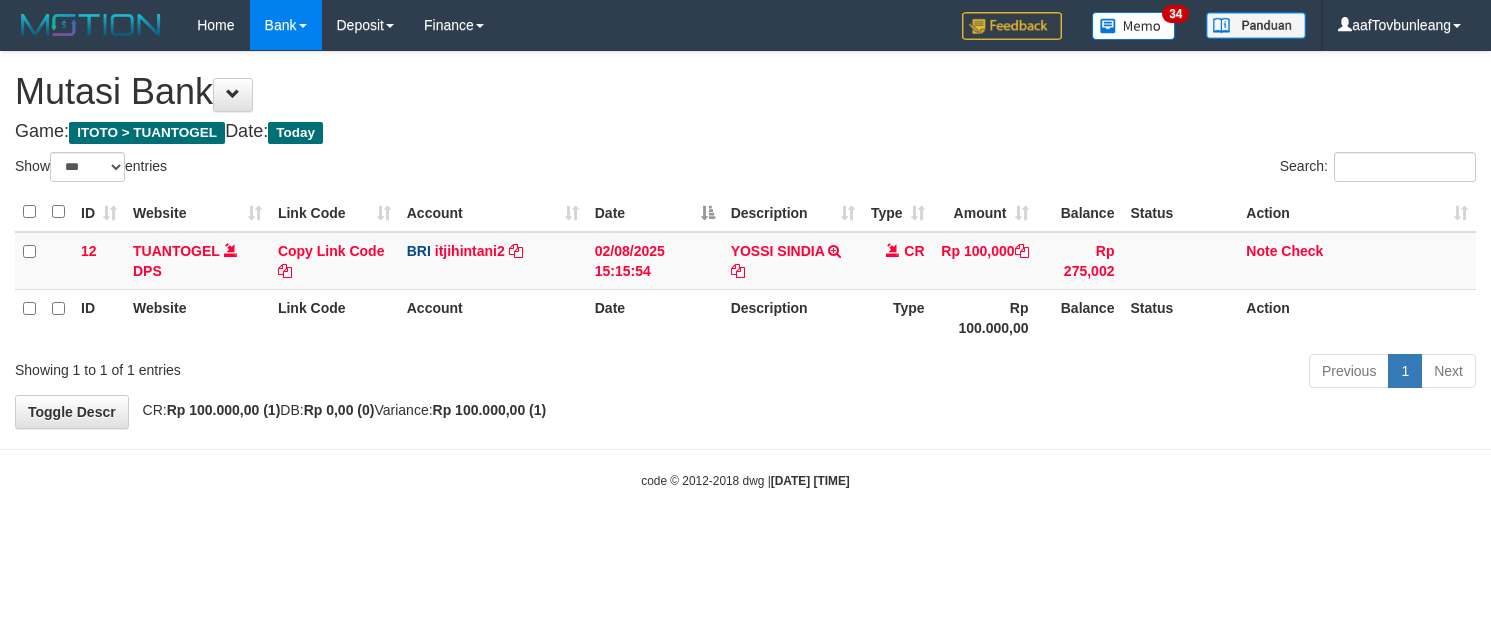 select on "***" 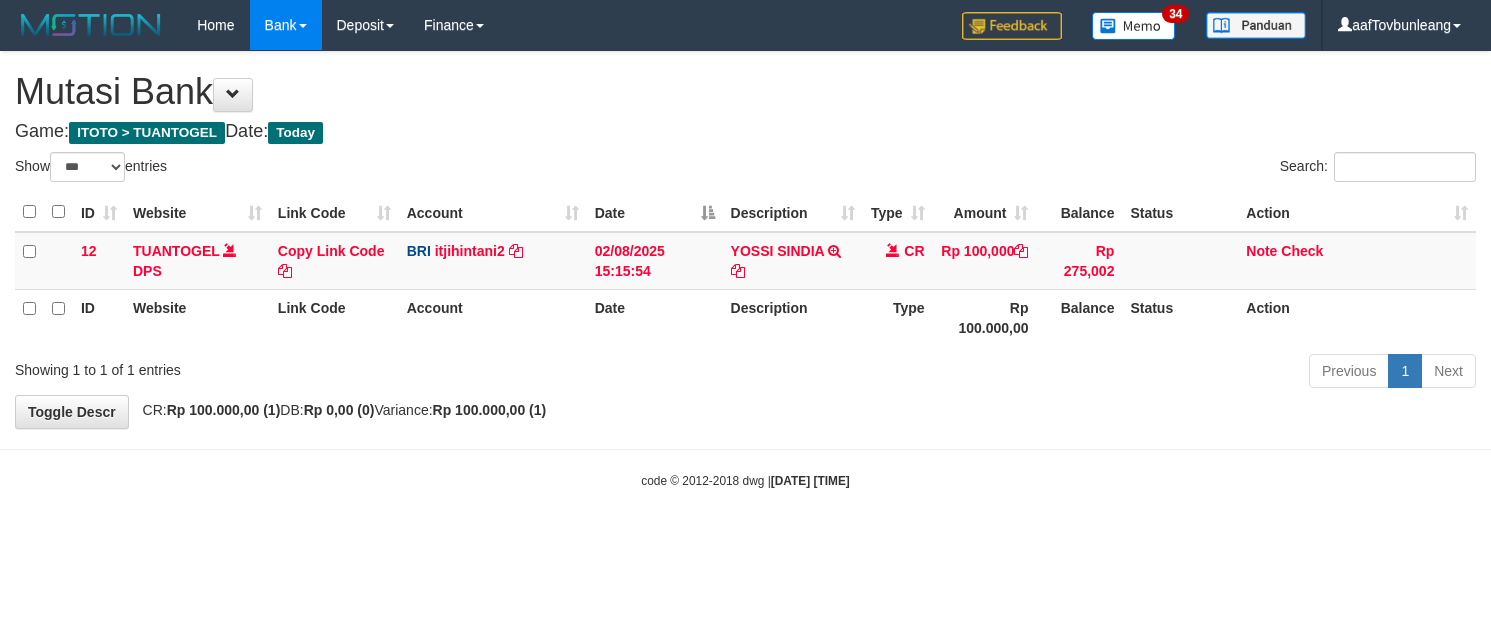 scroll, scrollTop: 0, scrollLeft: 0, axis: both 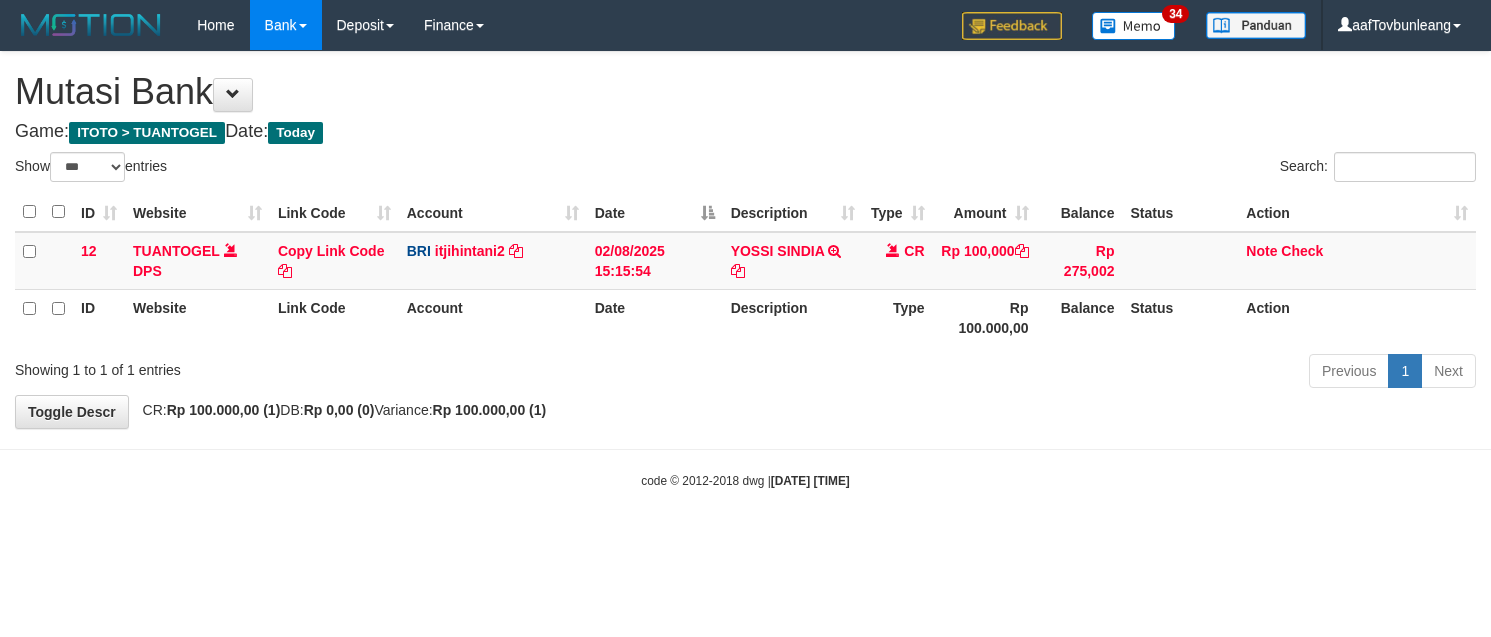select on "***" 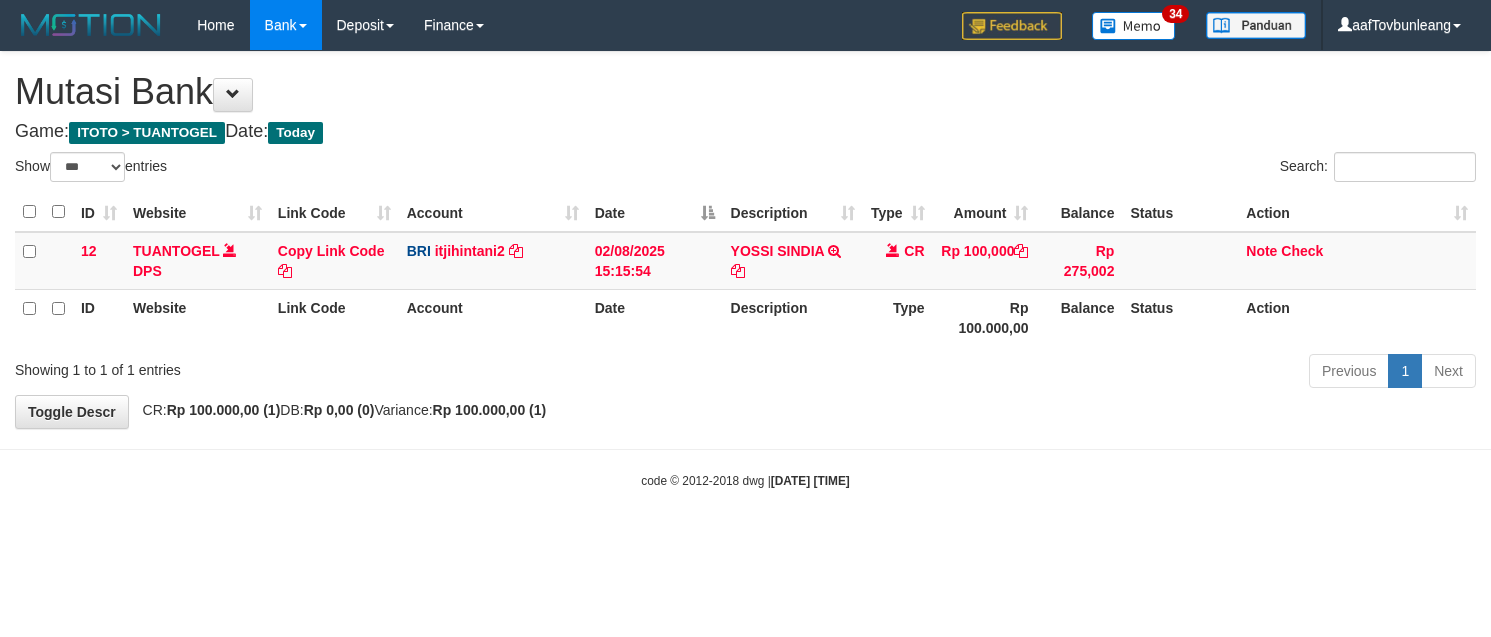 scroll, scrollTop: 0, scrollLeft: 0, axis: both 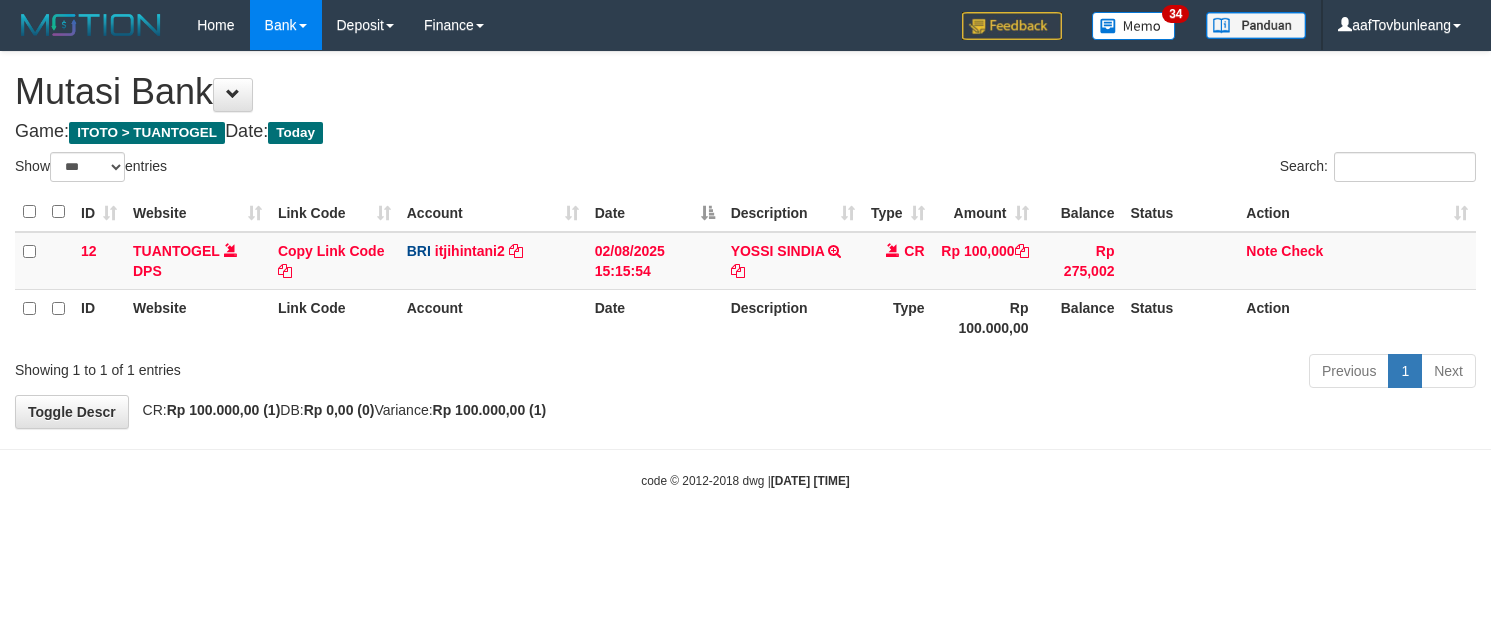 select on "***" 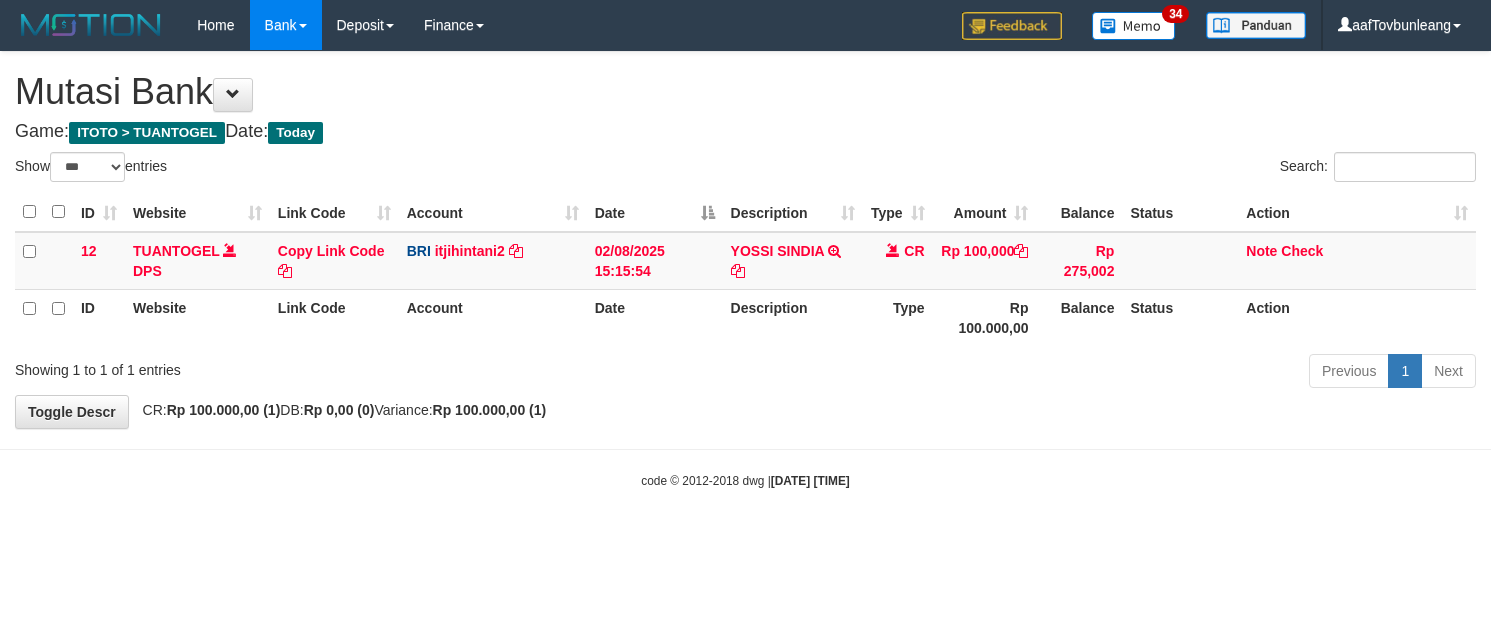 scroll, scrollTop: 0, scrollLeft: 0, axis: both 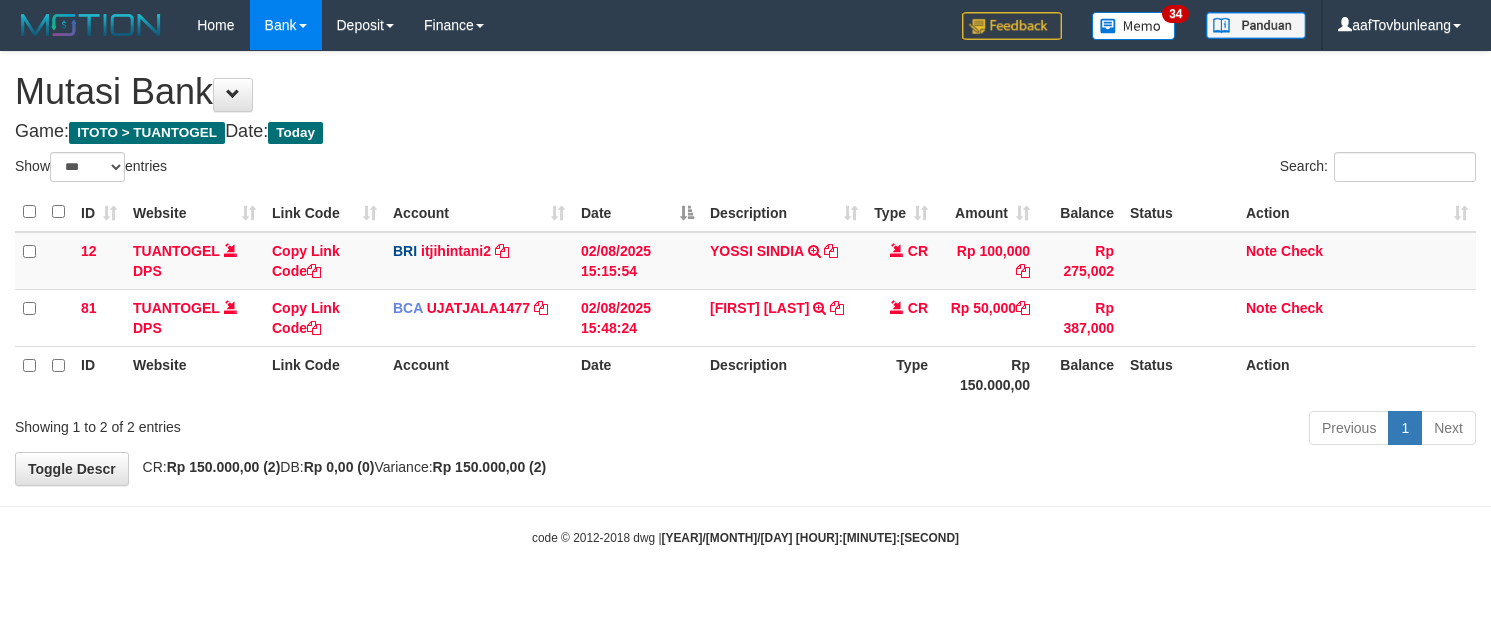 select on "***" 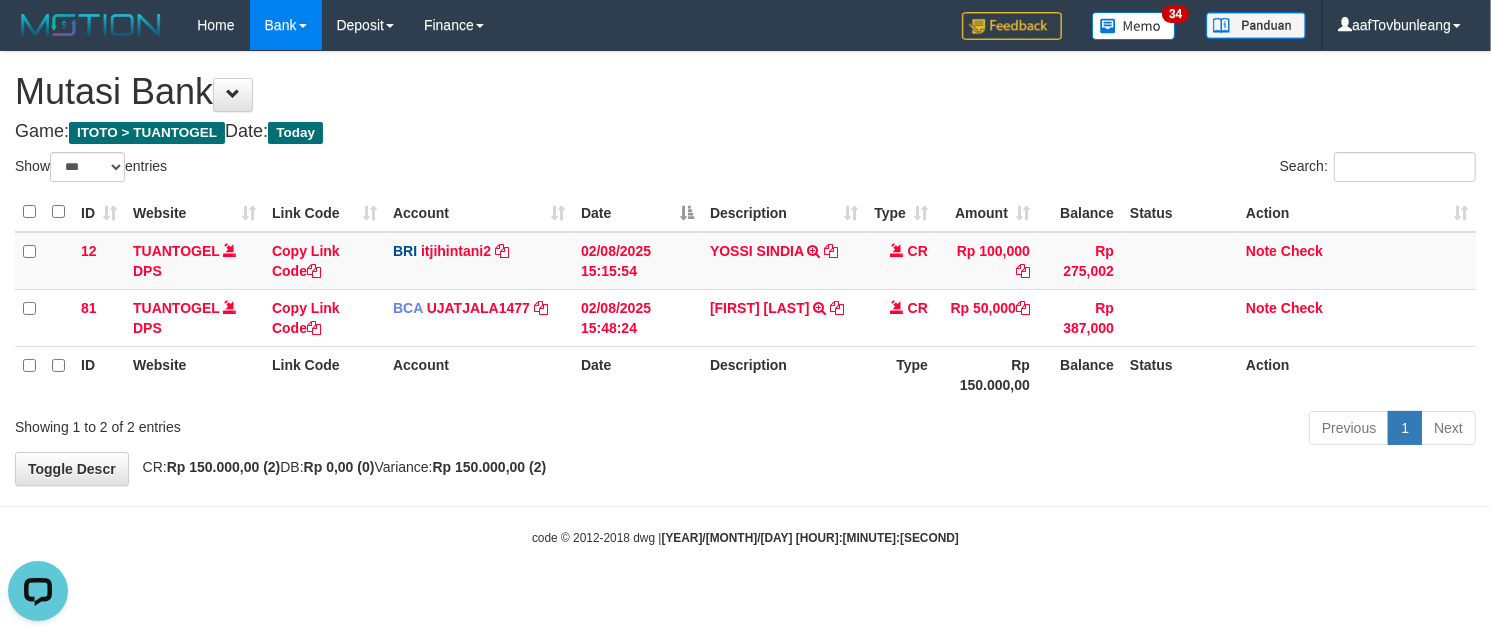 scroll, scrollTop: 0, scrollLeft: 0, axis: both 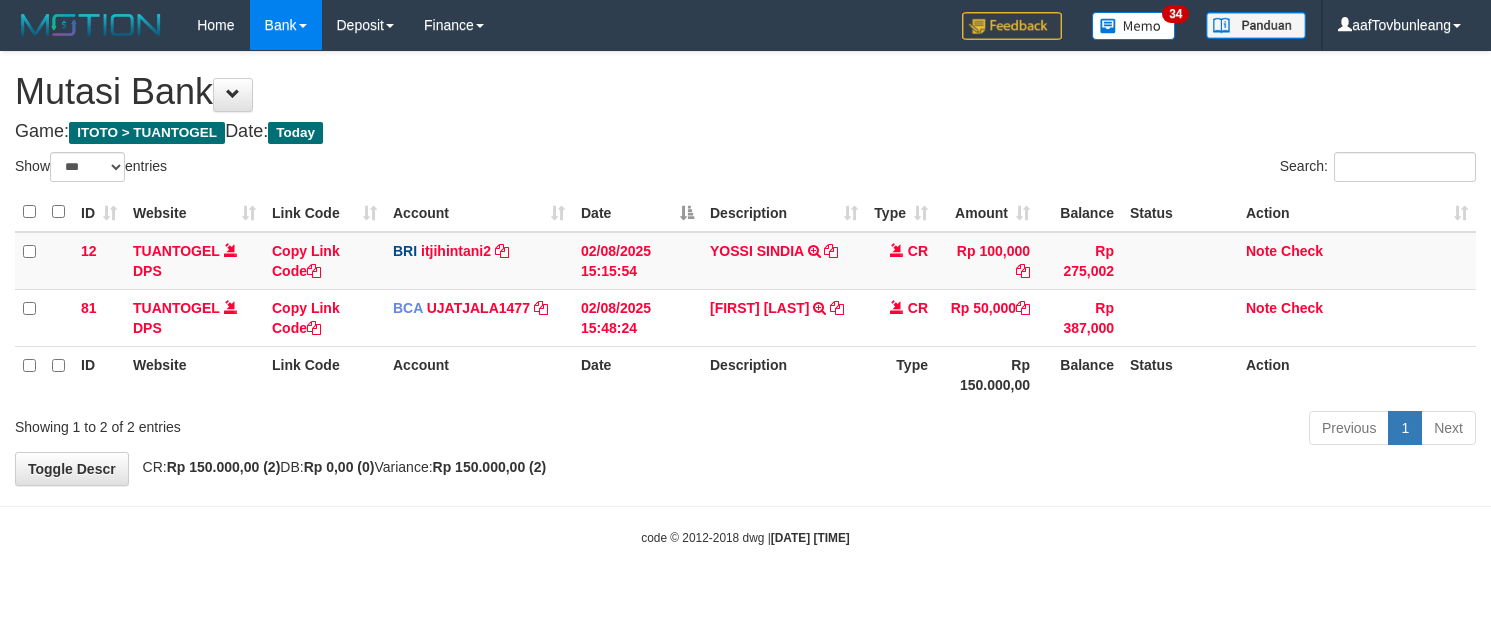 select on "***" 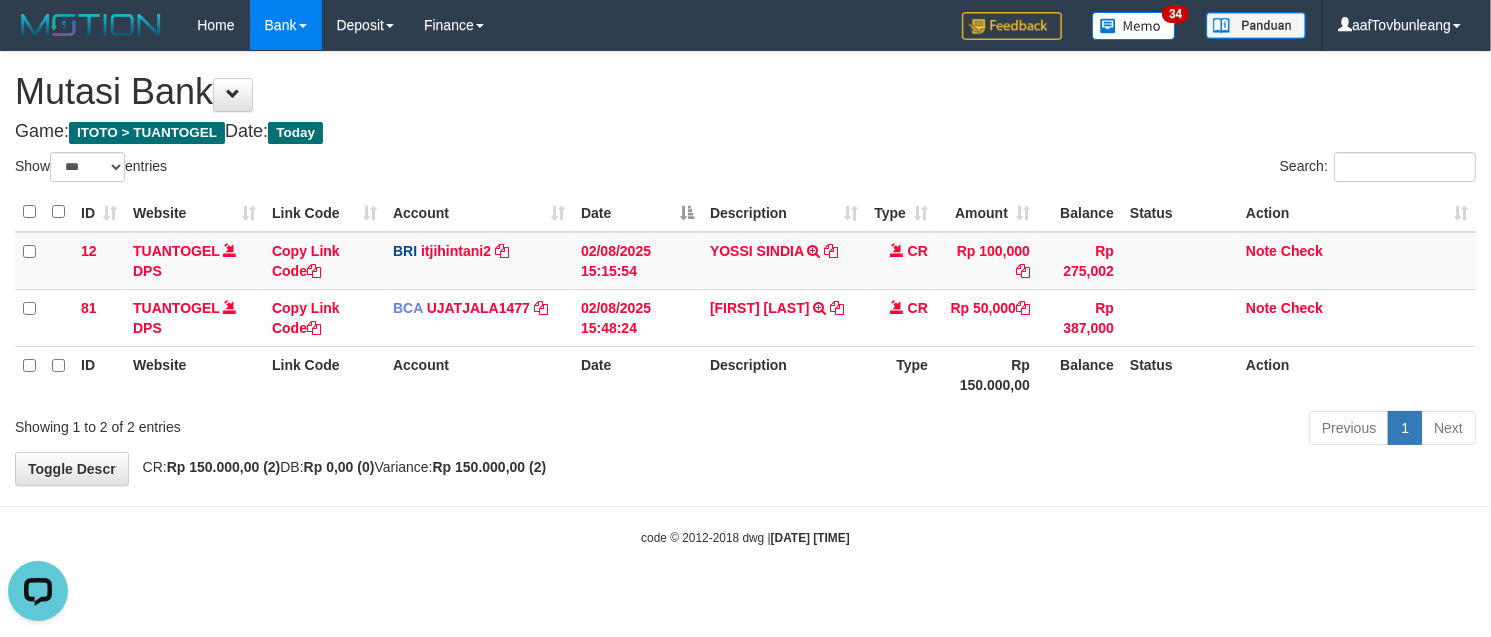 scroll, scrollTop: 0, scrollLeft: 0, axis: both 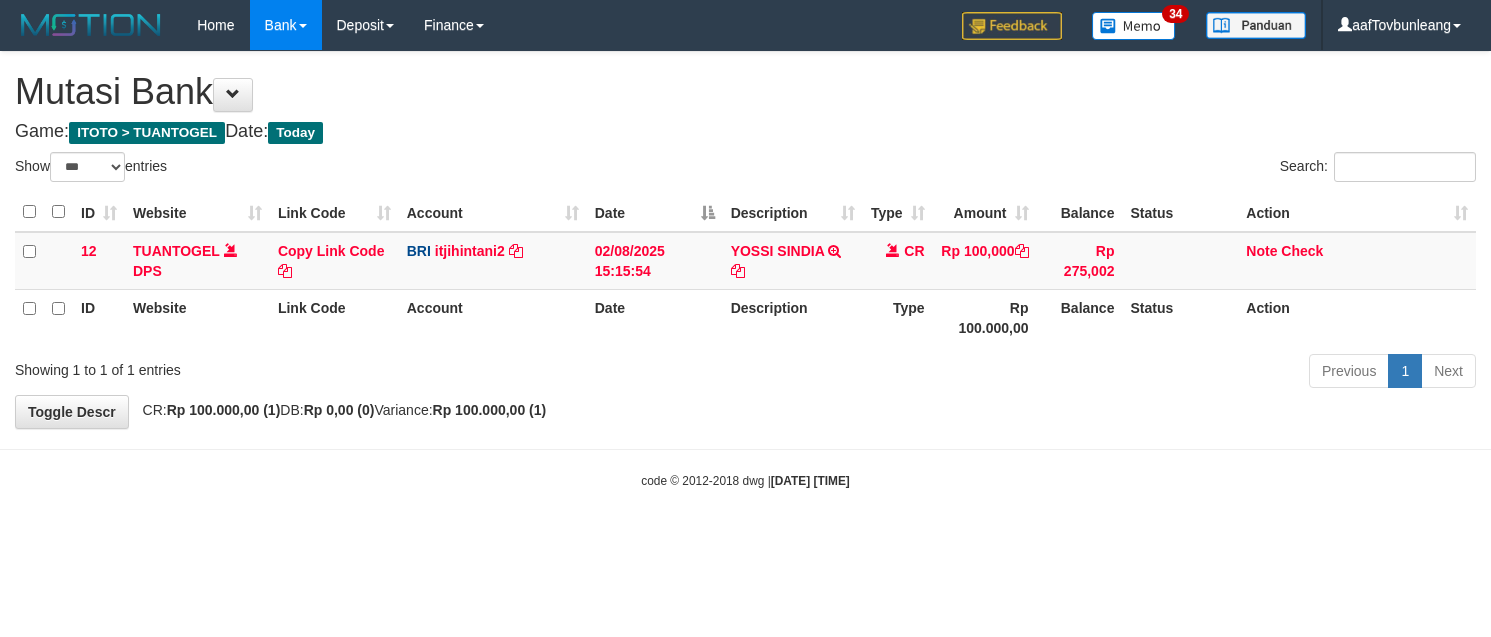 select on "***" 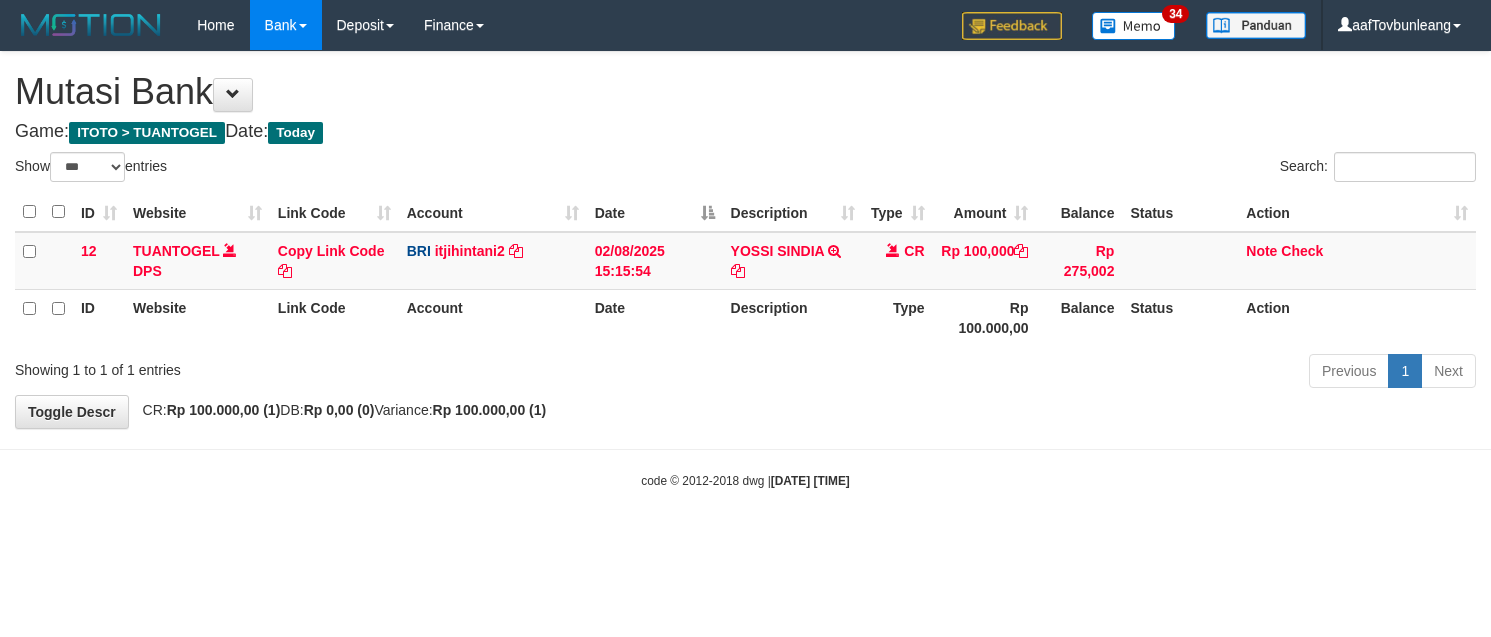 scroll, scrollTop: 0, scrollLeft: 0, axis: both 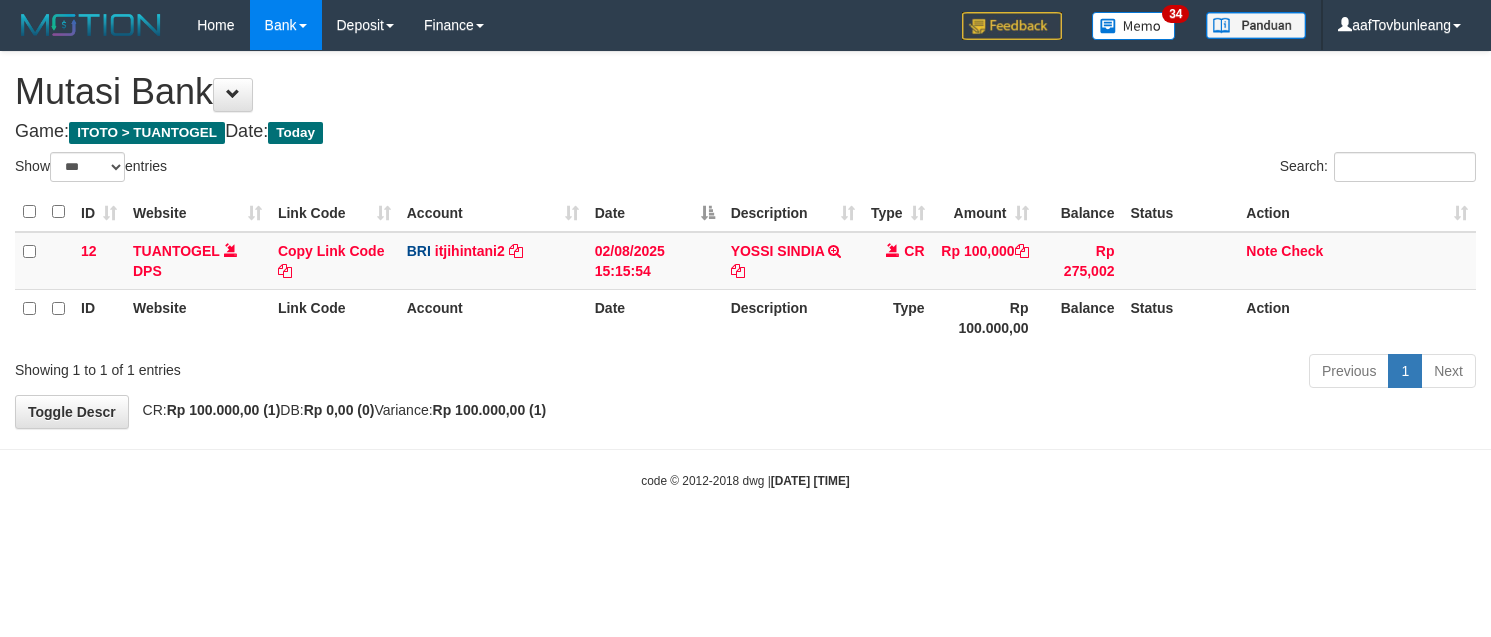 select on "***" 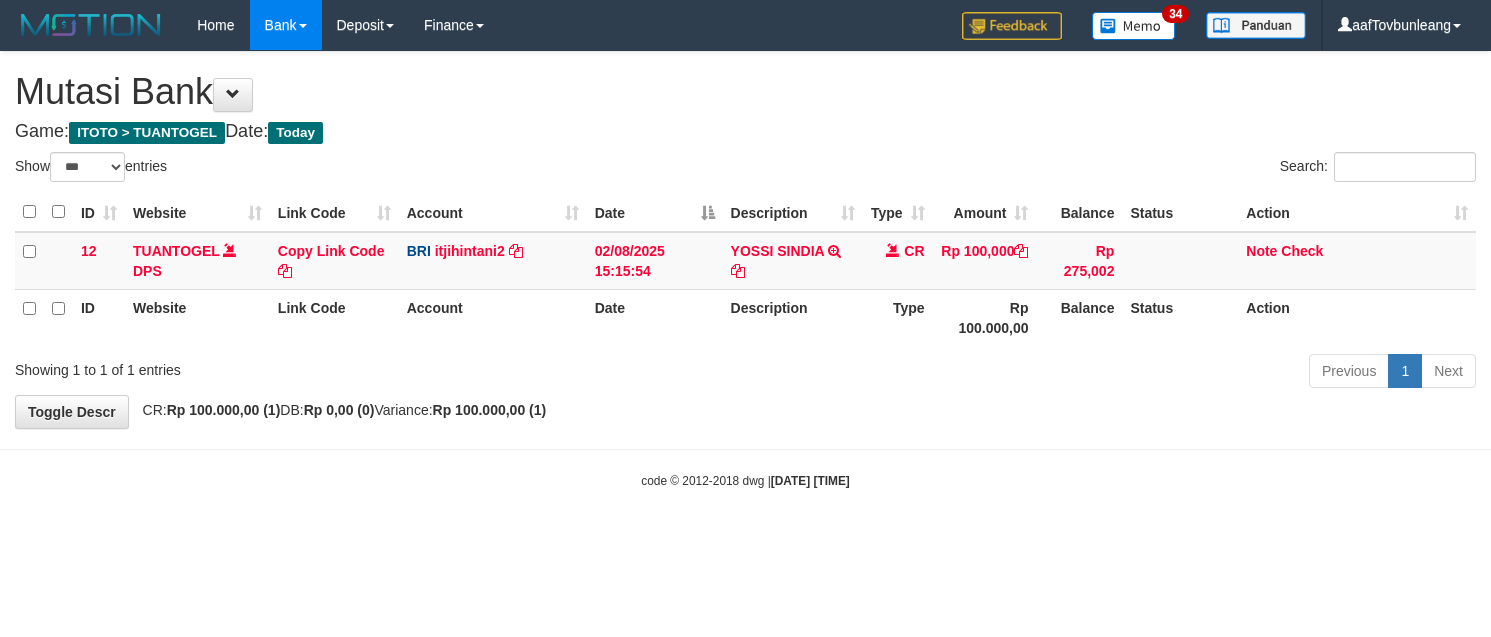 scroll, scrollTop: 0, scrollLeft: 0, axis: both 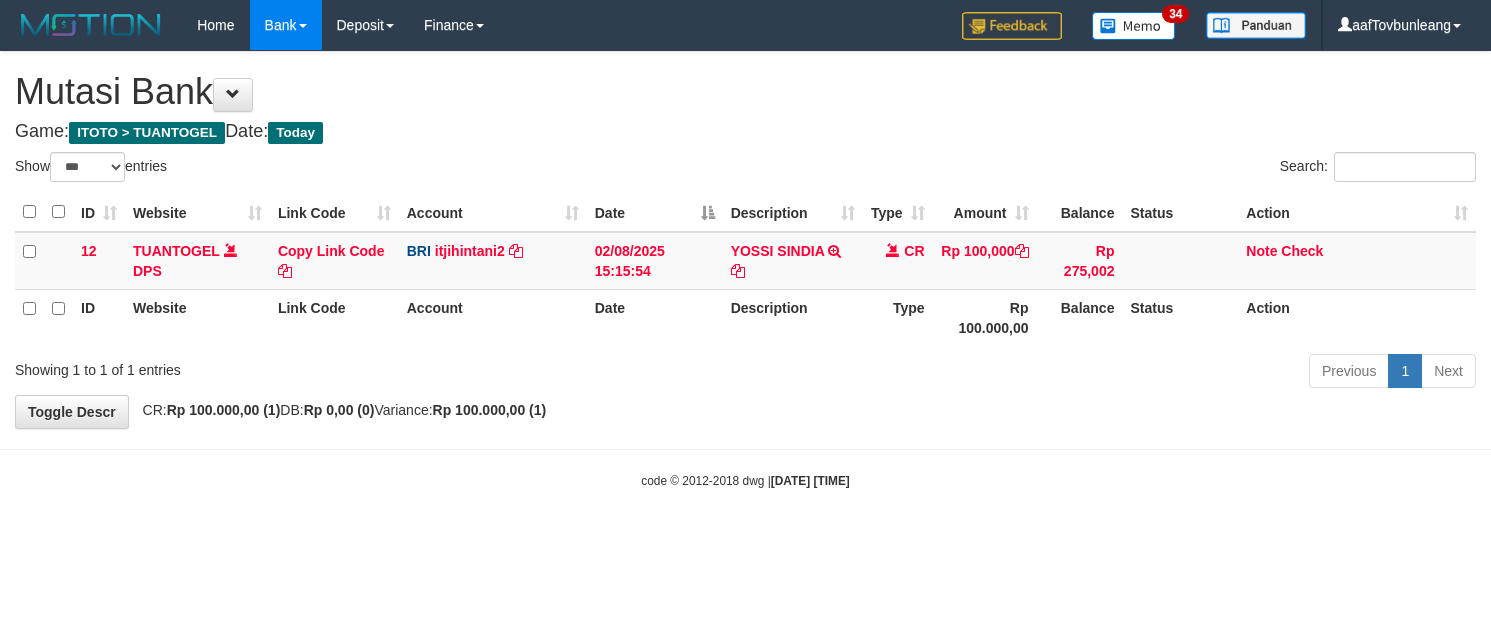 select on "***" 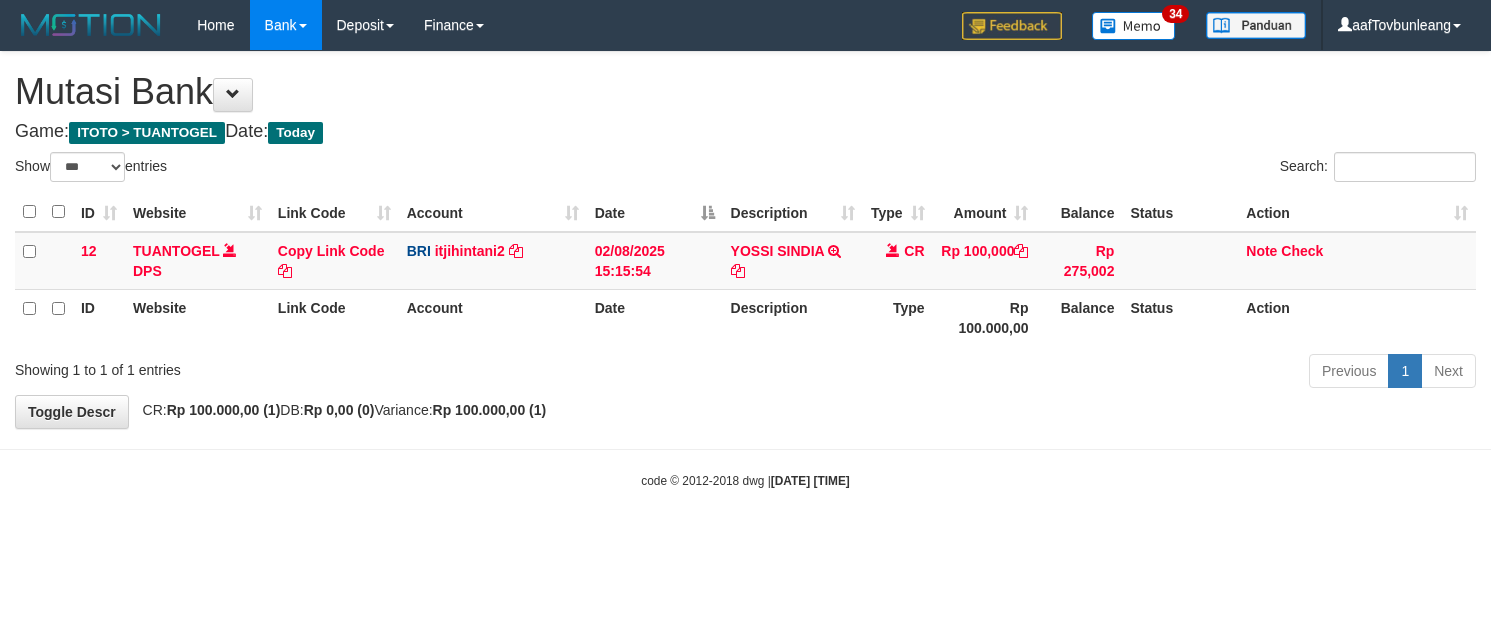 scroll, scrollTop: 0, scrollLeft: 0, axis: both 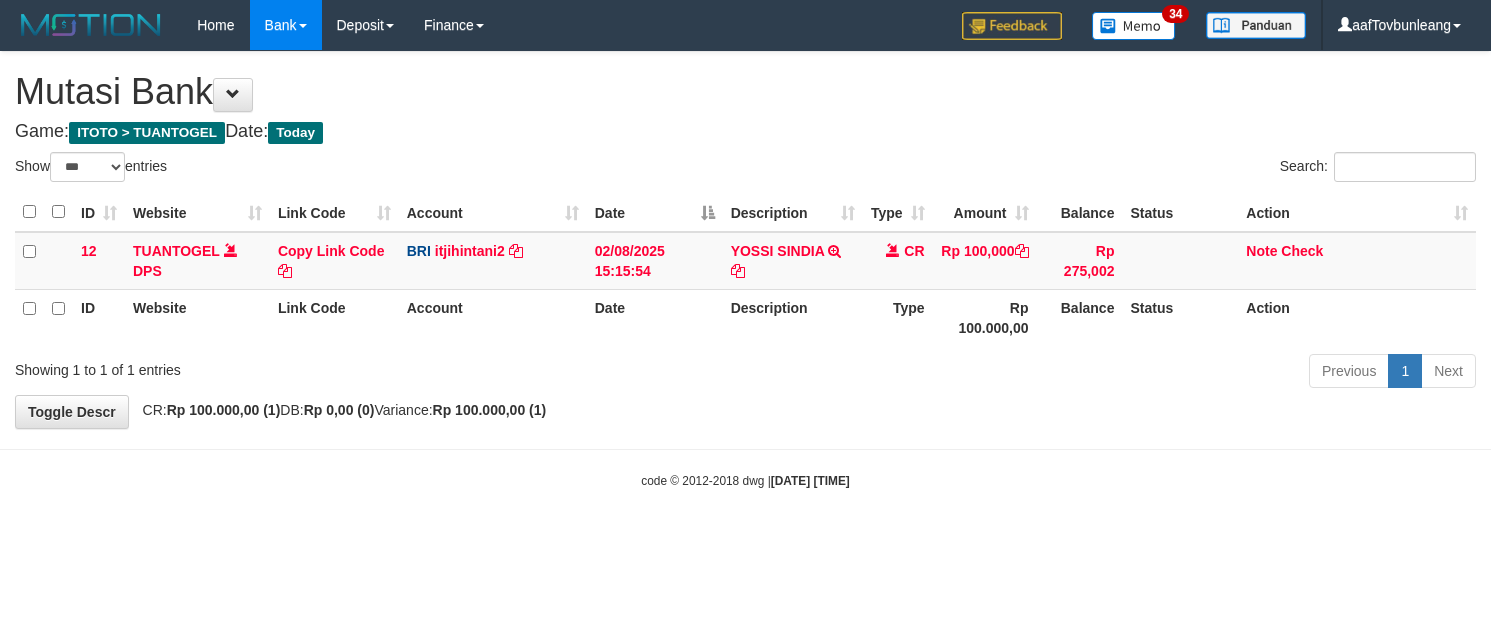 select on "***" 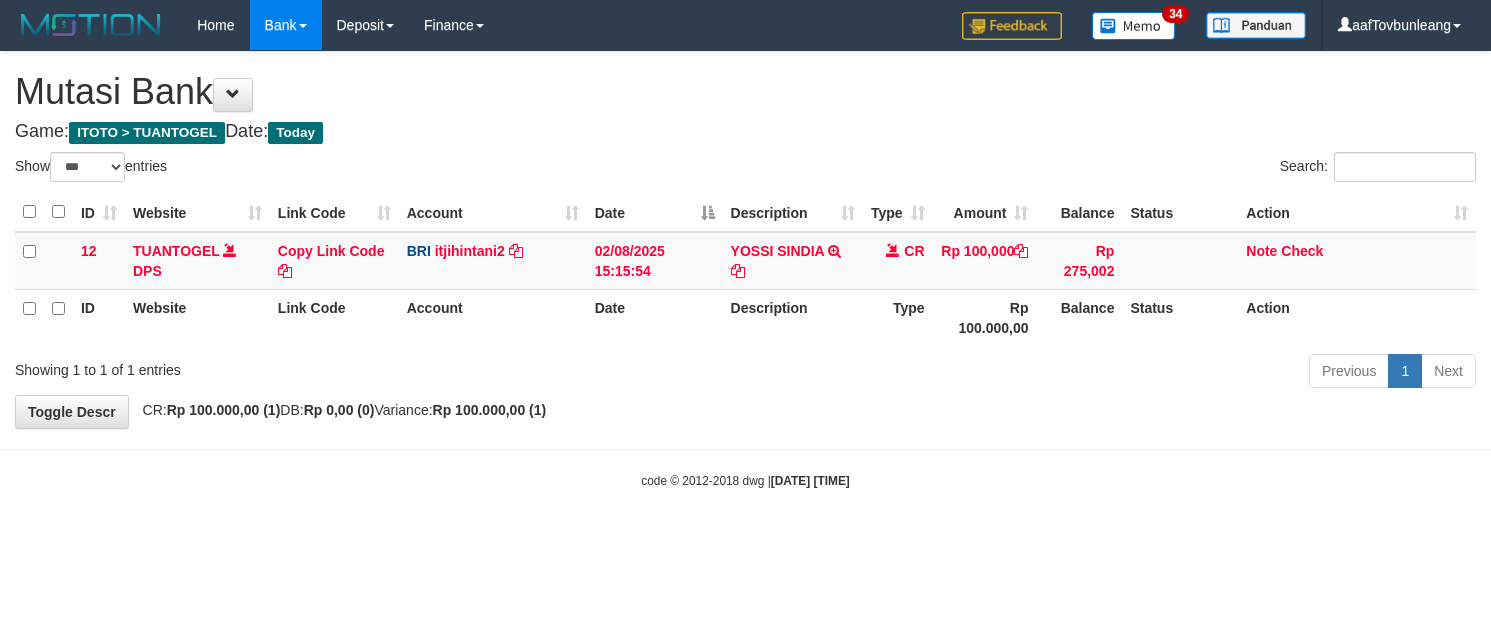 scroll, scrollTop: 0, scrollLeft: 0, axis: both 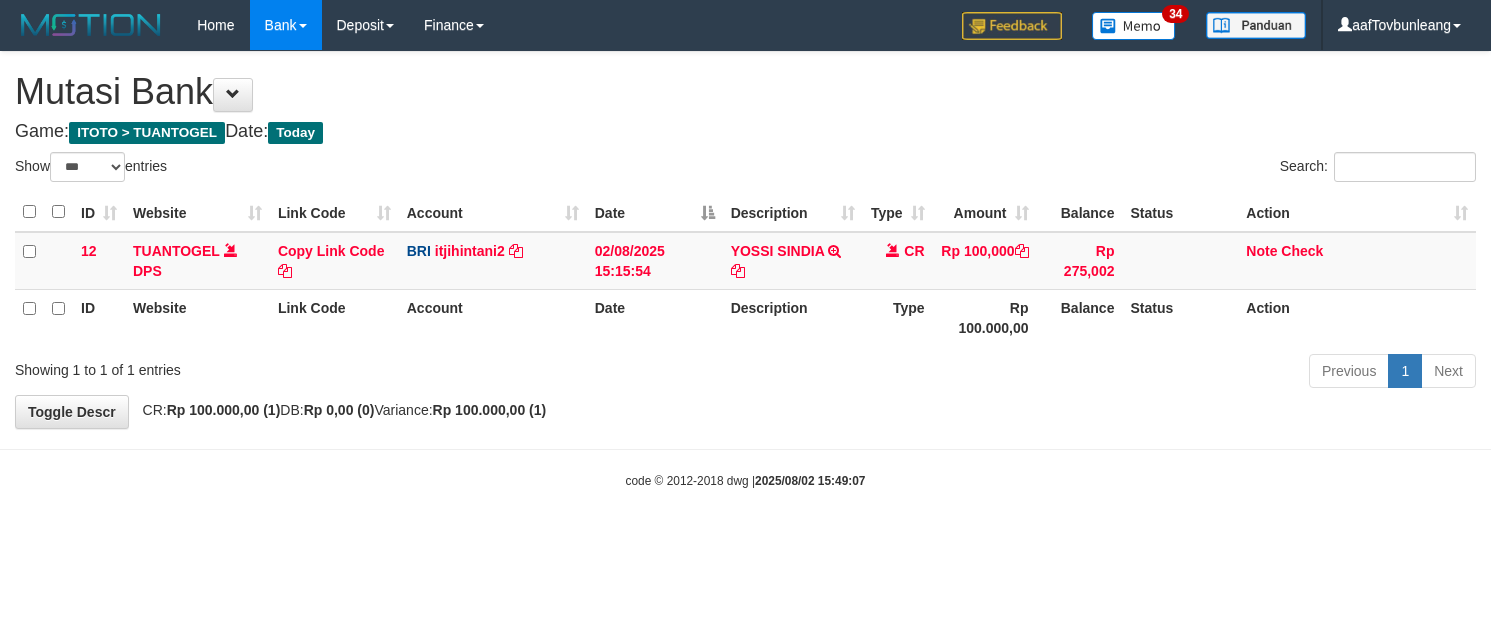 select on "***" 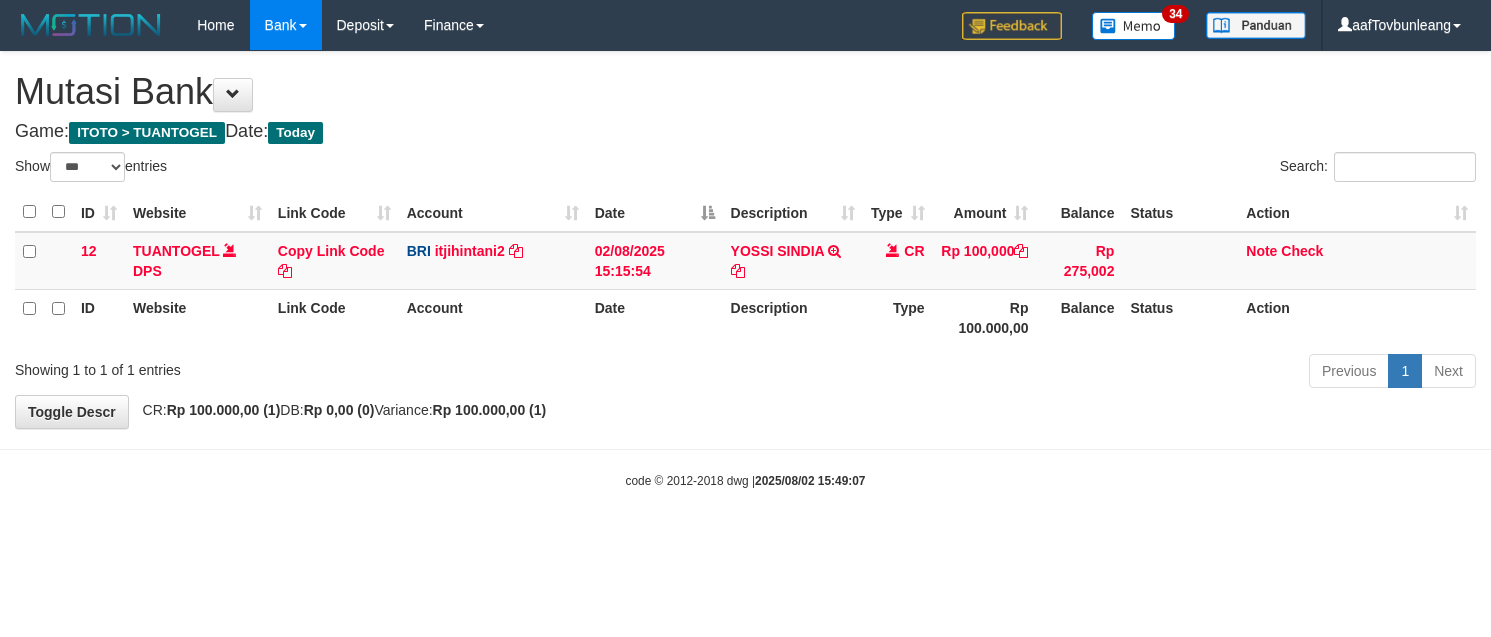 scroll, scrollTop: 0, scrollLeft: 0, axis: both 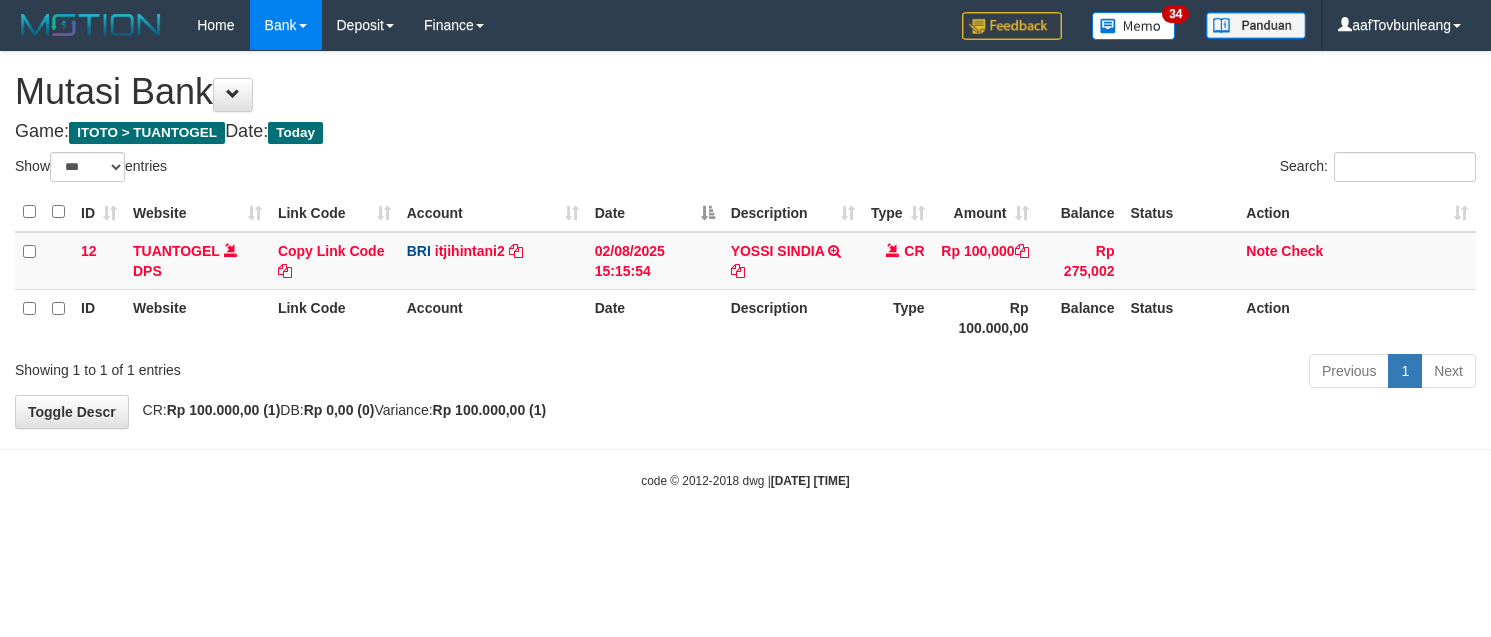 select on "***" 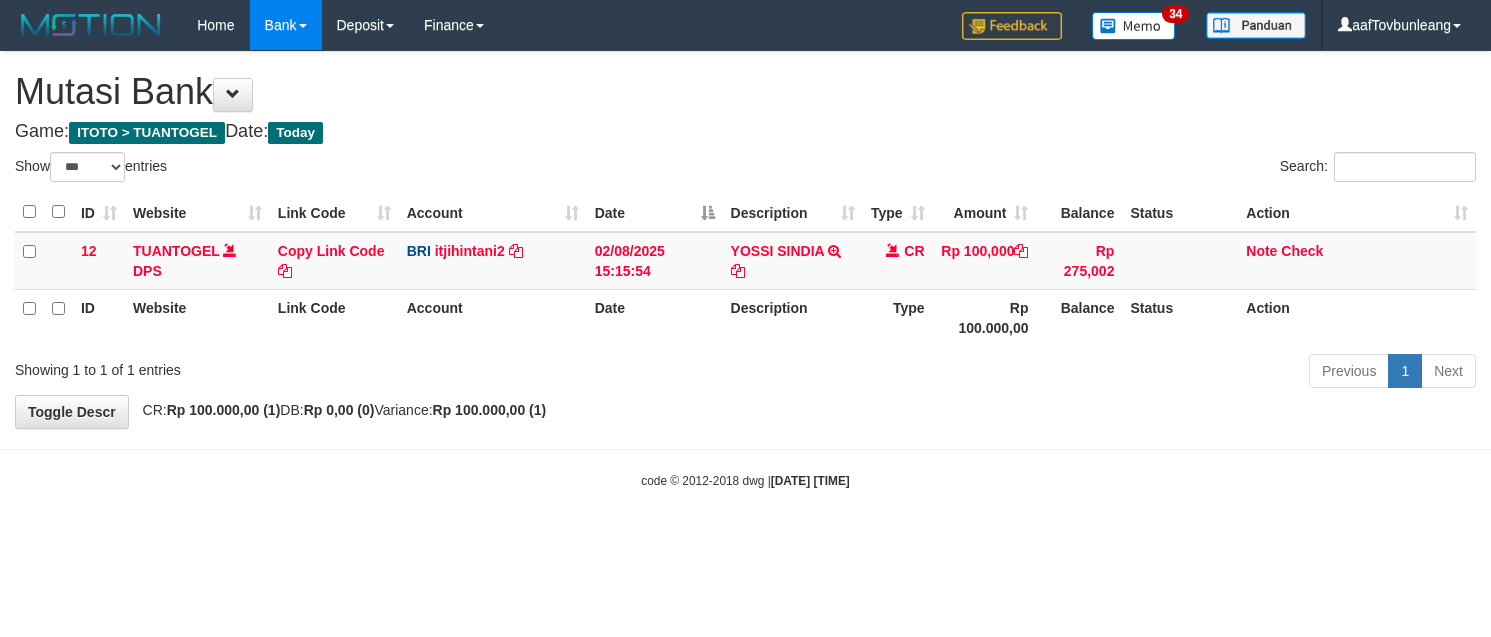 scroll, scrollTop: 0, scrollLeft: 0, axis: both 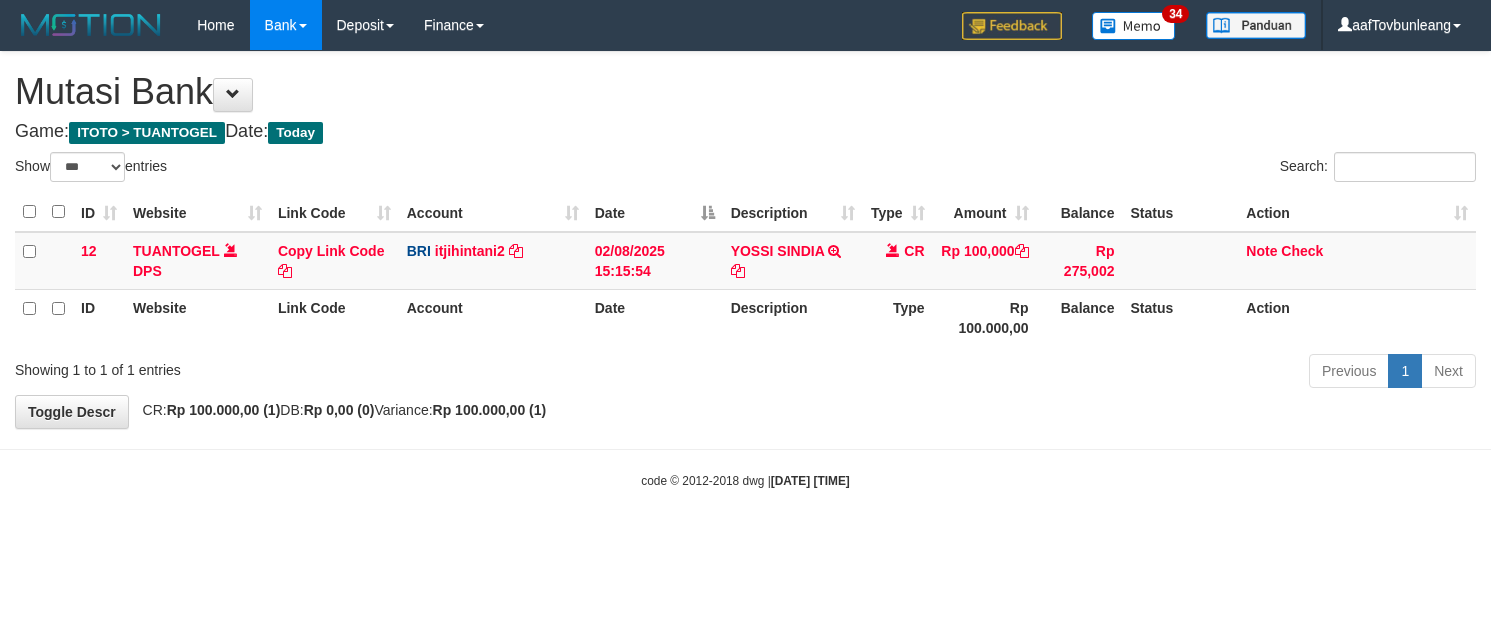 select on "***" 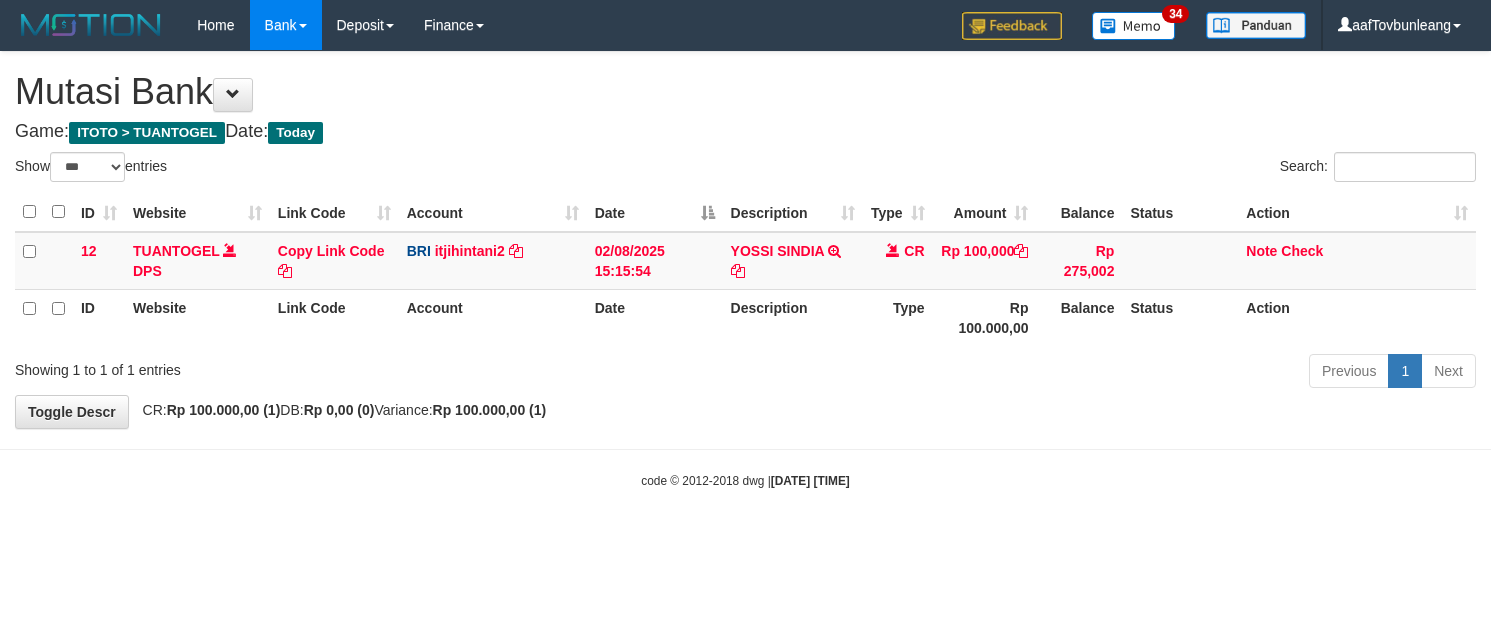 scroll, scrollTop: 0, scrollLeft: 0, axis: both 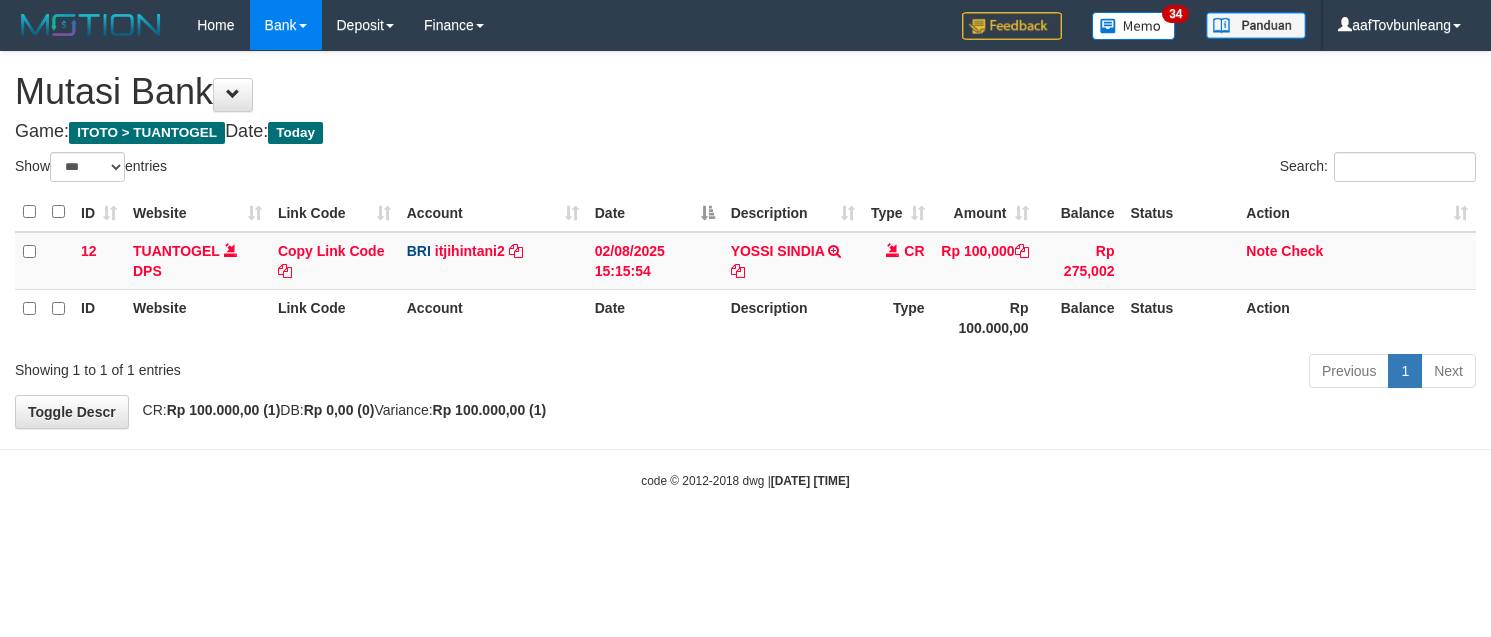 select on "***" 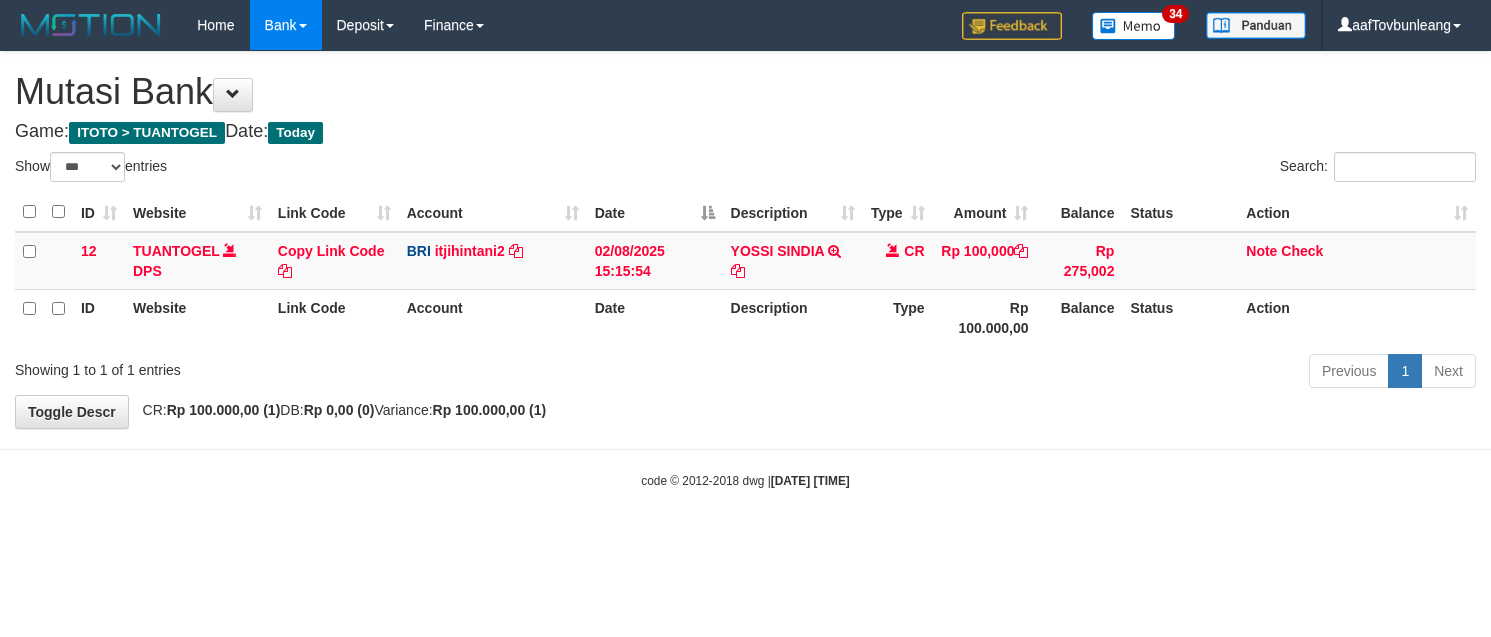 scroll, scrollTop: 0, scrollLeft: 0, axis: both 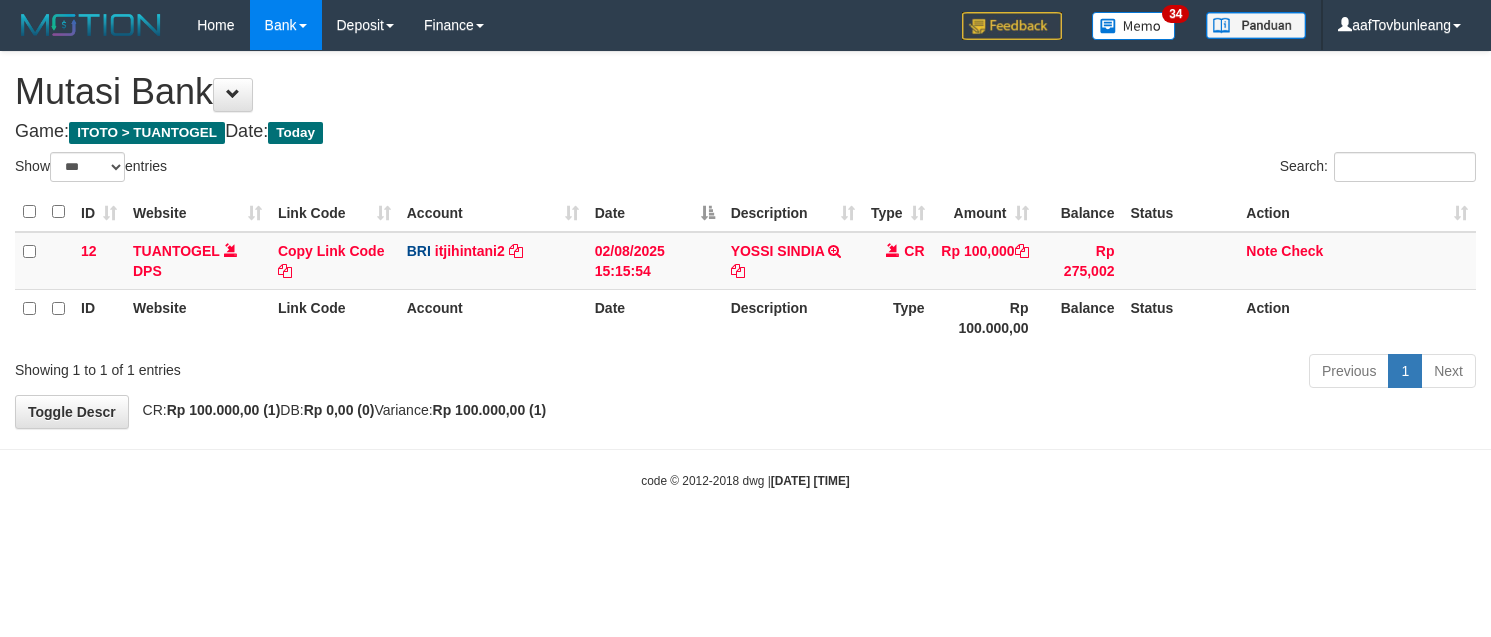 select on "***" 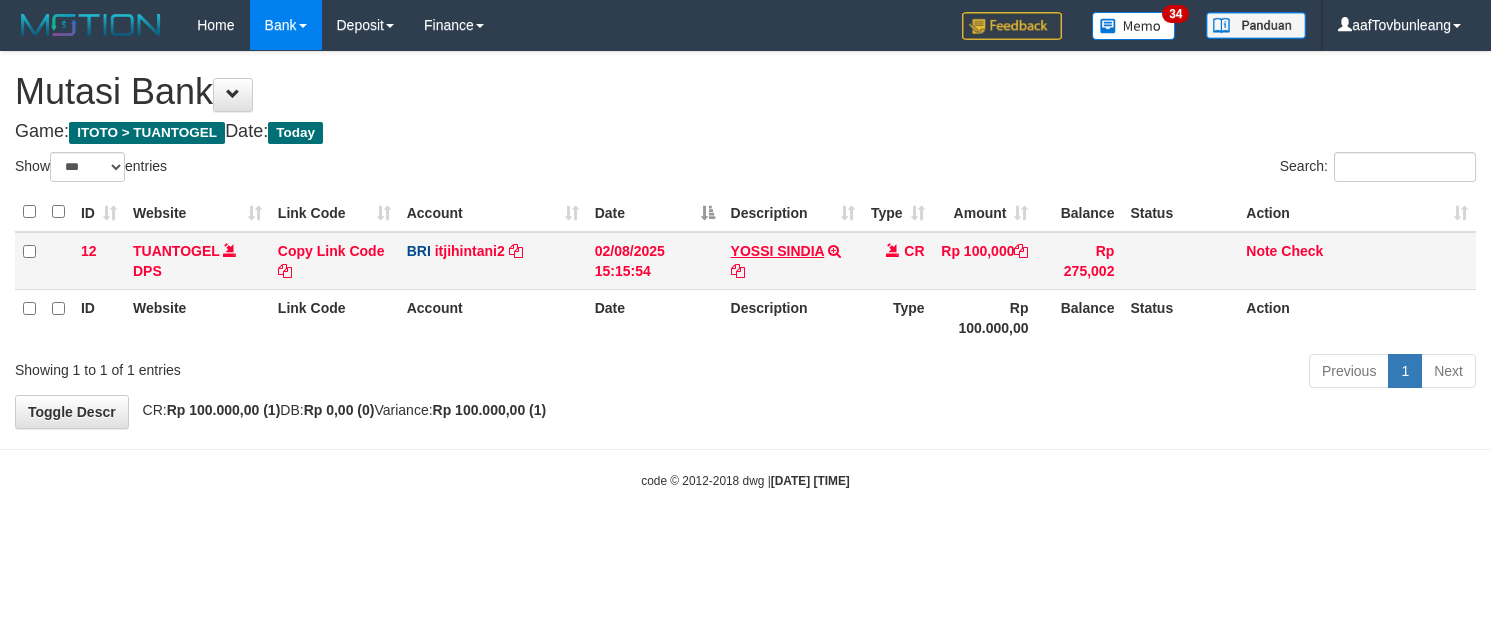 scroll, scrollTop: 0, scrollLeft: 0, axis: both 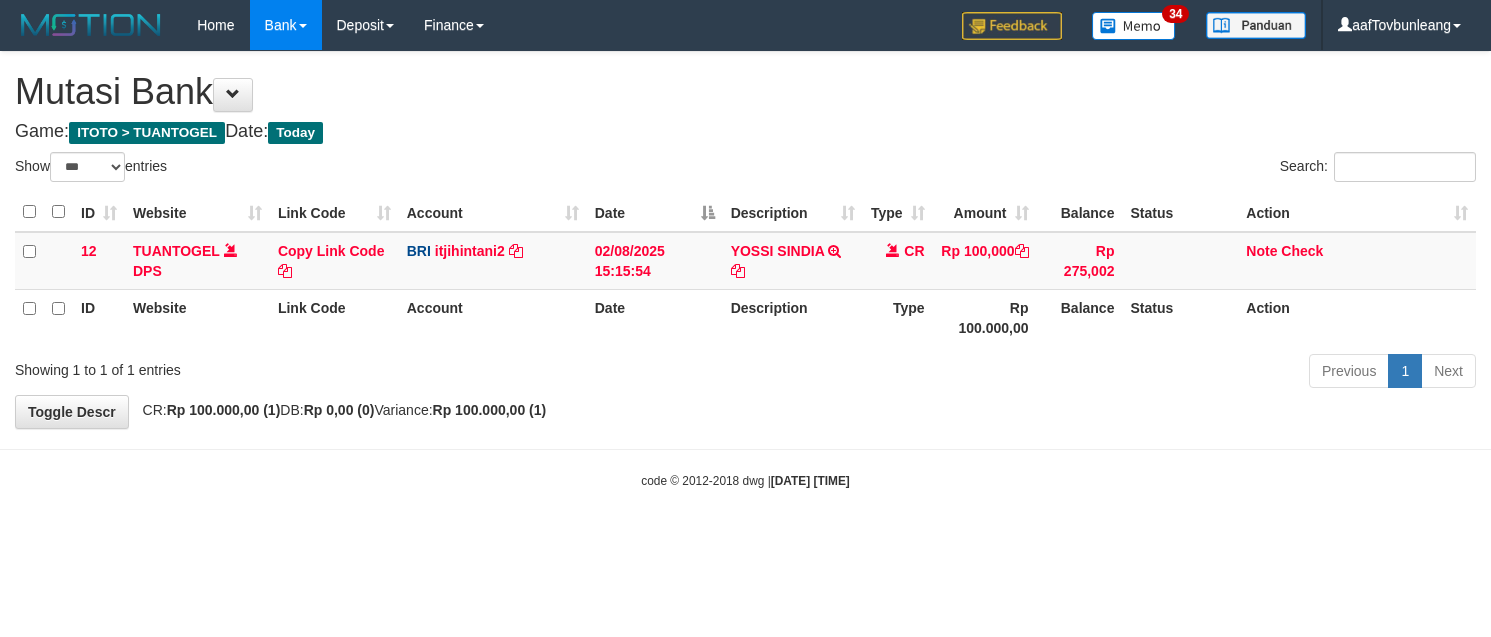 select on "***" 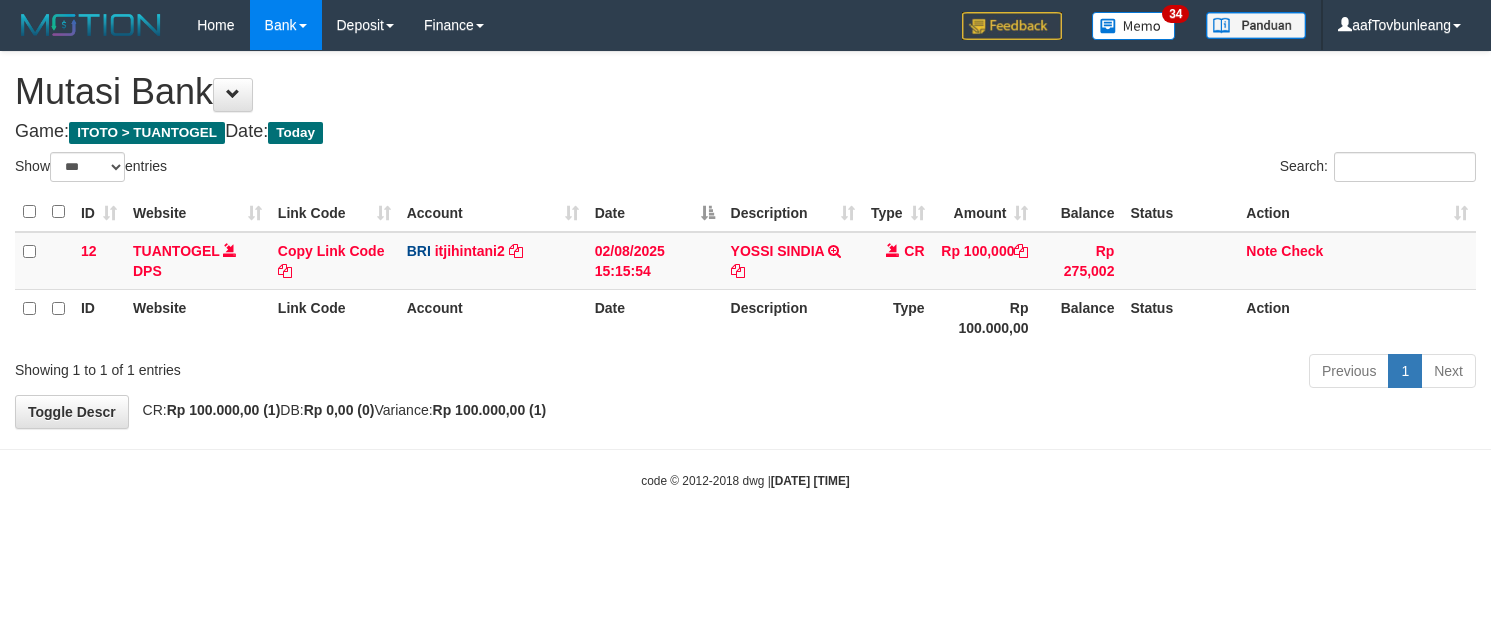 scroll, scrollTop: 0, scrollLeft: 0, axis: both 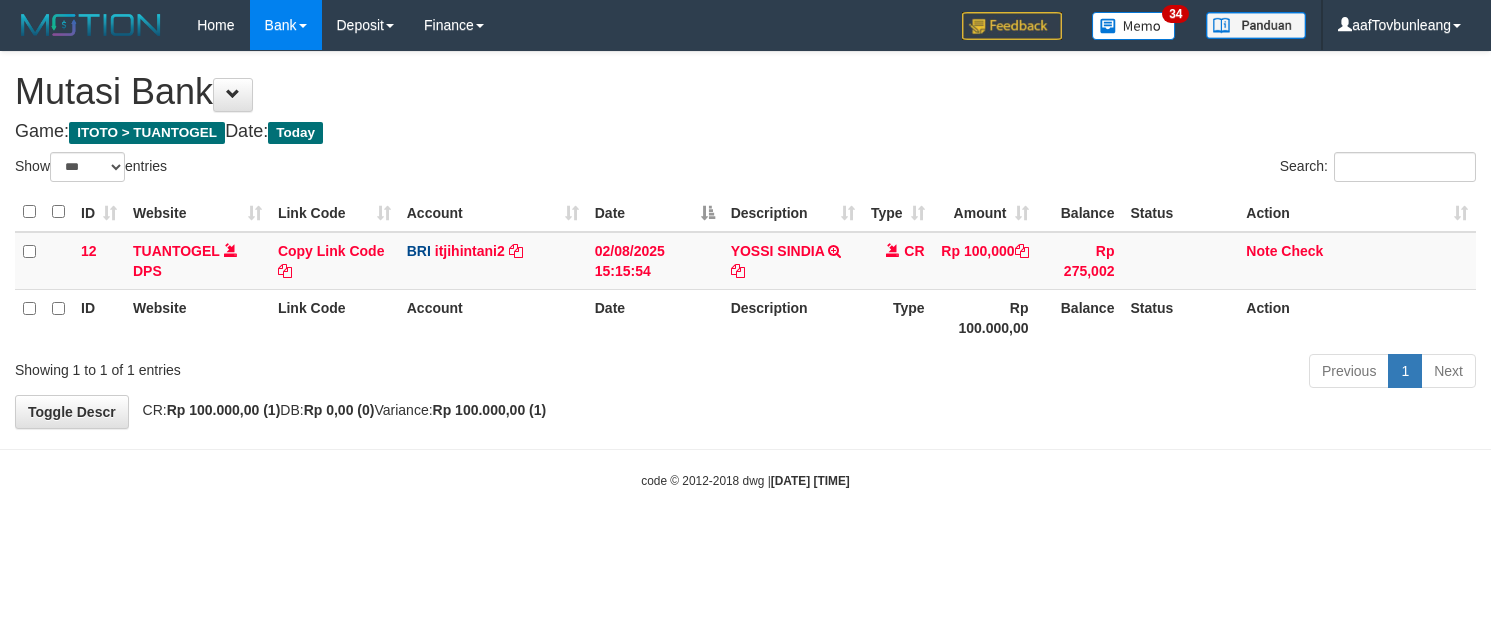 select on "***" 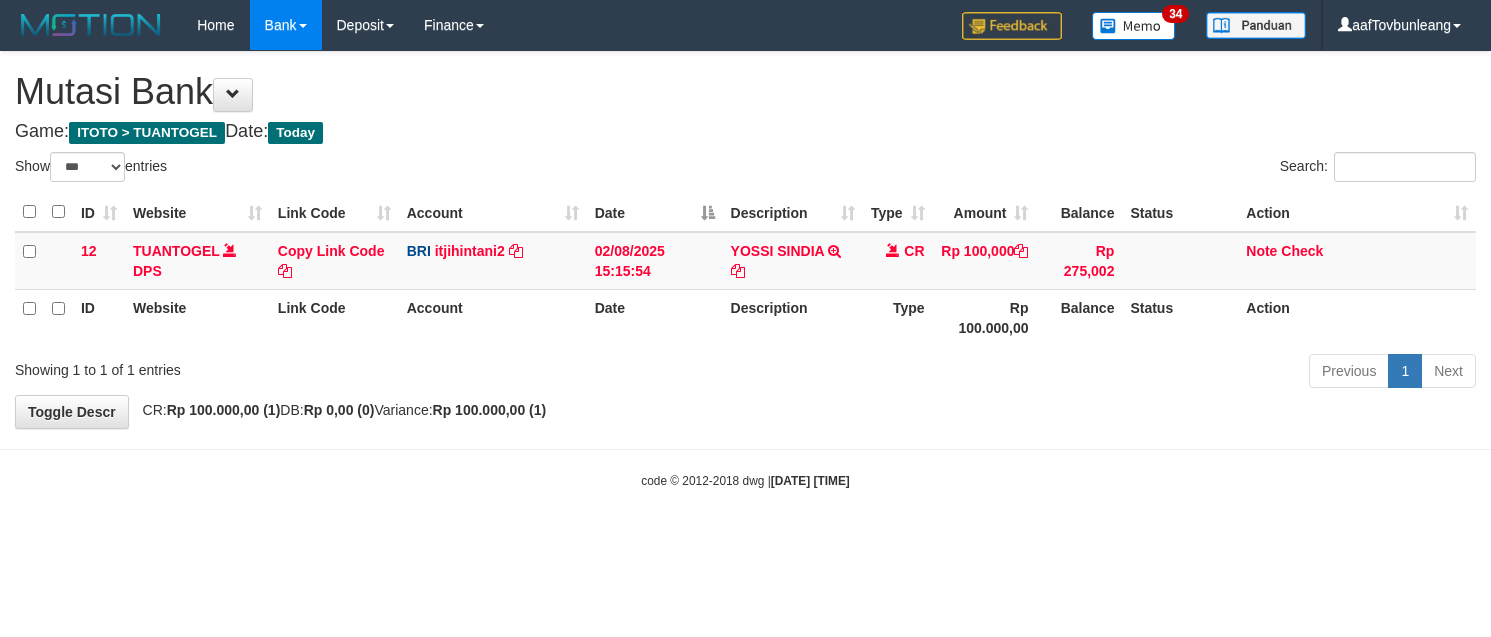 scroll, scrollTop: 0, scrollLeft: 0, axis: both 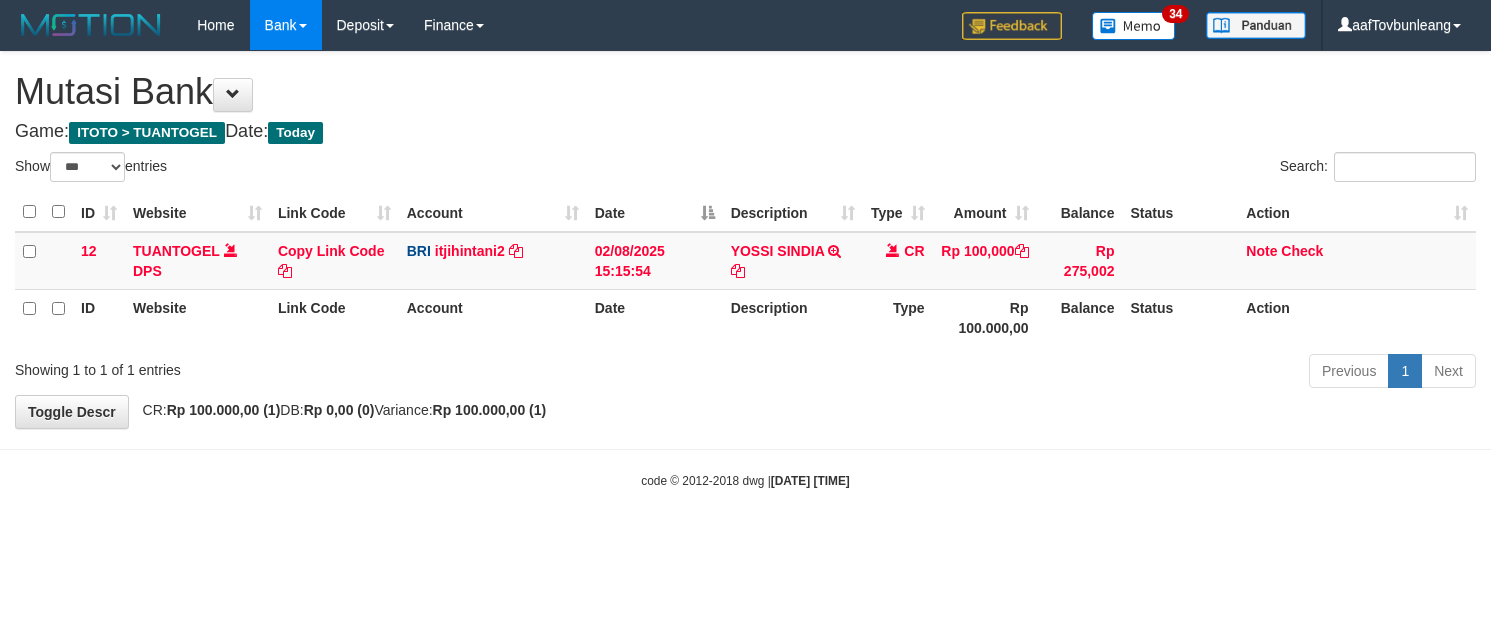 select on "***" 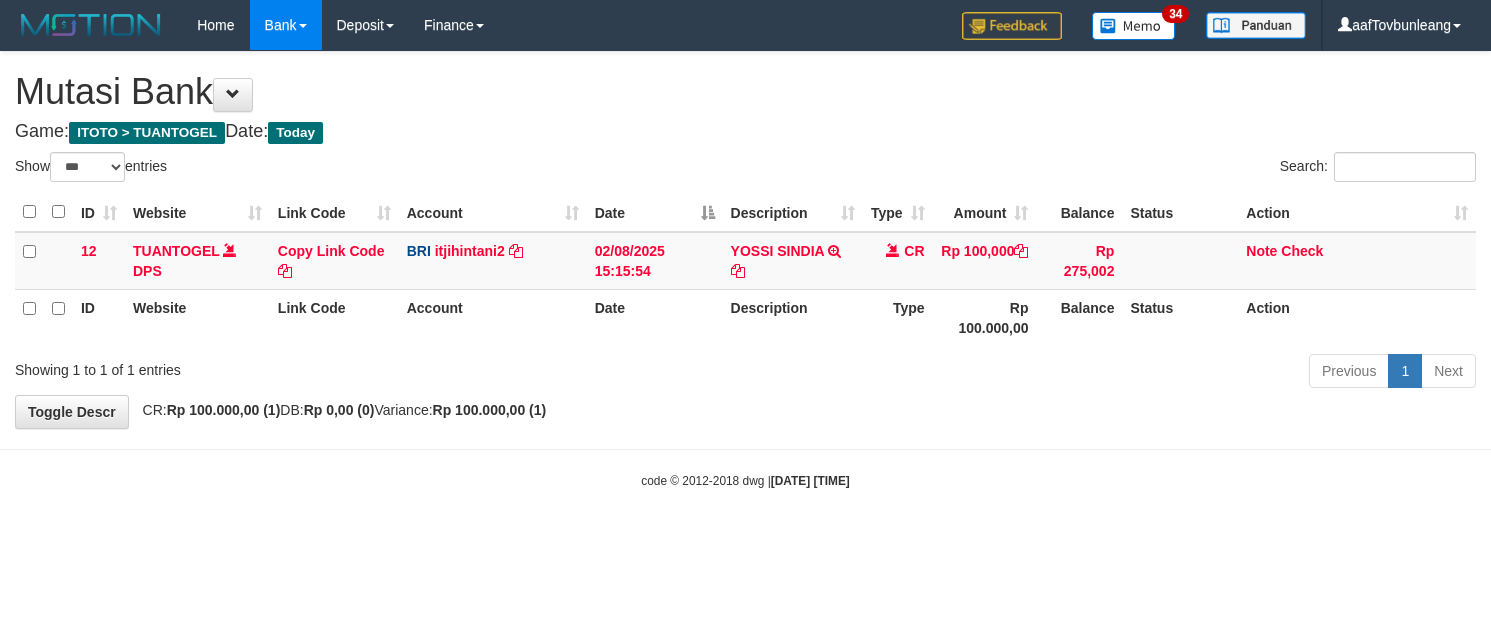 scroll, scrollTop: 0, scrollLeft: 0, axis: both 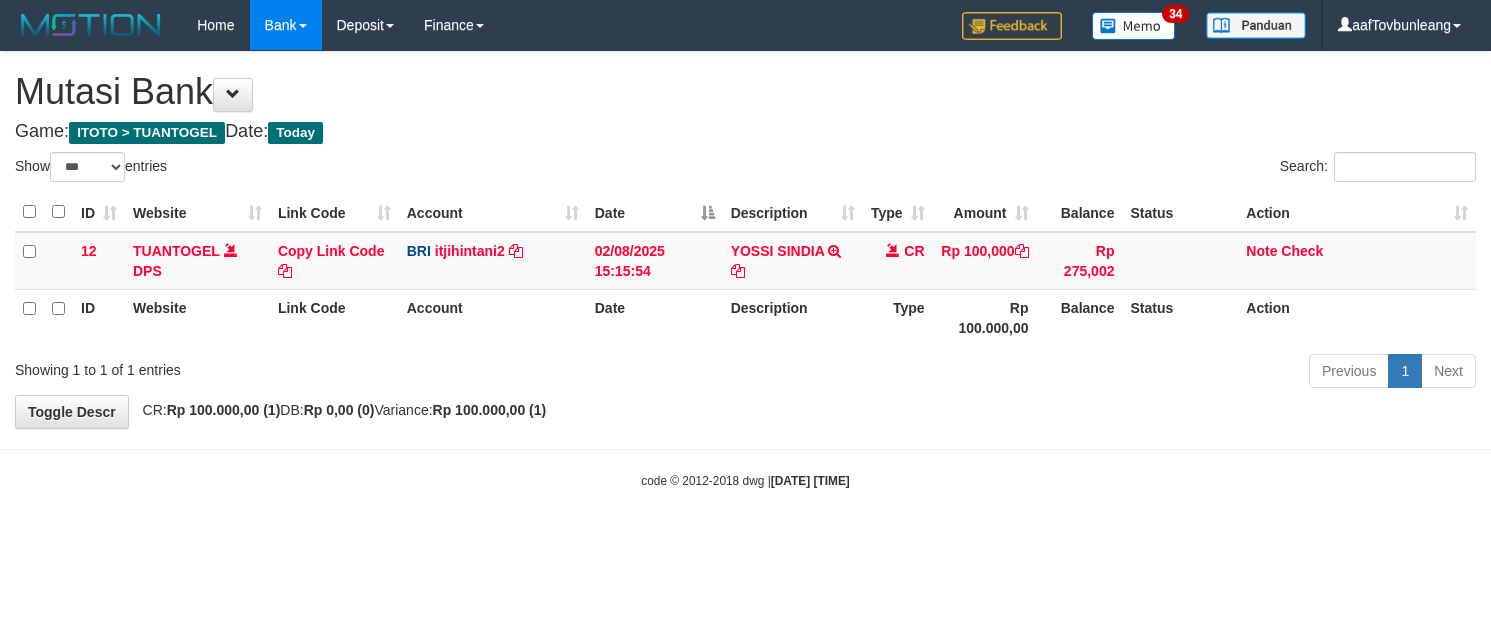 select on "***" 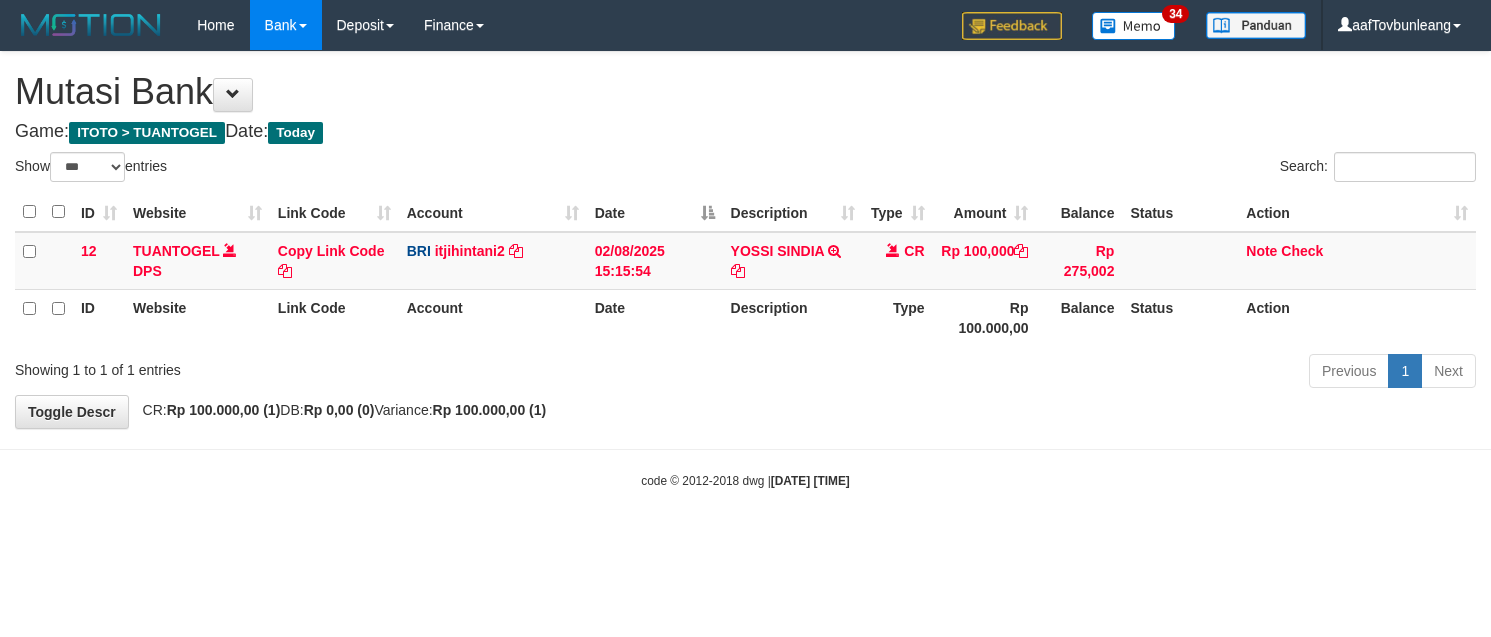 scroll, scrollTop: 0, scrollLeft: 0, axis: both 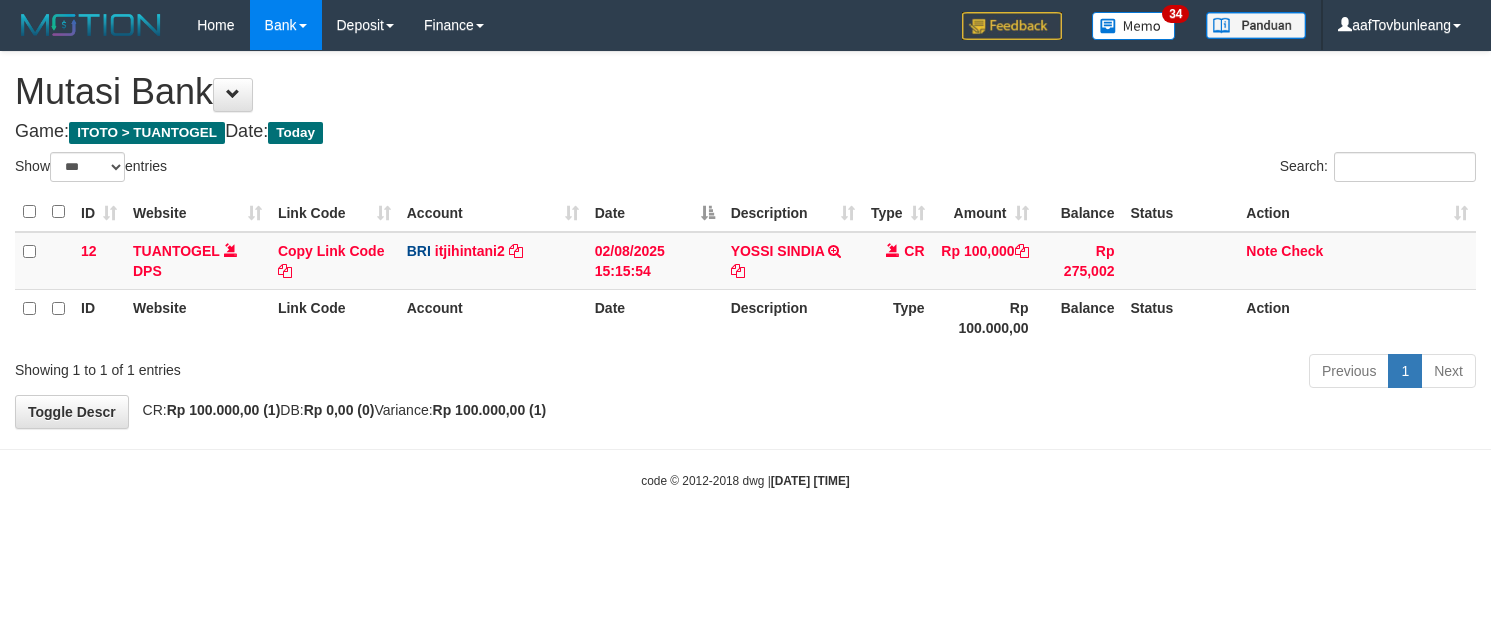 select on "***" 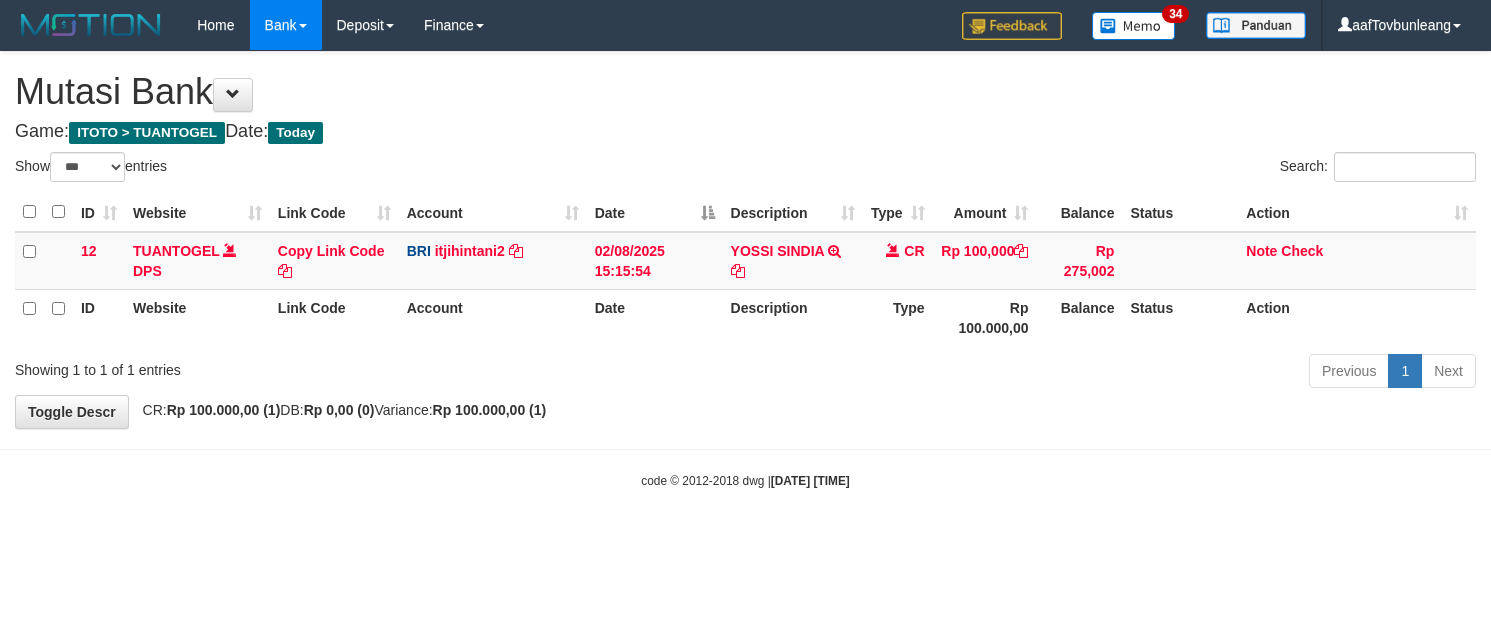scroll, scrollTop: 0, scrollLeft: 0, axis: both 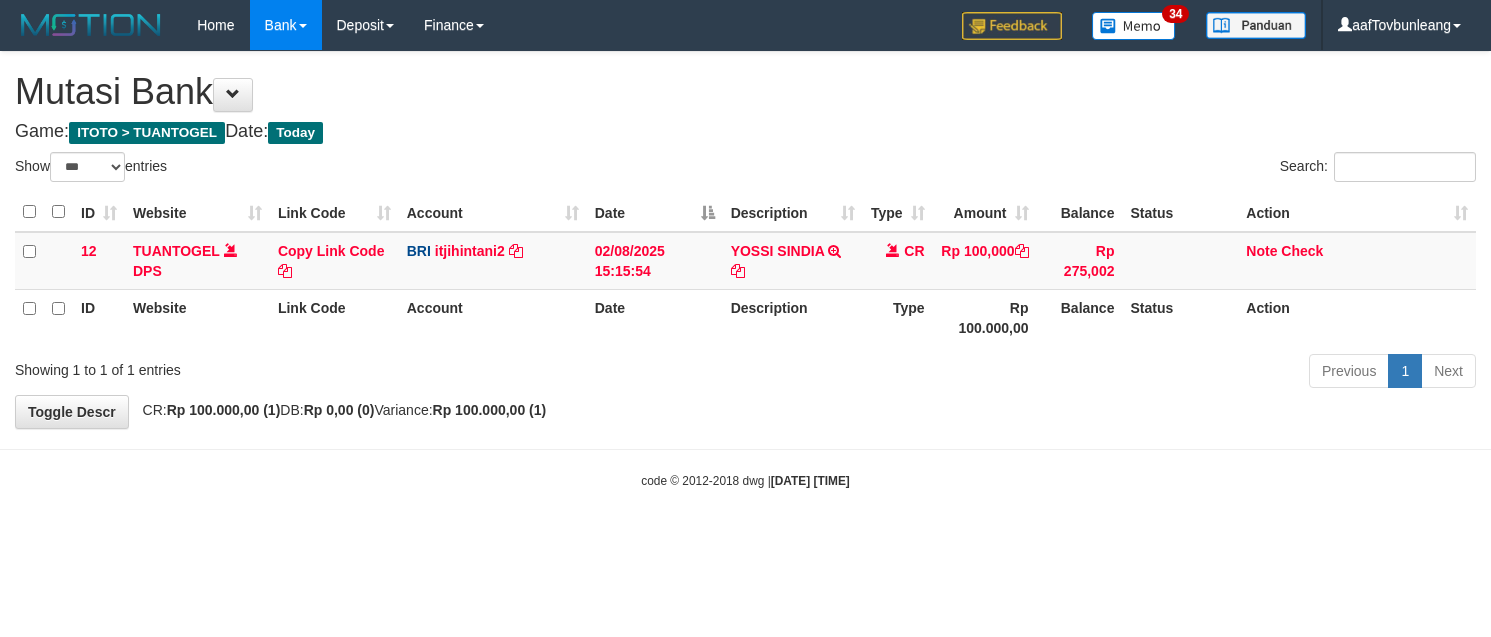 select on "***" 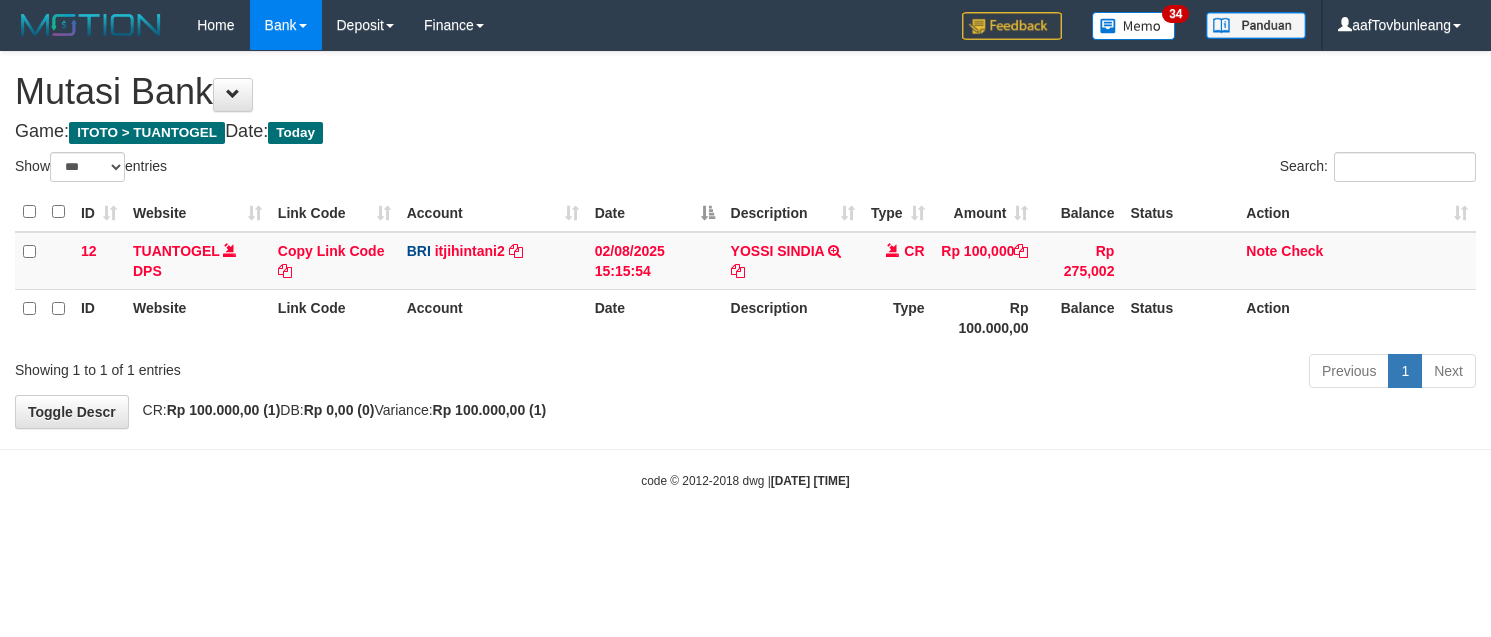 scroll, scrollTop: 0, scrollLeft: 0, axis: both 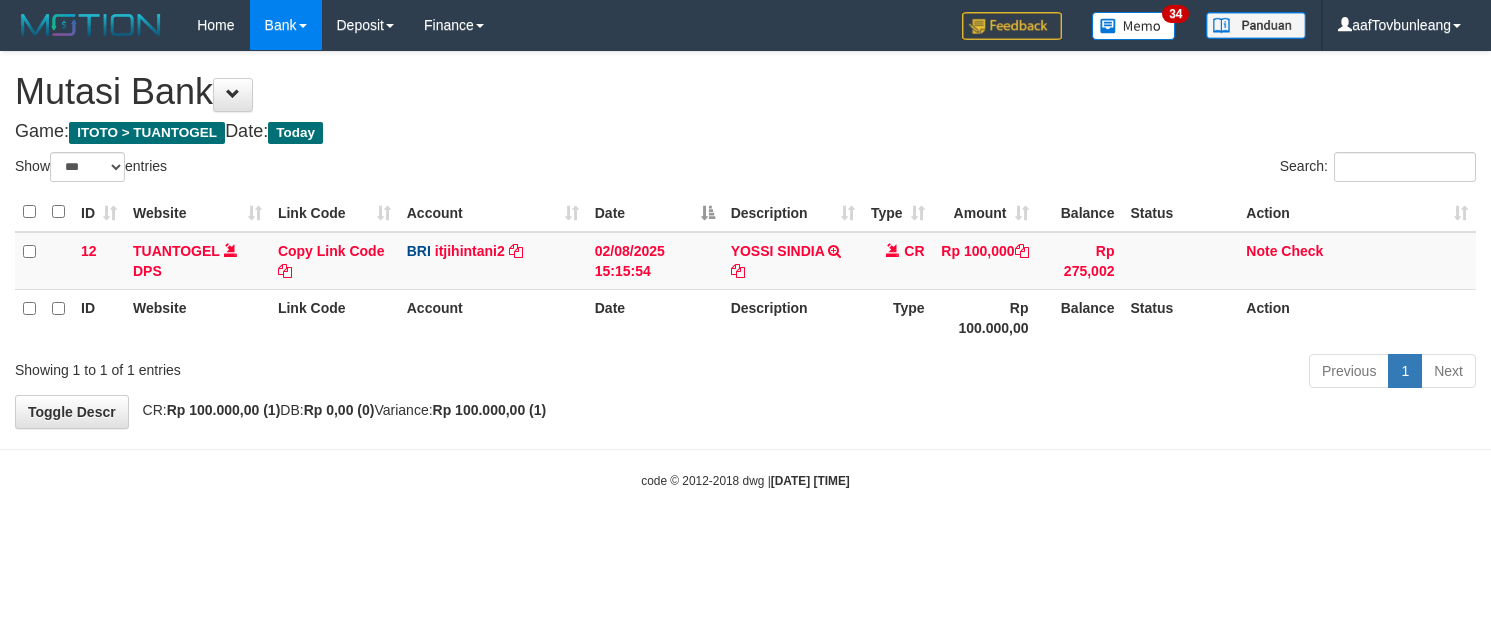 select on "***" 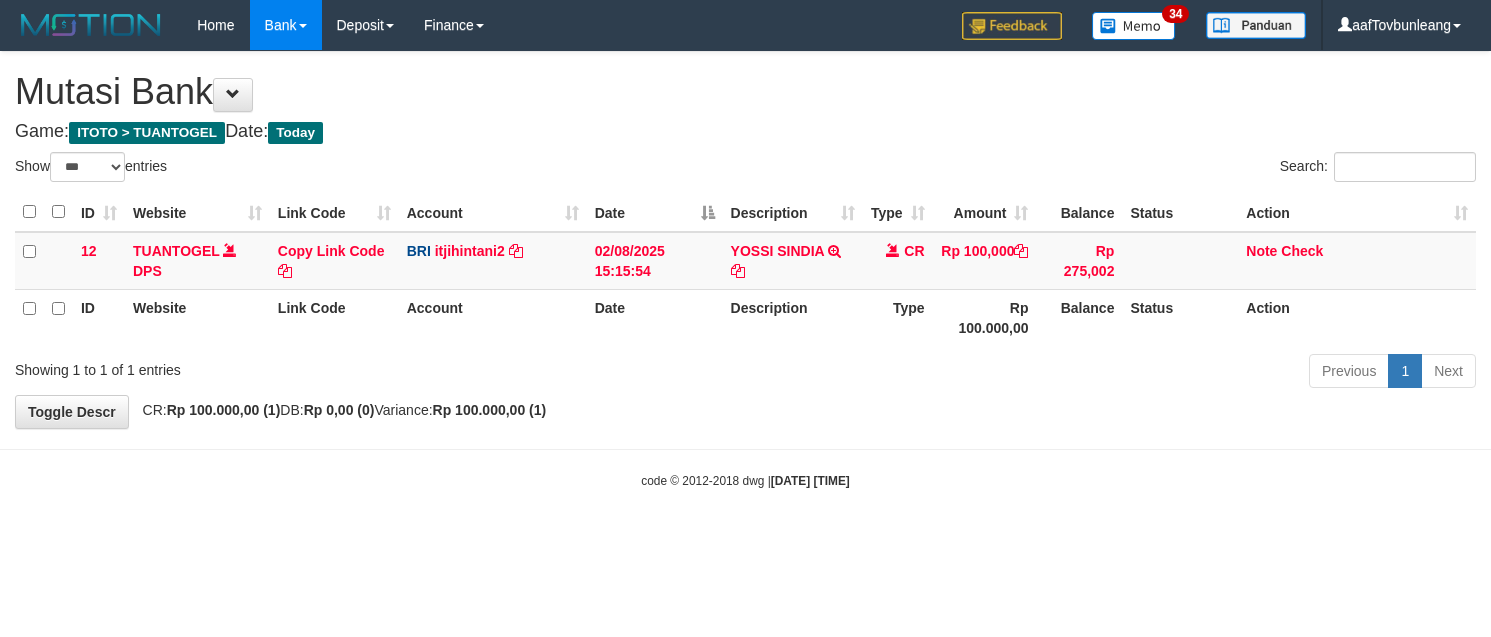 scroll, scrollTop: 0, scrollLeft: 0, axis: both 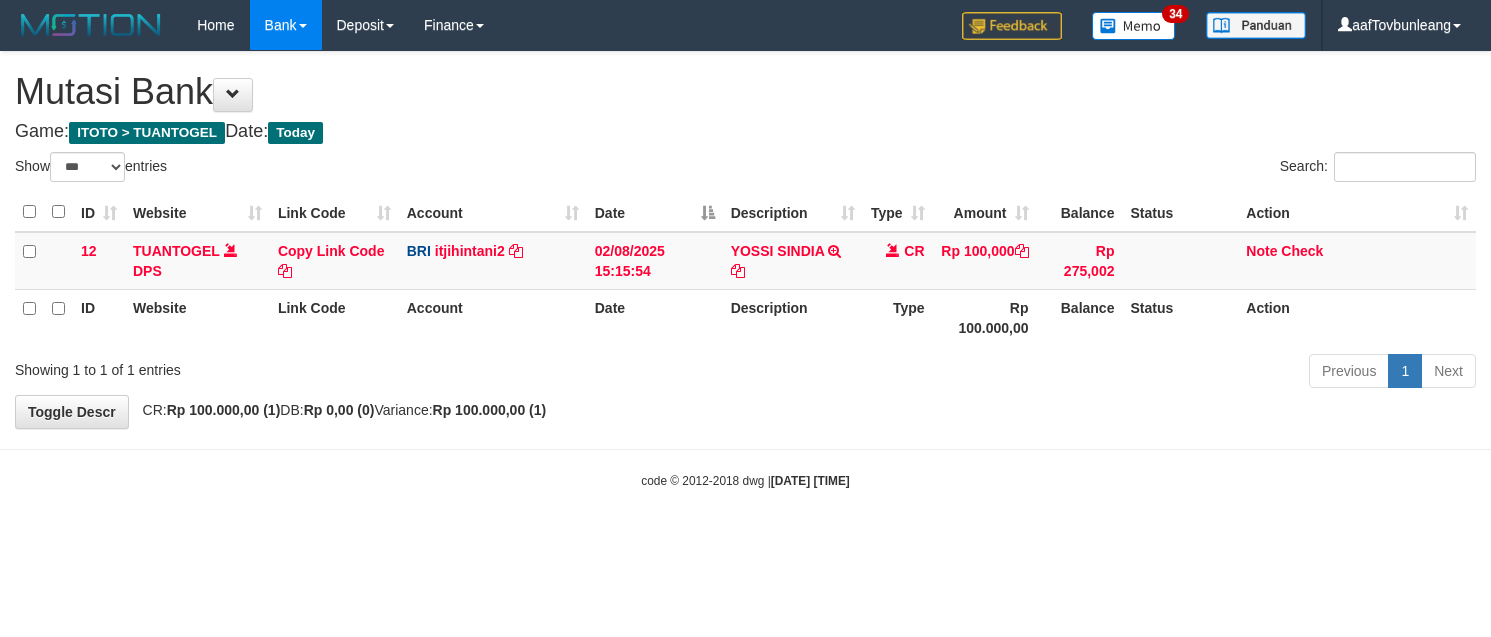 select on "***" 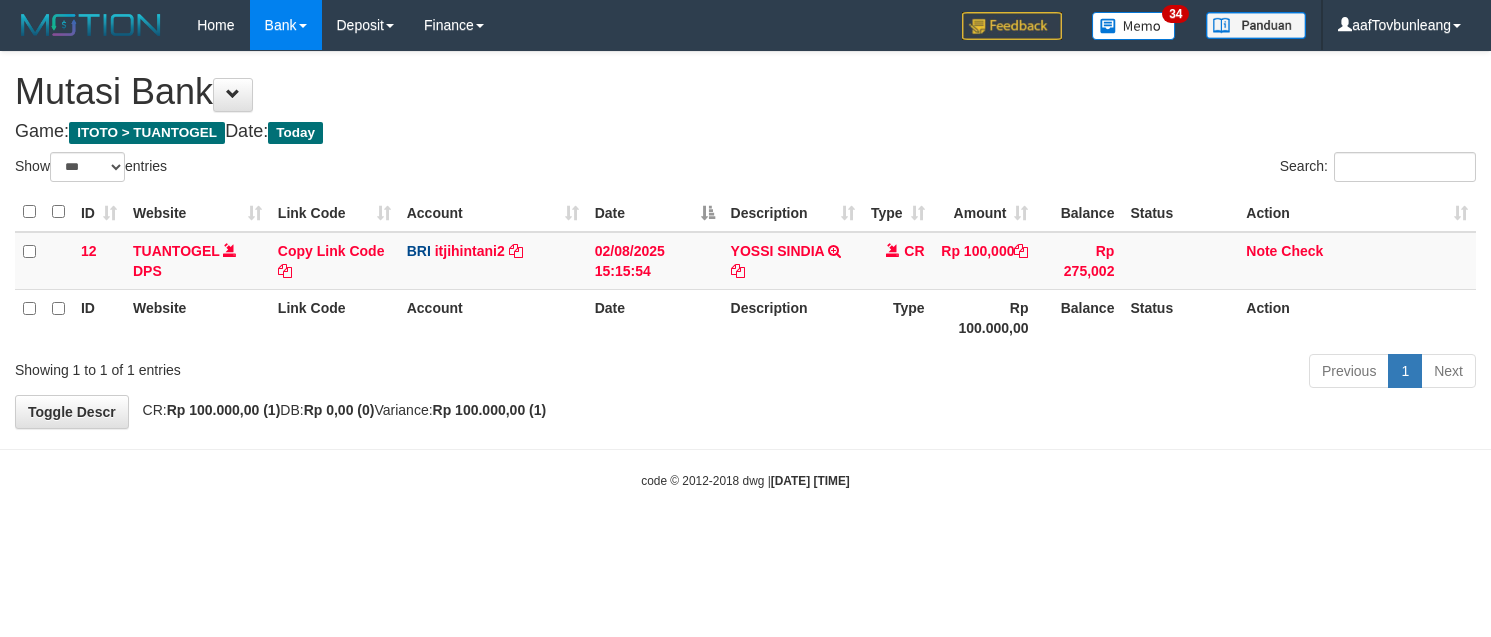 scroll, scrollTop: 0, scrollLeft: 0, axis: both 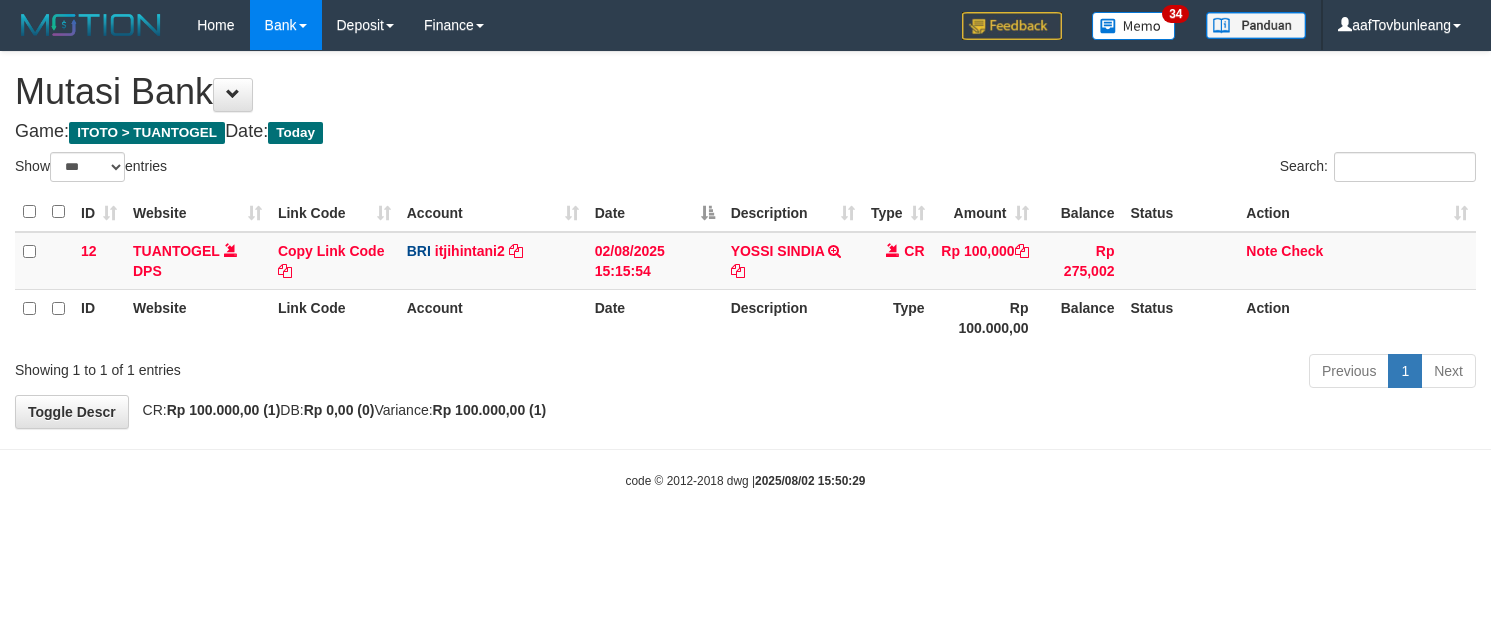 select on "***" 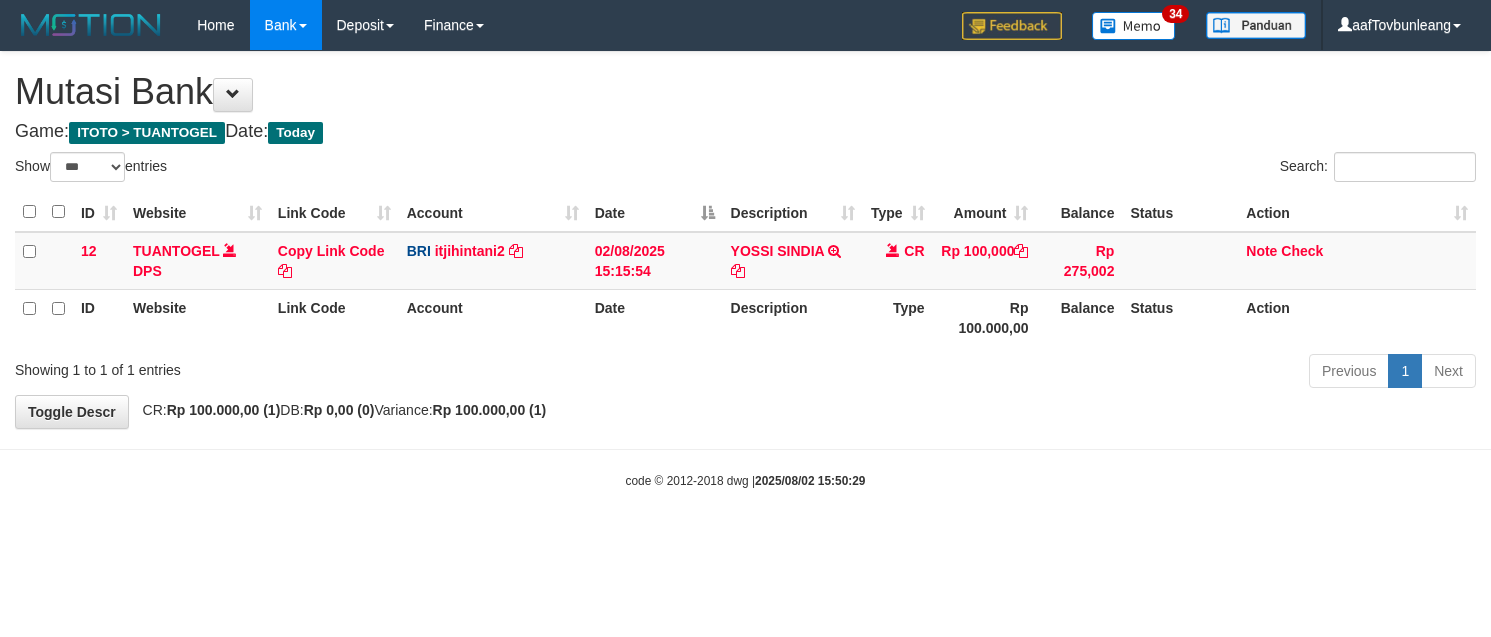 scroll, scrollTop: 0, scrollLeft: 0, axis: both 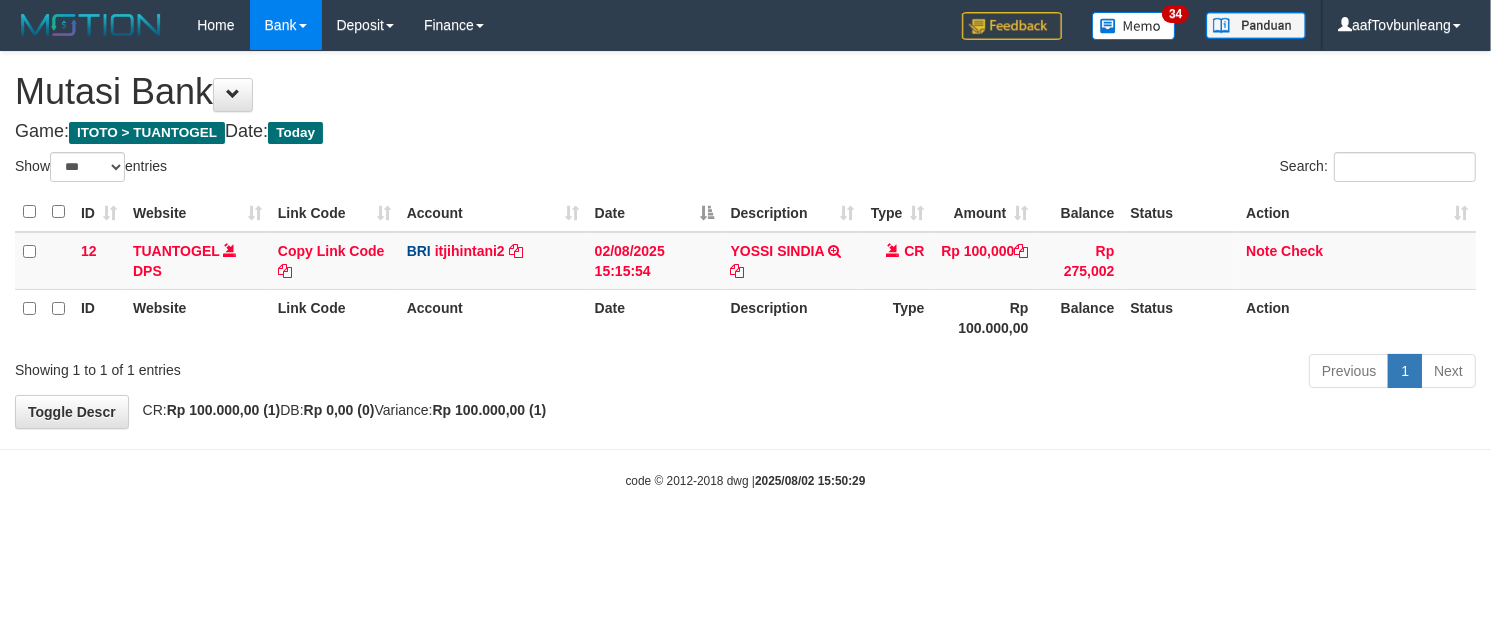 click on "Mutasi Bank" at bounding box center [745, 92] 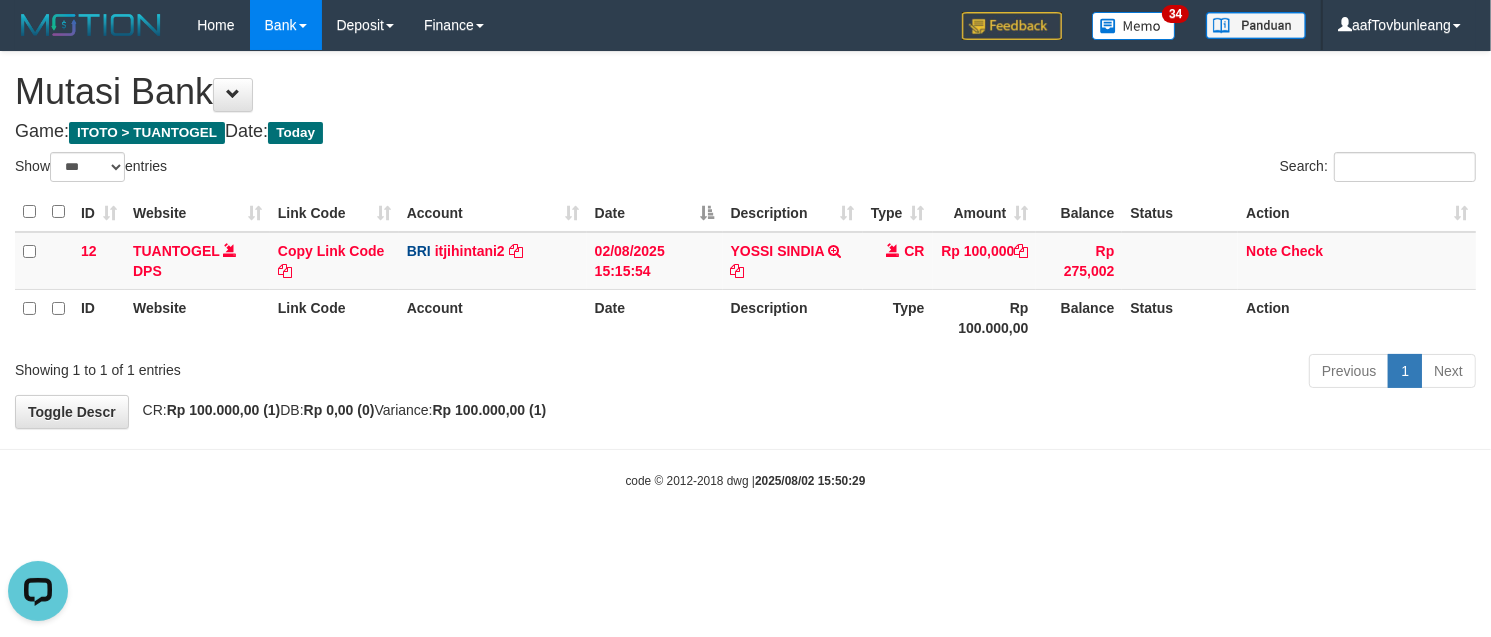 scroll, scrollTop: 0, scrollLeft: 0, axis: both 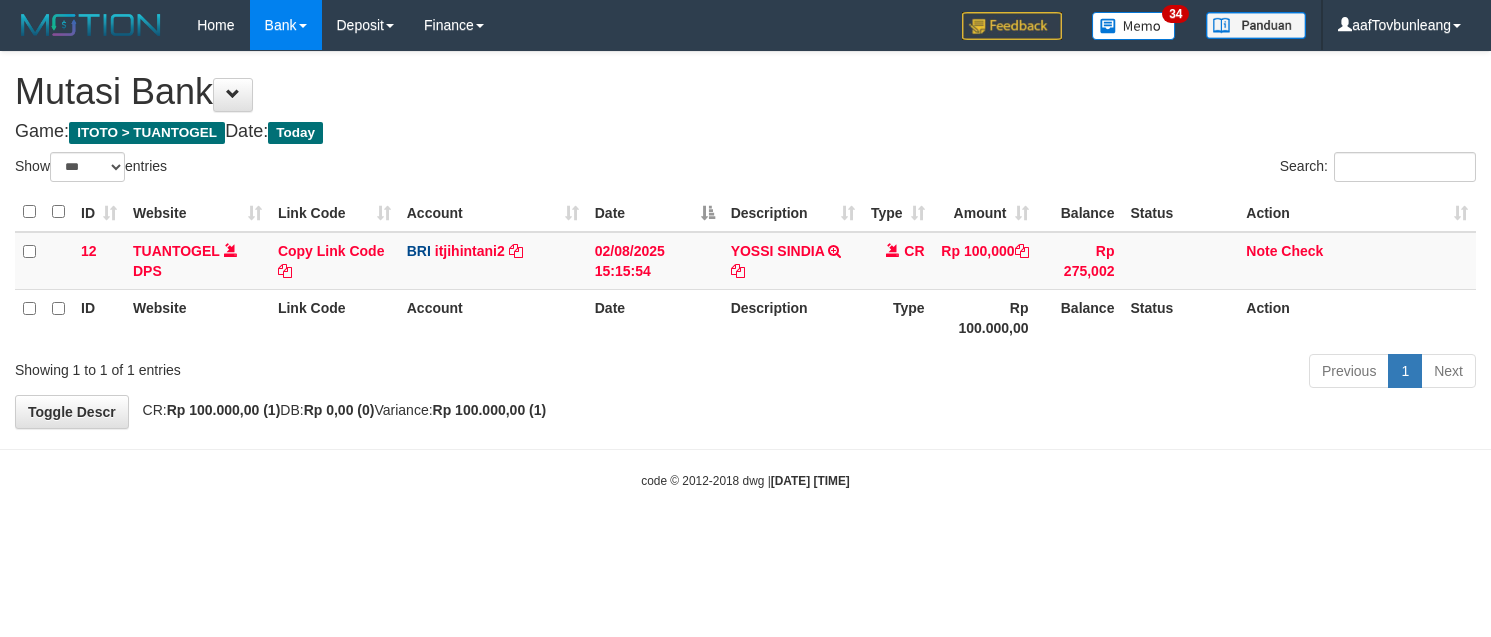 select on "***" 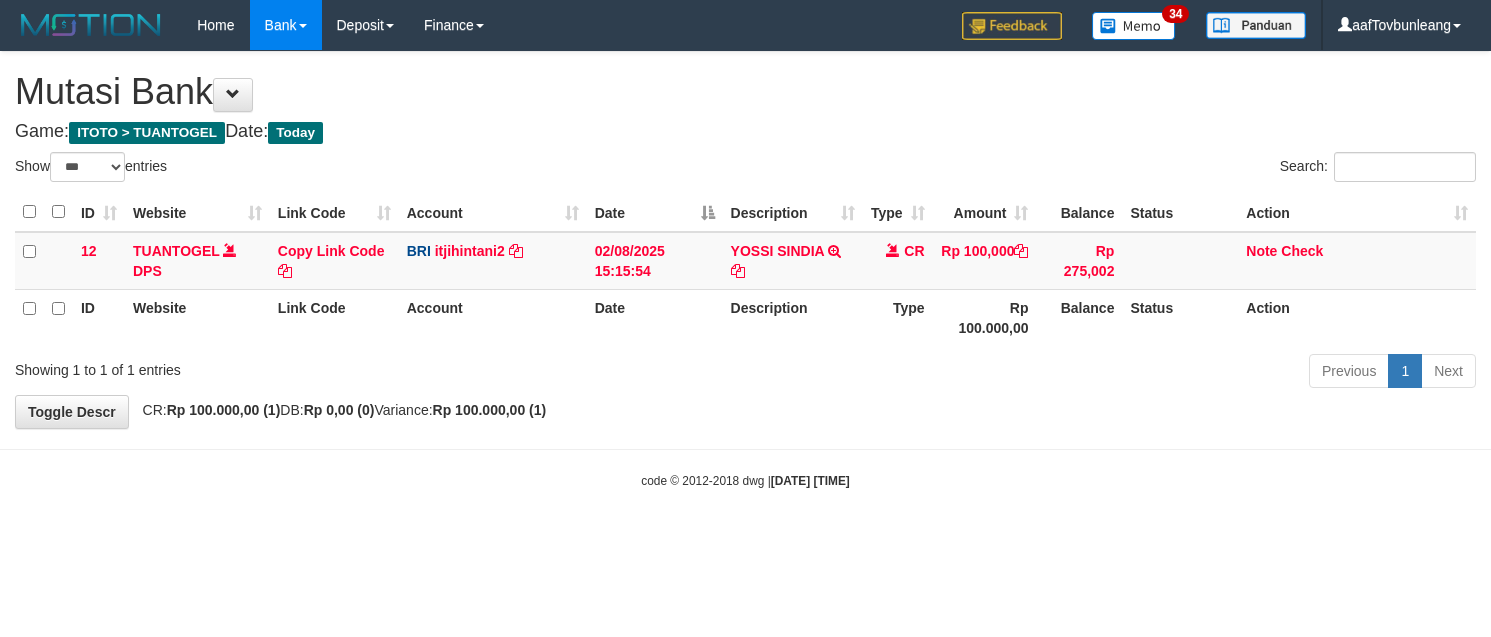 scroll, scrollTop: 0, scrollLeft: 0, axis: both 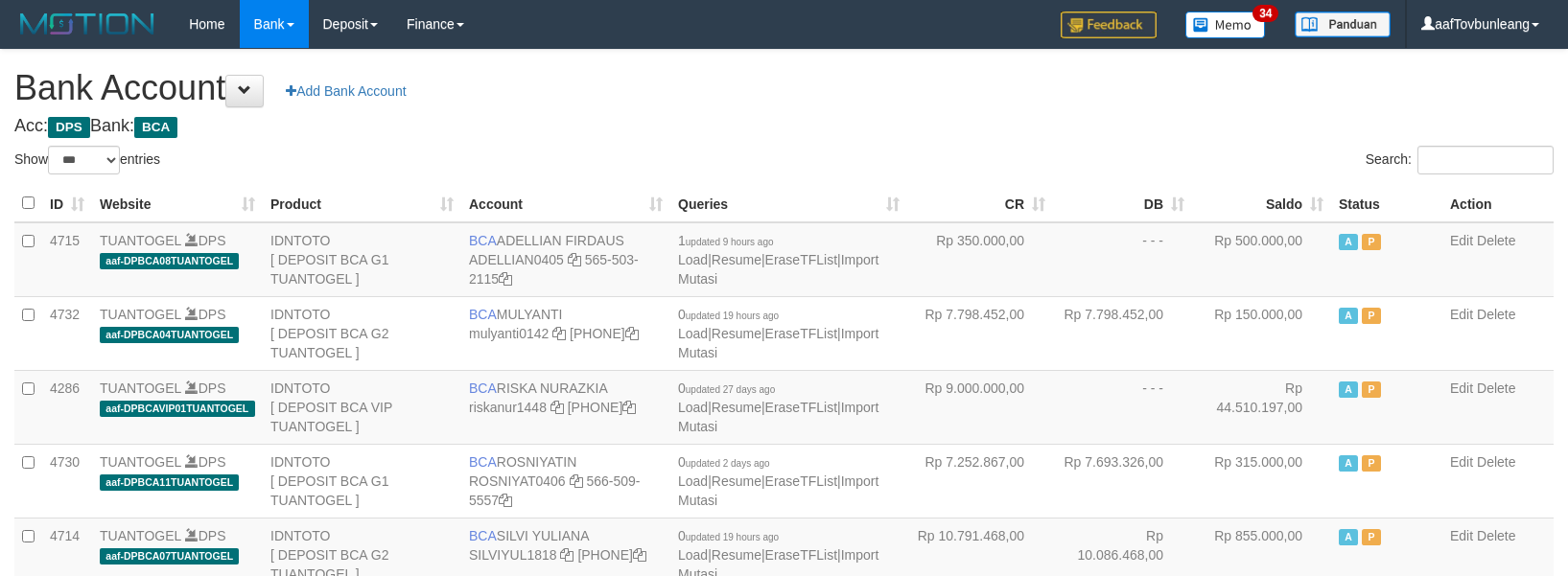 select on "***" 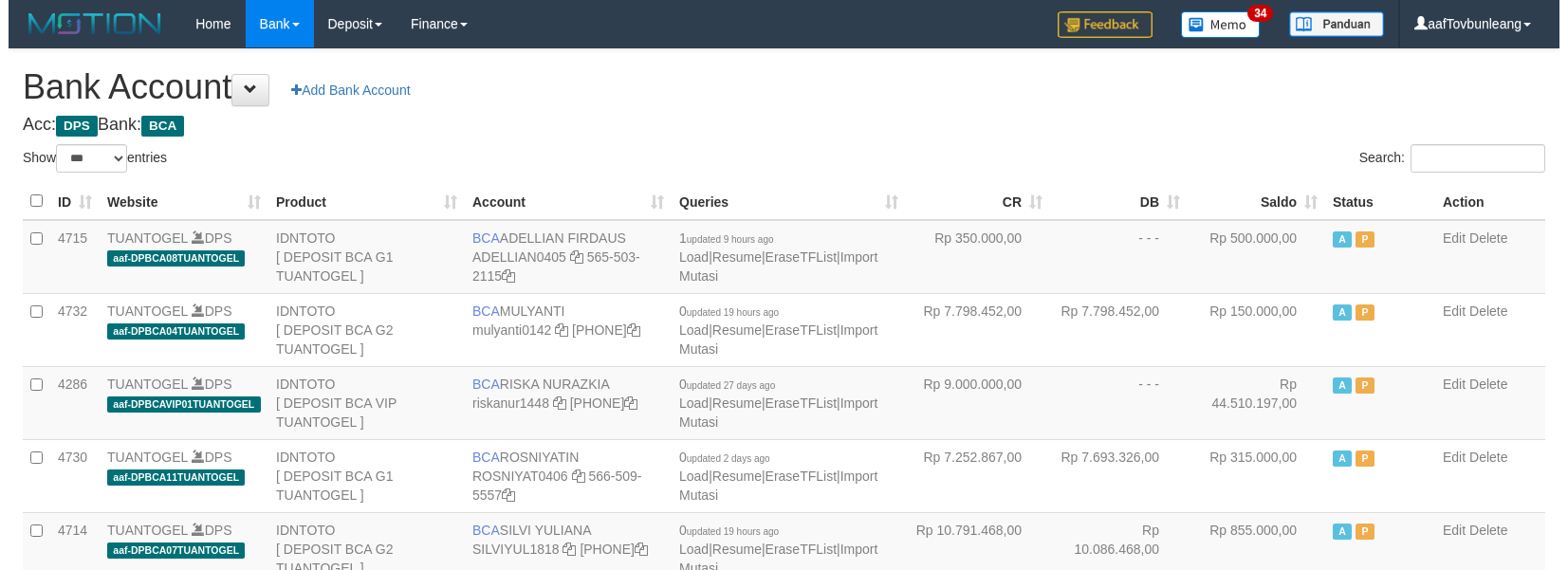 scroll, scrollTop: 588, scrollLeft: 0, axis: vertical 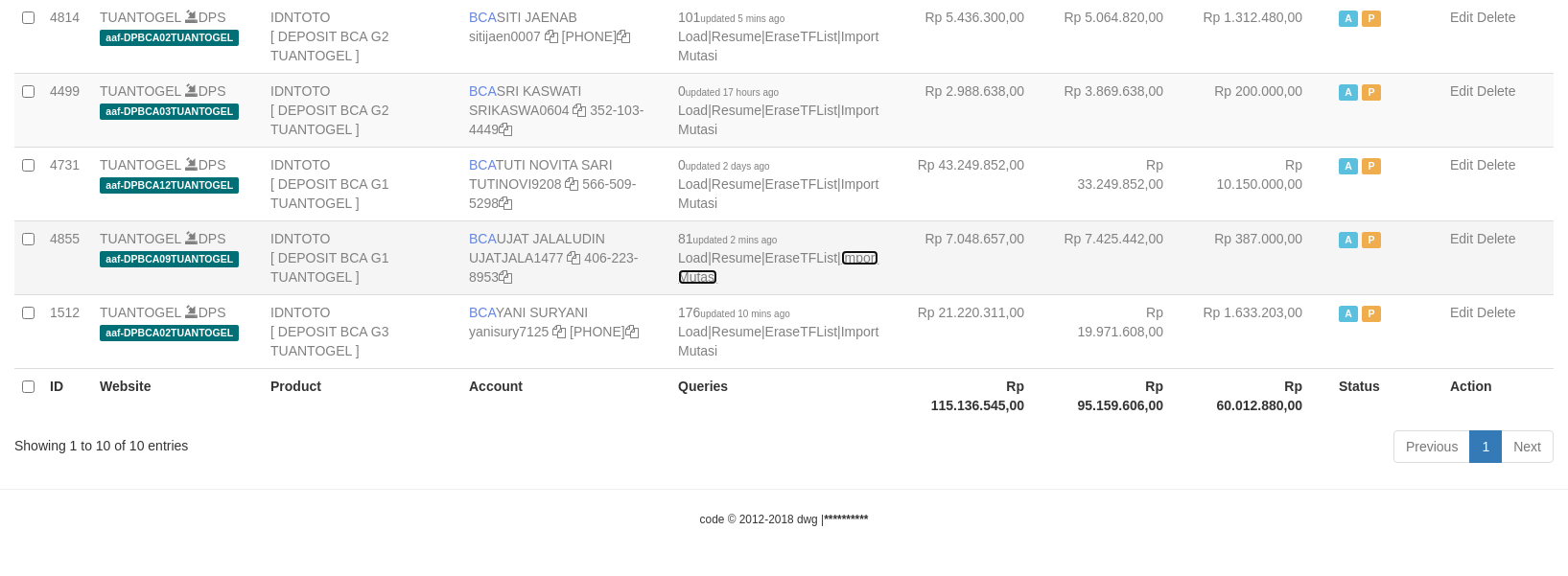 click on "Import Mutasi" at bounding box center (778, 267) 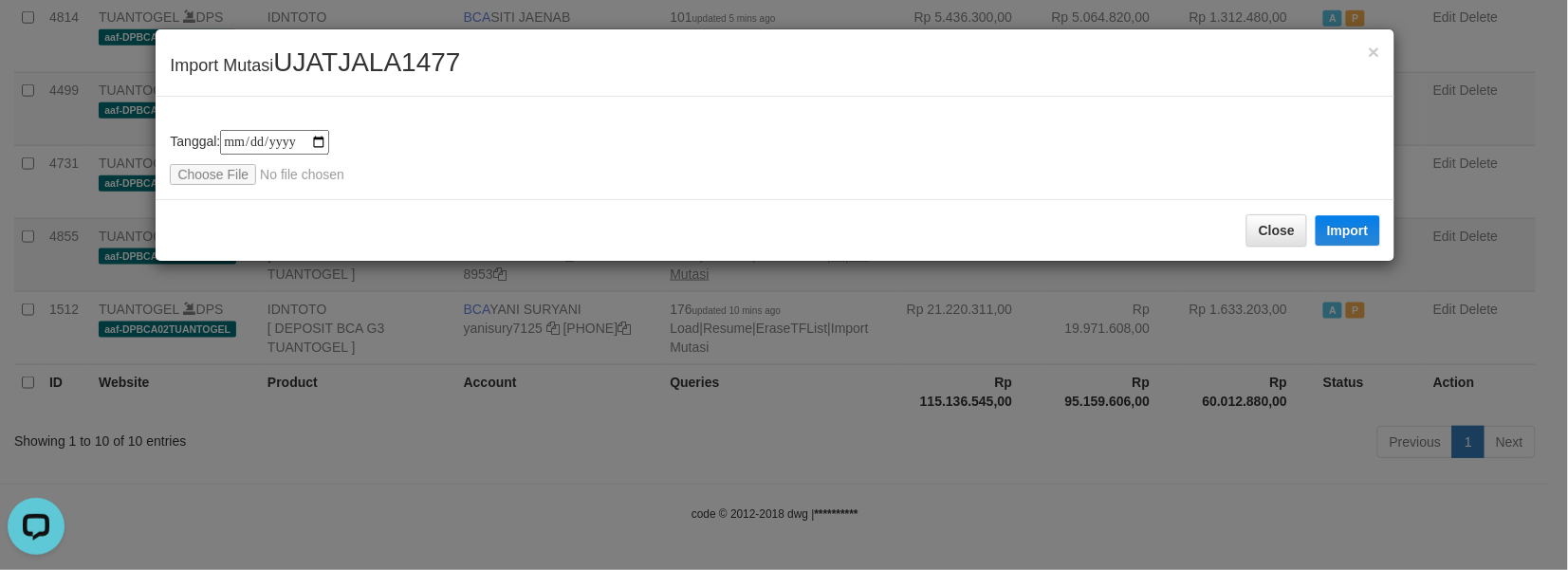 scroll, scrollTop: 0, scrollLeft: 0, axis: both 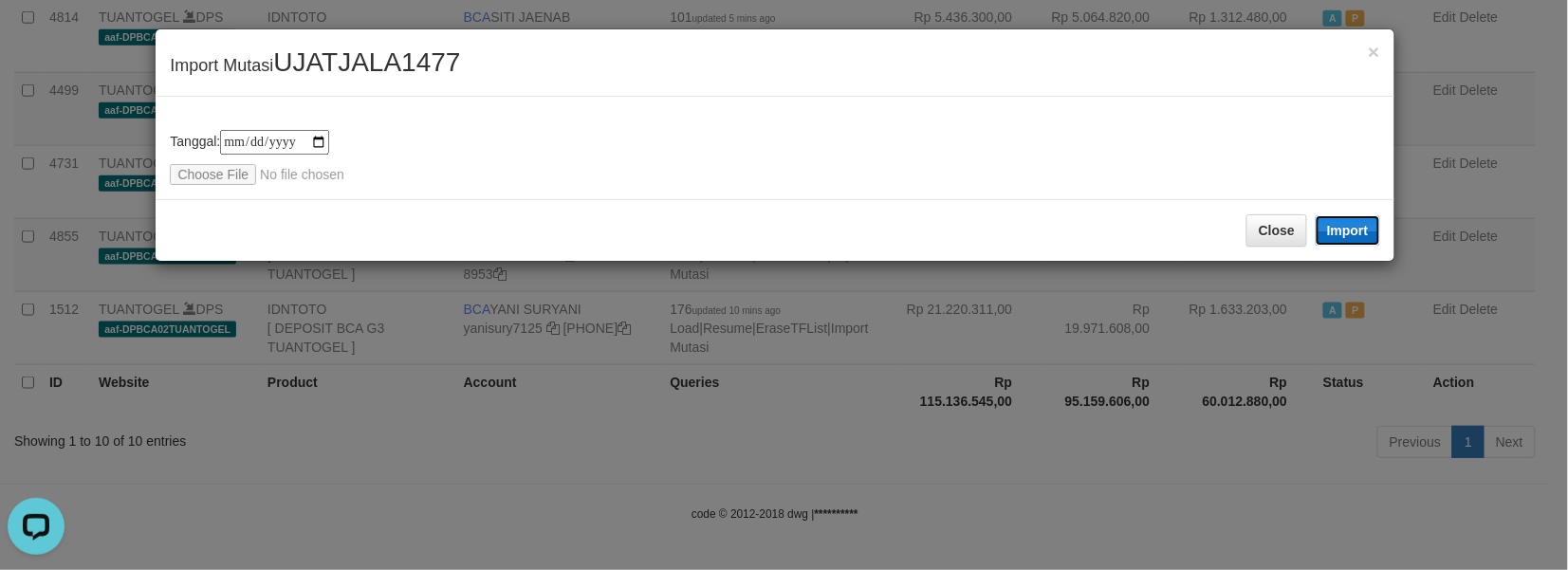 click on "Import" at bounding box center [1348, 230] 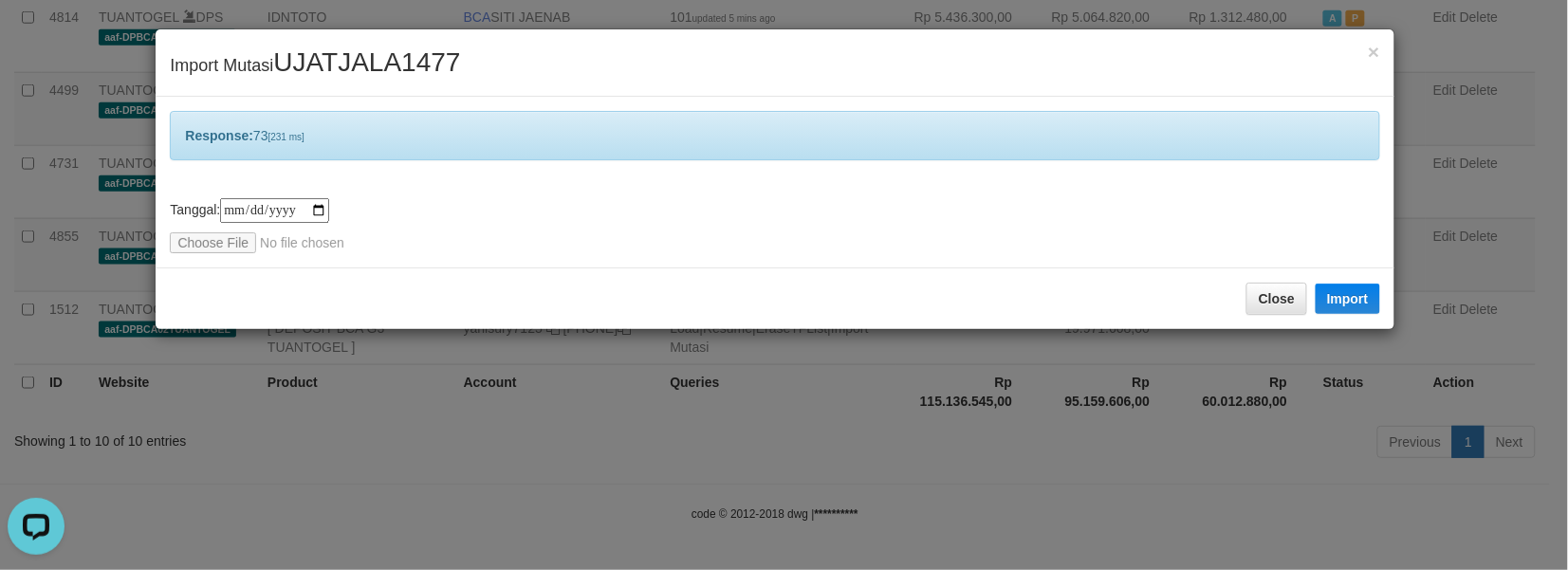 drag, startPoint x: 955, startPoint y: 275, endPoint x: 939, endPoint y: 264, distance: 19.416488 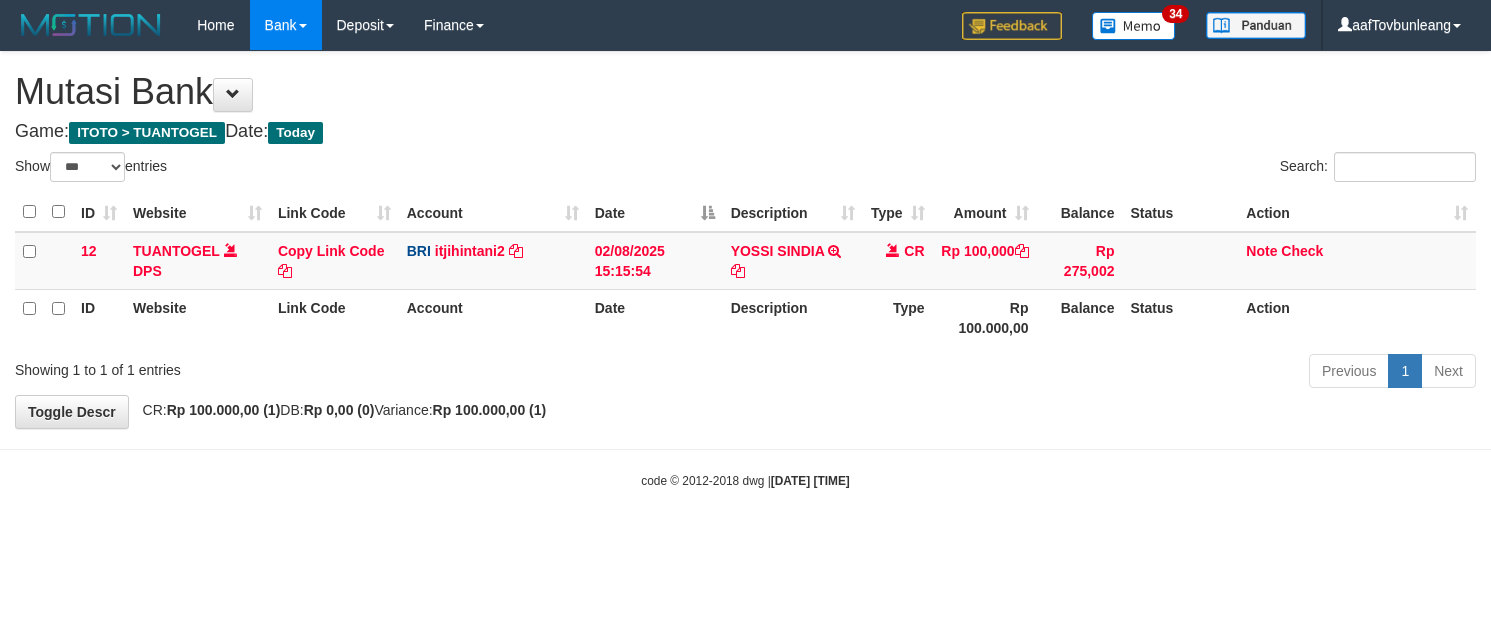 select on "***" 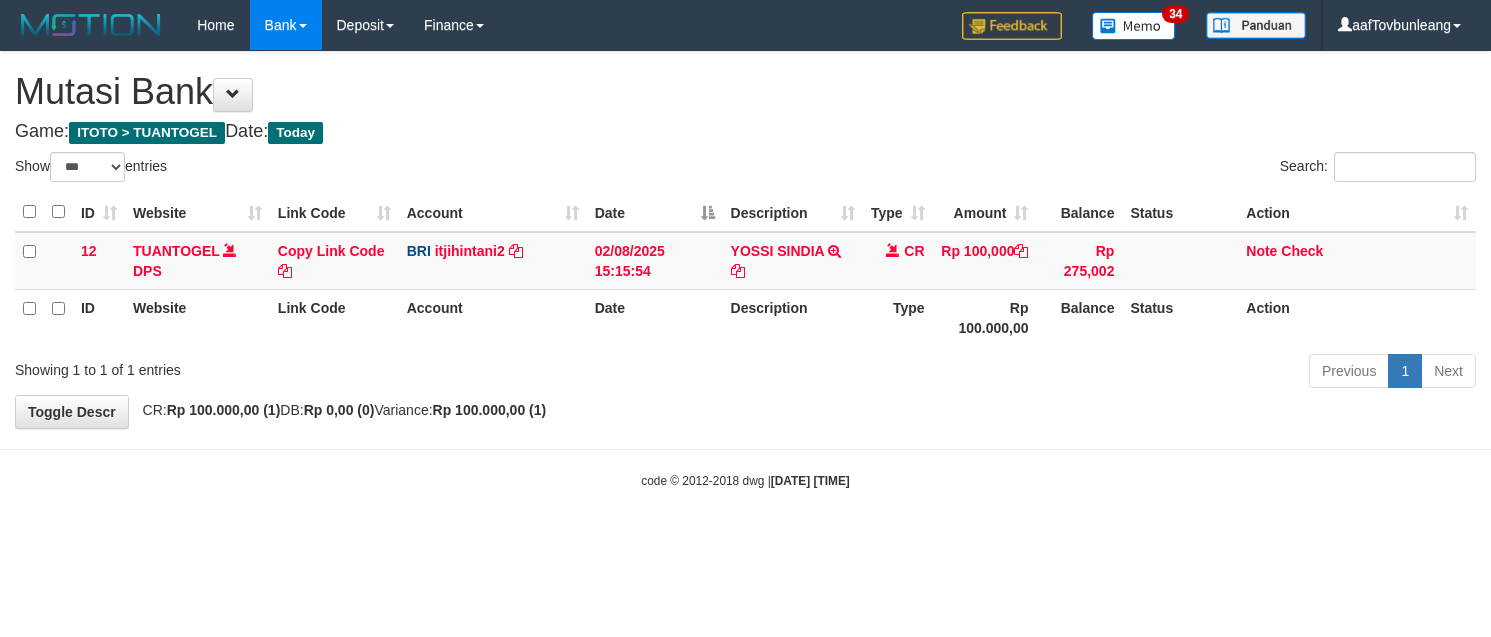 scroll, scrollTop: 0, scrollLeft: 0, axis: both 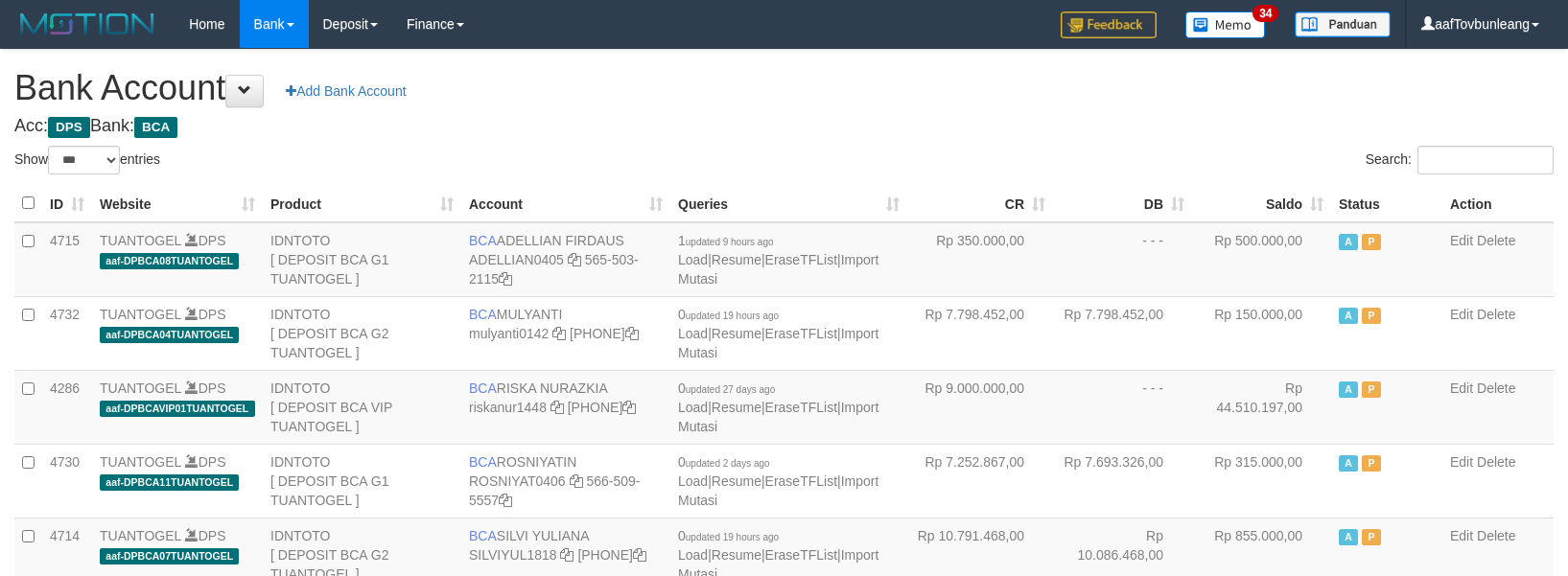 select on "***" 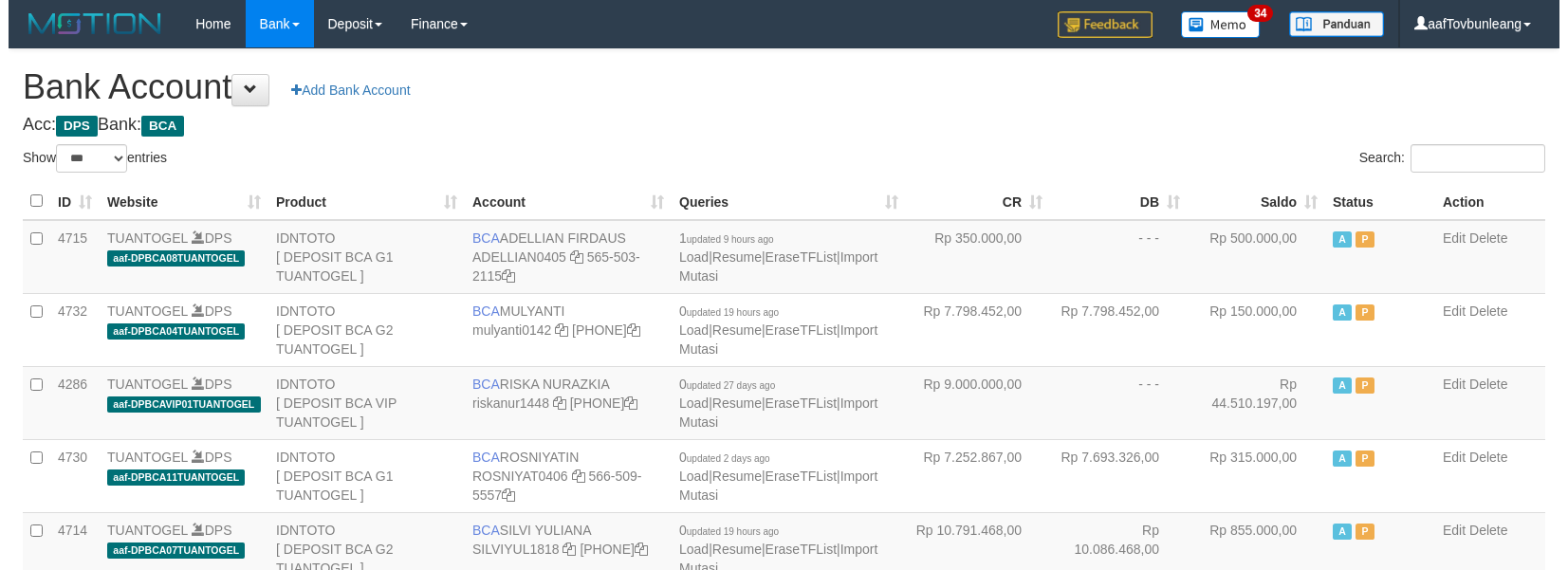 scroll, scrollTop: 588, scrollLeft: 0, axis: vertical 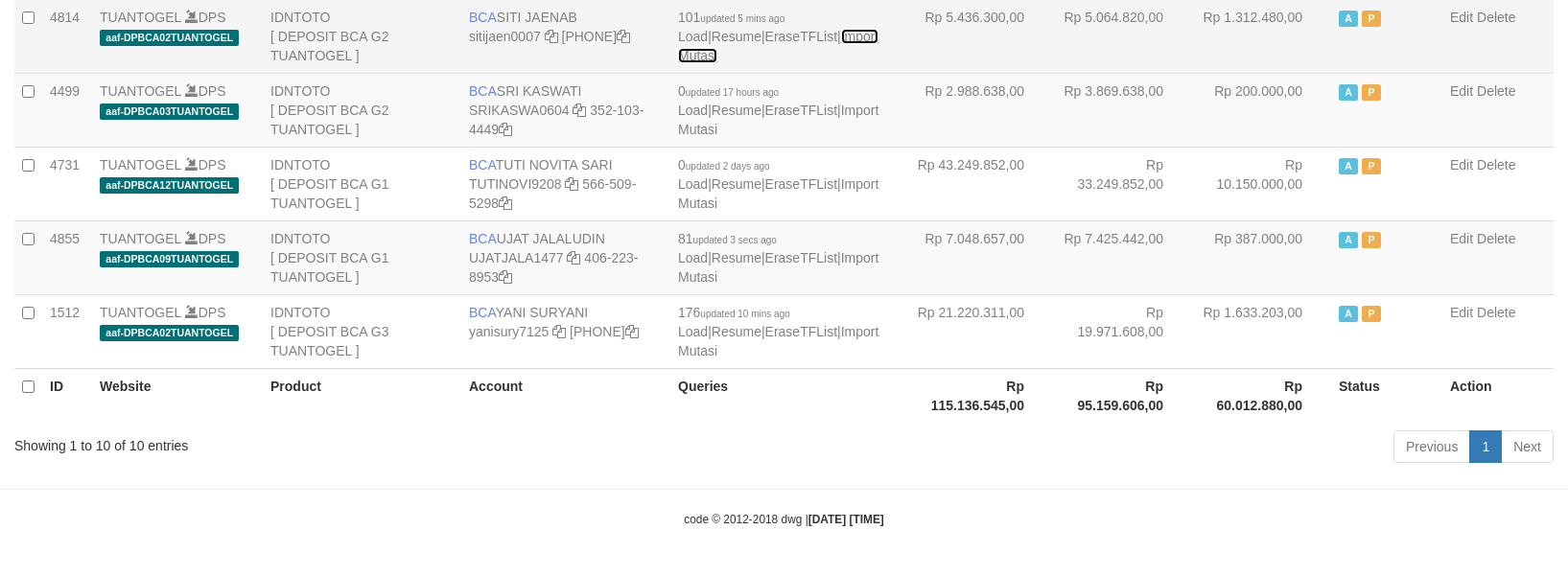 click on "Import Mutasi" at bounding box center (778, 46) 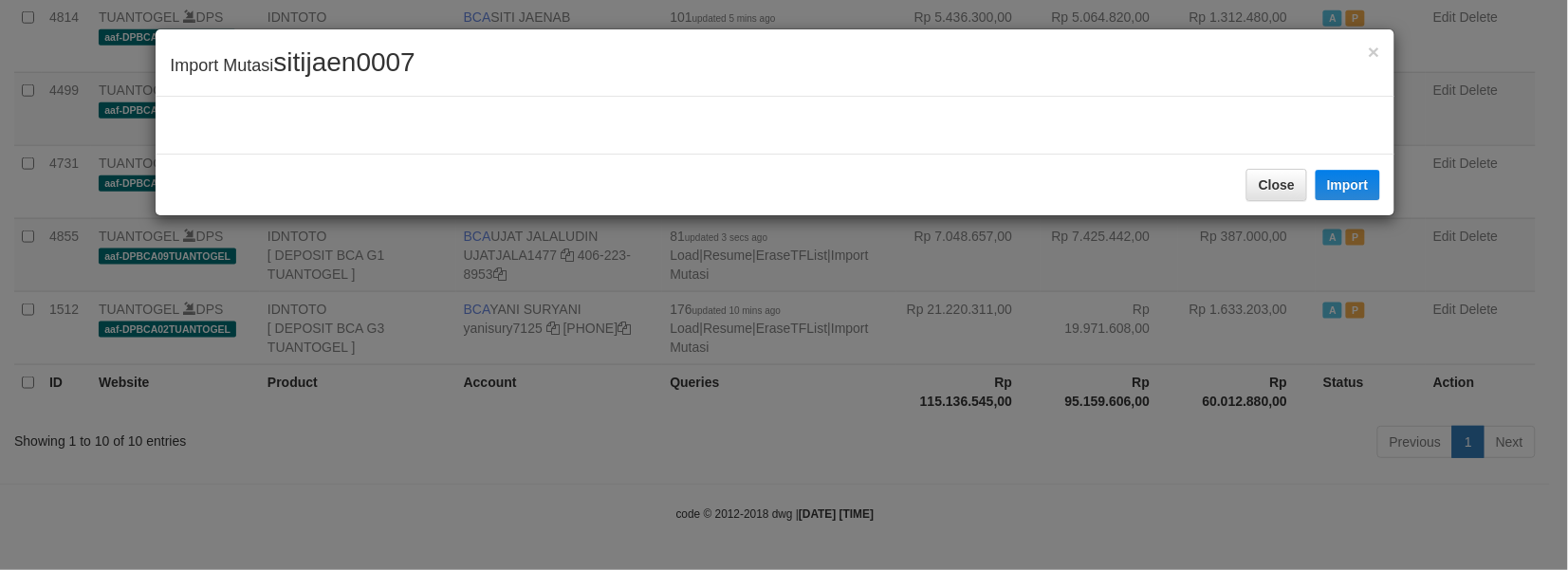 click on "sitijaen0007" at bounding box center (343, 62) 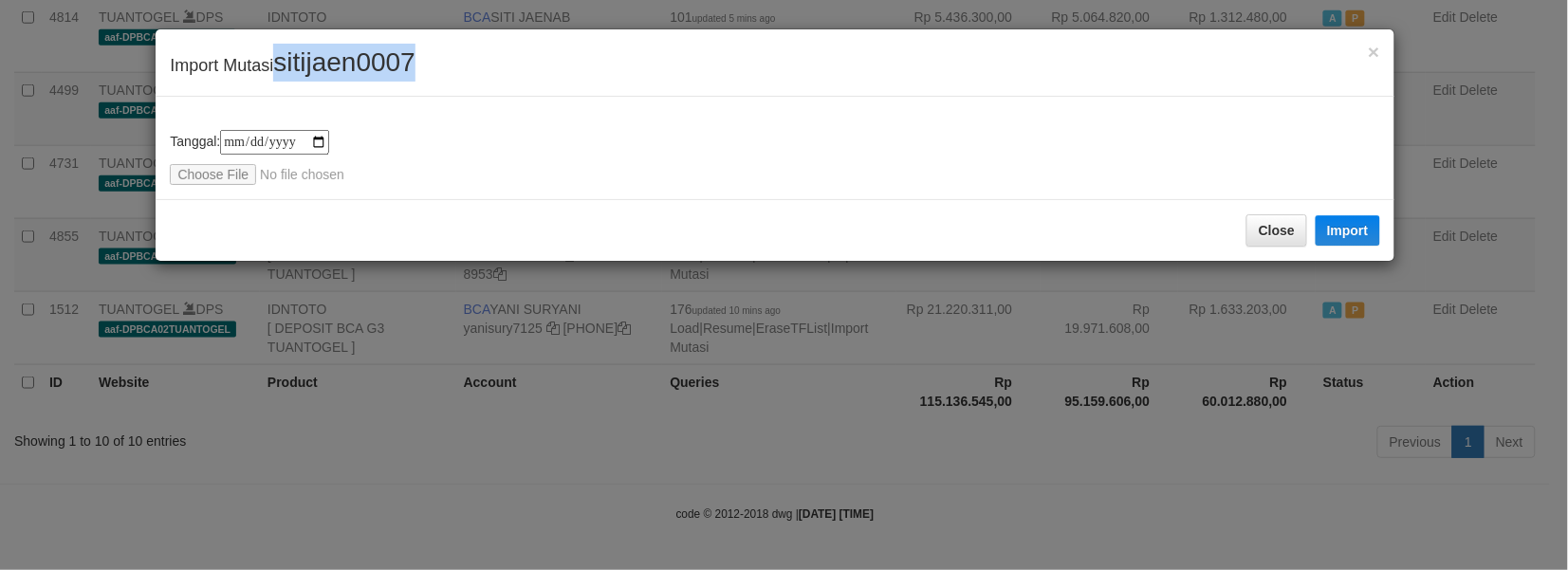 click on "sitijaen0007" at bounding box center (343, 62) 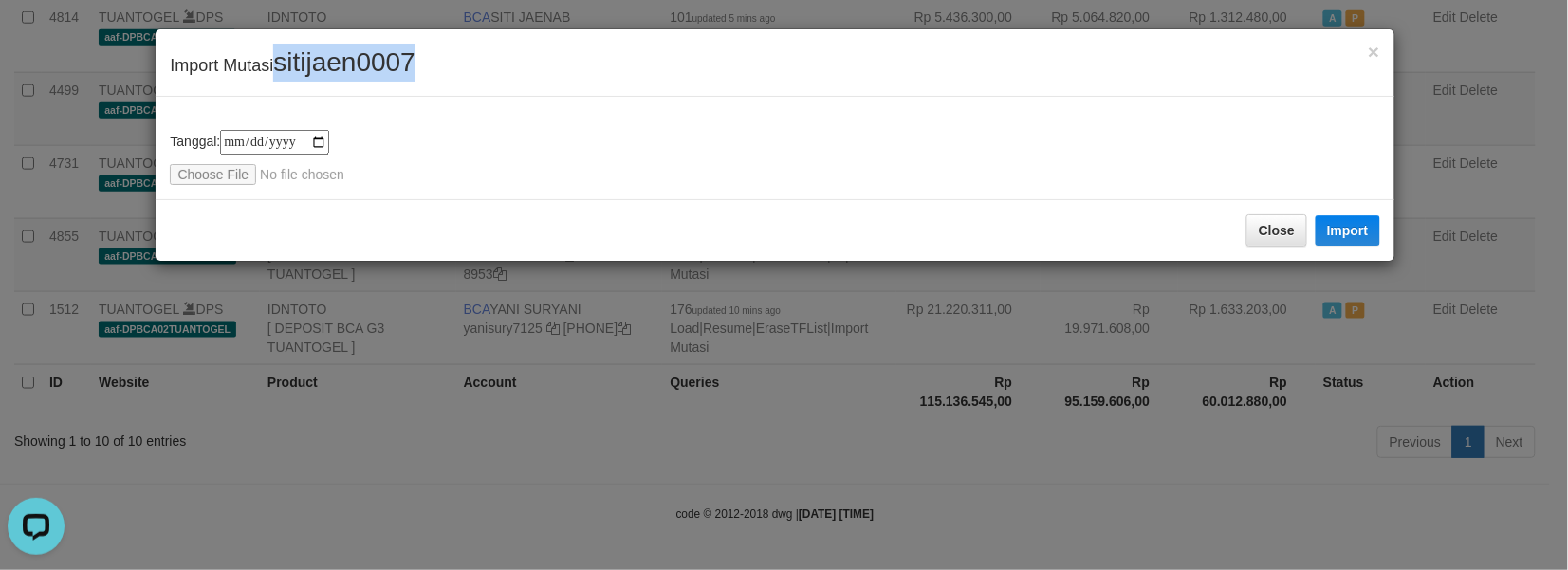 scroll, scrollTop: 0, scrollLeft: 0, axis: both 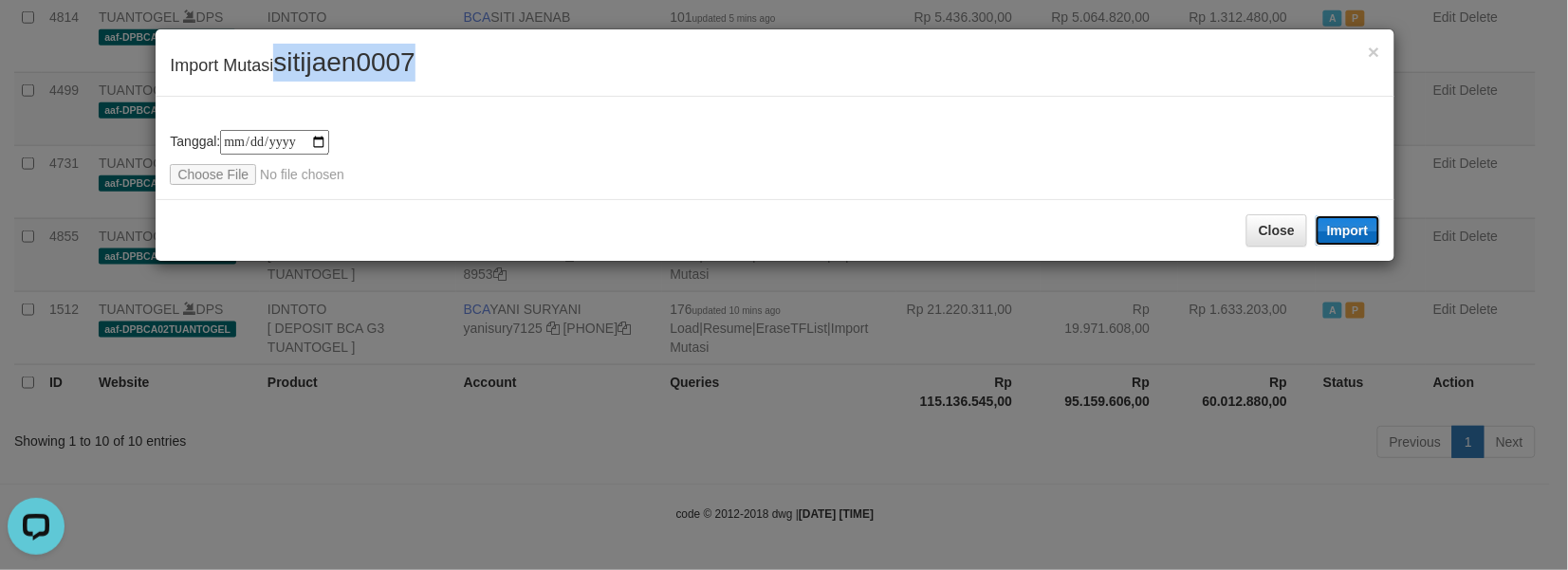click on "Import" at bounding box center (1348, 230) 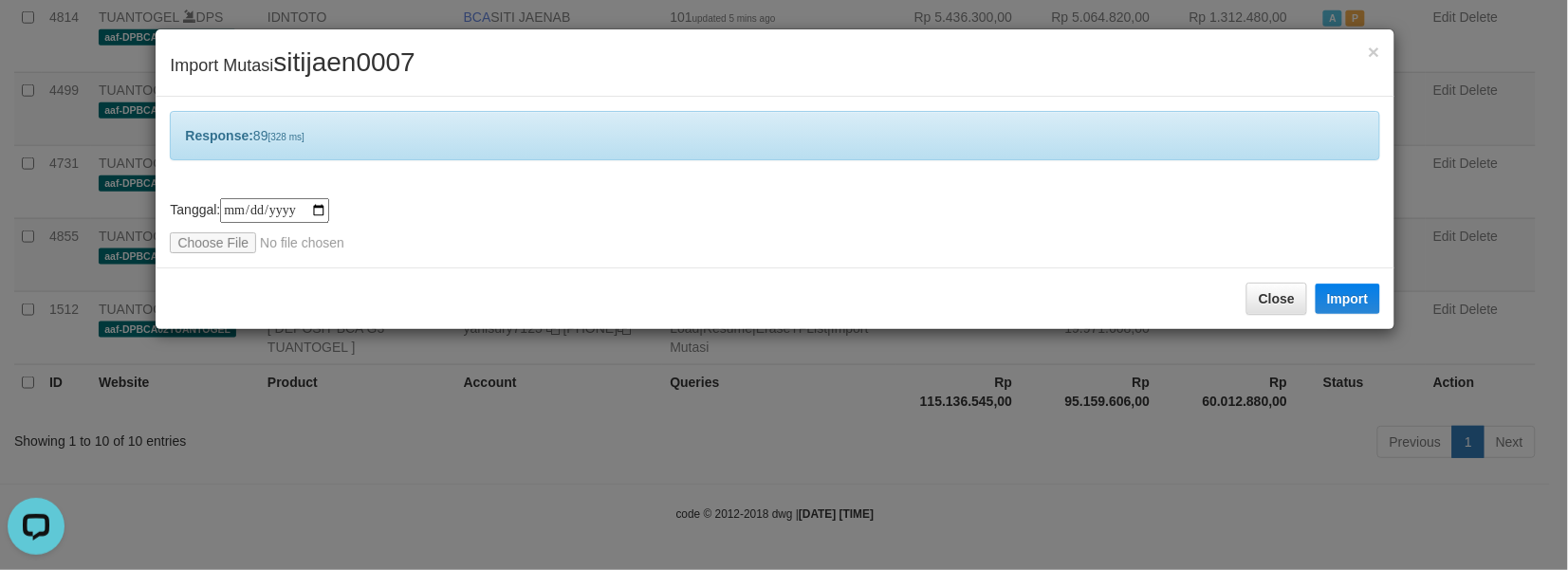 click on "Response:  89  [328 ms]" at bounding box center (774, 136) 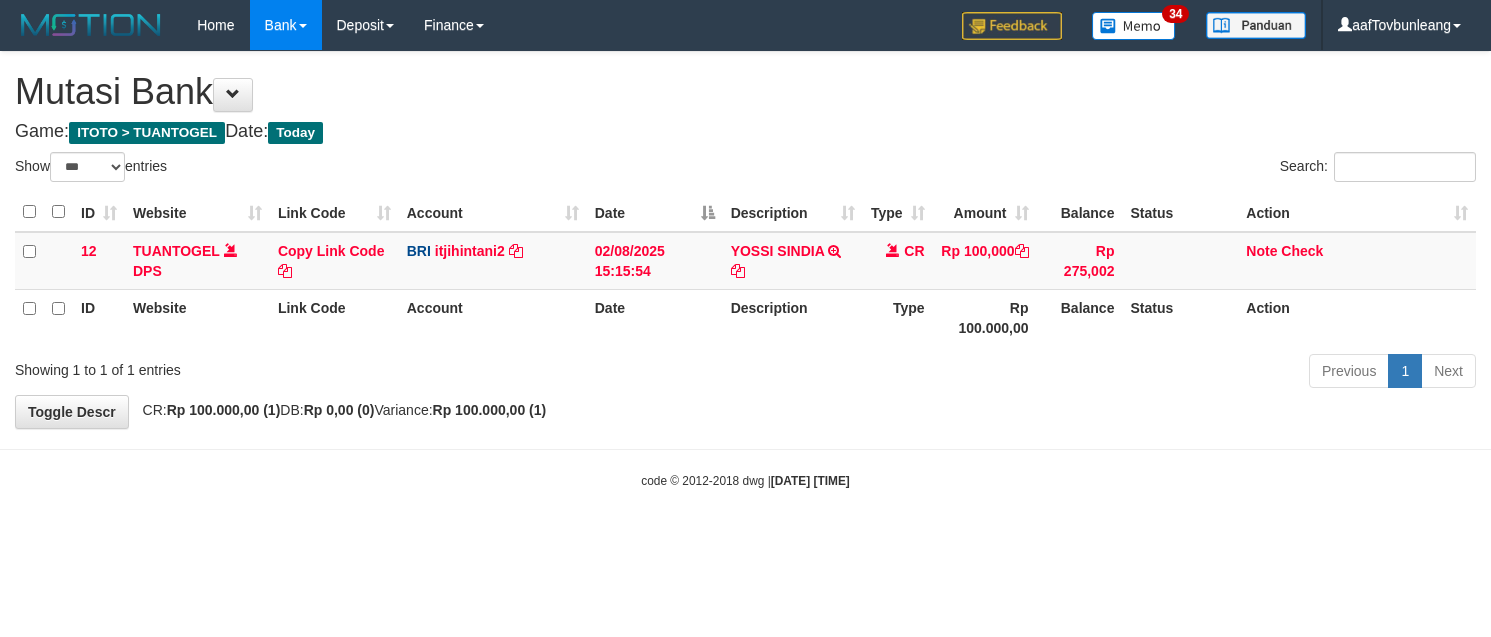 select on "***" 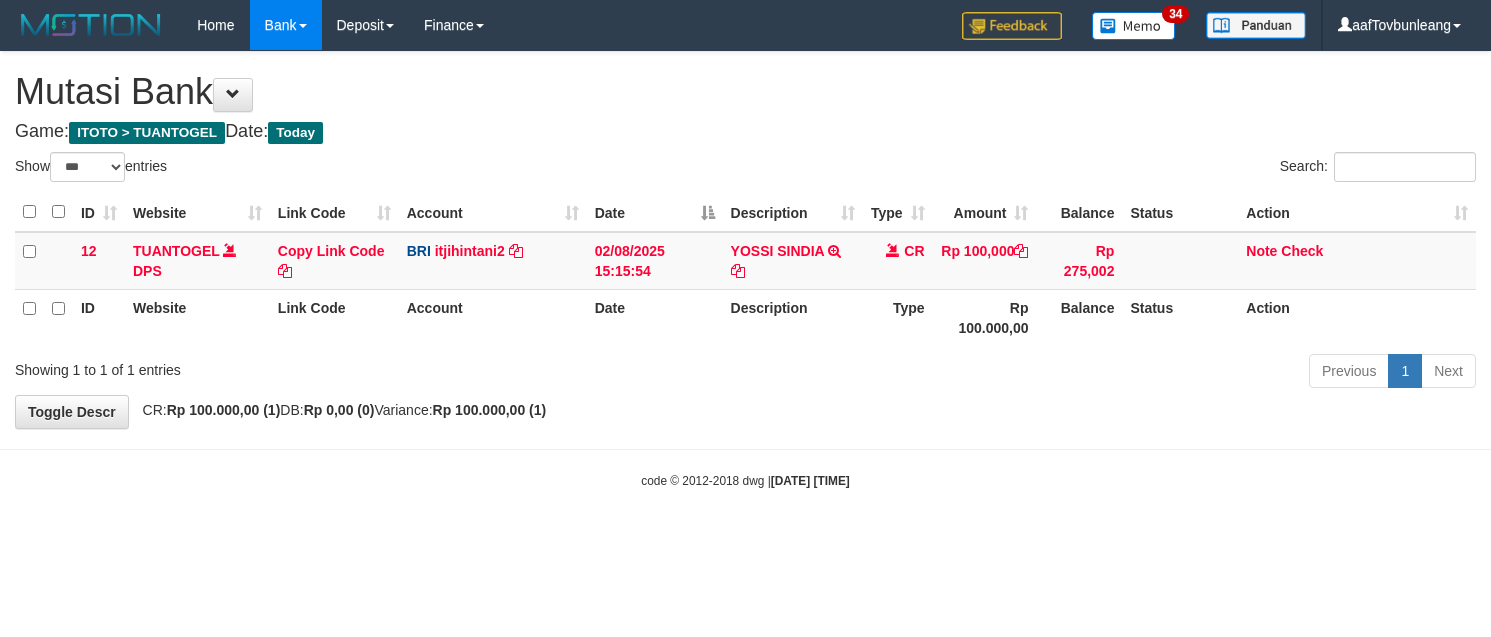 scroll, scrollTop: 0, scrollLeft: 0, axis: both 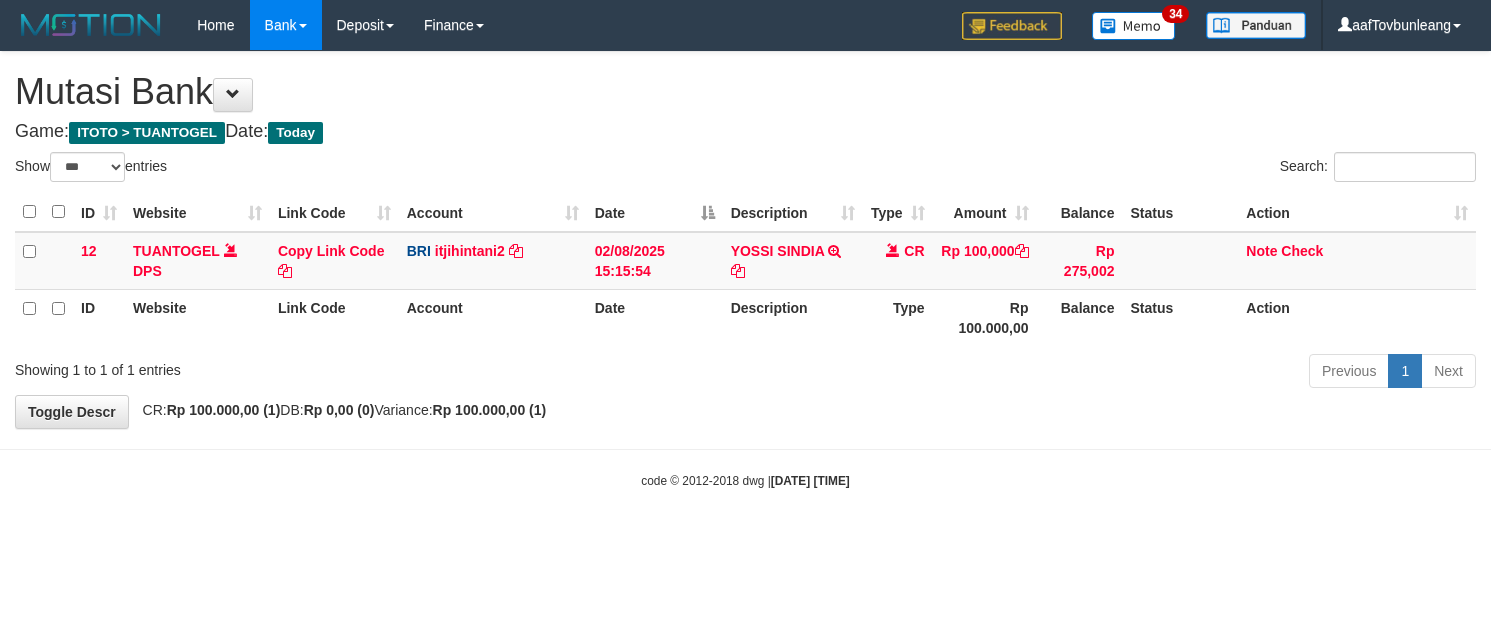 select on "***" 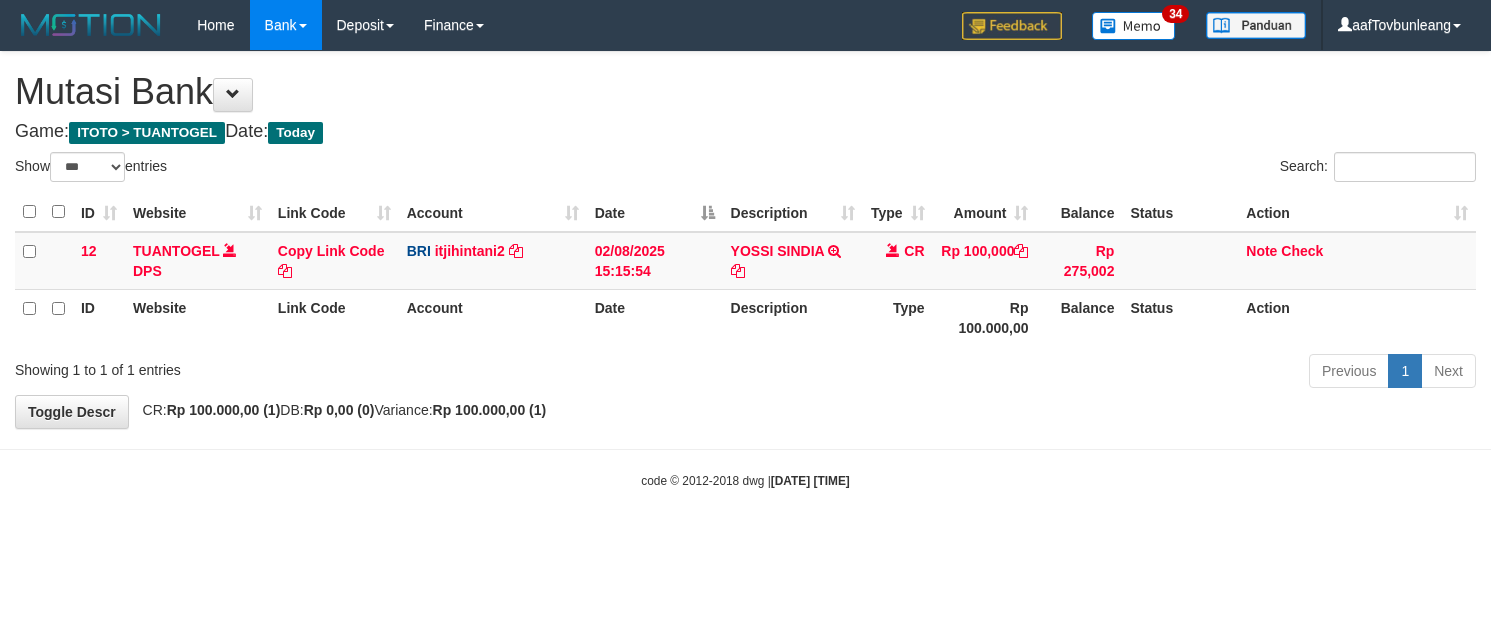 scroll, scrollTop: 0, scrollLeft: 0, axis: both 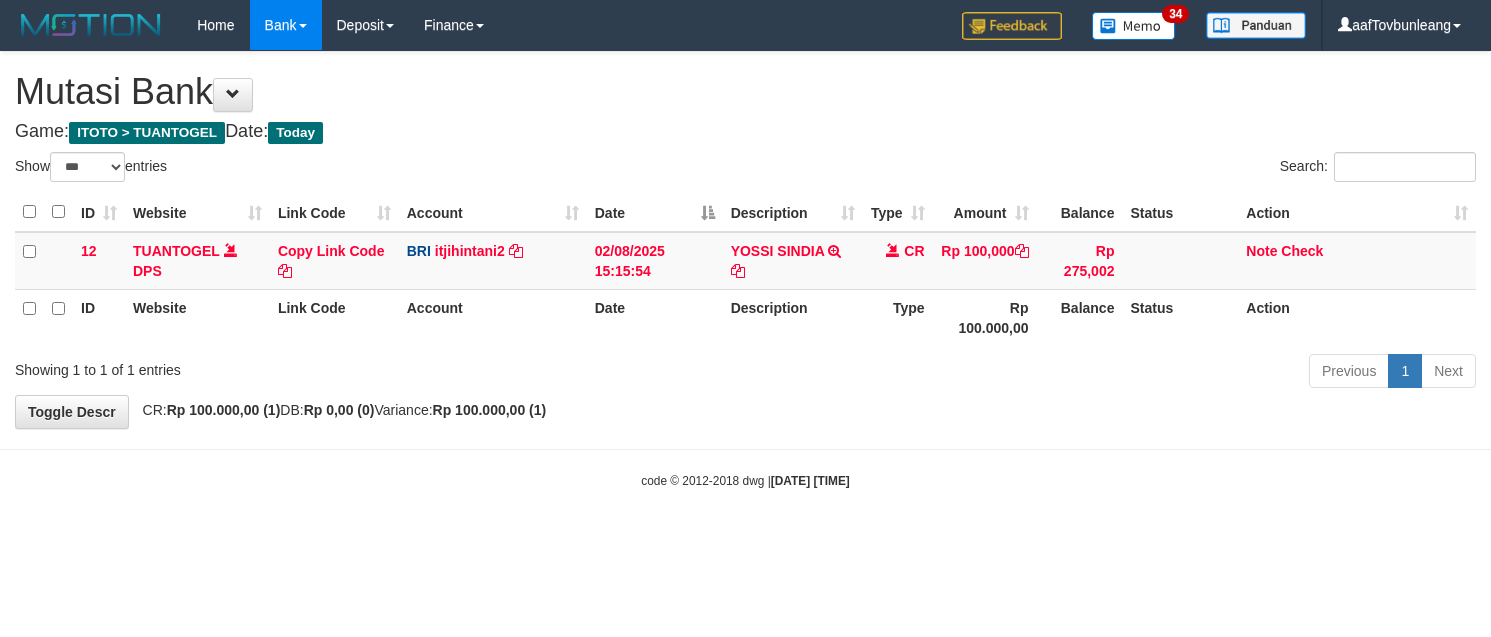 select on "***" 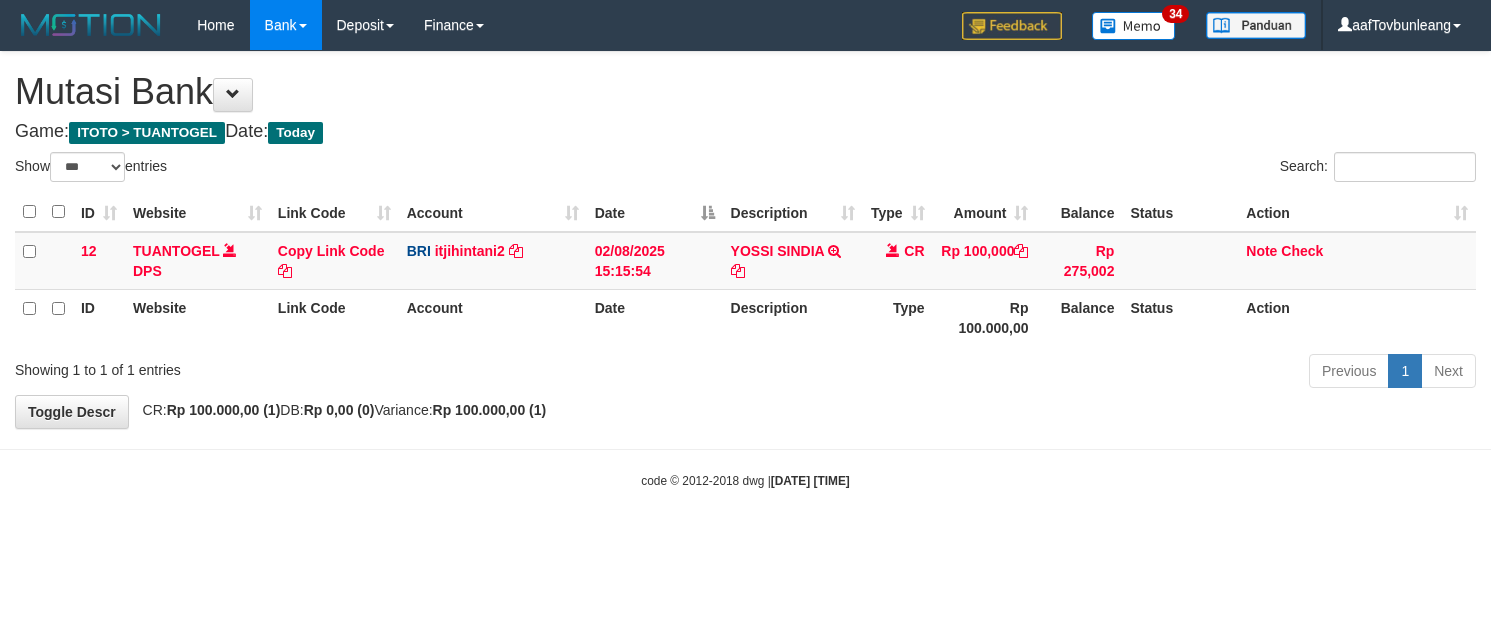 scroll, scrollTop: 0, scrollLeft: 0, axis: both 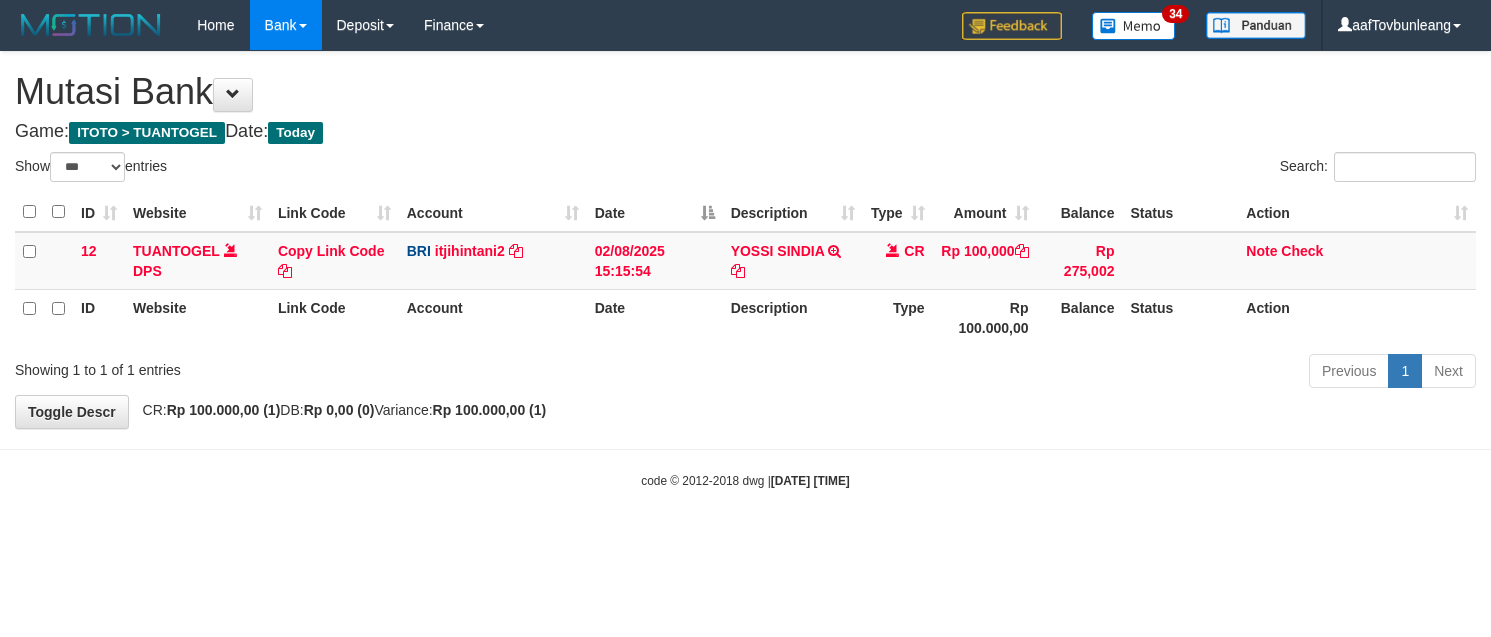 select on "***" 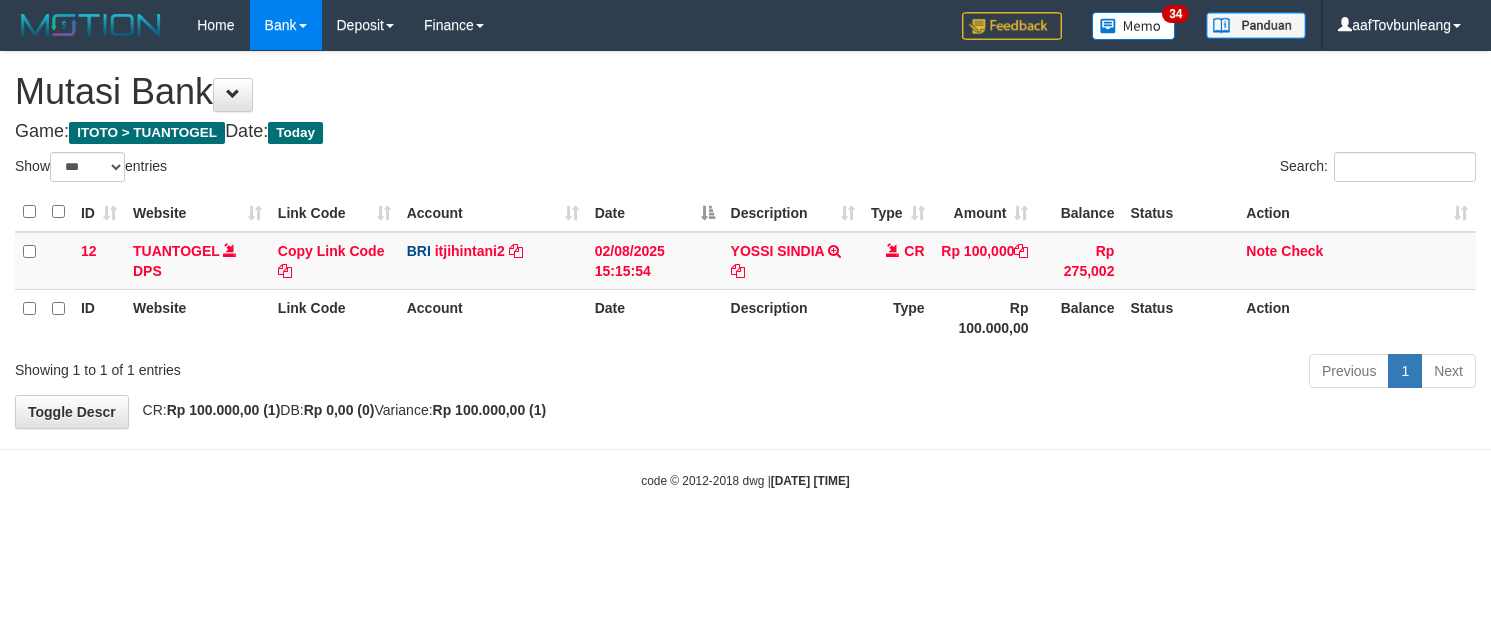 scroll, scrollTop: 0, scrollLeft: 0, axis: both 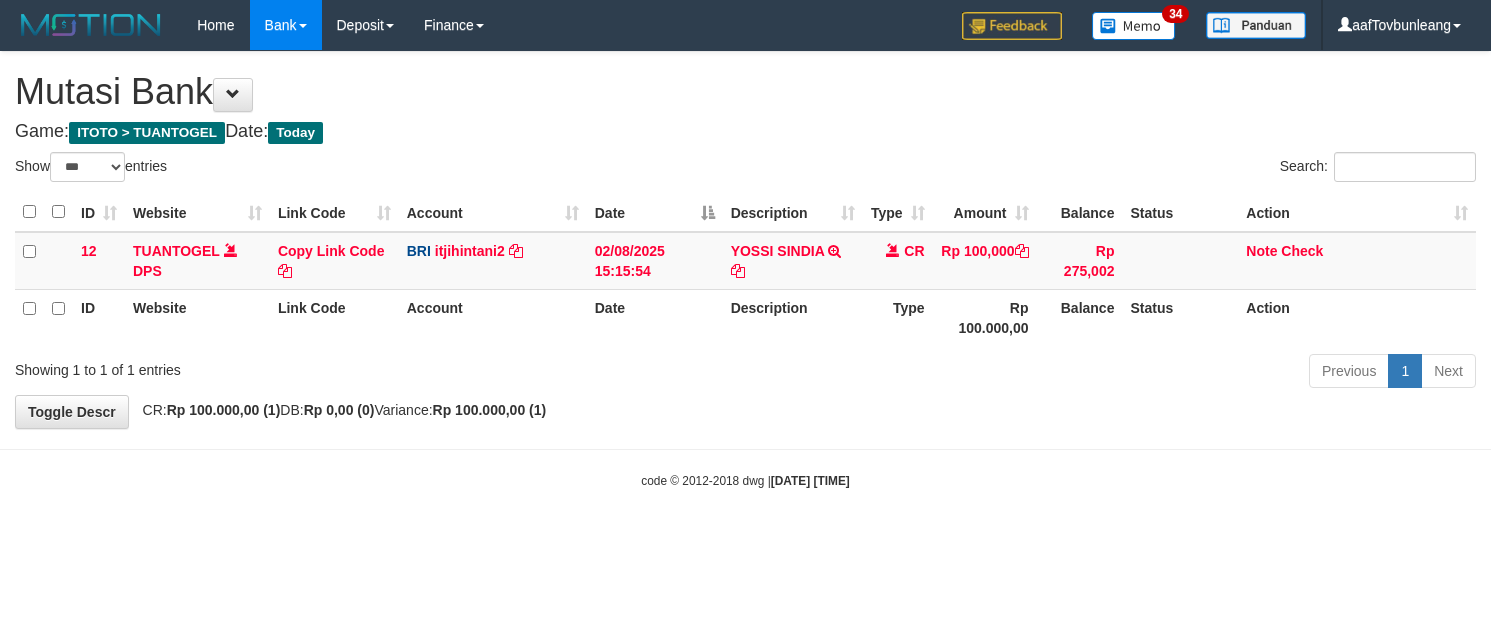 select on "***" 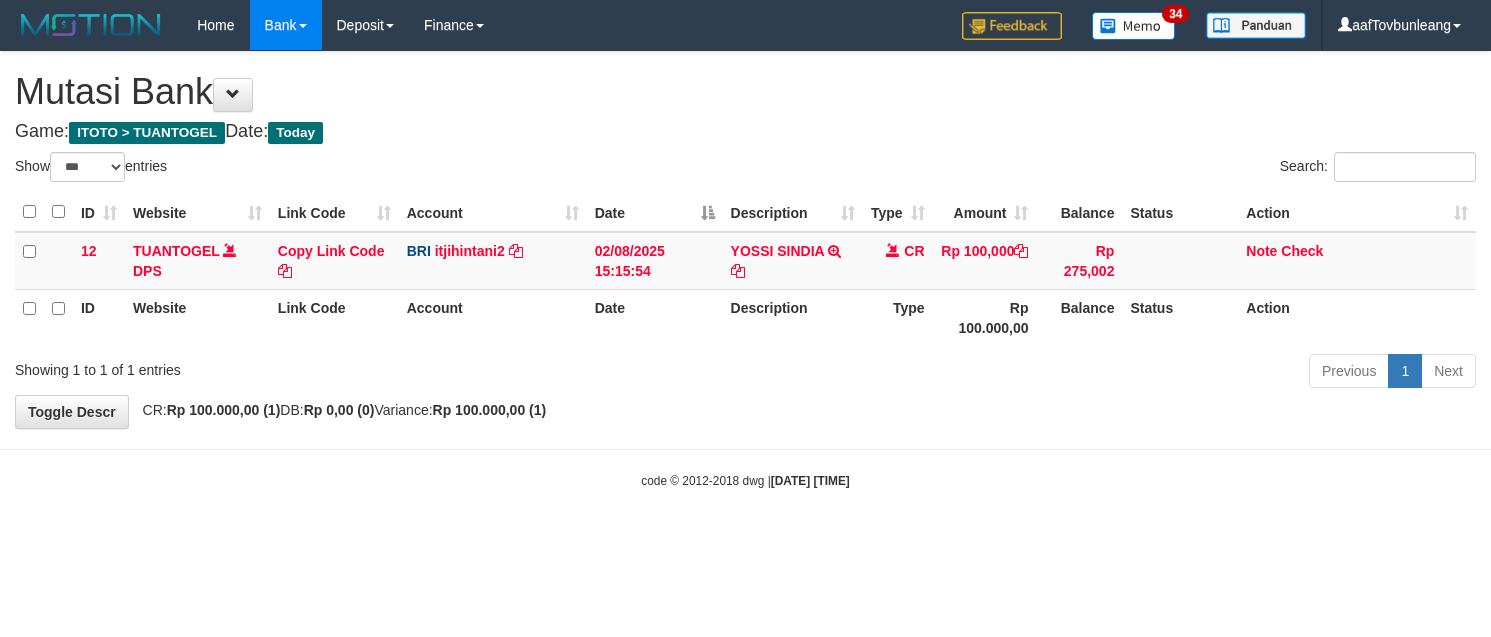 scroll, scrollTop: 0, scrollLeft: 0, axis: both 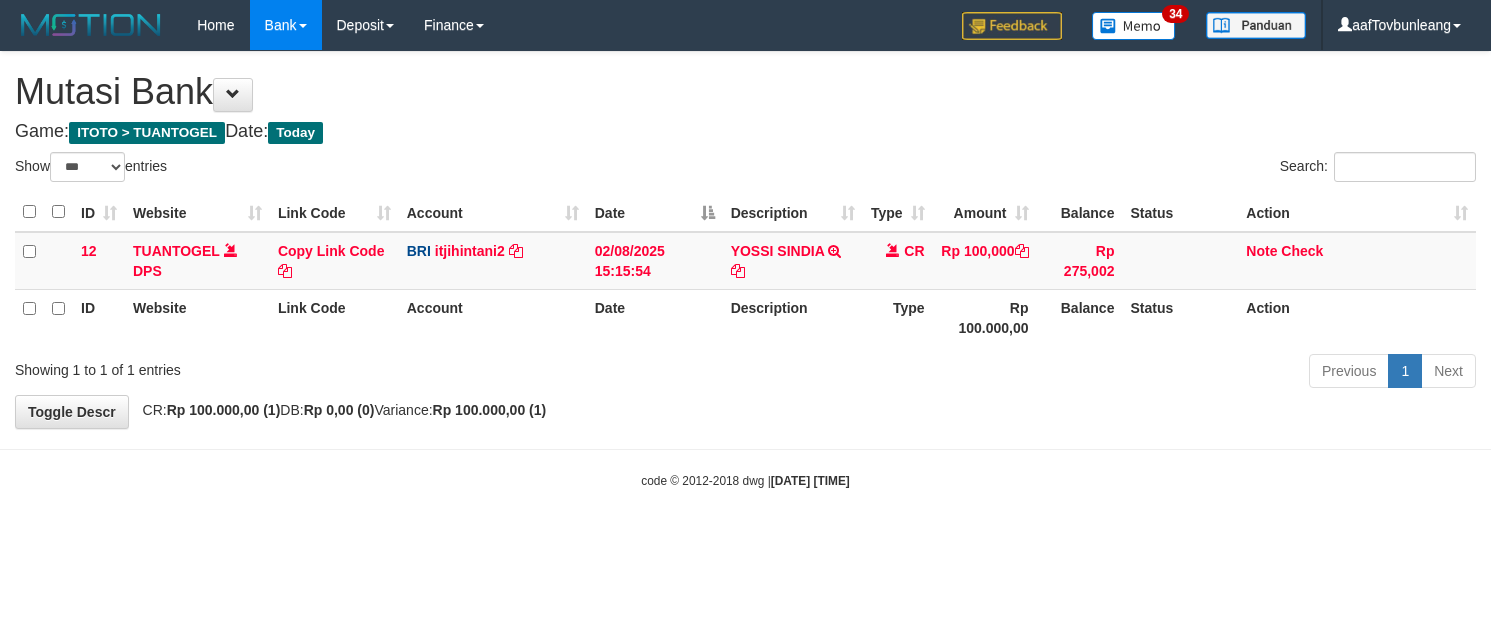 select on "***" 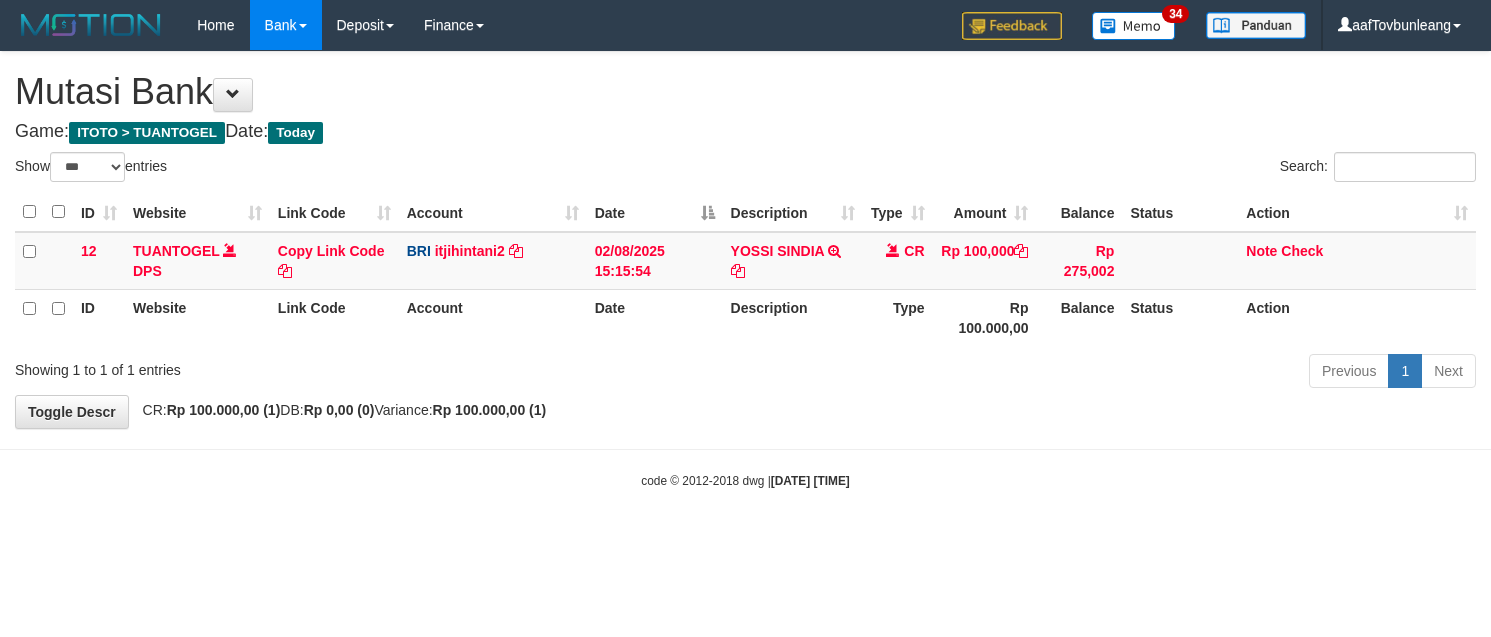 scroll, scrollTop: 0, scrollLeft: 0, axis: both 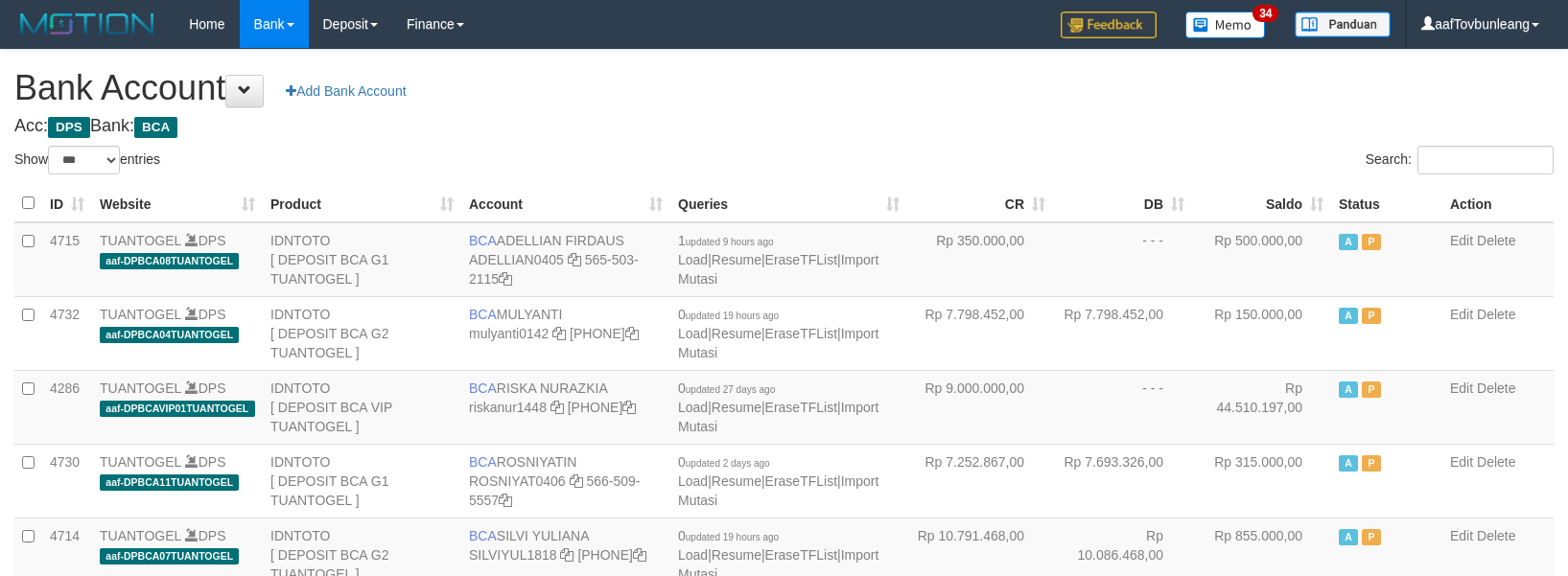 select on "***" 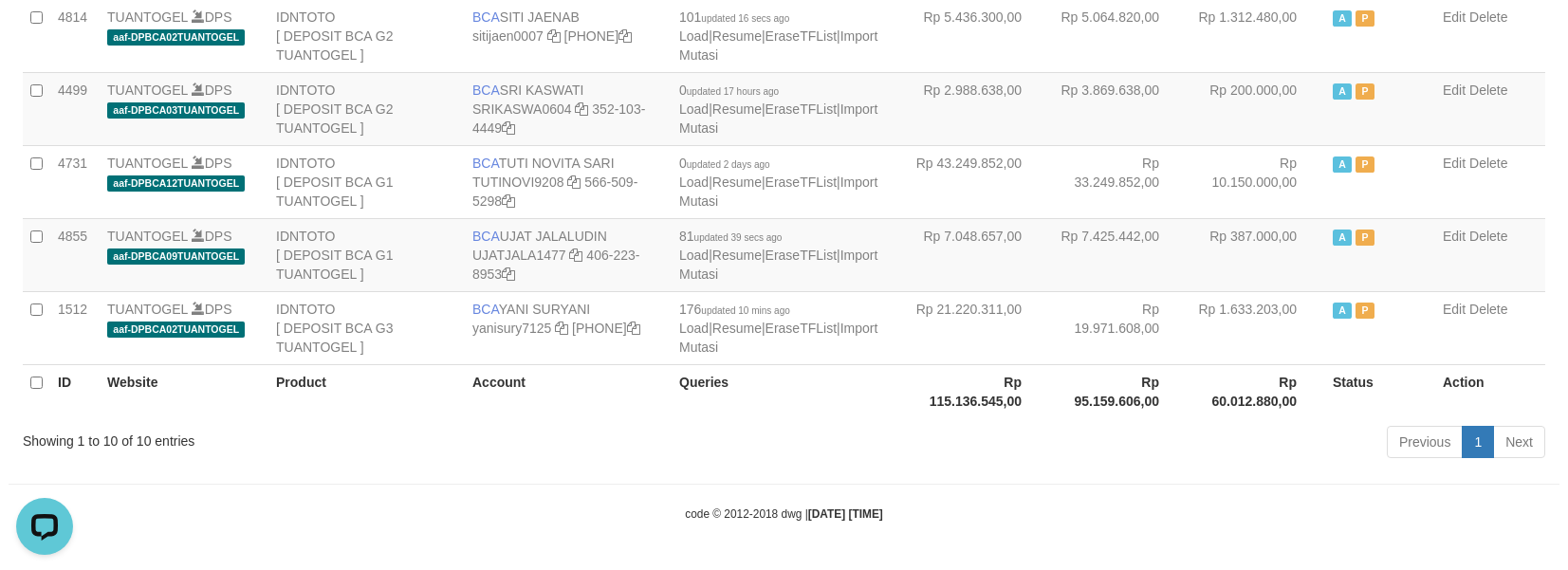scroll, scrollTop: 0, scrollLeft: 0, axis: both 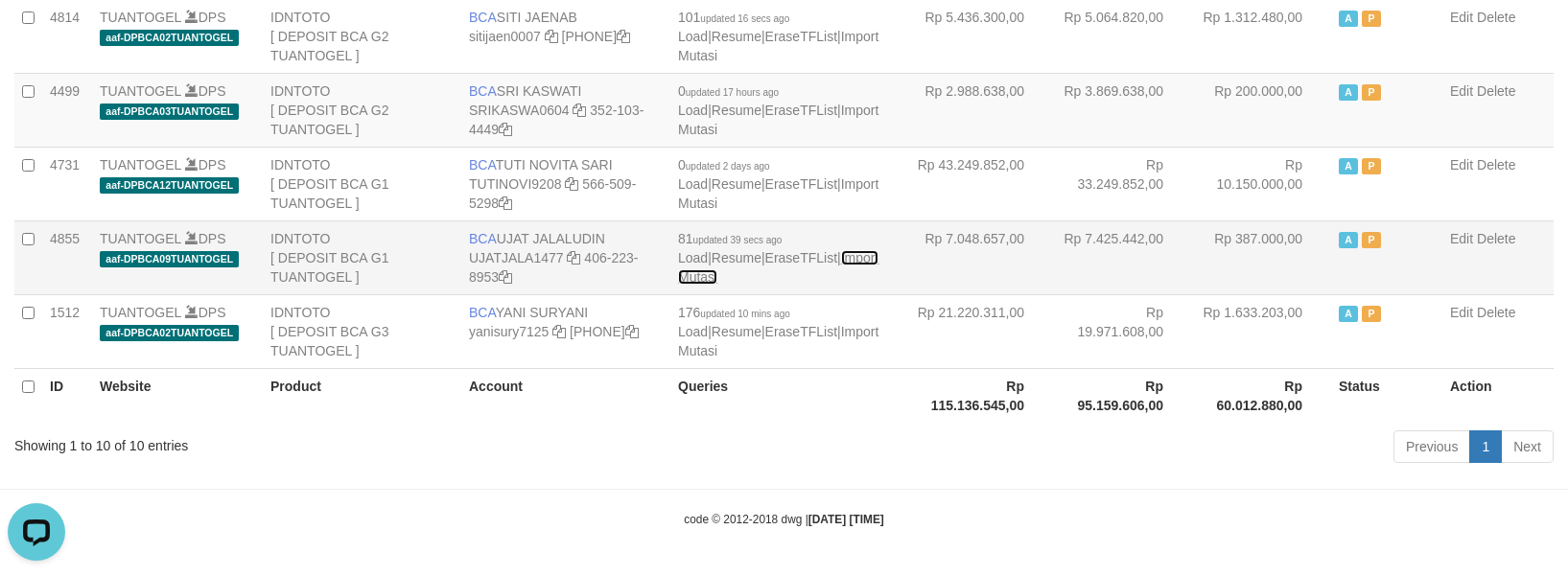 click on "Import Mutasi" at bounding box center (778, 267) 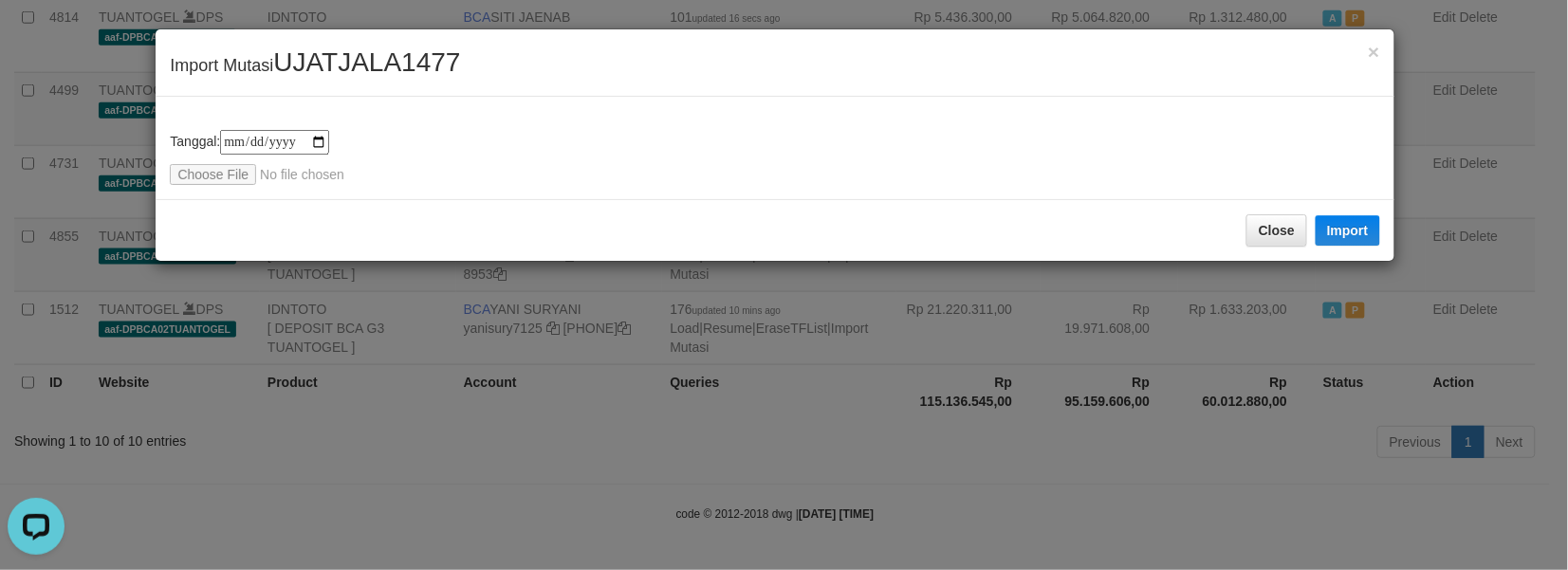 type on "**********" 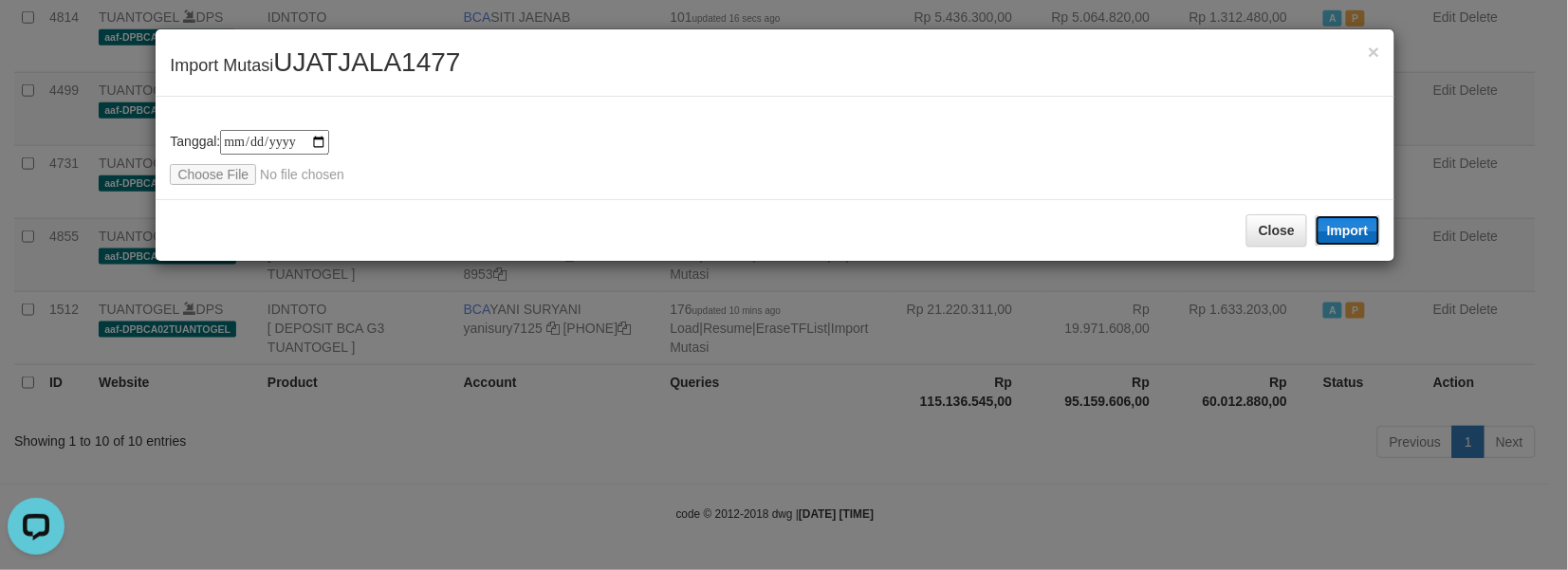 click on "Import" at bounding box center (1348, 230) 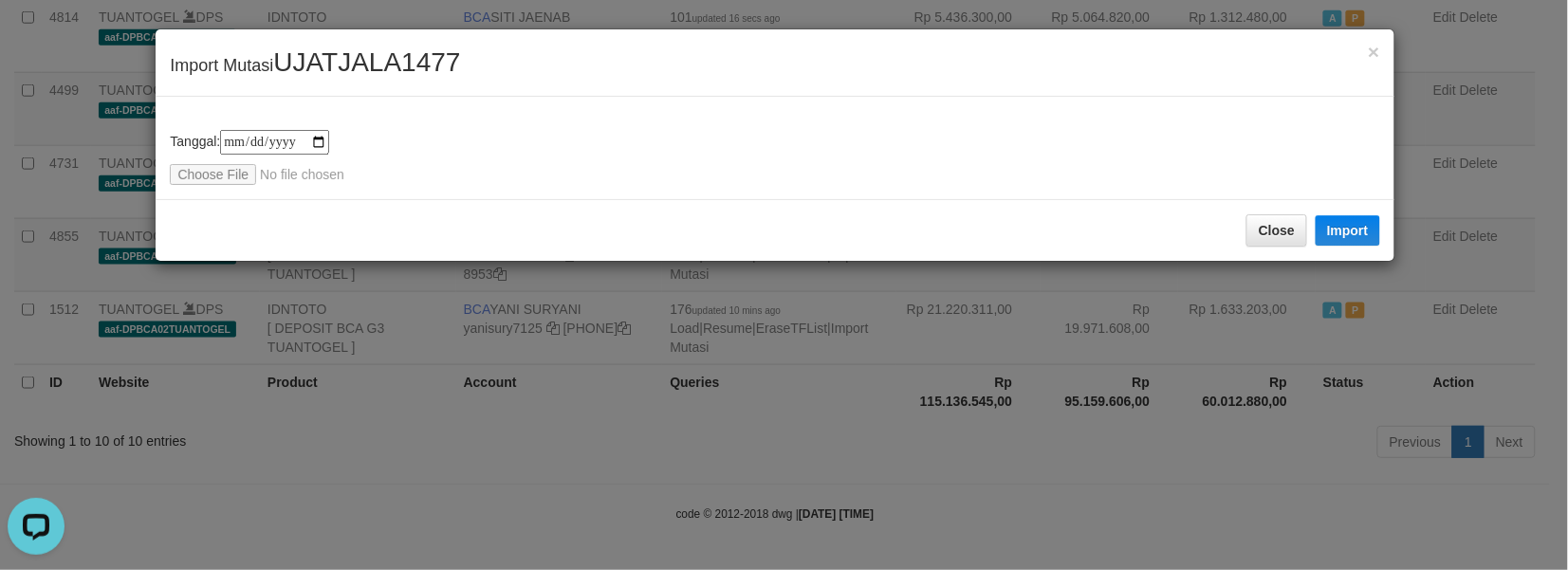 click on "**********" at bounding box center (774, 157) 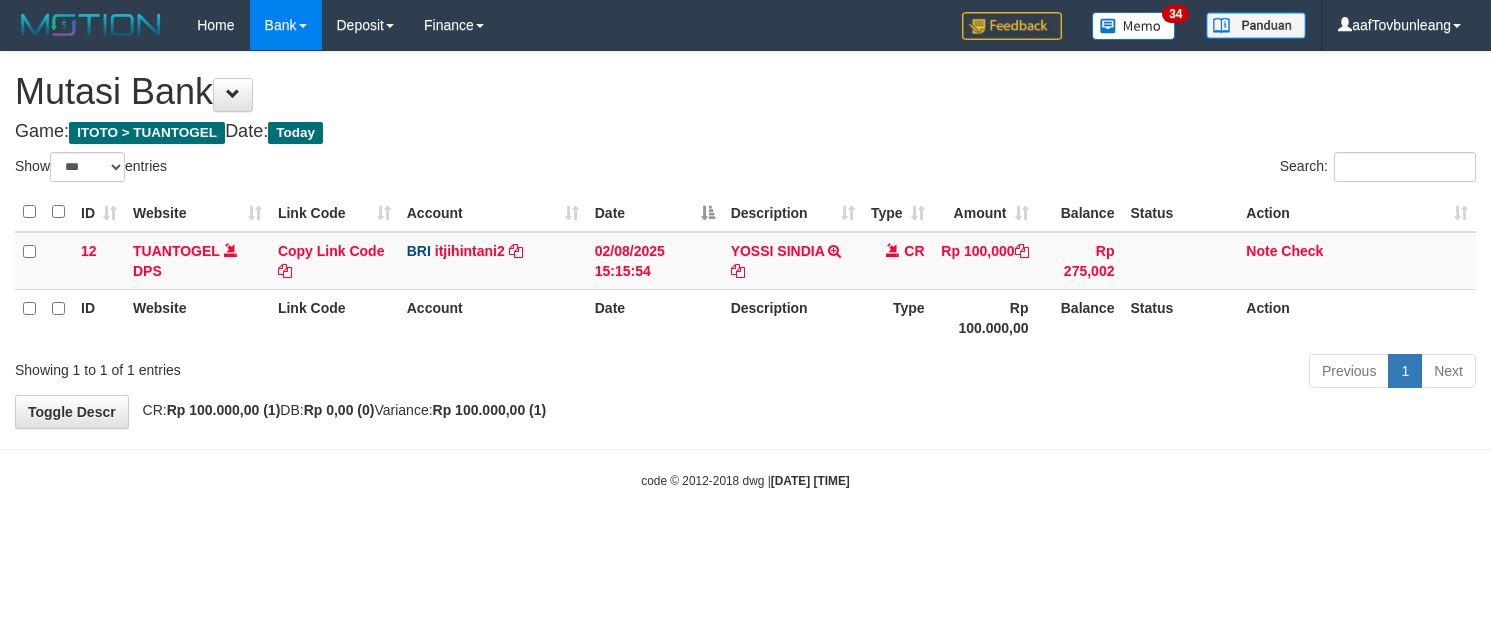 select on "***" 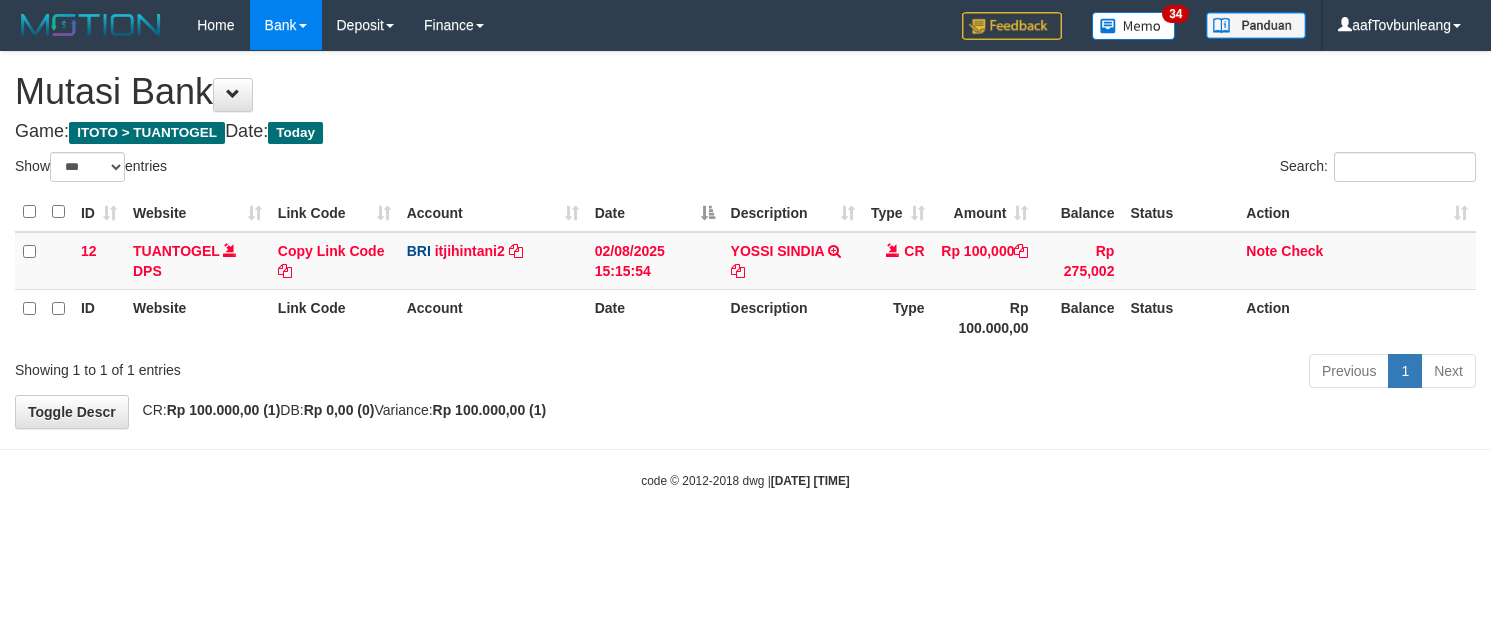 scroll, scrollTop: 0, scrollLeft: 0, axis: both 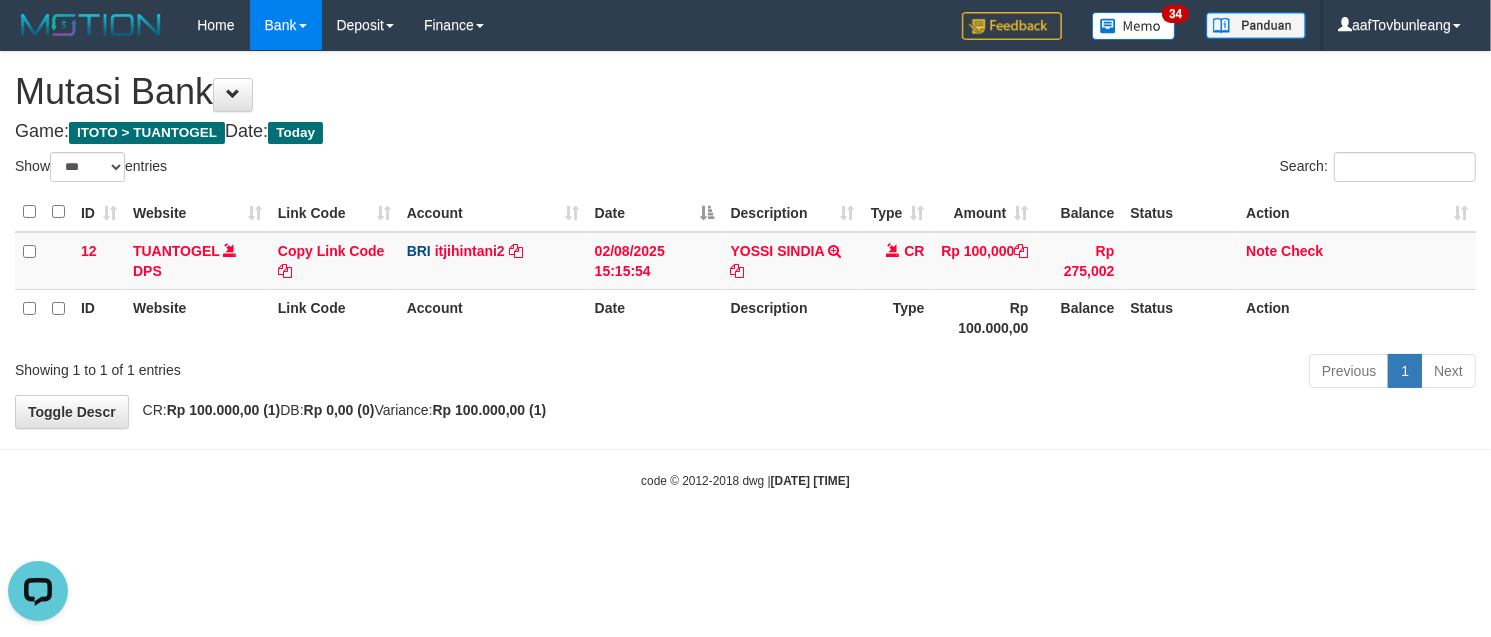click on "Toggle navigation
Home
Bank
Account List
Load
By Website
Group
[ITOTO]													TUANTOGEL
By Load Group (DPS)
Group aaf-DPBCA02TUANTOGEL" at bounding box center (745, 270) 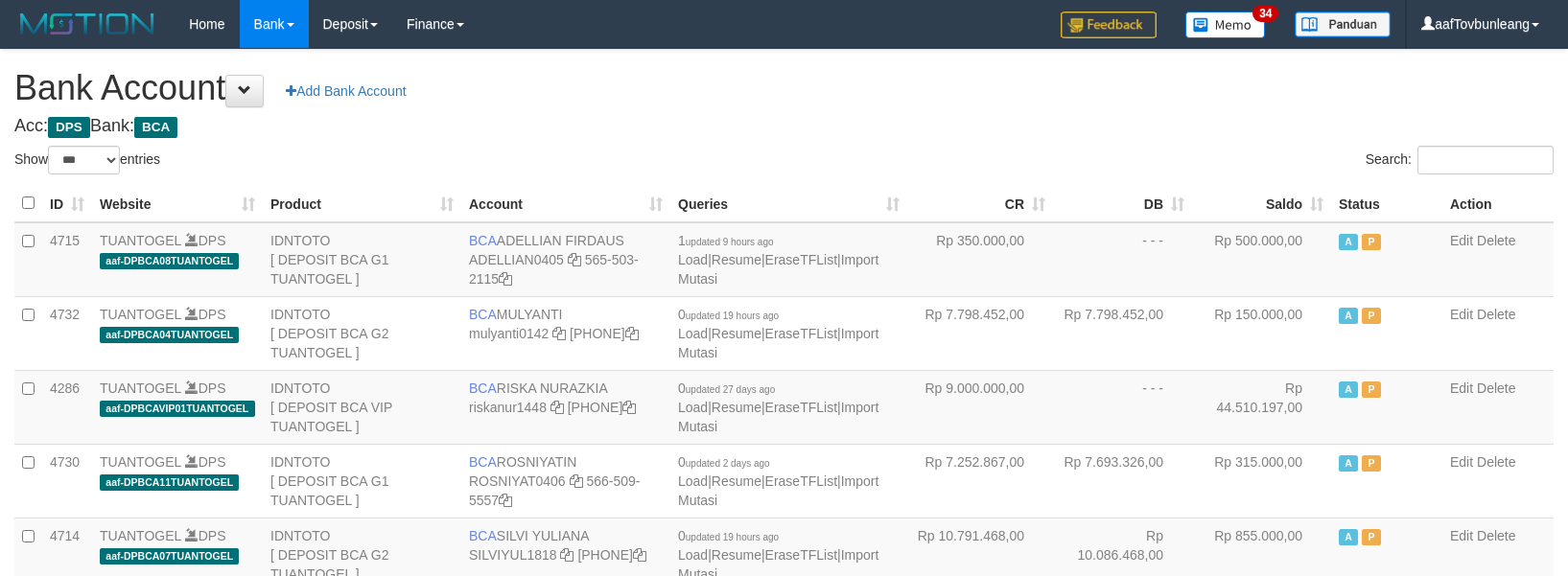 select on "***" 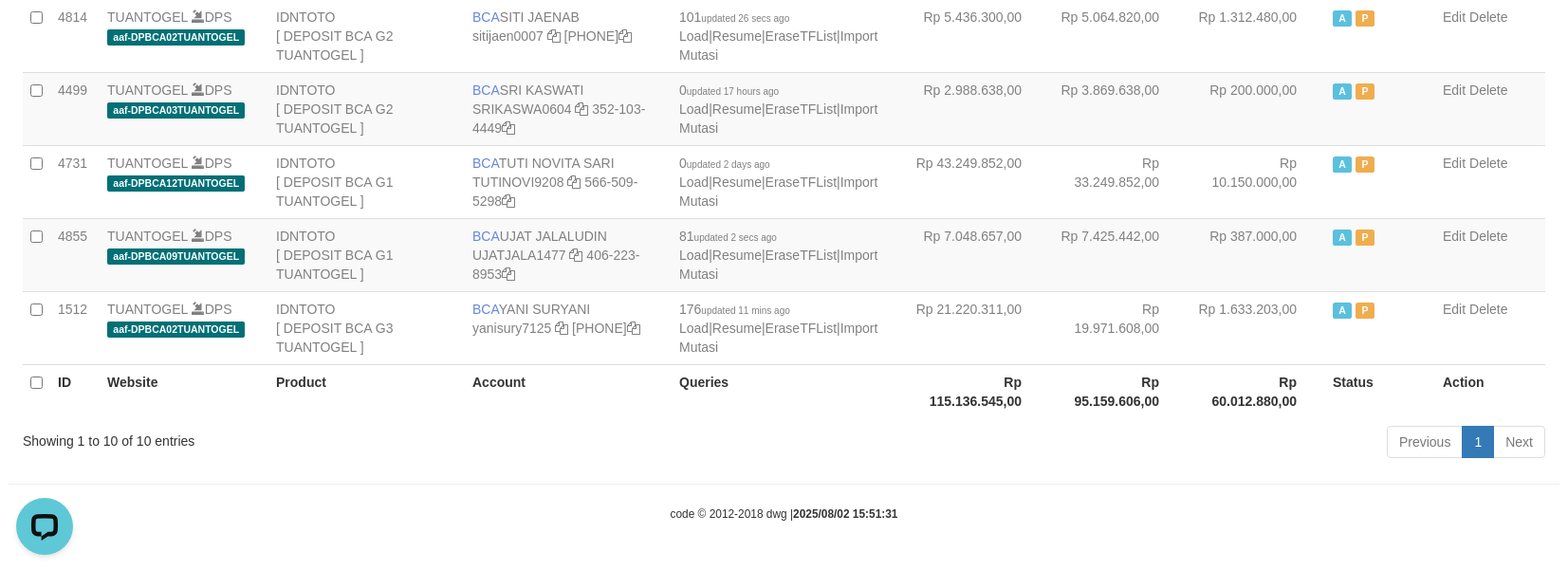 scroll, scrollTop: 0, scrollLeft: 0, axis: both 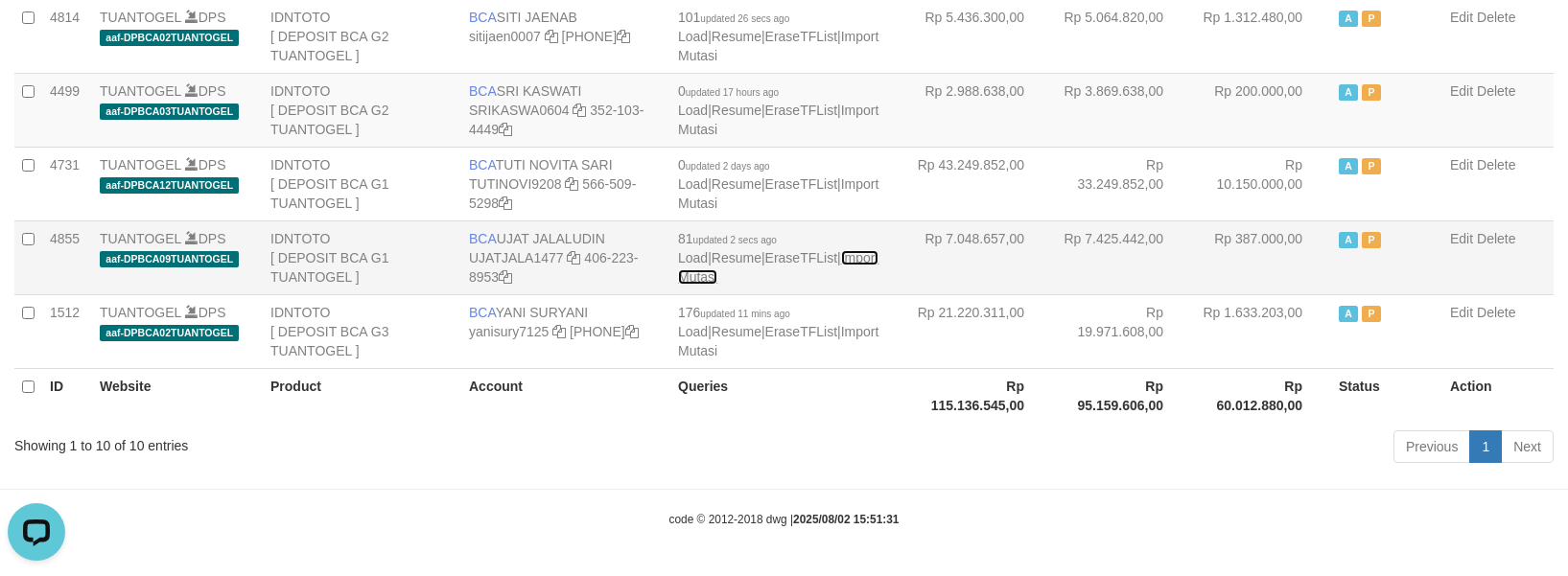 click on "Import Mutasi" at bounding box center [778, 267] 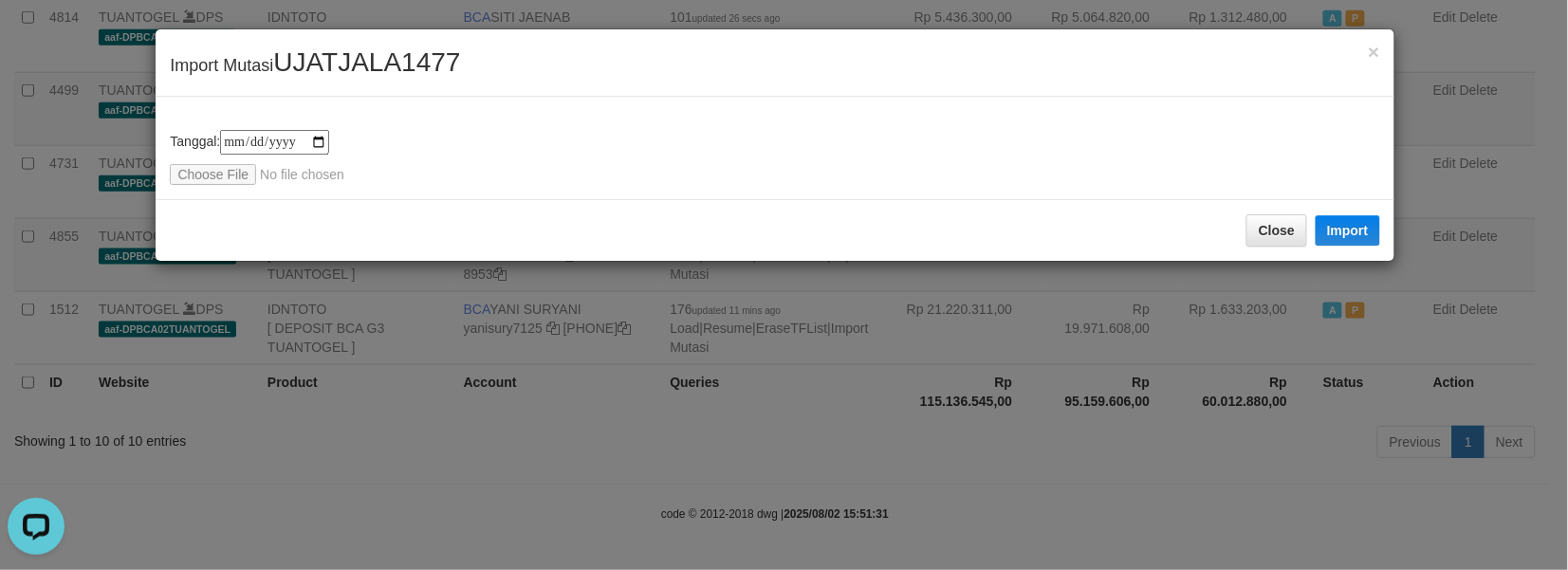 type on "**********" 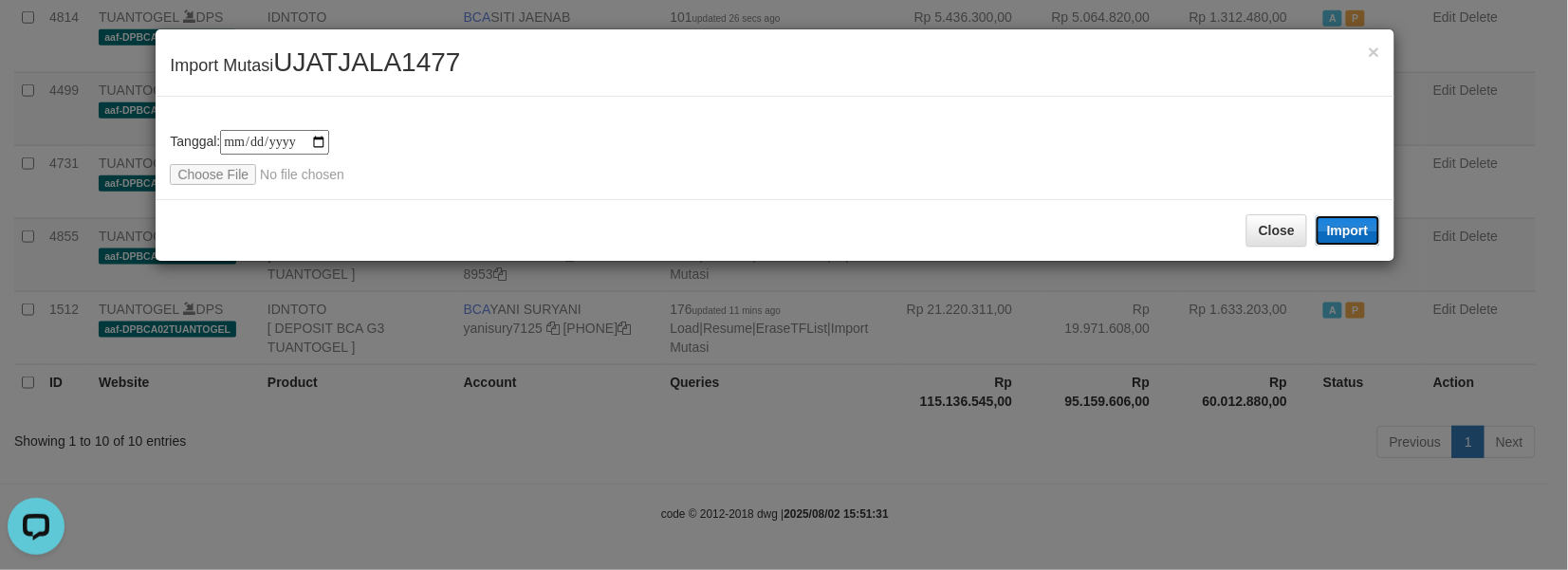 click on "Import" at bounding box center [1348, 230] 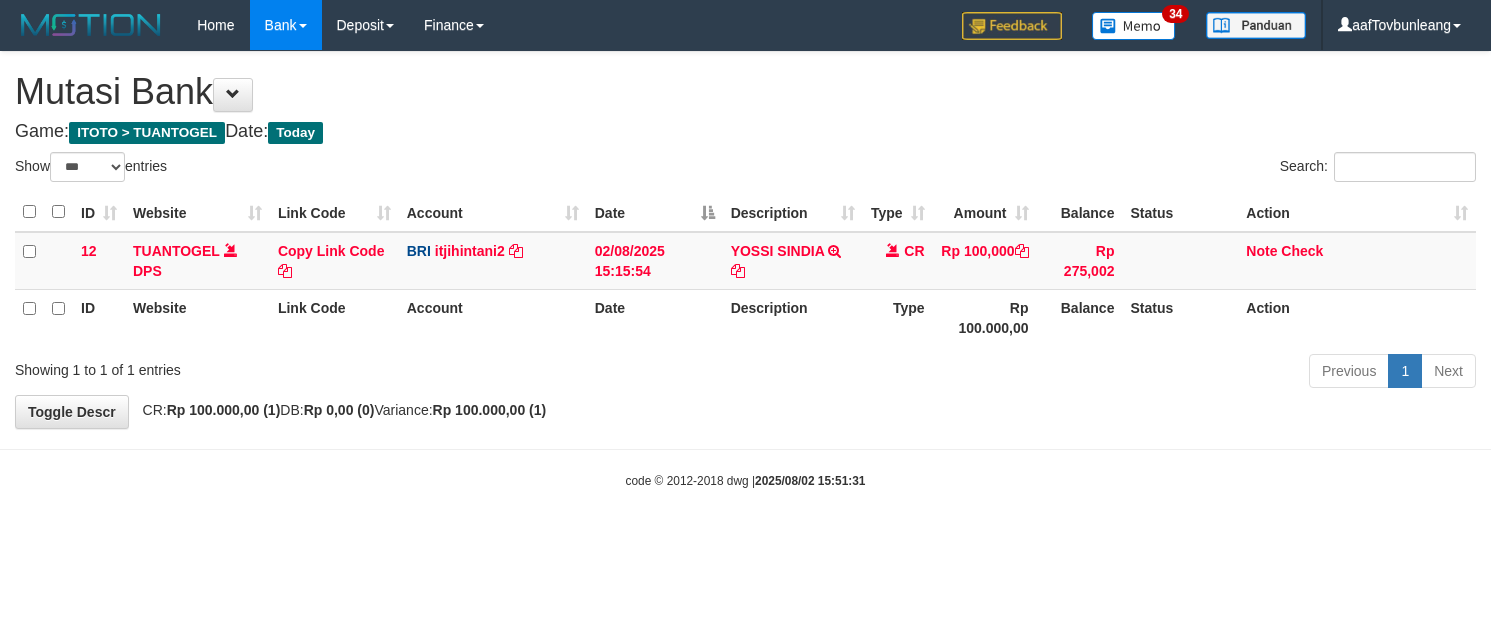 select on "***" 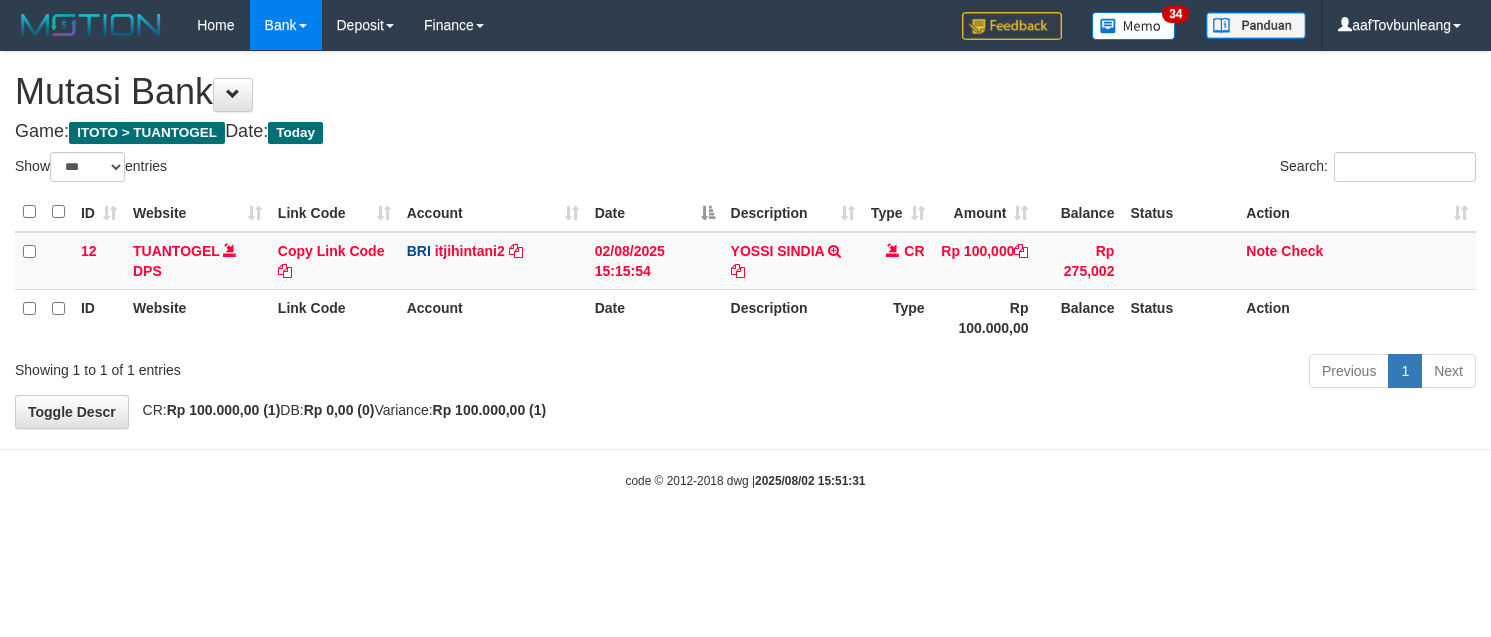 scroll, scrollTop: 0, scrollLeft: 0, axis: both 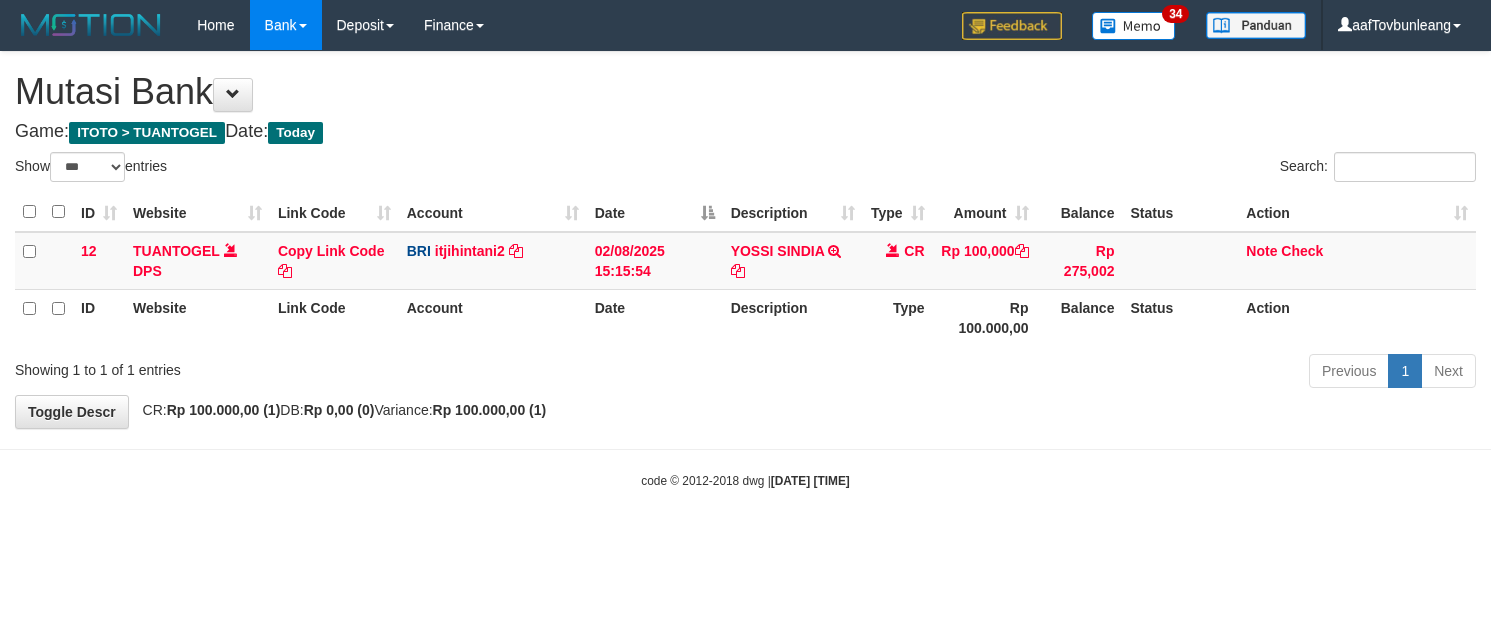 select on "***" 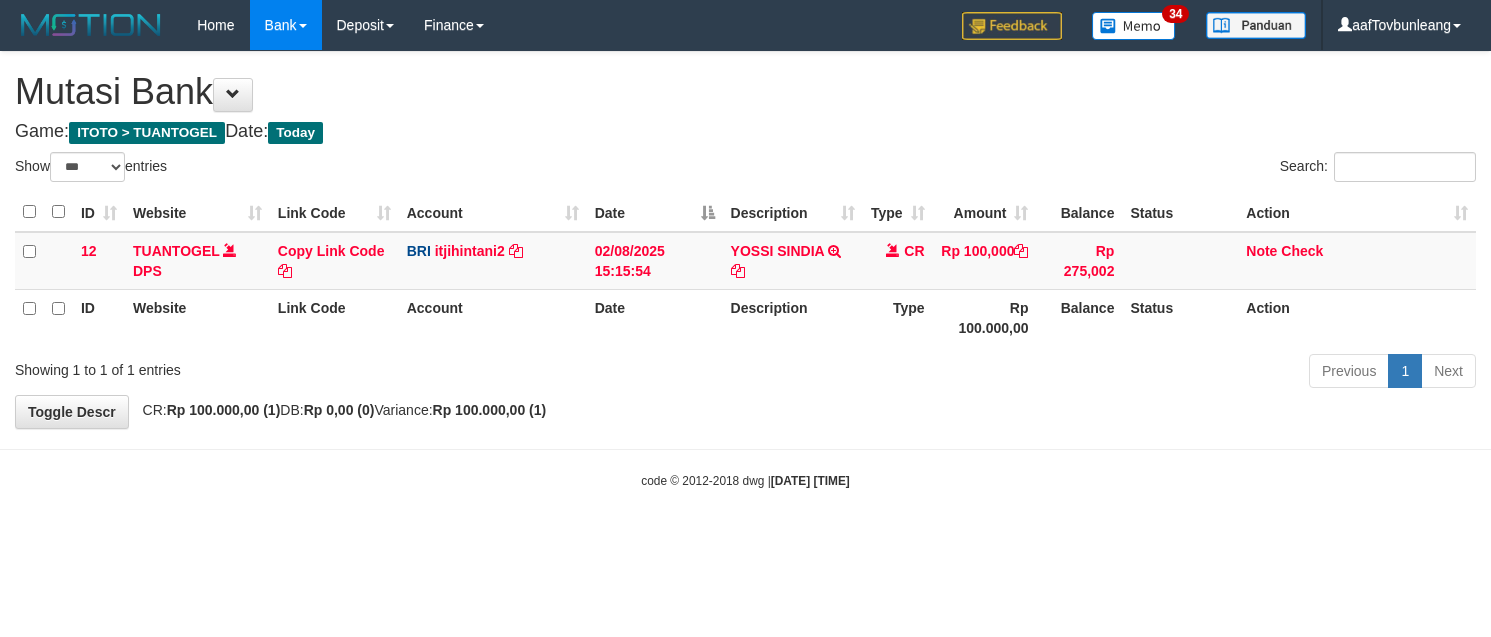 scroll, scrollTop: 0, scrollLeft: 0, axis: both 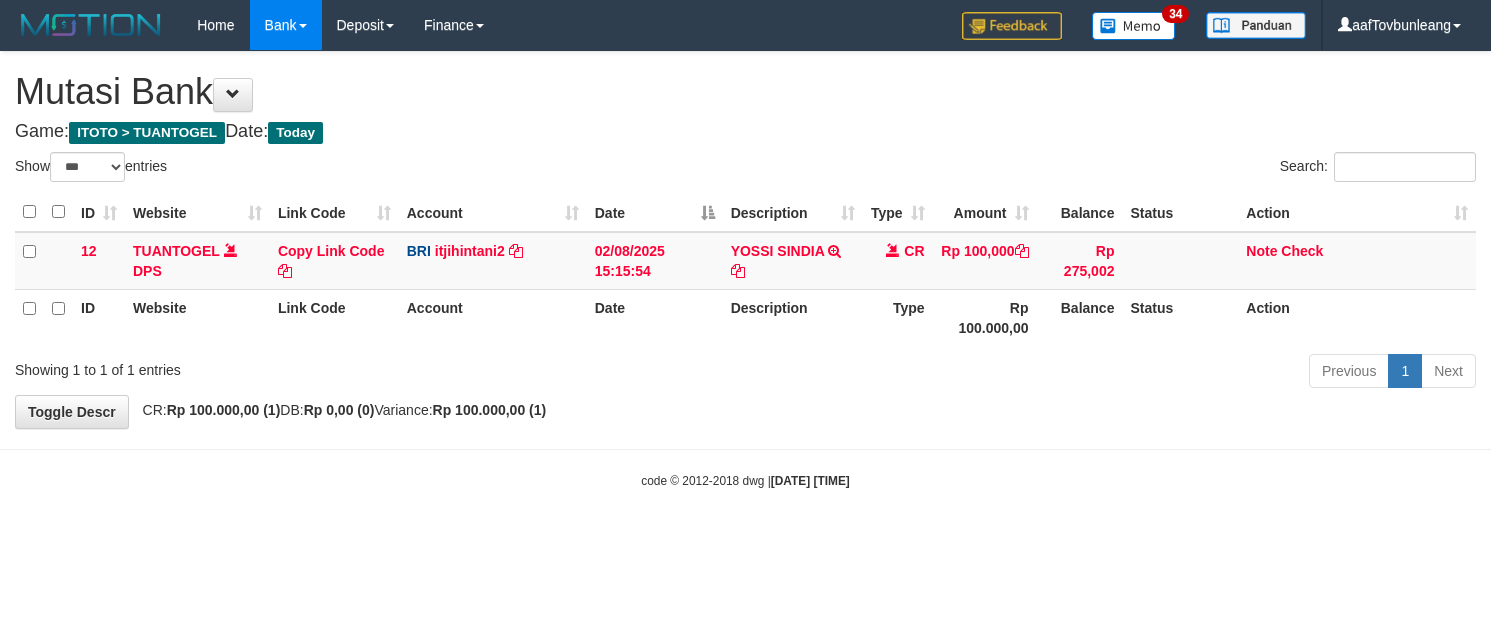 select on "***" 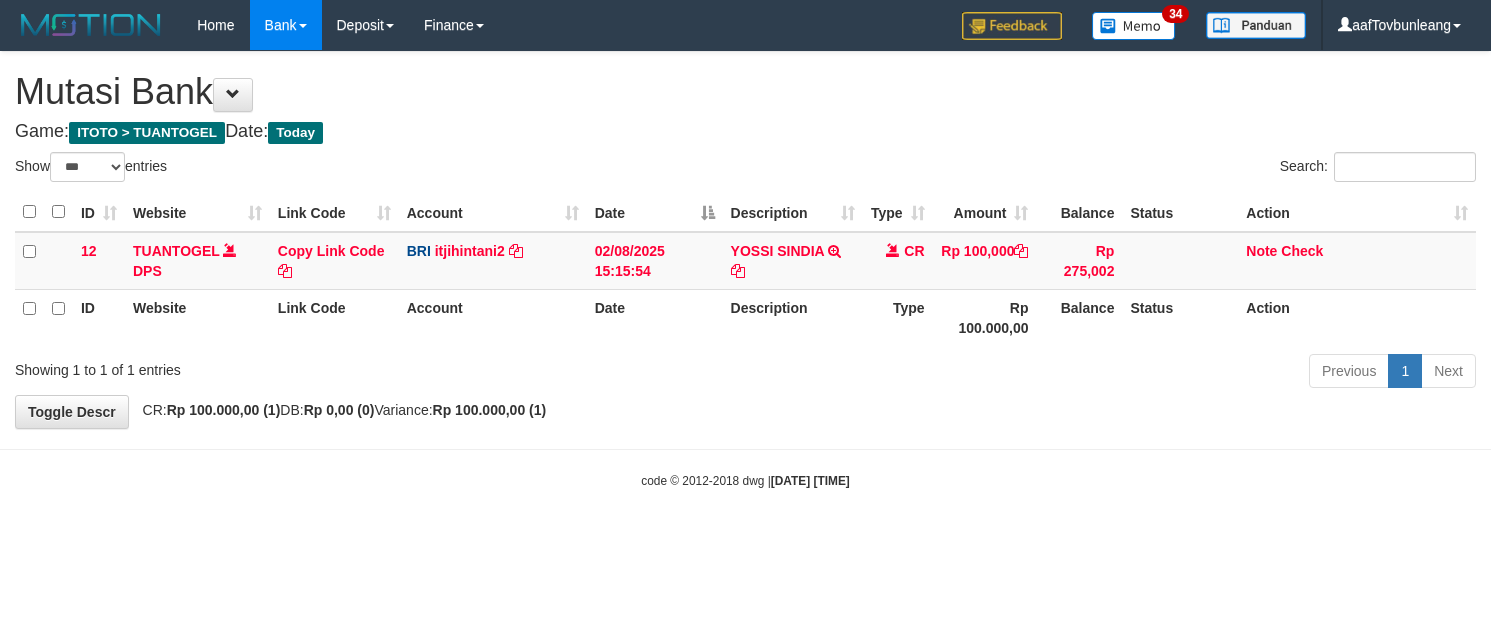scroll, scrollTop: 0, scrollLeft: 0, axis: both 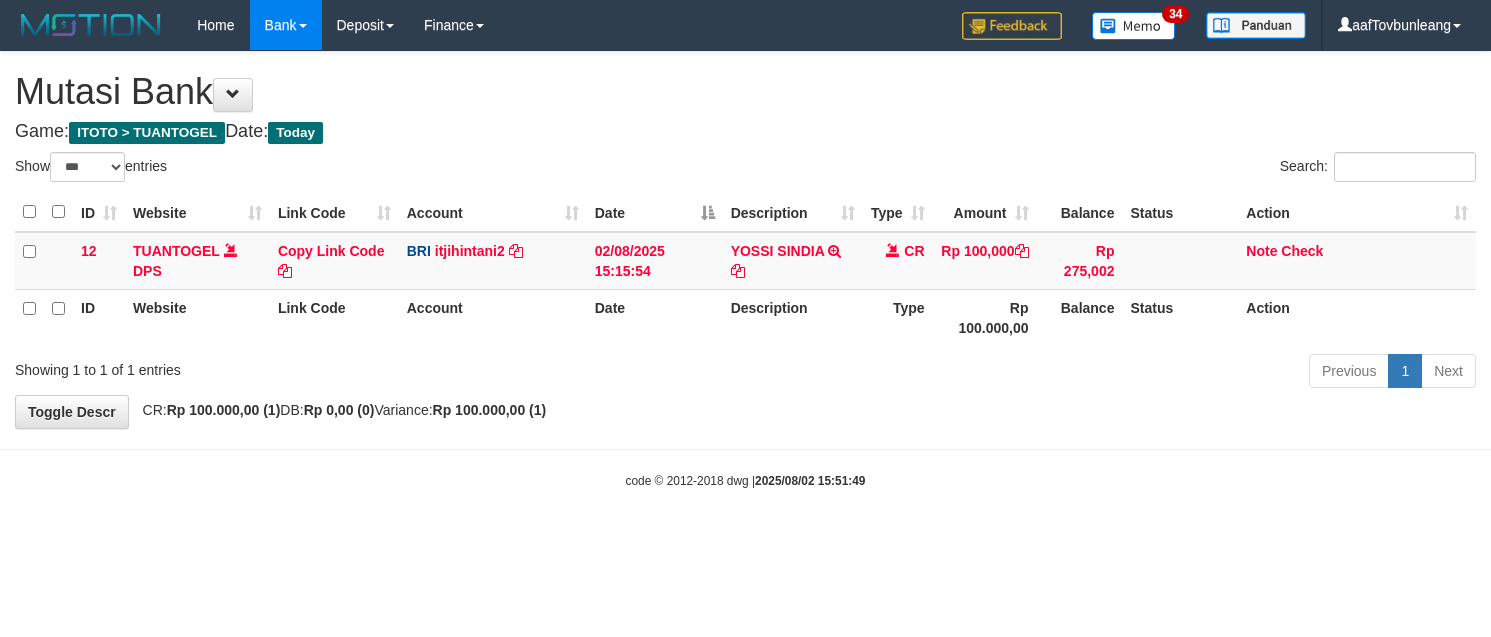 select on "***" 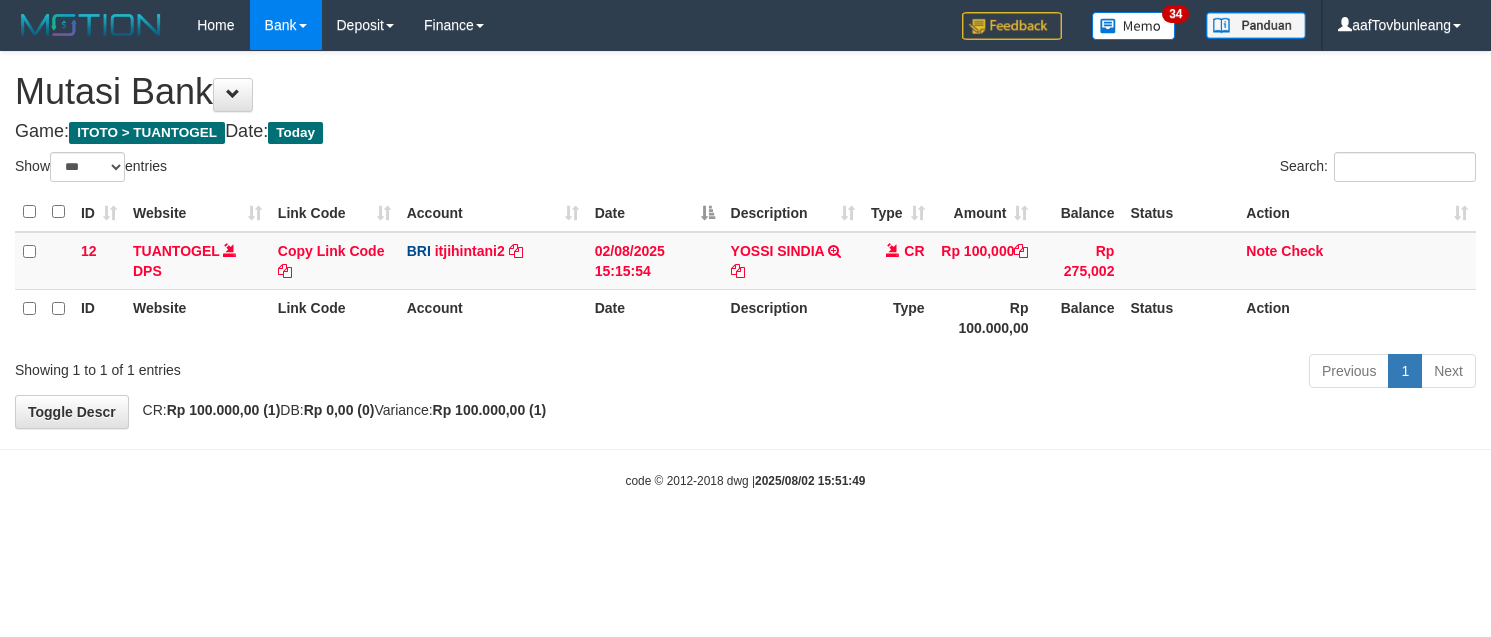scroll, scrollTop: 0, scrollLeft: 0, axis: both 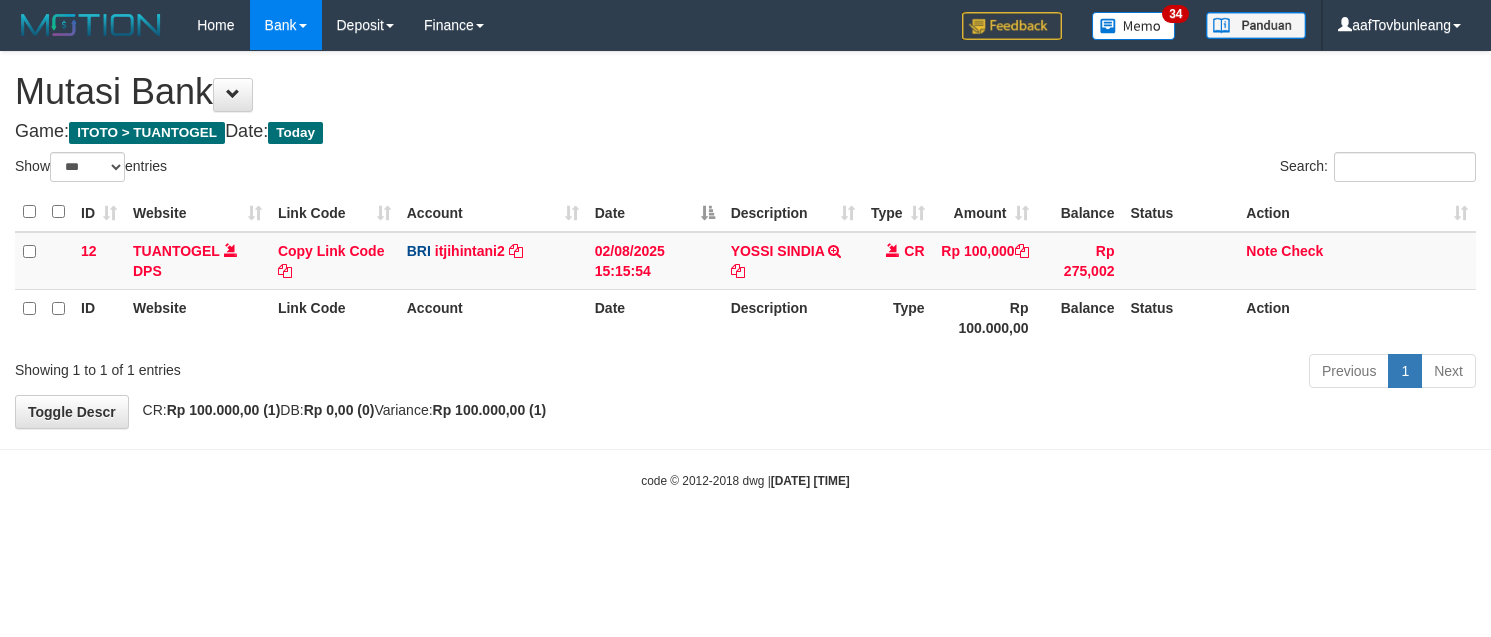 select on "***" 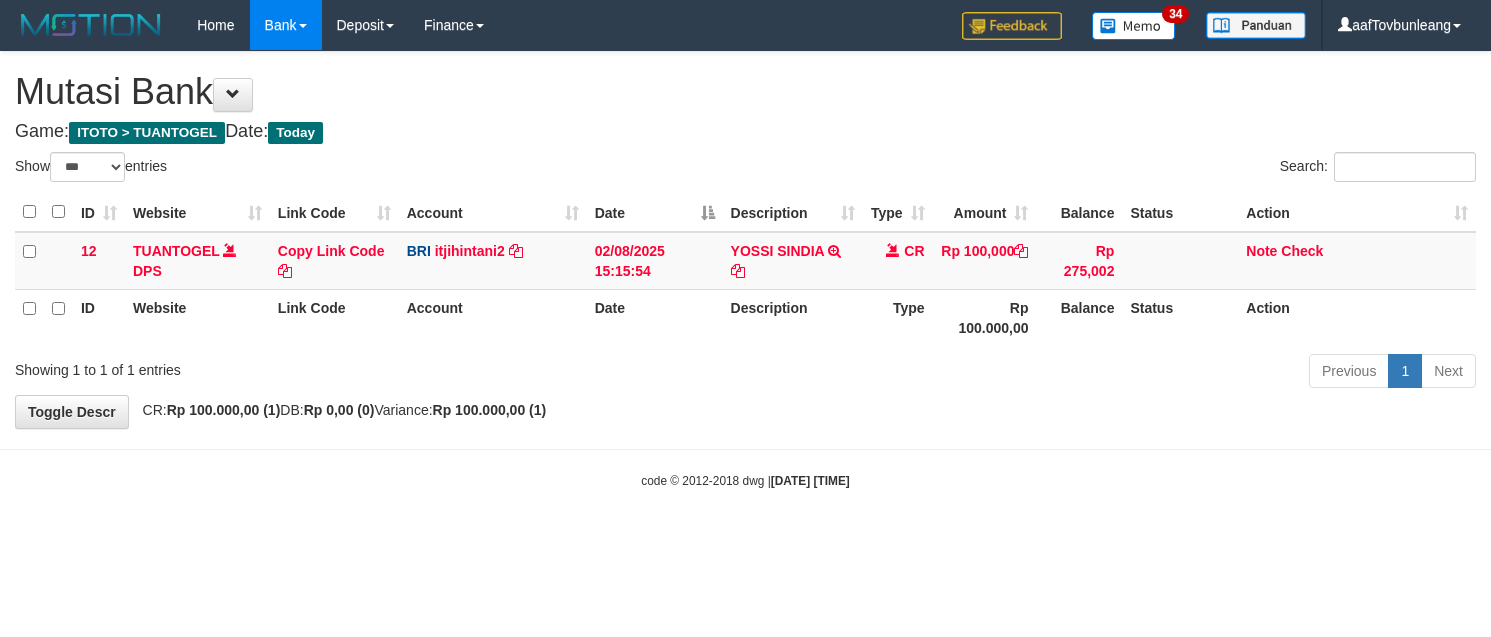 scroll, scrollTop: 0, scrollLeft: 0, axis: both 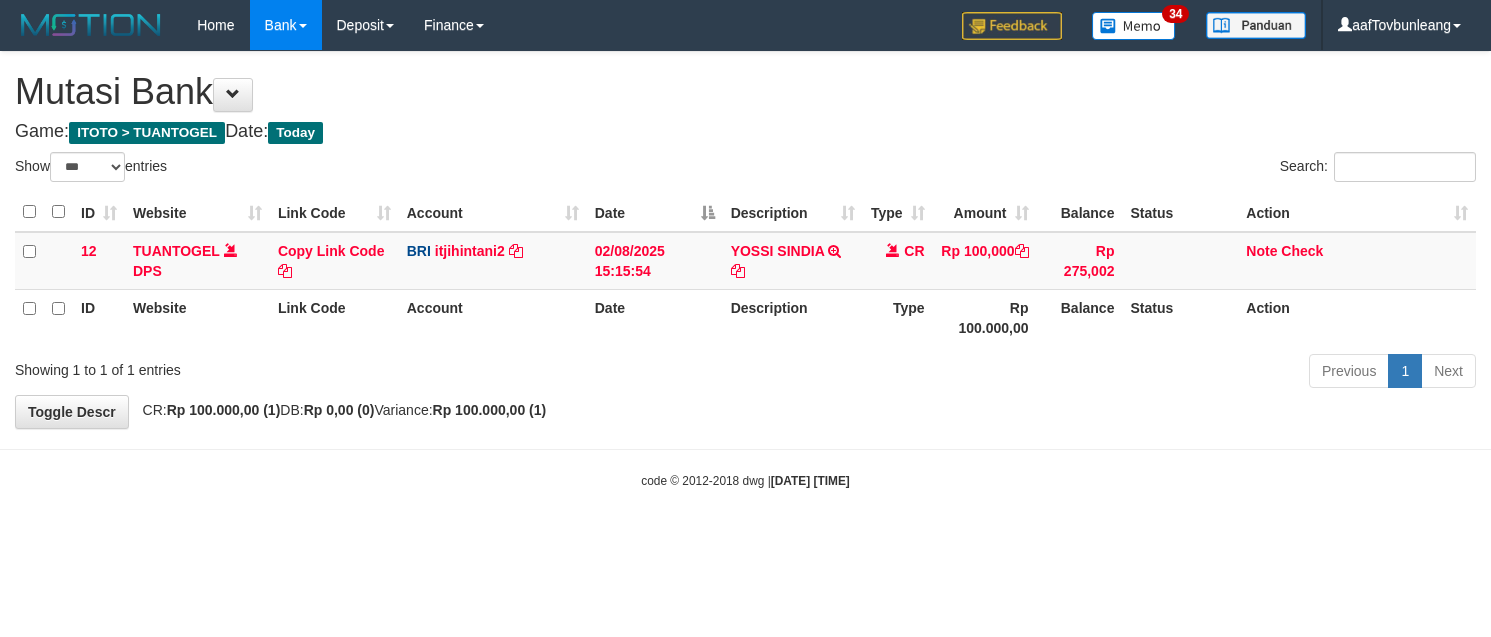 select on "***" 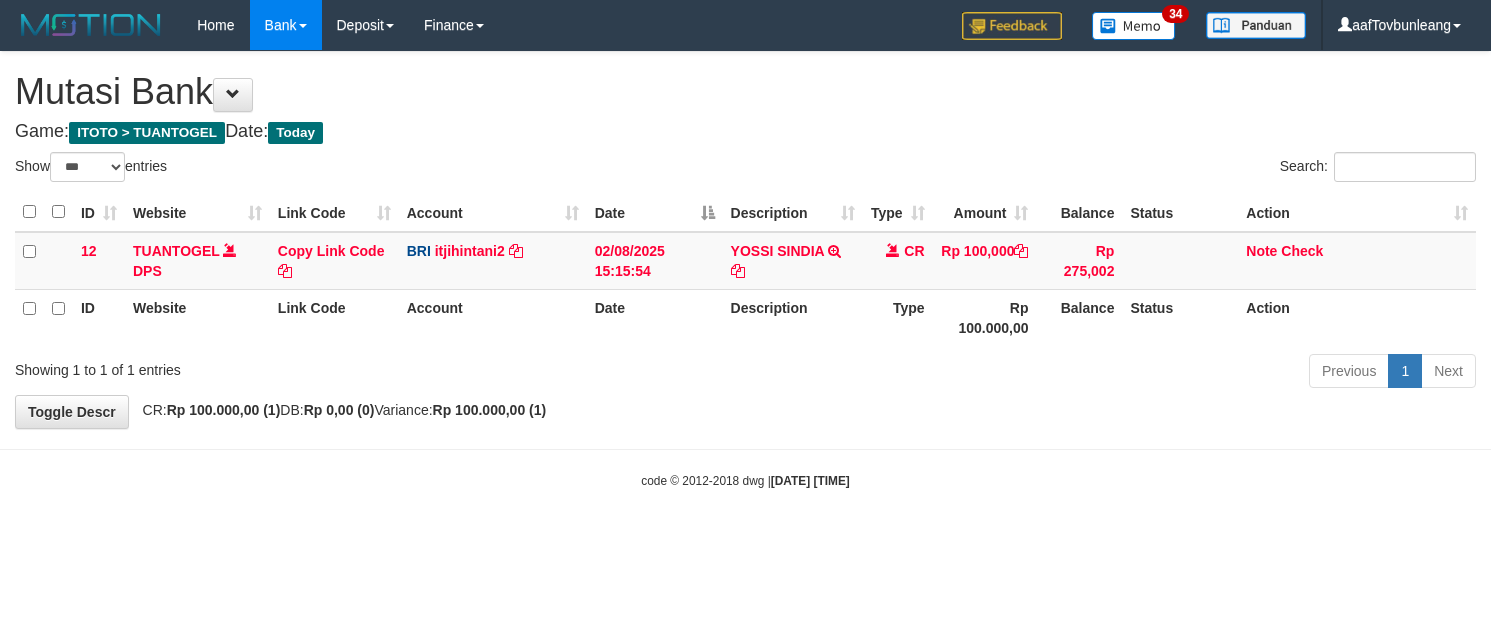scroll, scrollTop: 0, scrollLeft: 0, axis: both 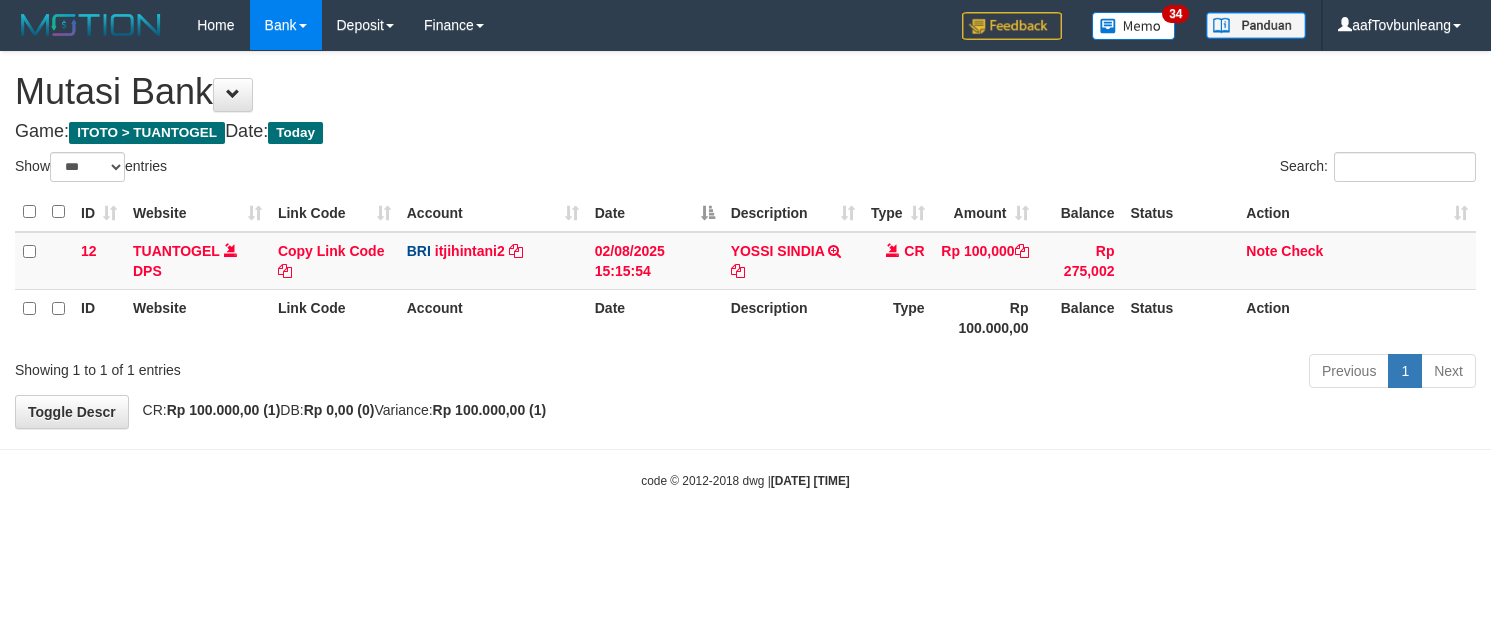 select on "***" 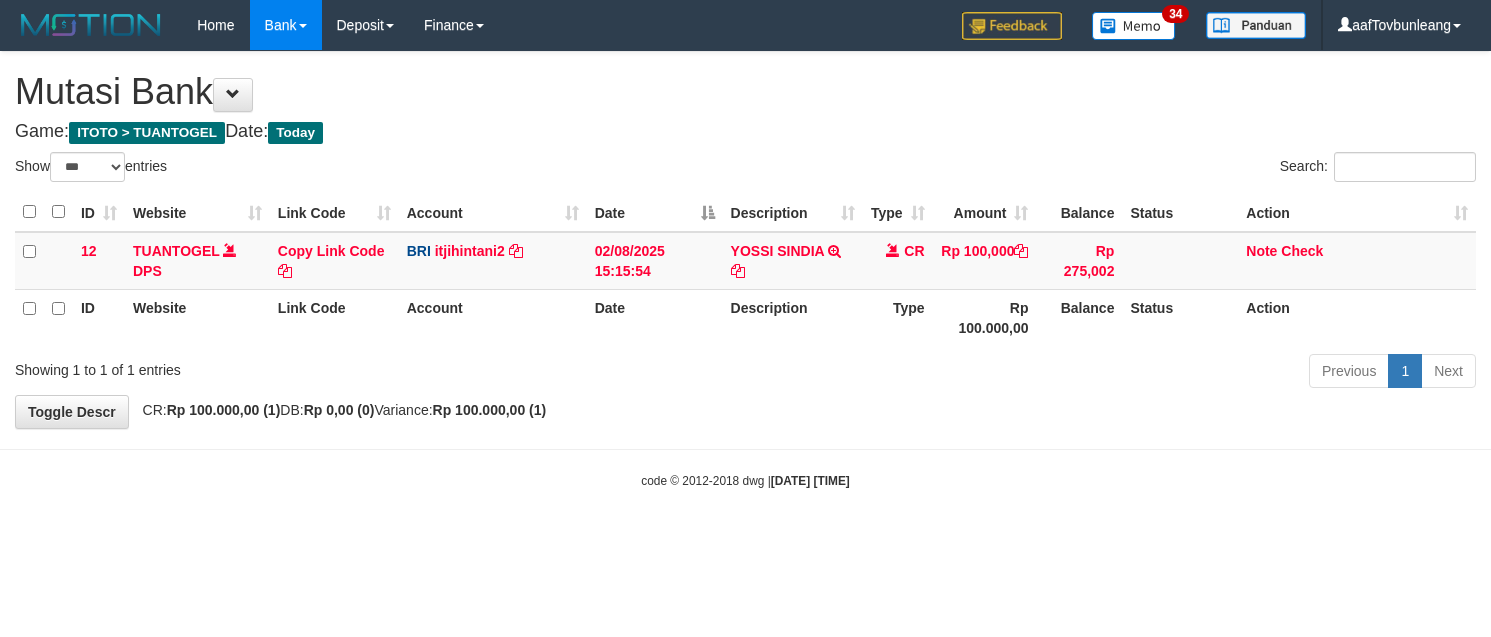 scroll, scrollTop: 0, scrollLeft: 0, axis: both 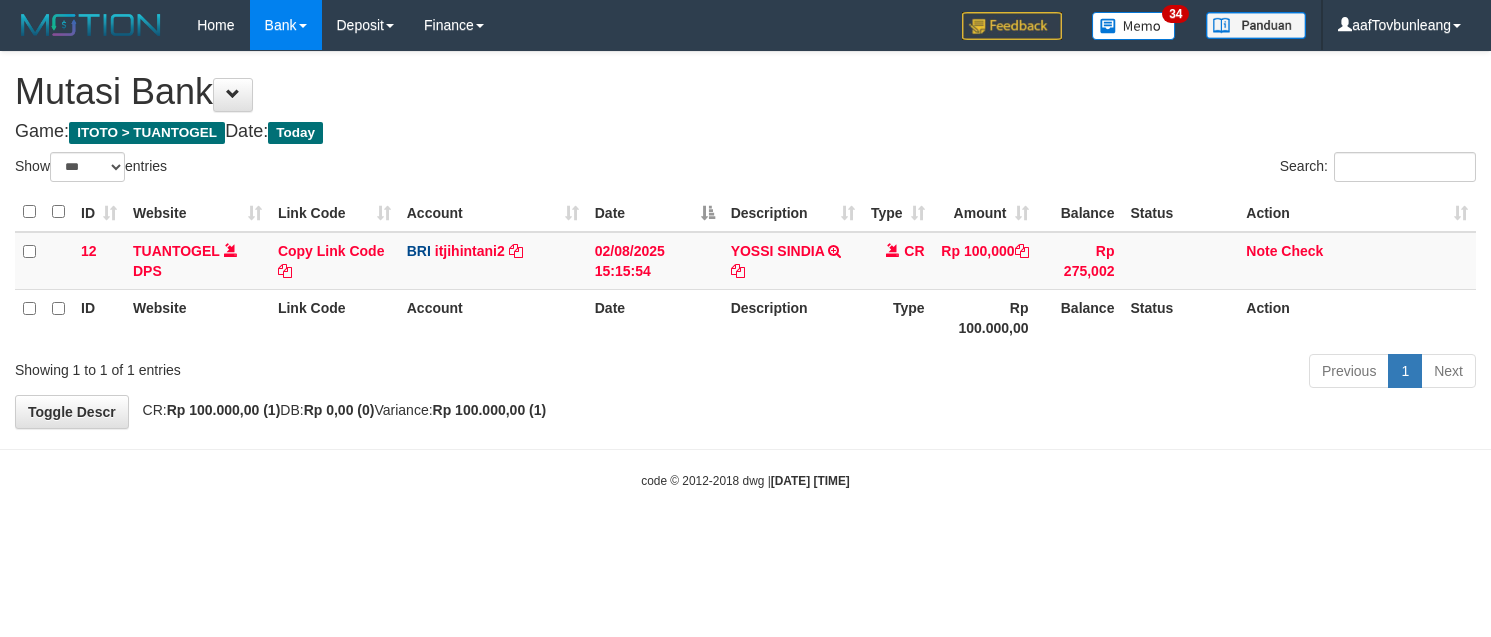 select on "***" 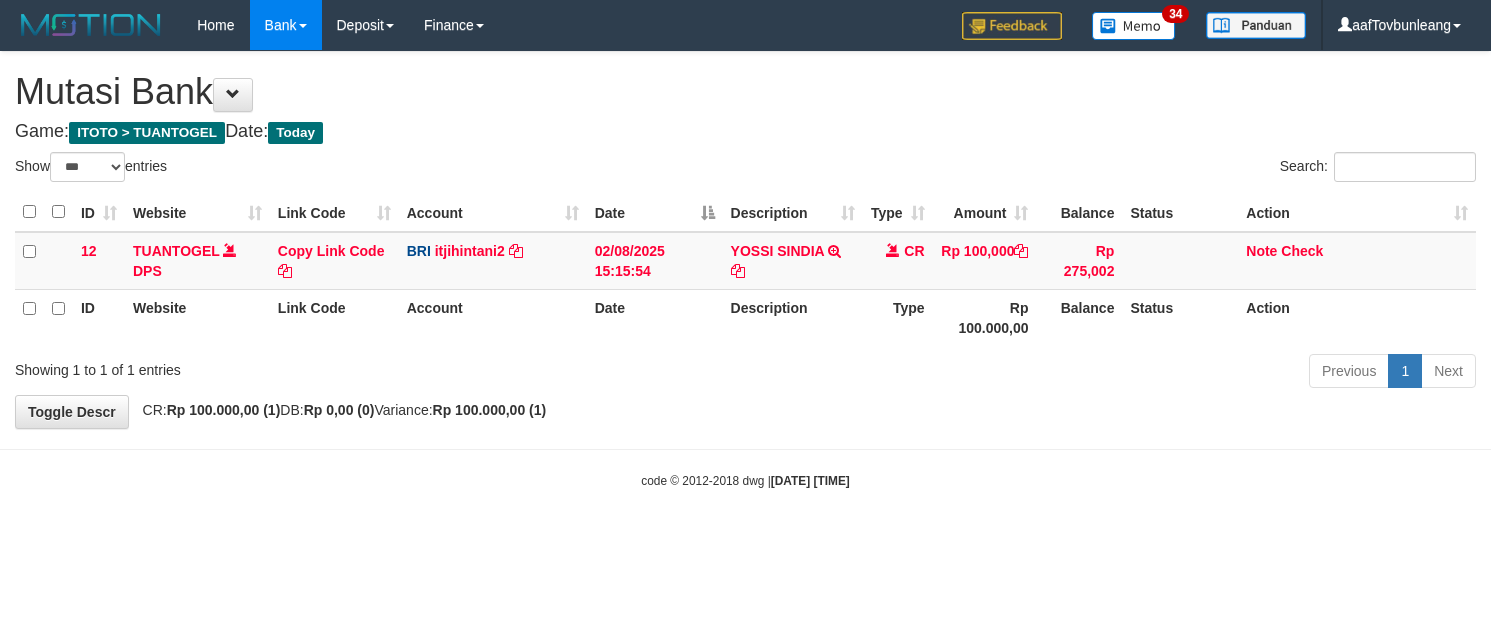 scroll, scrollTop: 0, scrollLeft: 0, axis: both 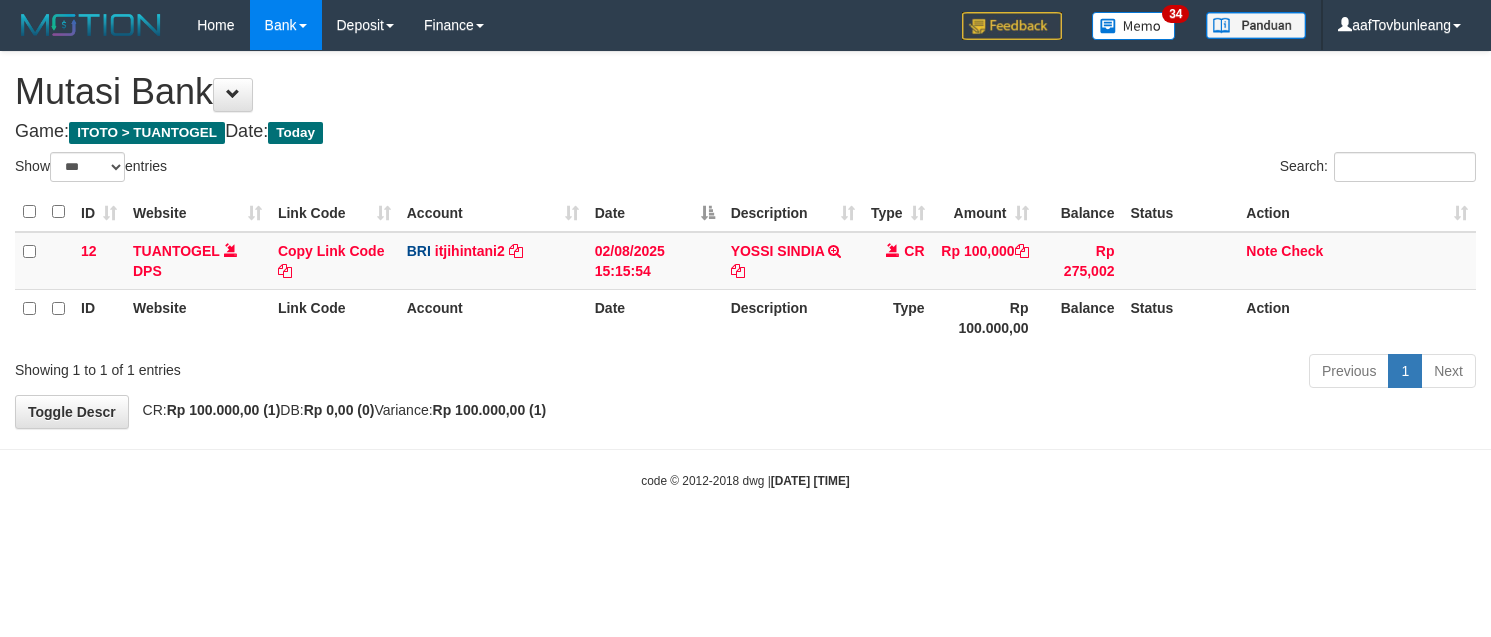 select on "***" 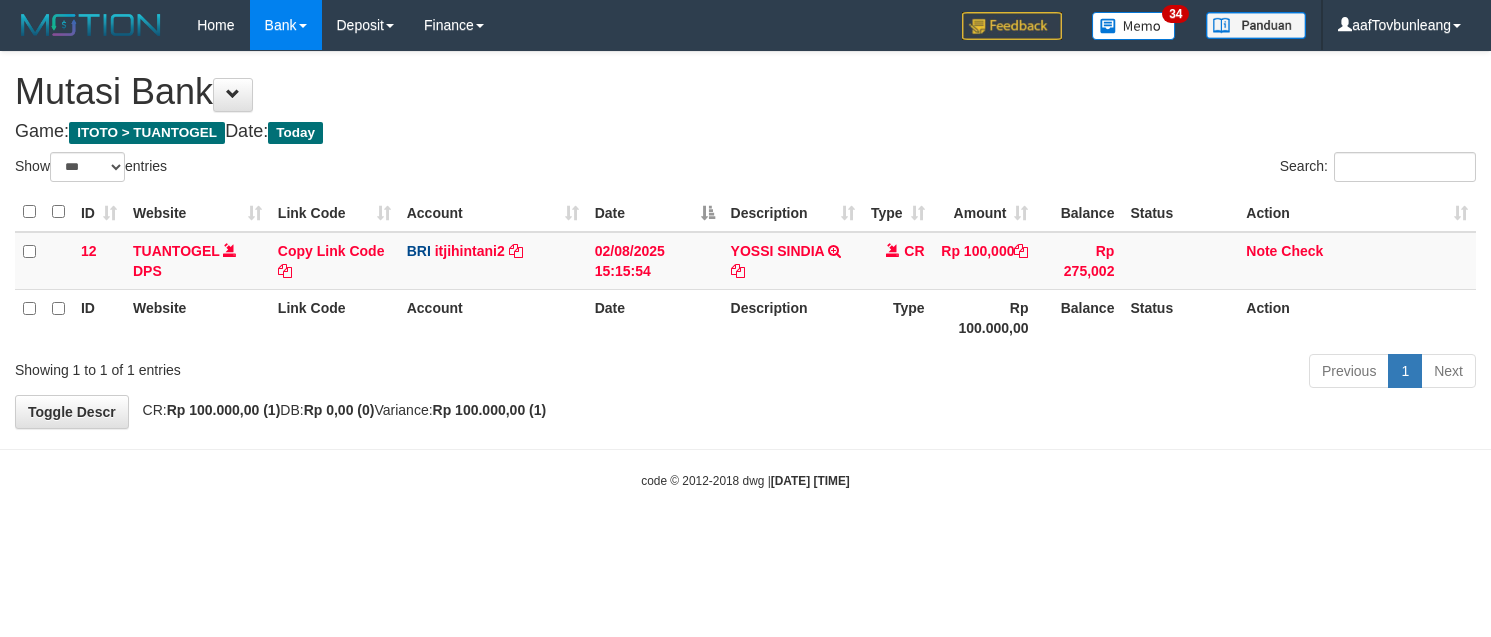scroll, scrollTop: 0, scrollLeft: 0, axis: both 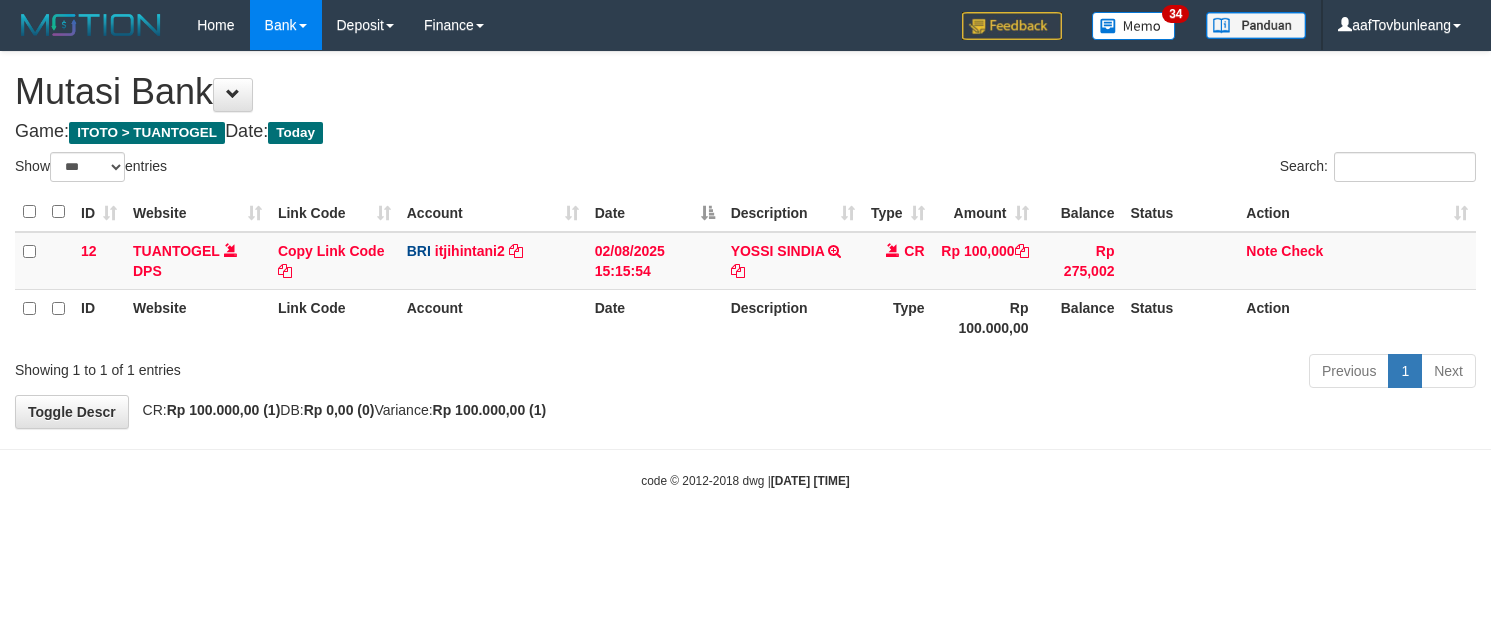 select on "***" 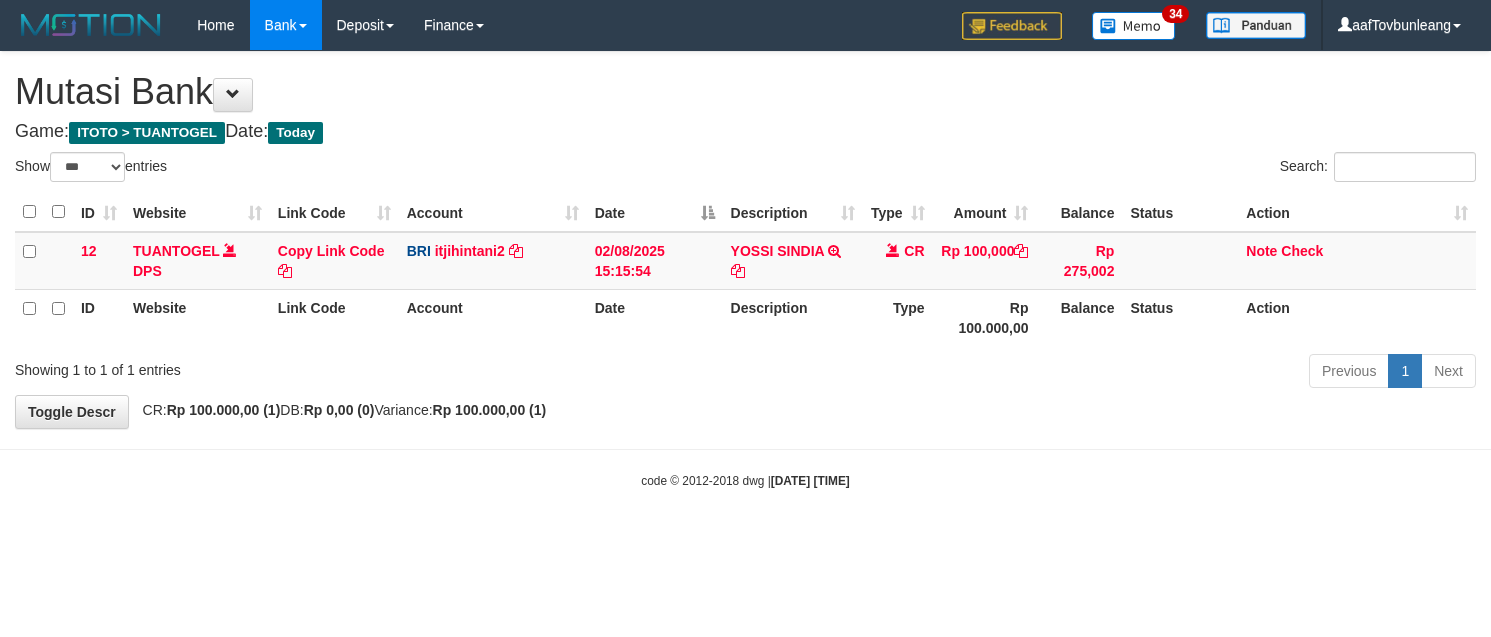 scroll, scrollTop: 0, scrollLeft: 0, axis: both 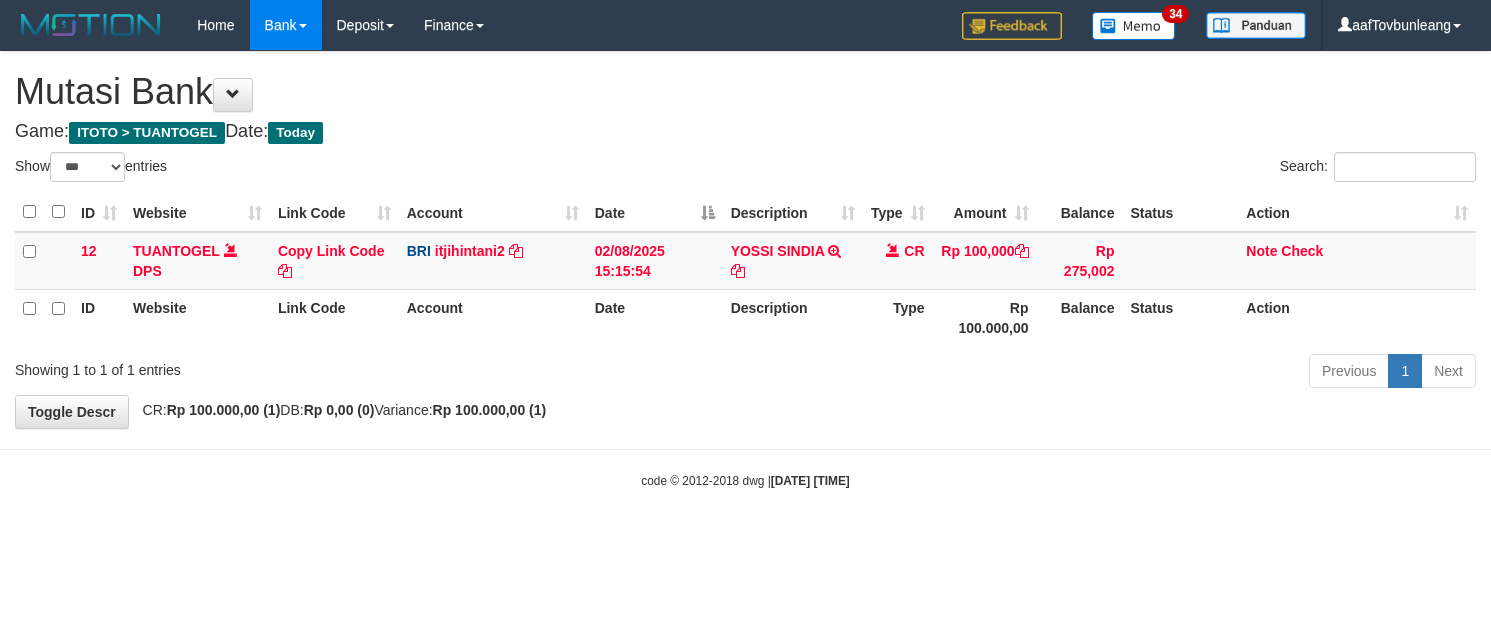 select on "***" 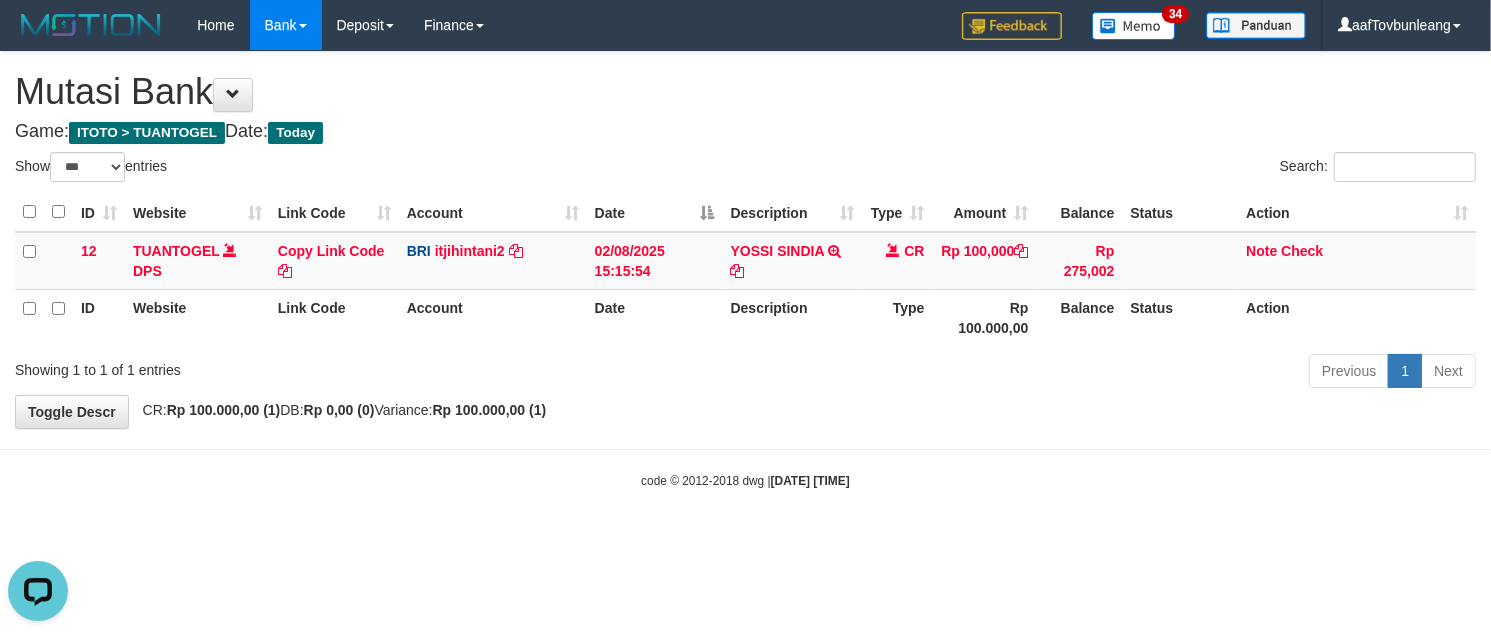 scroll, scrollTop: 0, scrollLeft: 0, axis: both 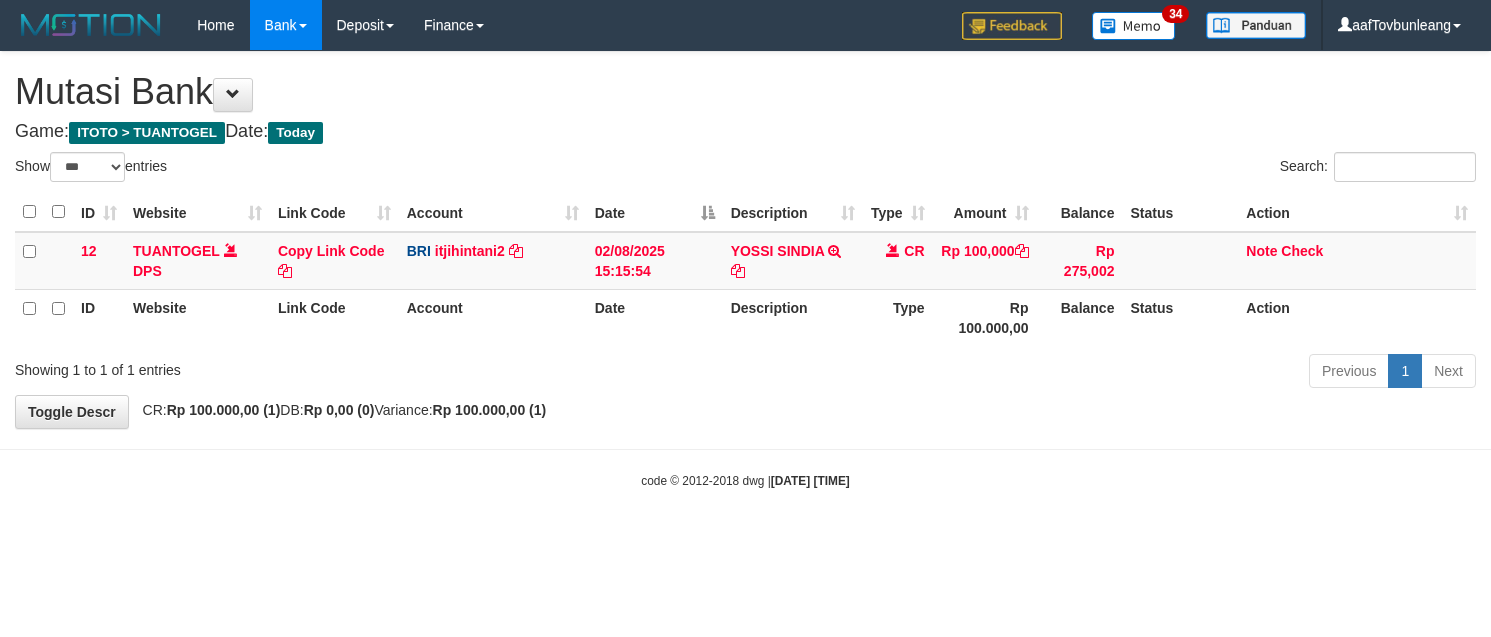 select on "***" 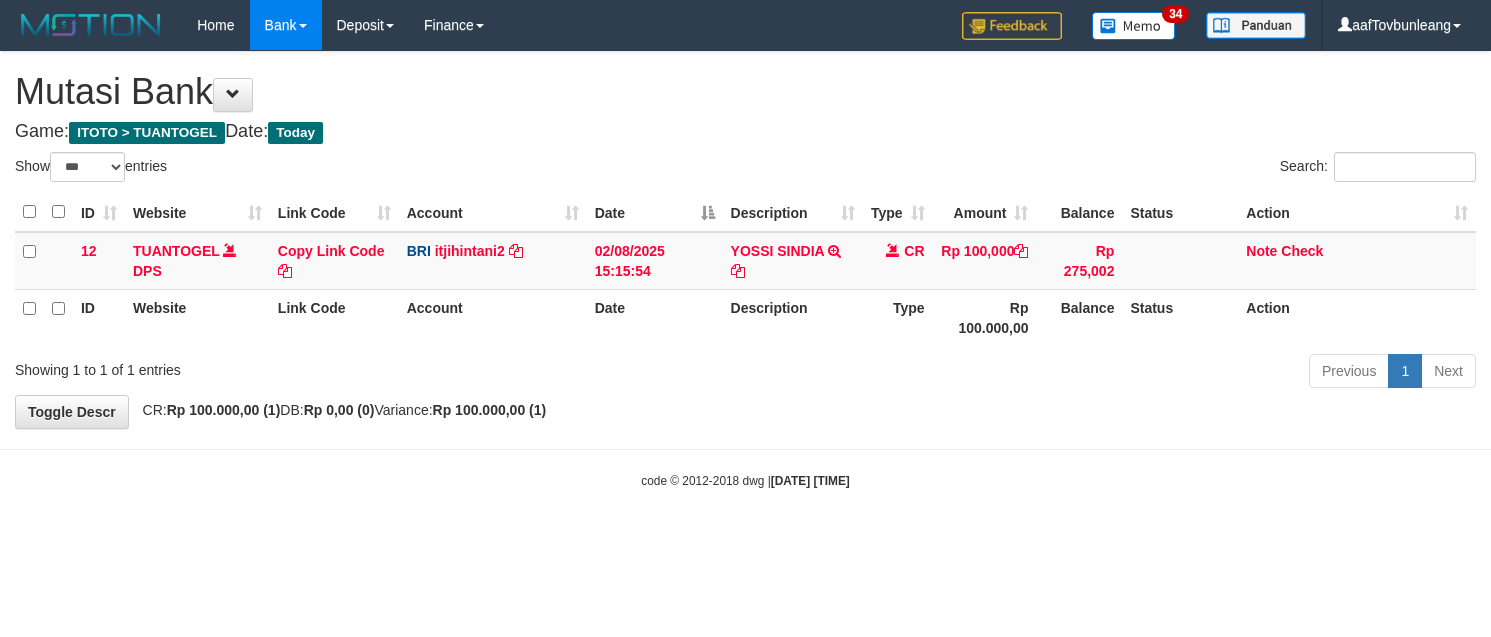 scroll, scrollTop: 0, scrollLeft: 0, axis: both 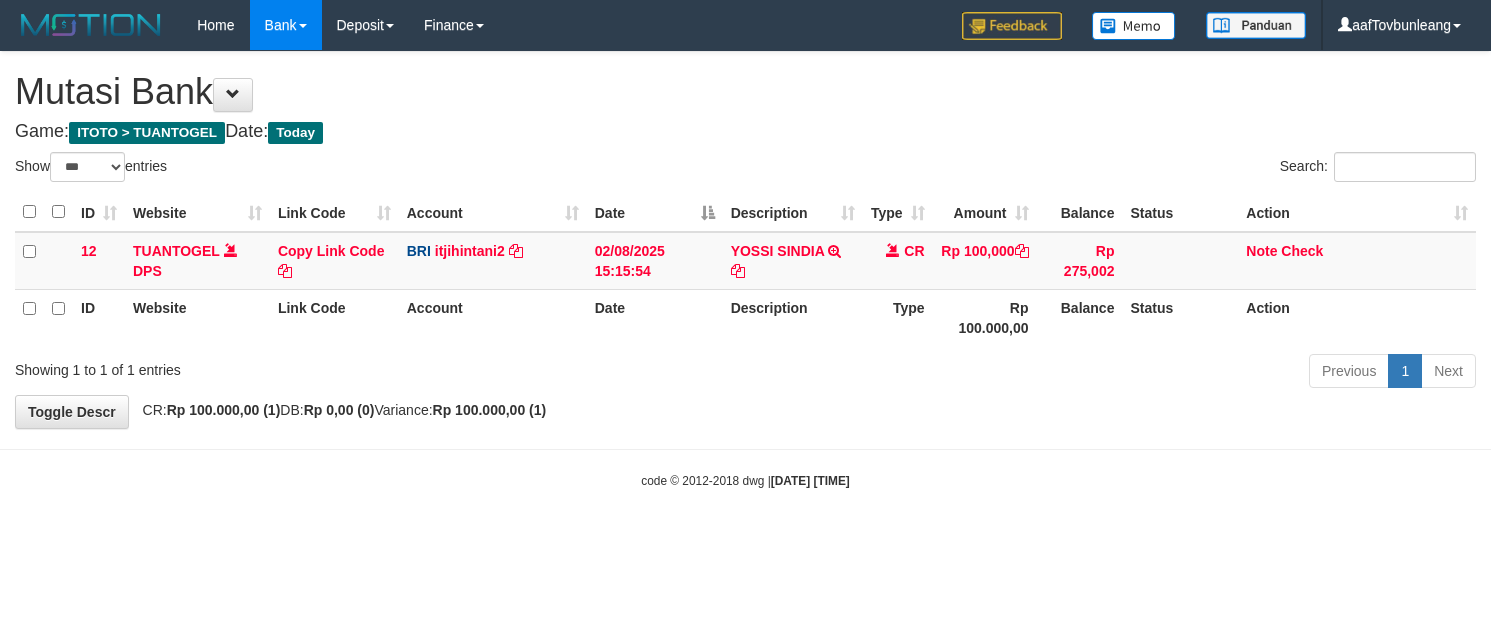 select on "***" 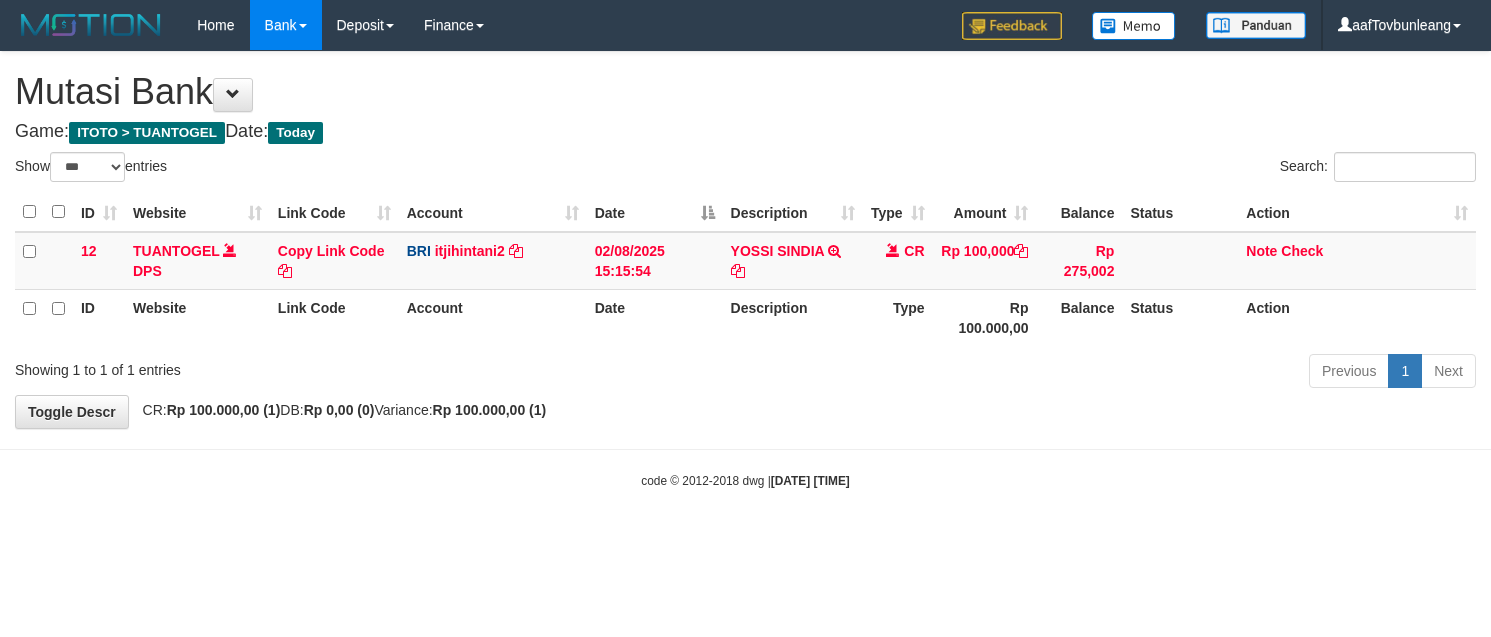 scroll, scrollTop: 0, scrollLeft: 0, axis: both 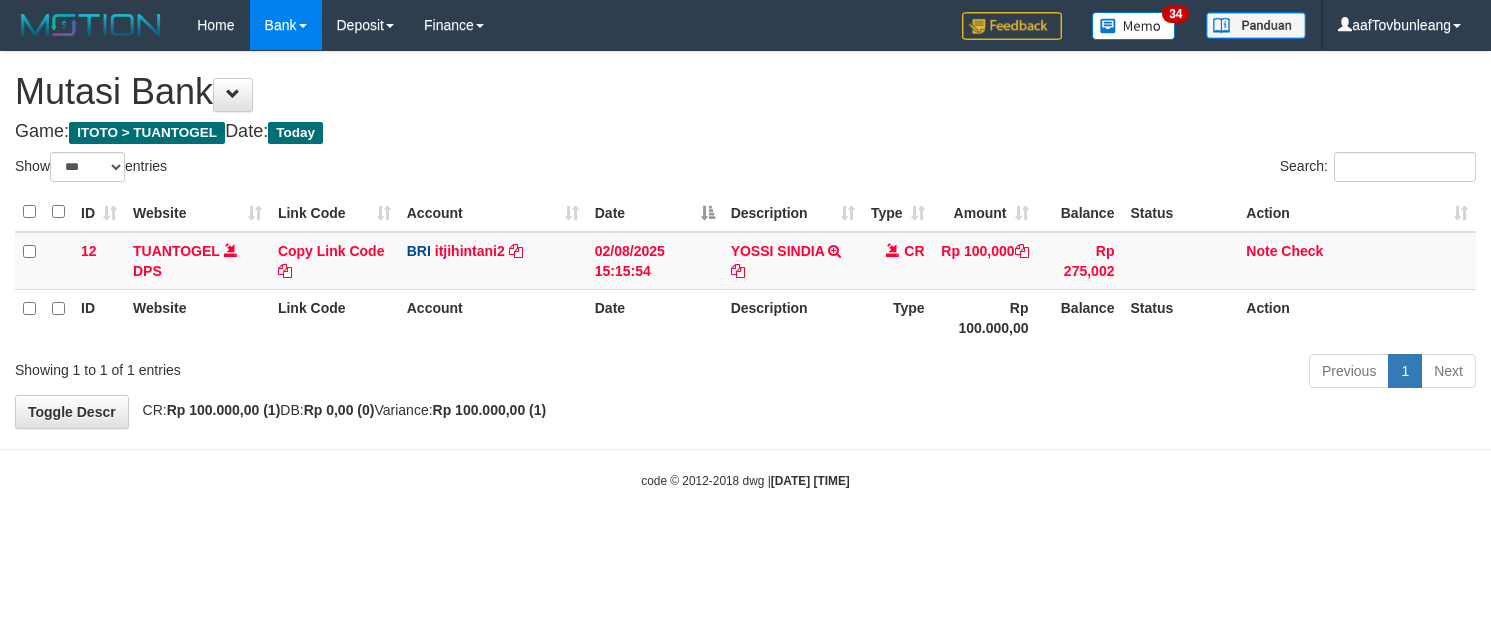 select on "***" 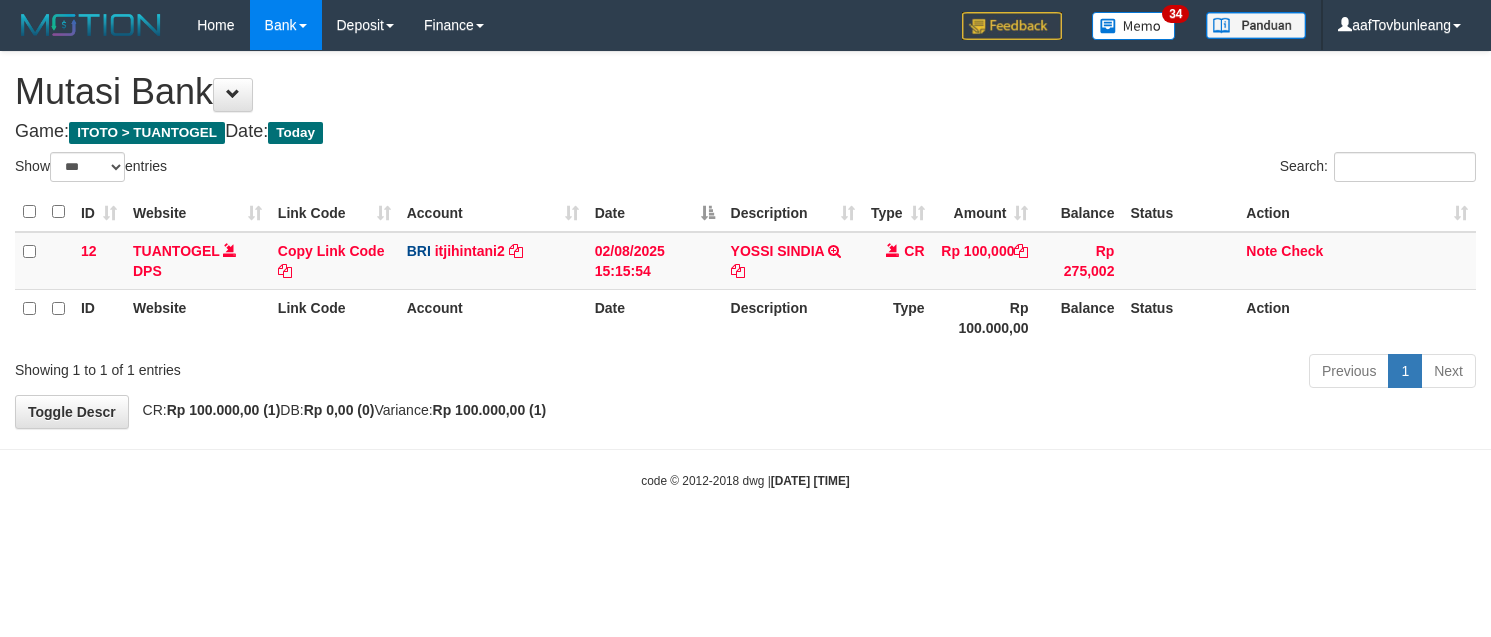 scroll, scrollTop: 0, scrollLeft: 0, axis: both 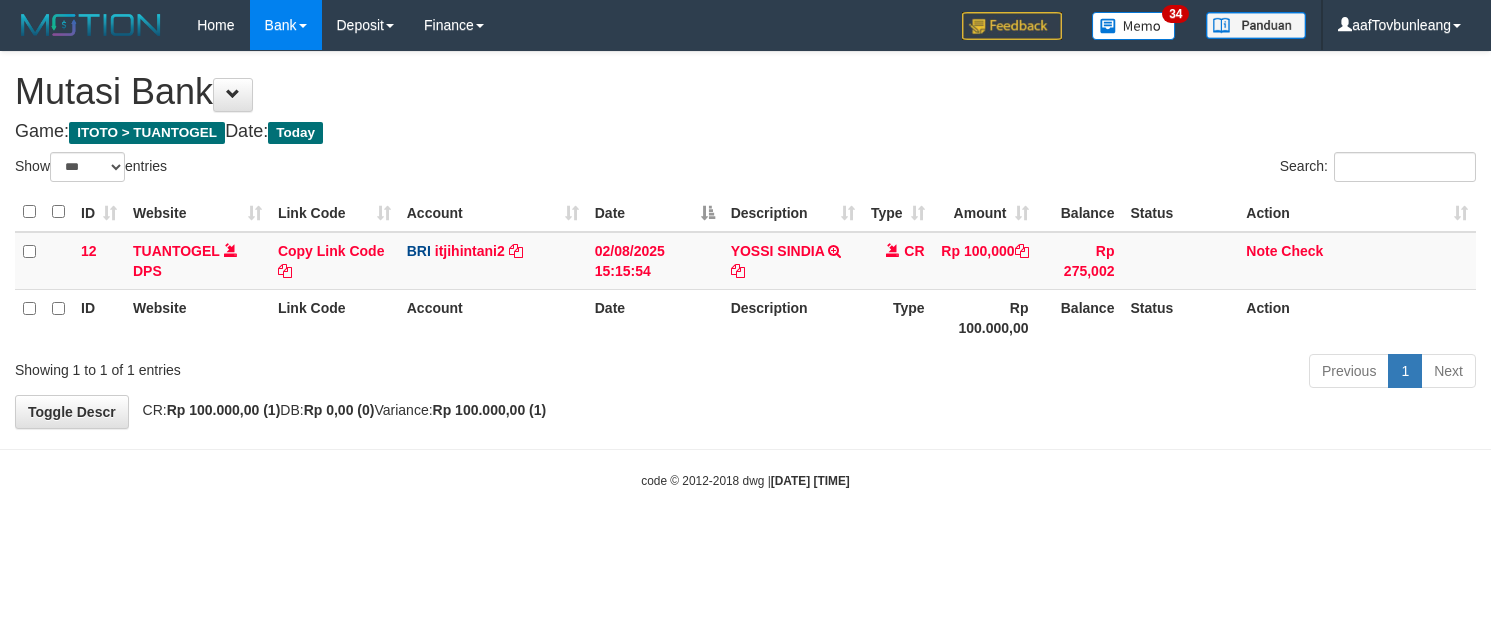 select on "***" 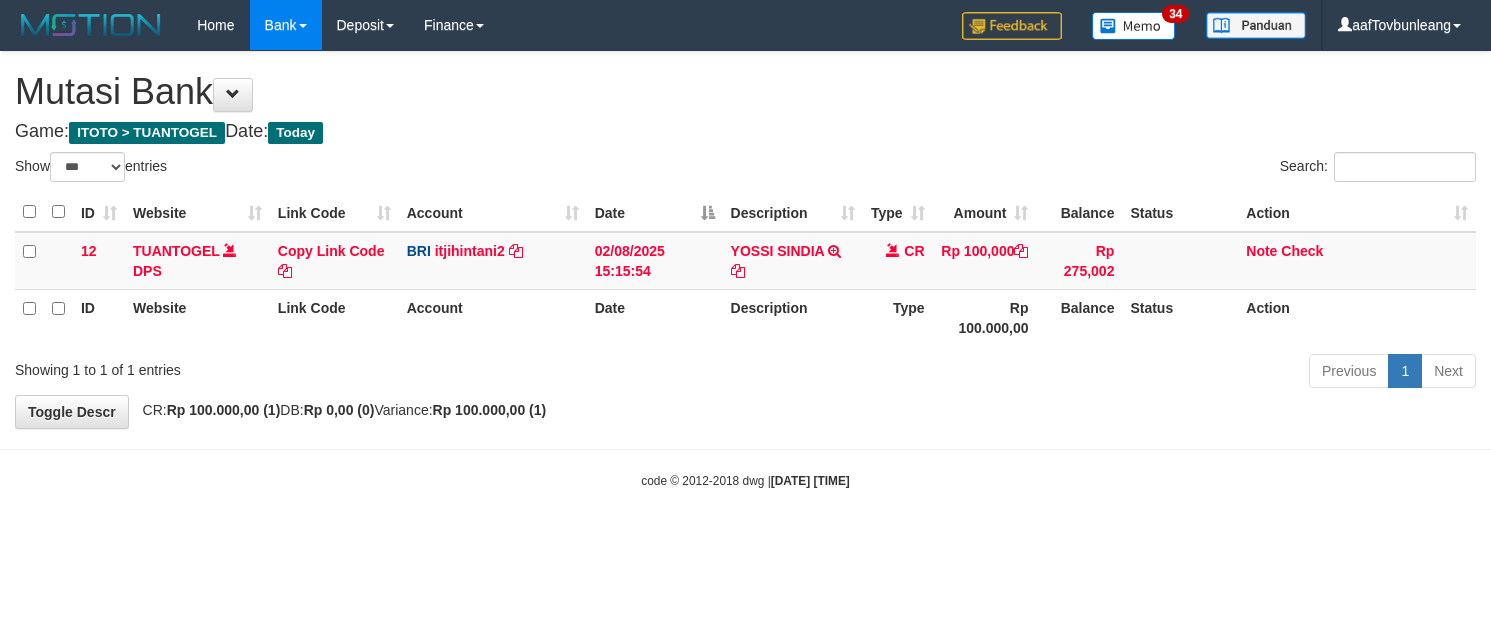 scroll, scrollTop: 0, scrollLeft: 0, axis: both 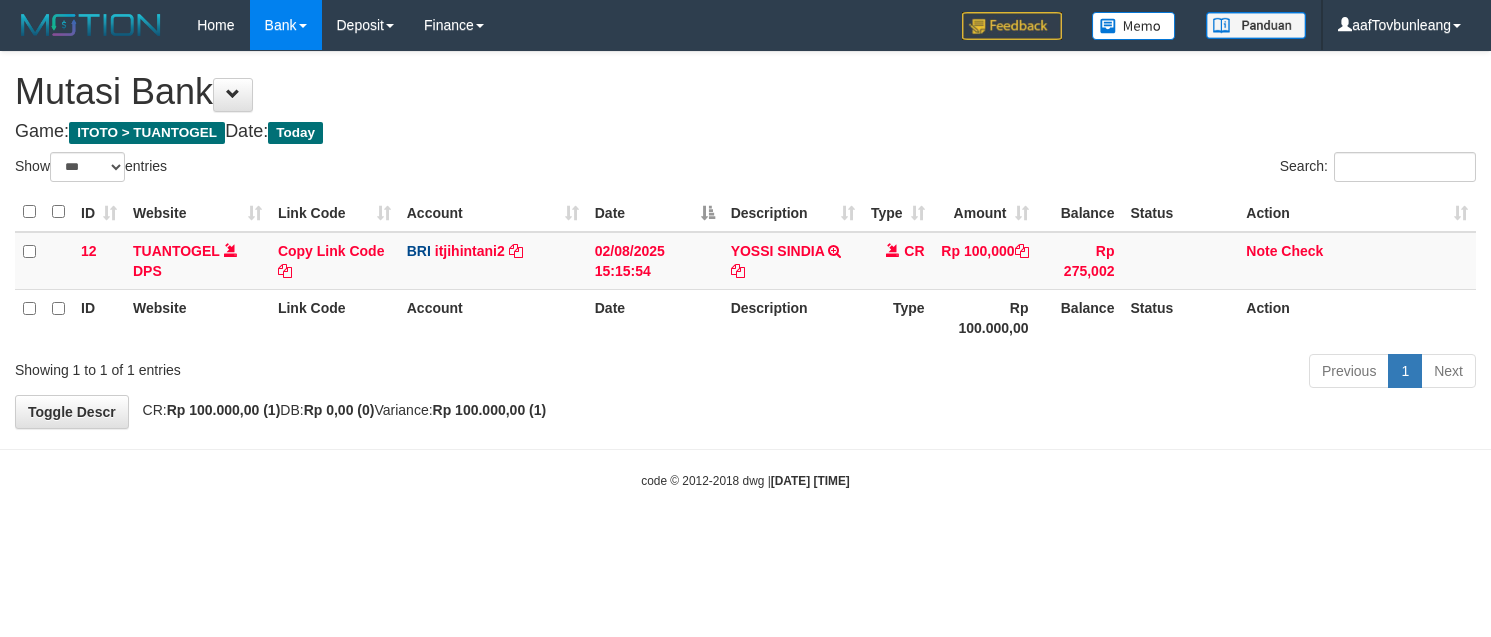 select on "***" 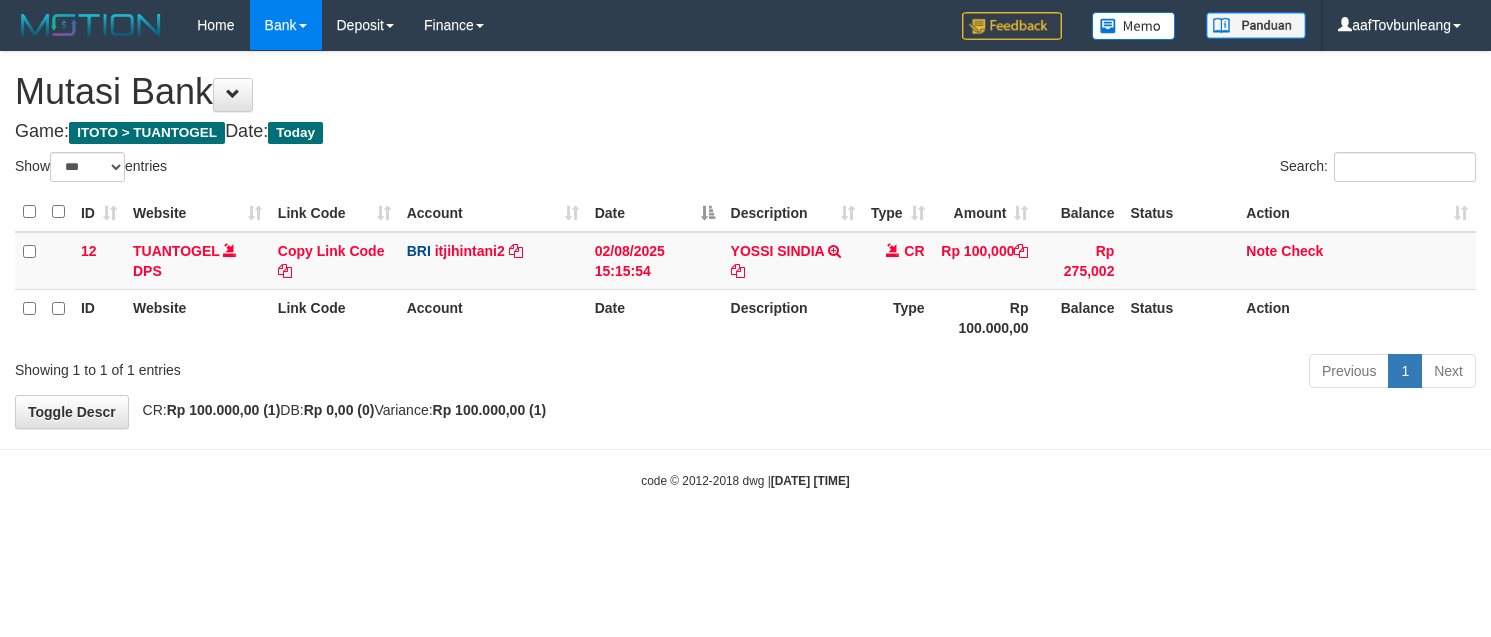 scroll, scrollTop: 0, scrollLeft: 0, axis: both 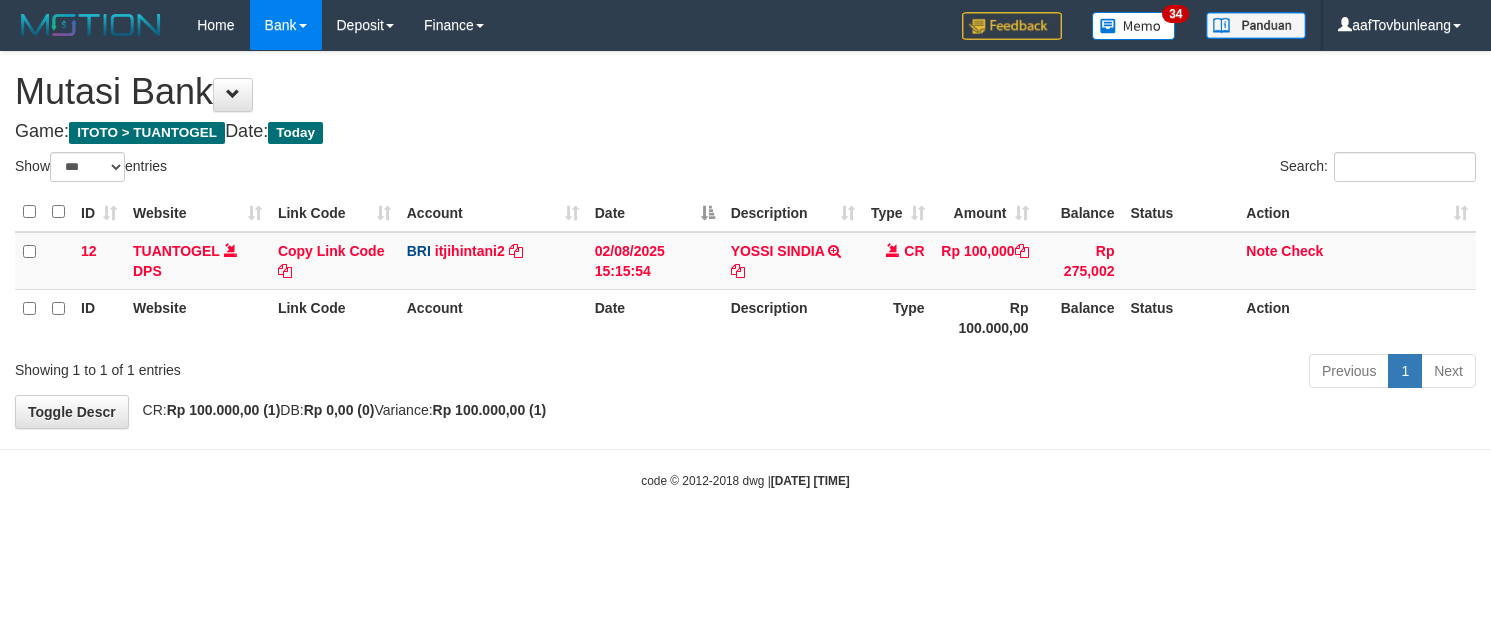select on "***" 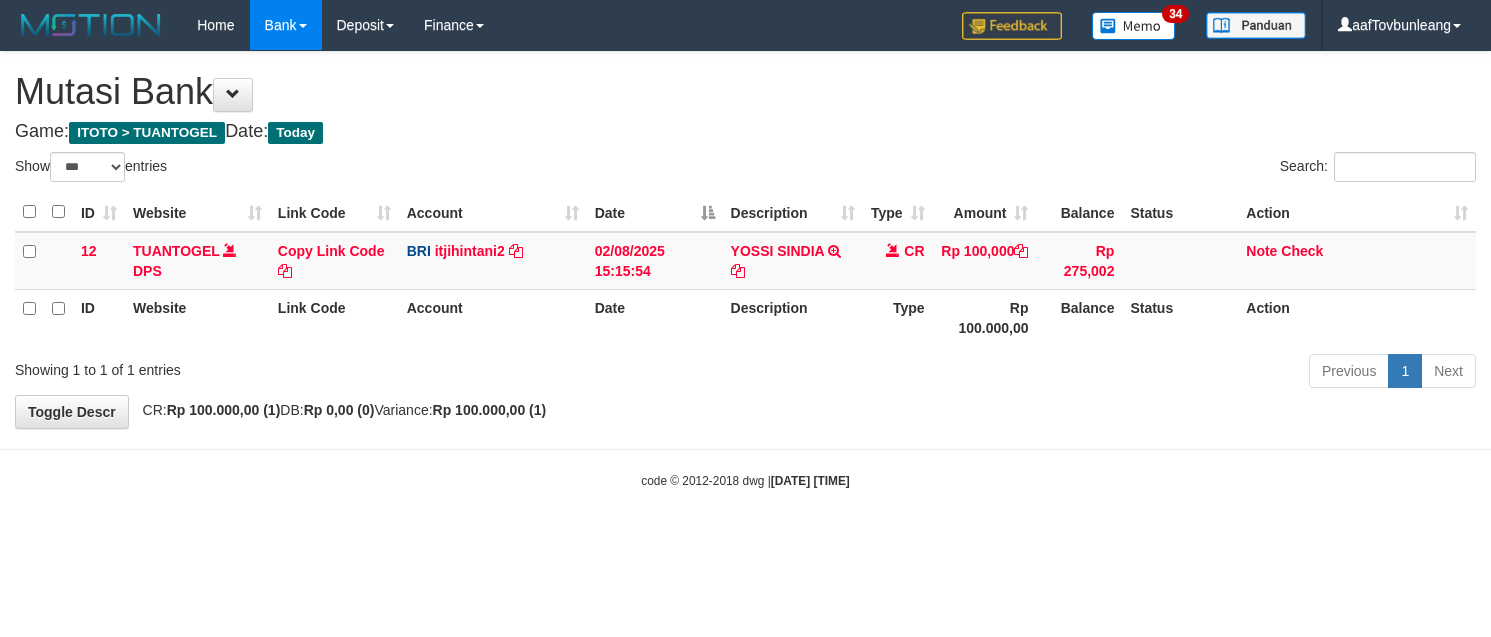 scroll, scrollTop: 0, scrollLeft: 0, axis: both 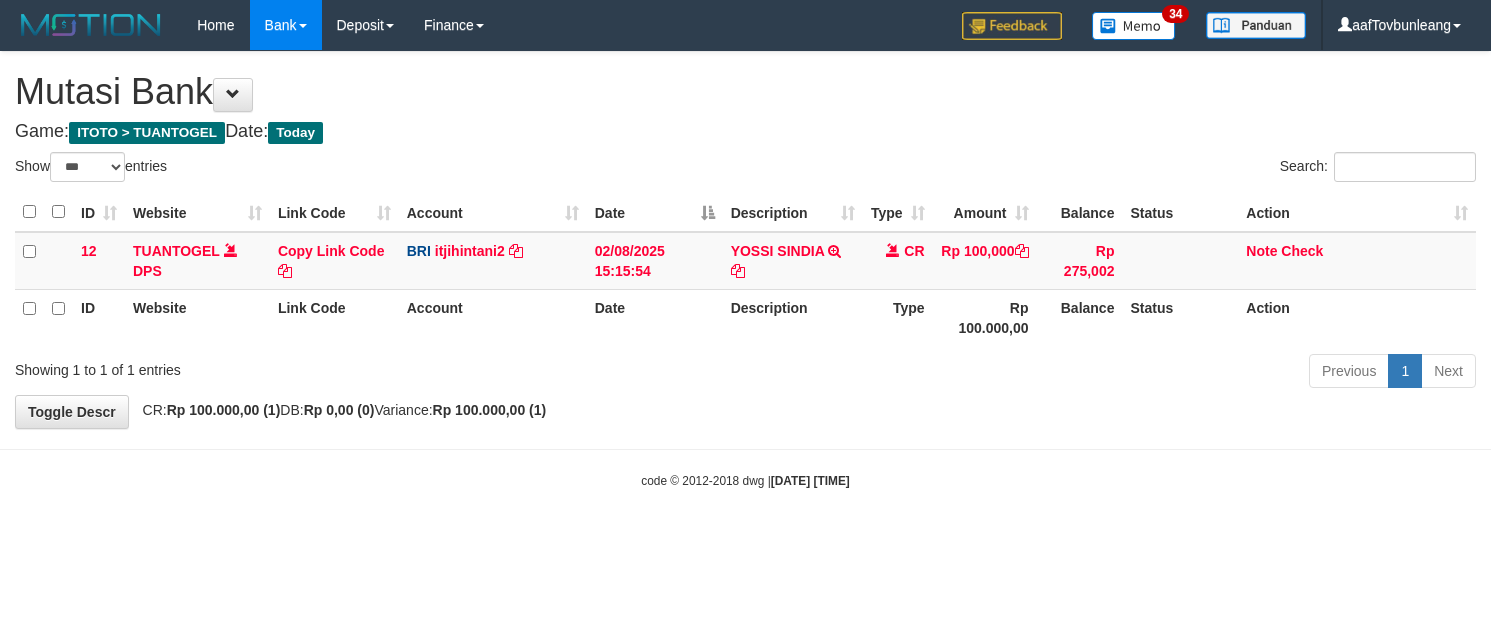 select on "***" 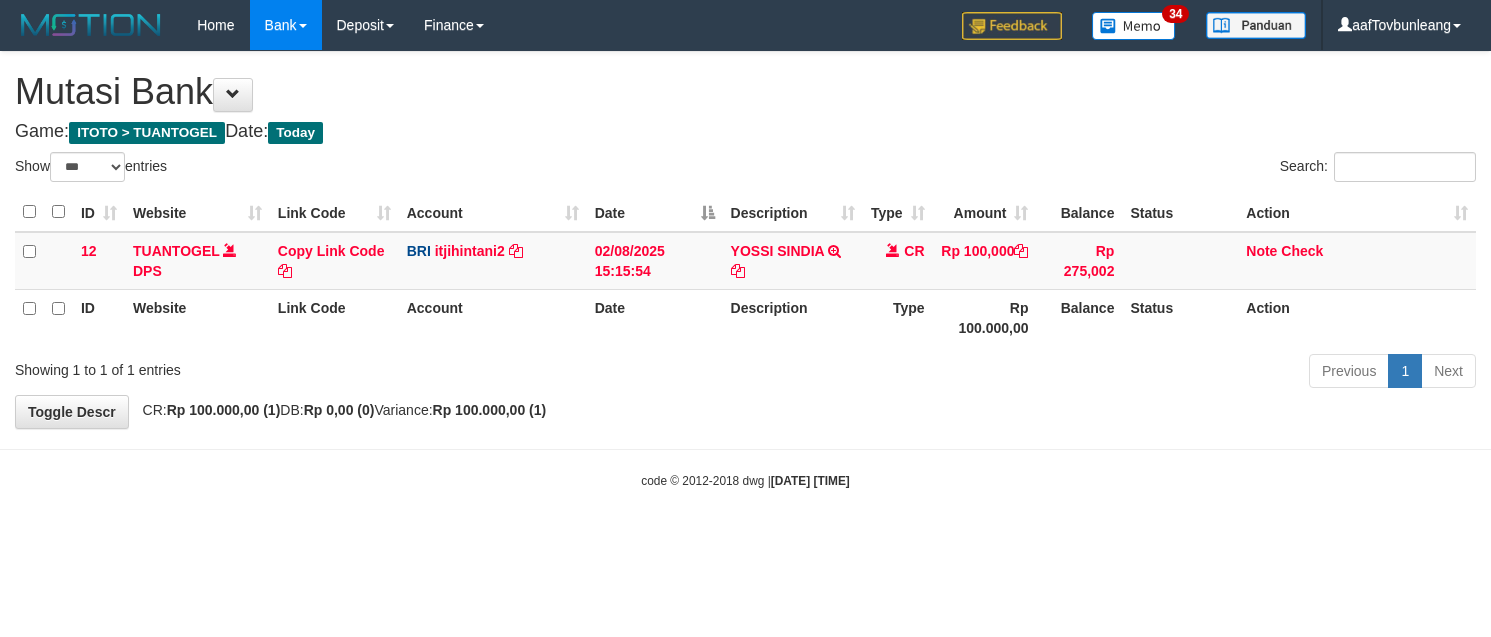 scroll, scrollTop: 0, scrollLeft: 0, axis: both 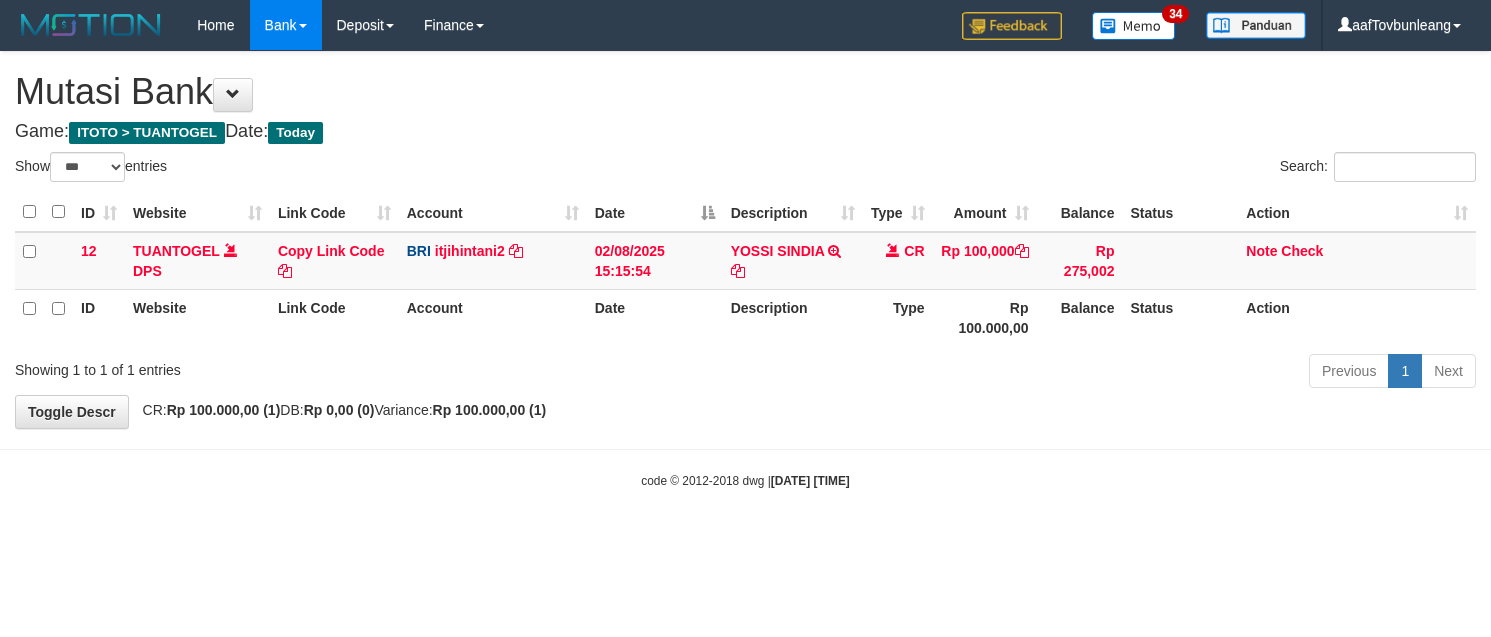 select on "***" 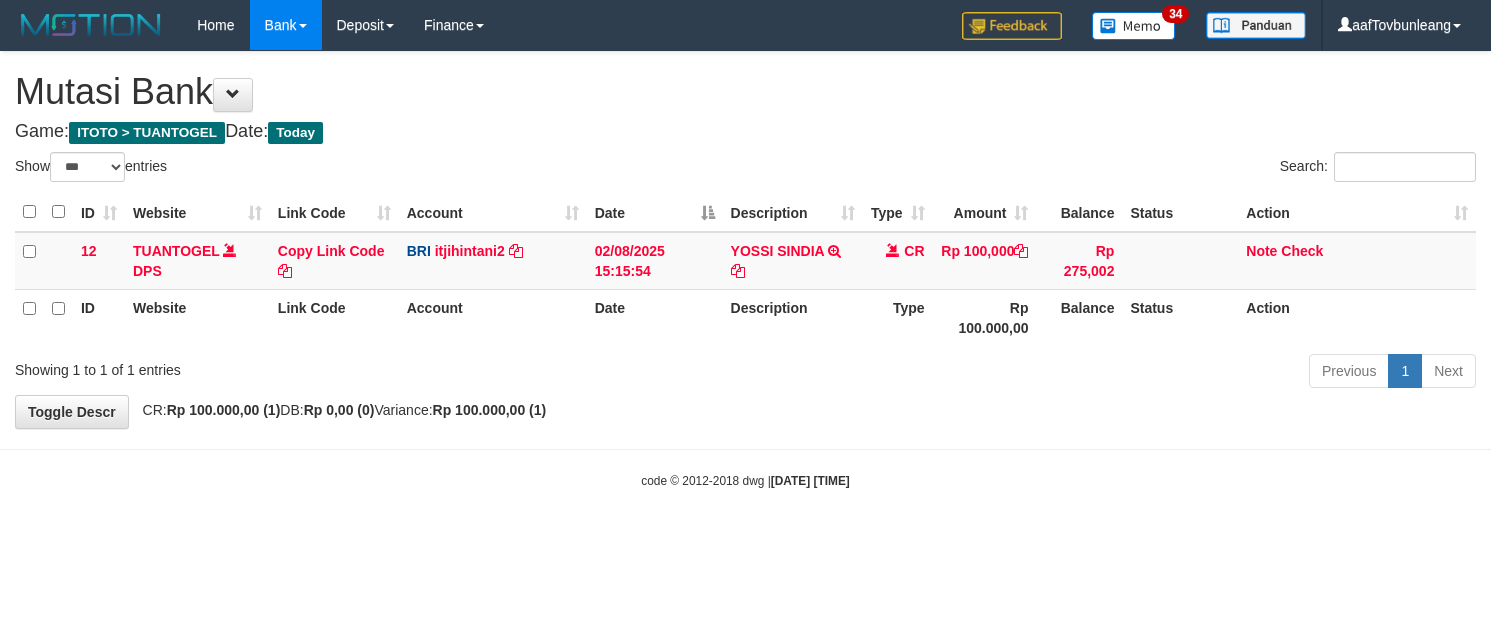 scroll, scrollTop: 0, scrollLeft: 0, axis: both 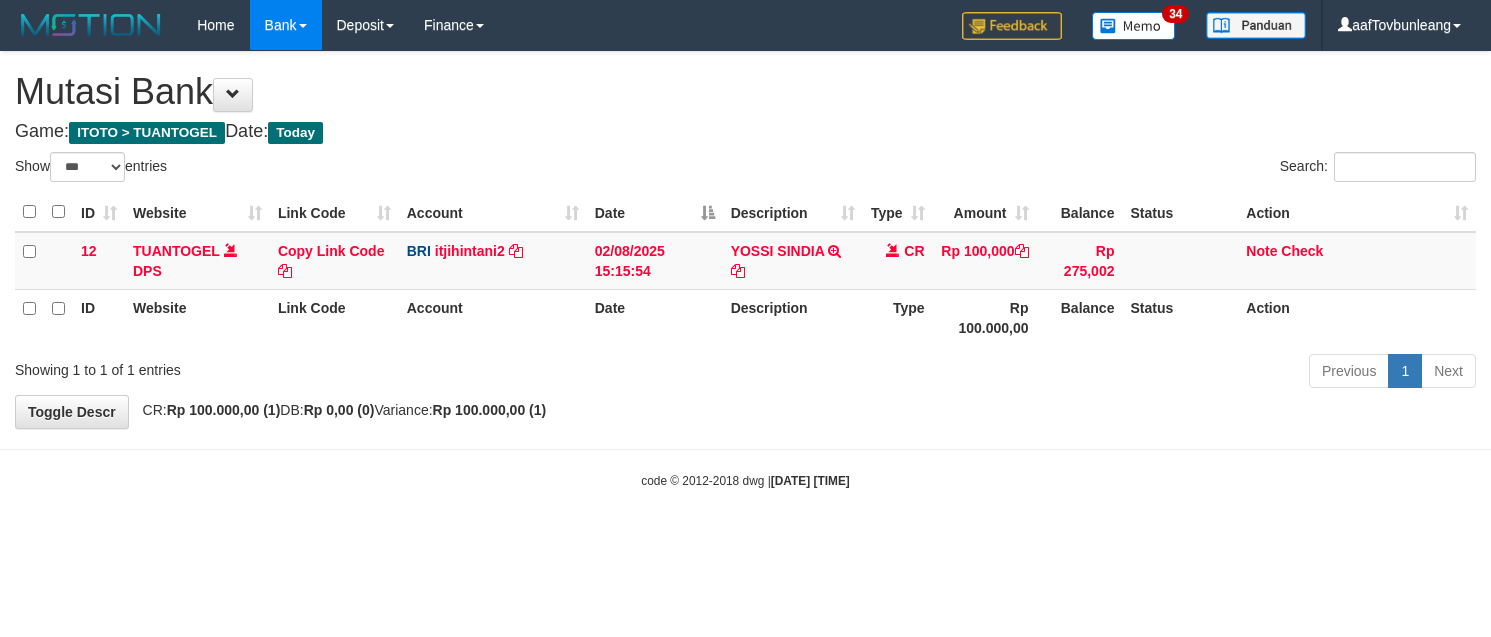 select on "***" 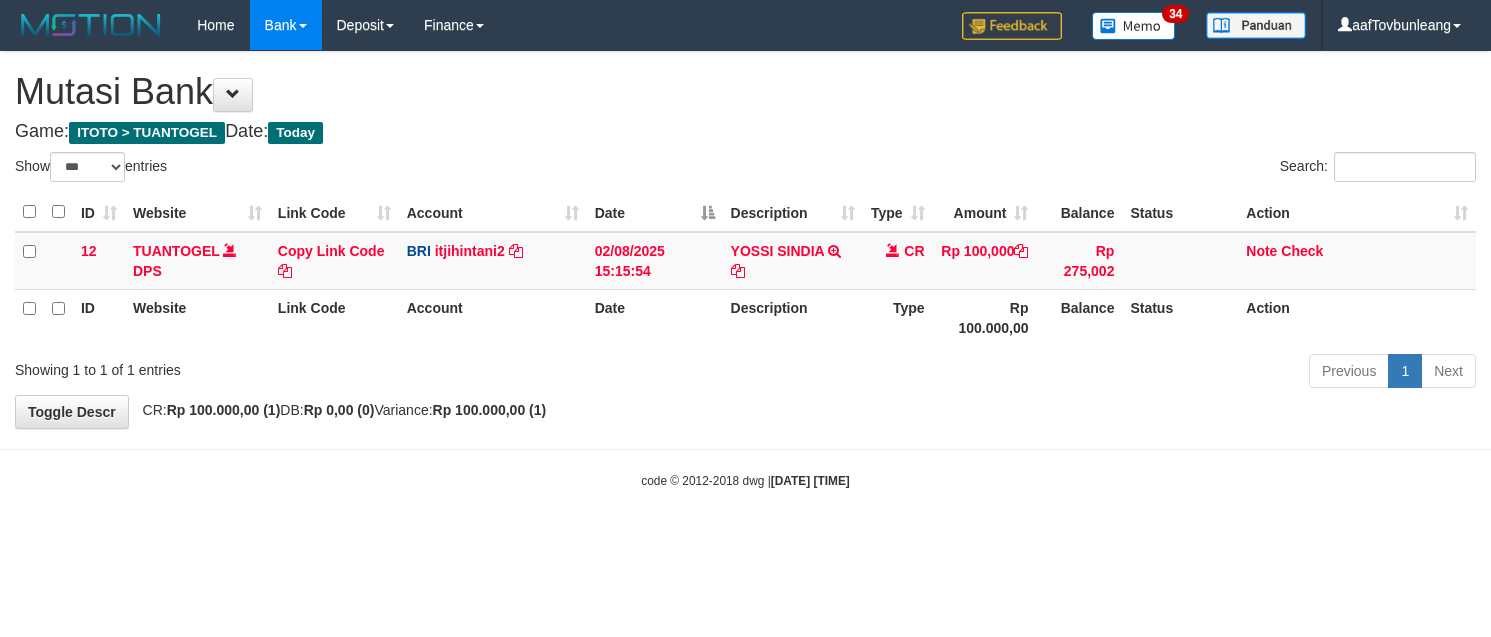 scroll, scrollTop: 0, scrollLeft: 0, axis: both 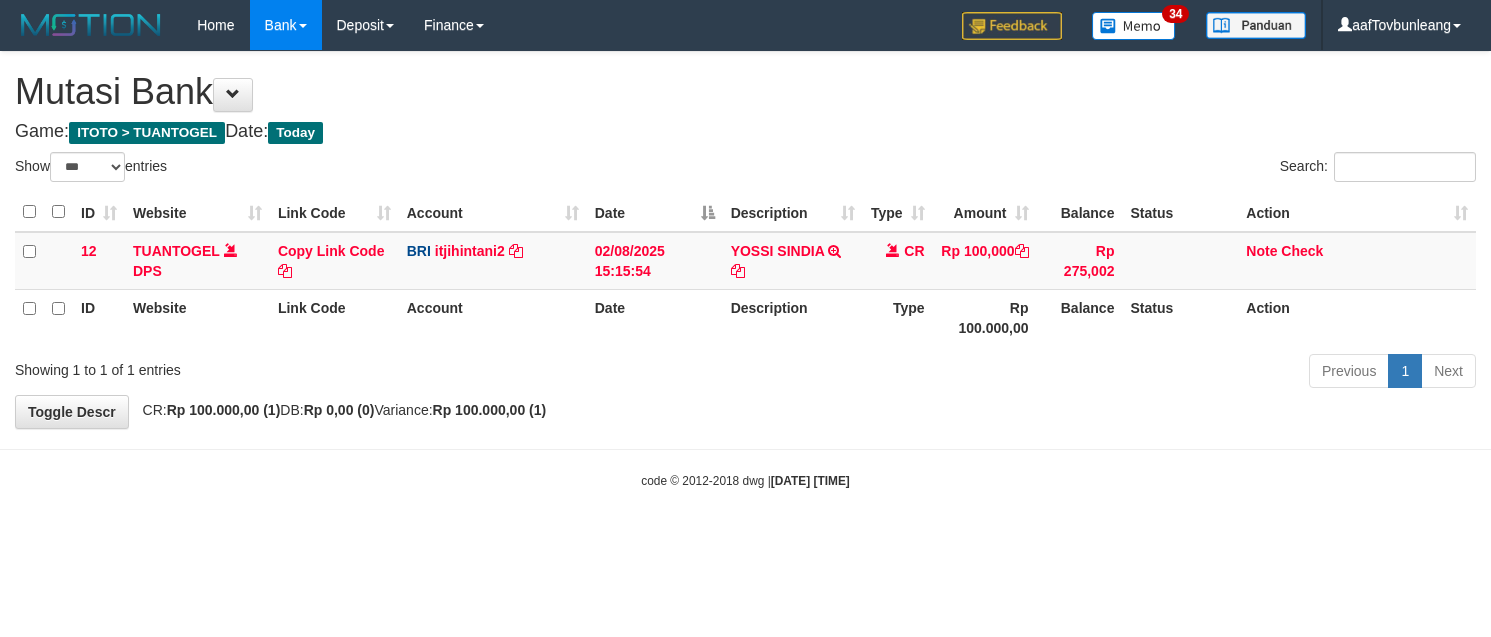 select on "***" 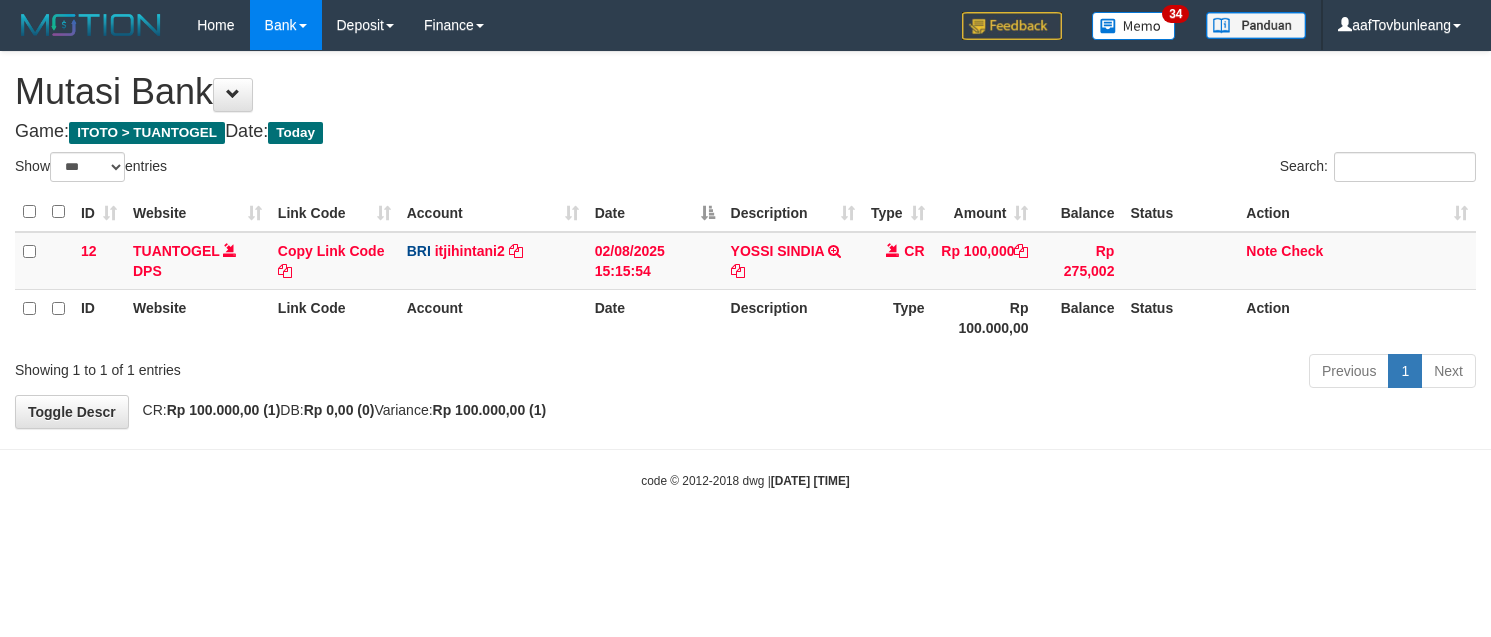 scroll, scrollTop: 0, scrollLeft: 0, axis: both 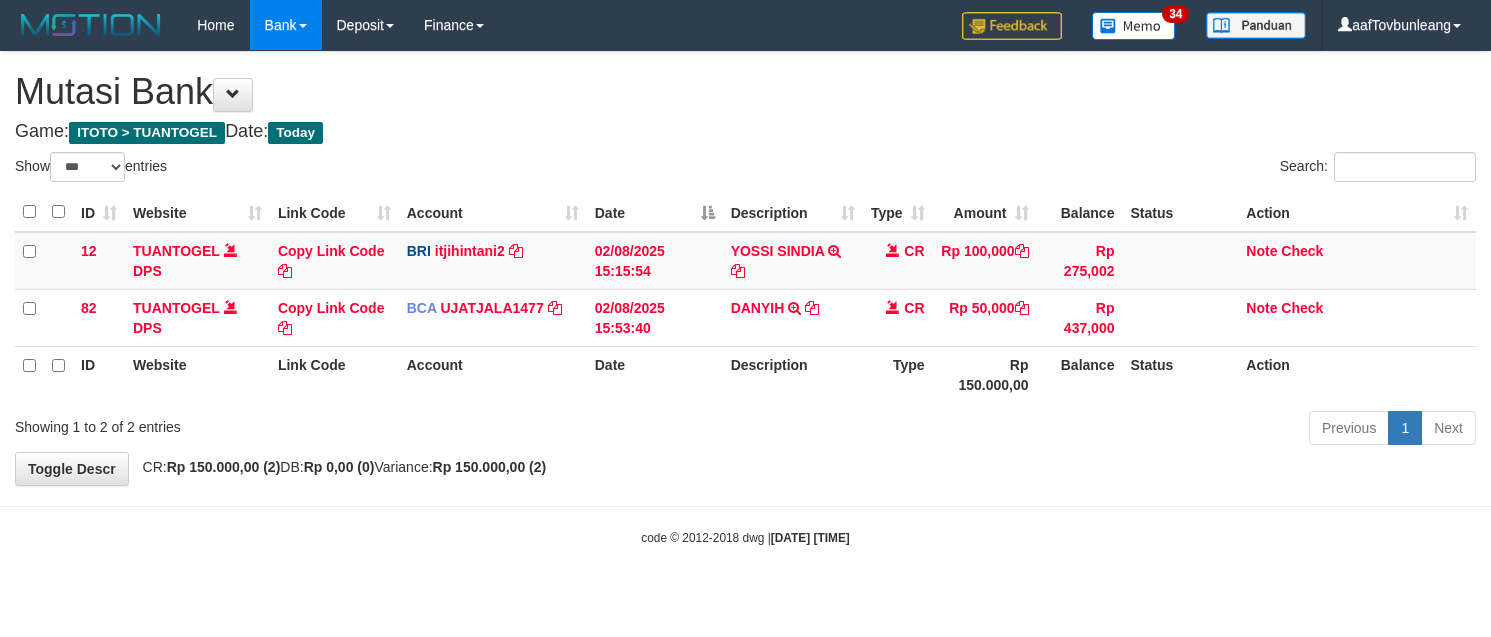 select on "***" 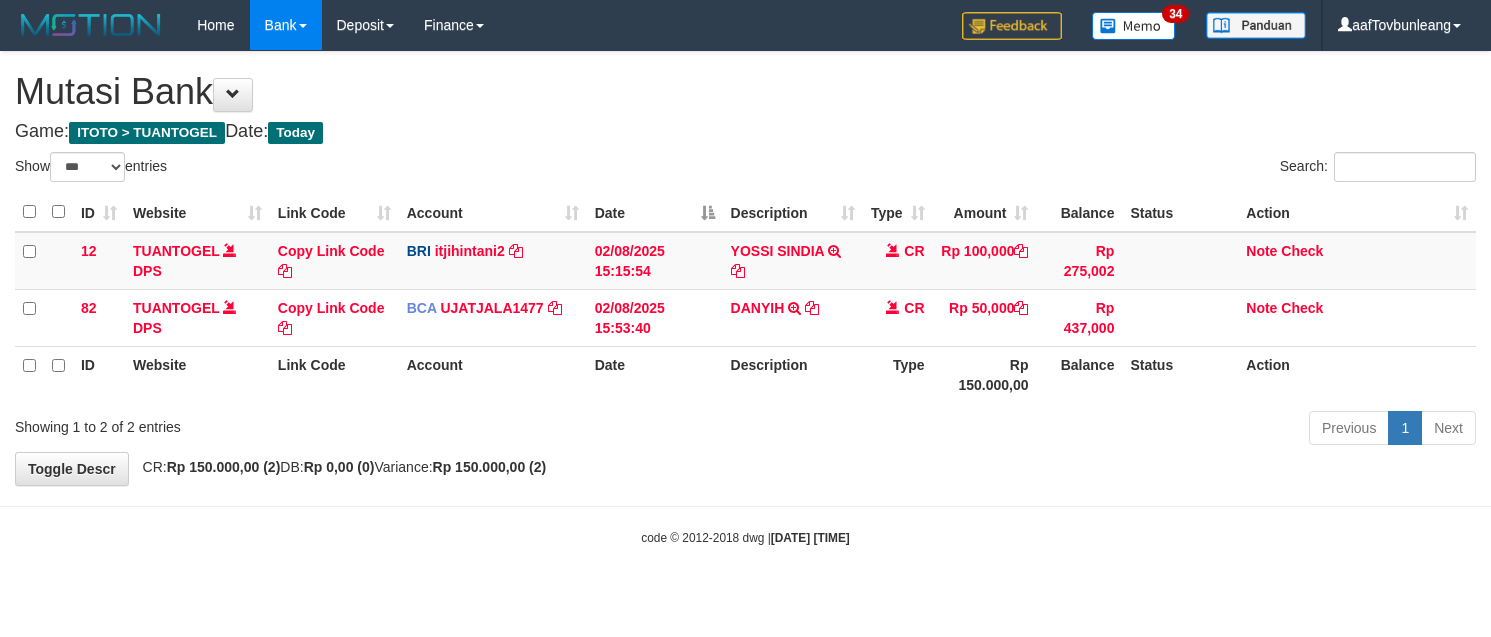 scroll, scrollTop: 0, scrollLeft: 0, axis: both 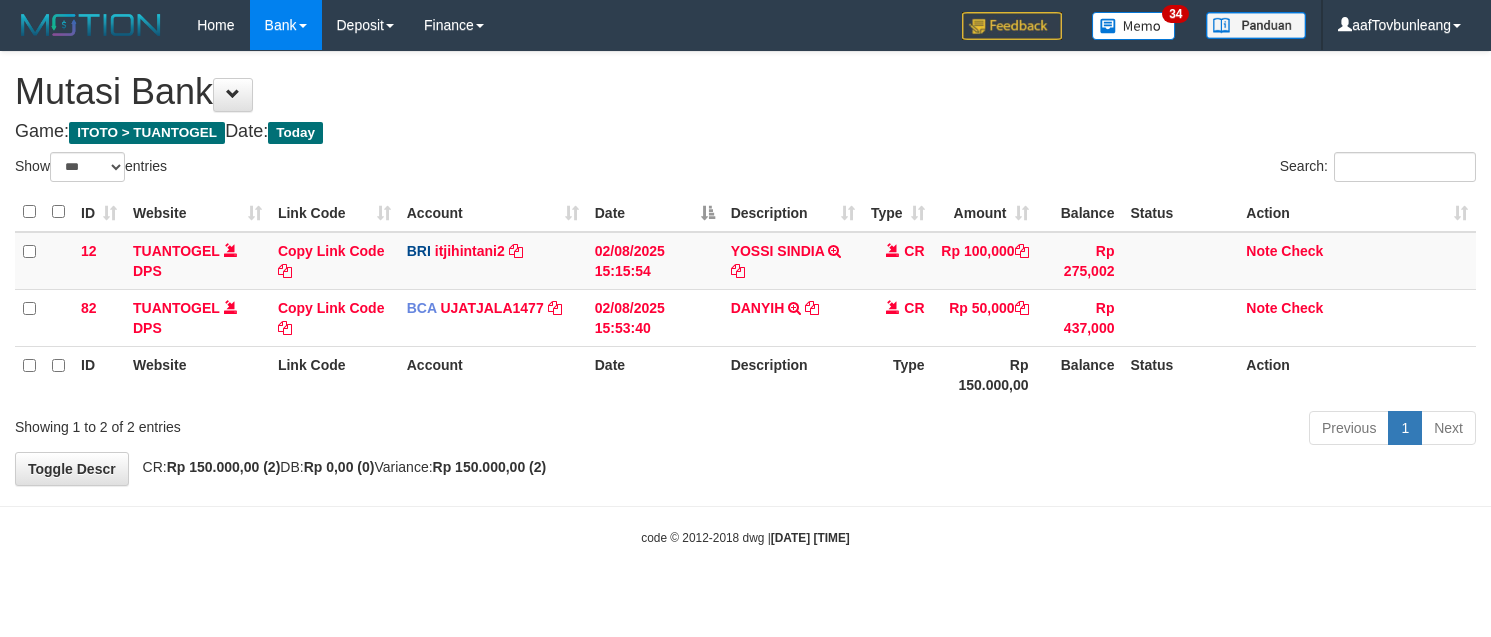 select on "***" 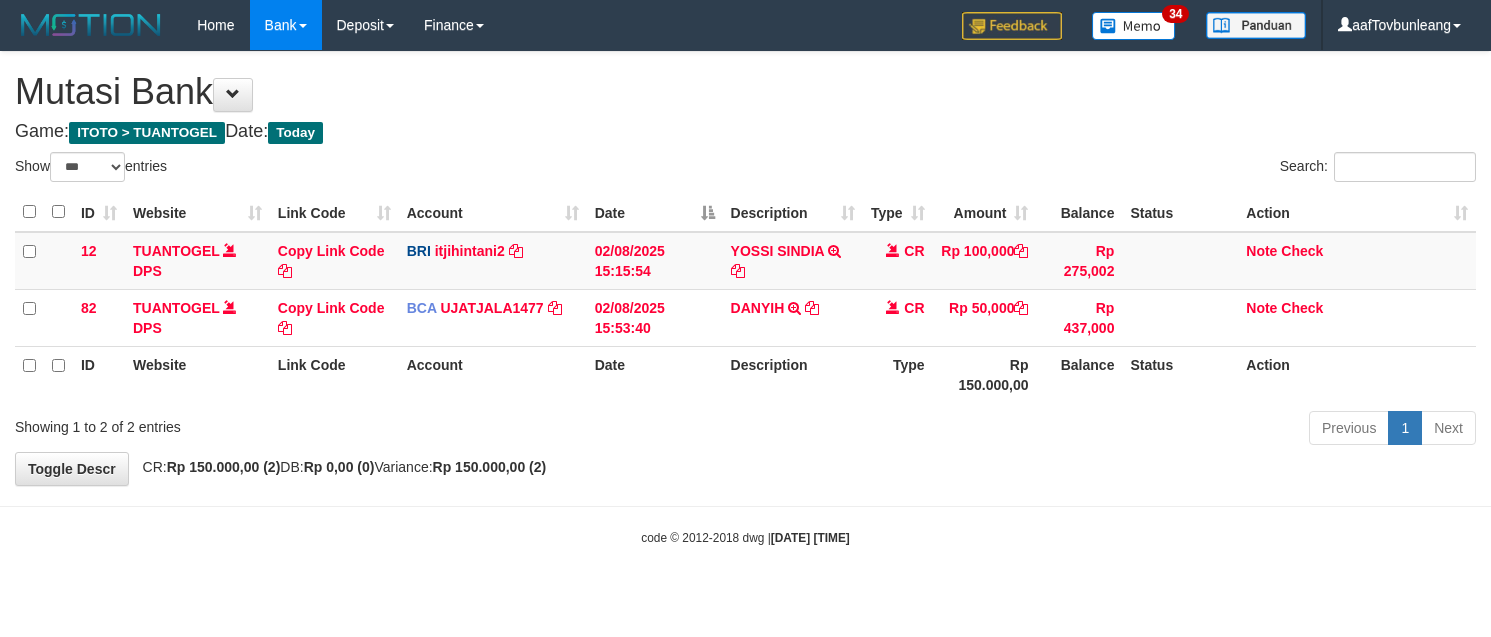 scroll, scrollTop: 0, scrollLeft: 0, axis: both 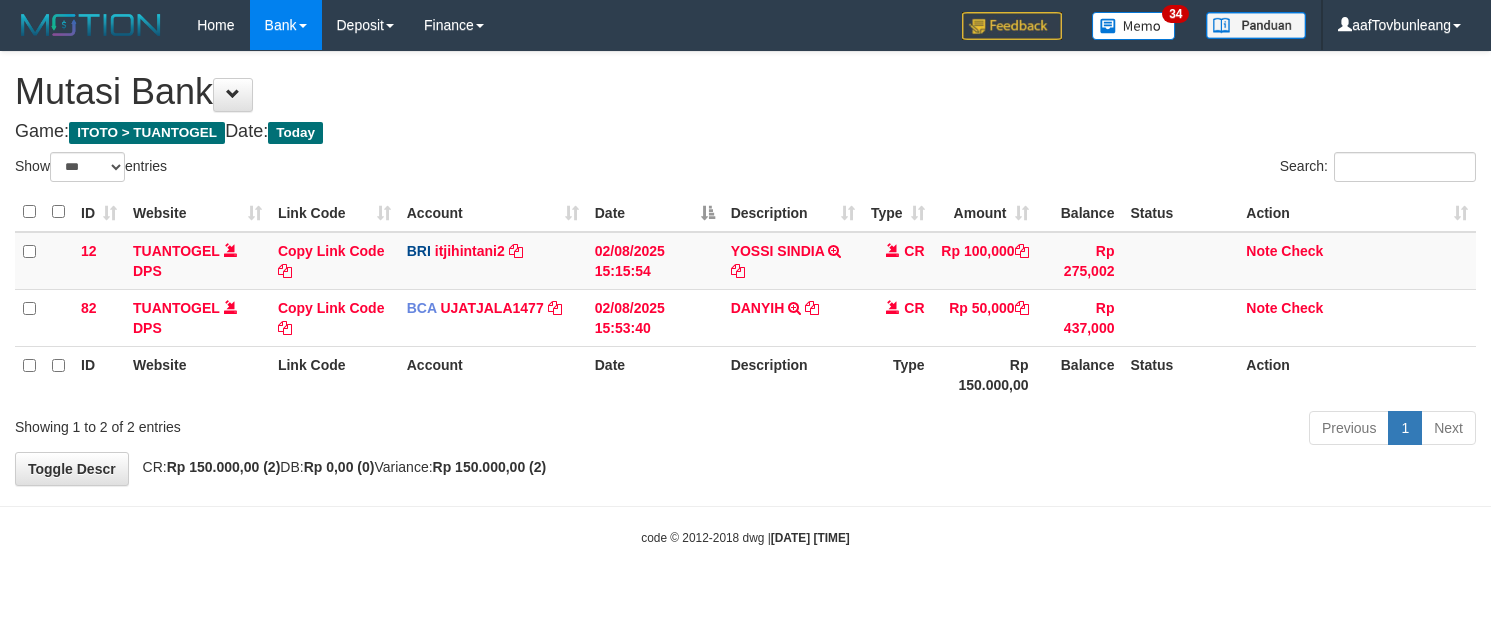 select on "***" 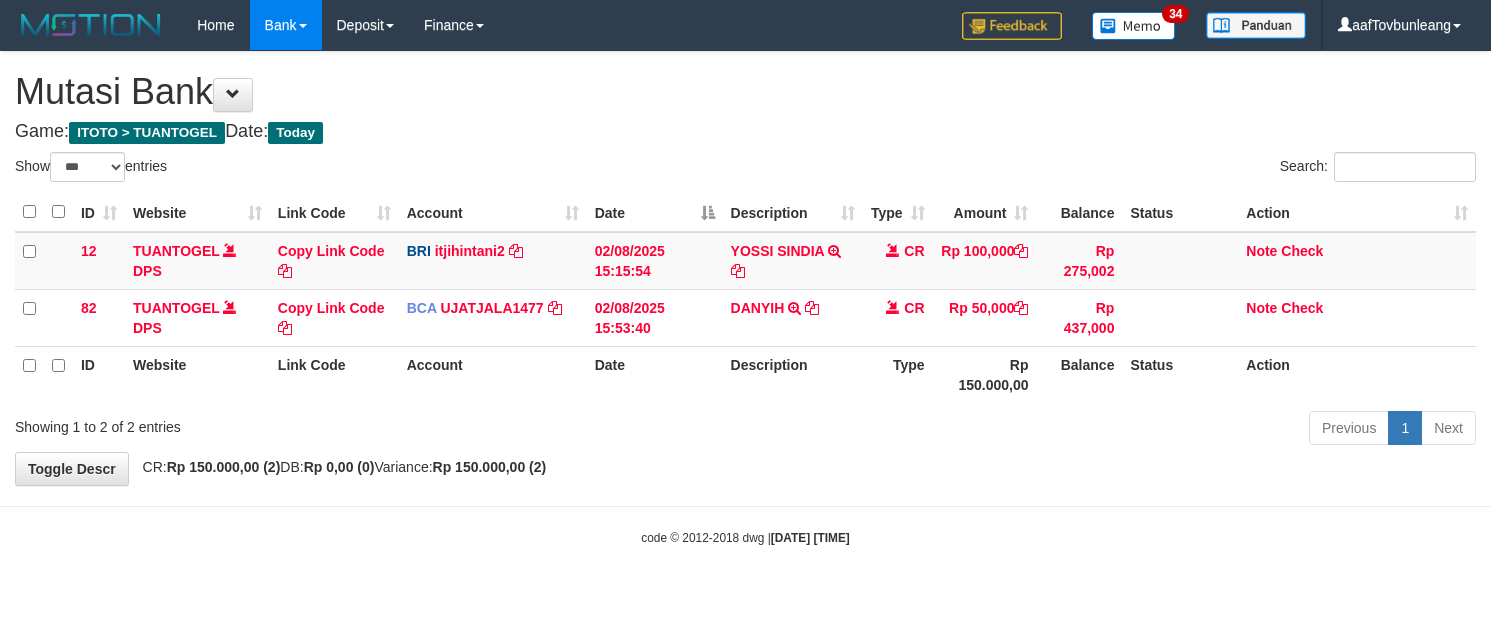 scroll, scrollTop: 0, scrollLeft: 0, axis: both 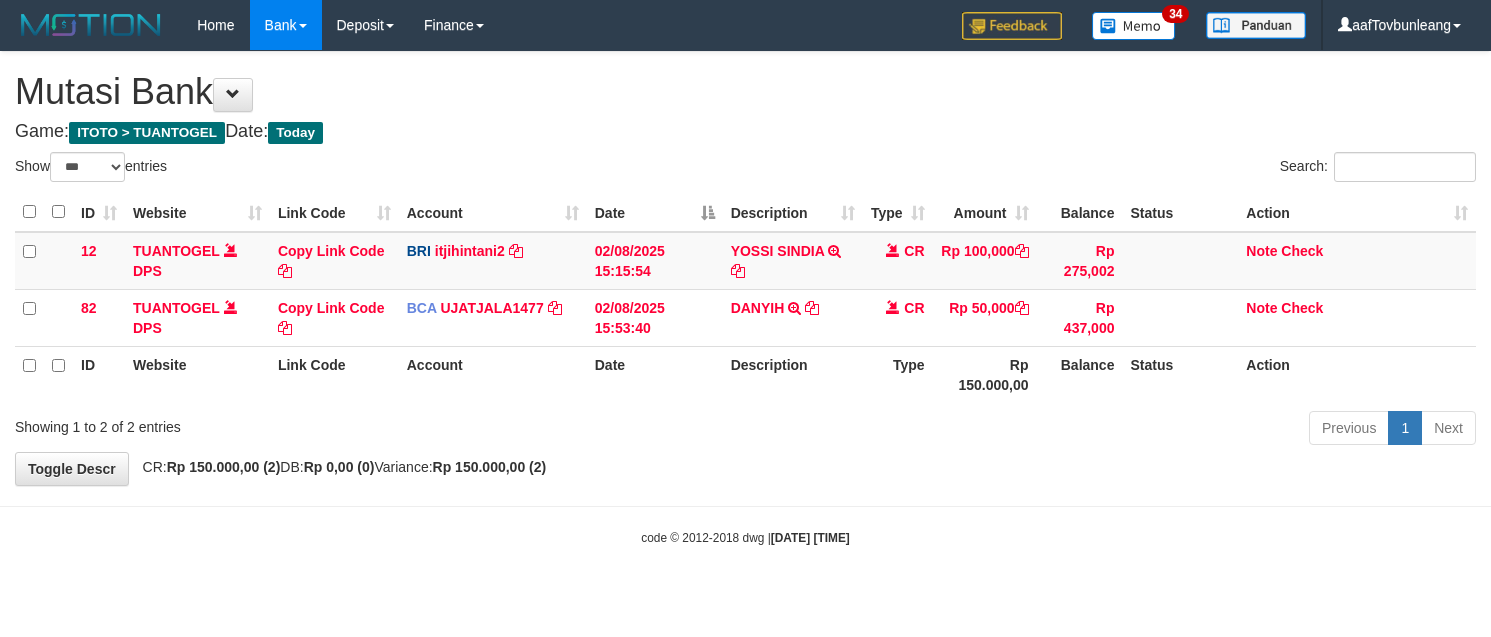 select on "***" 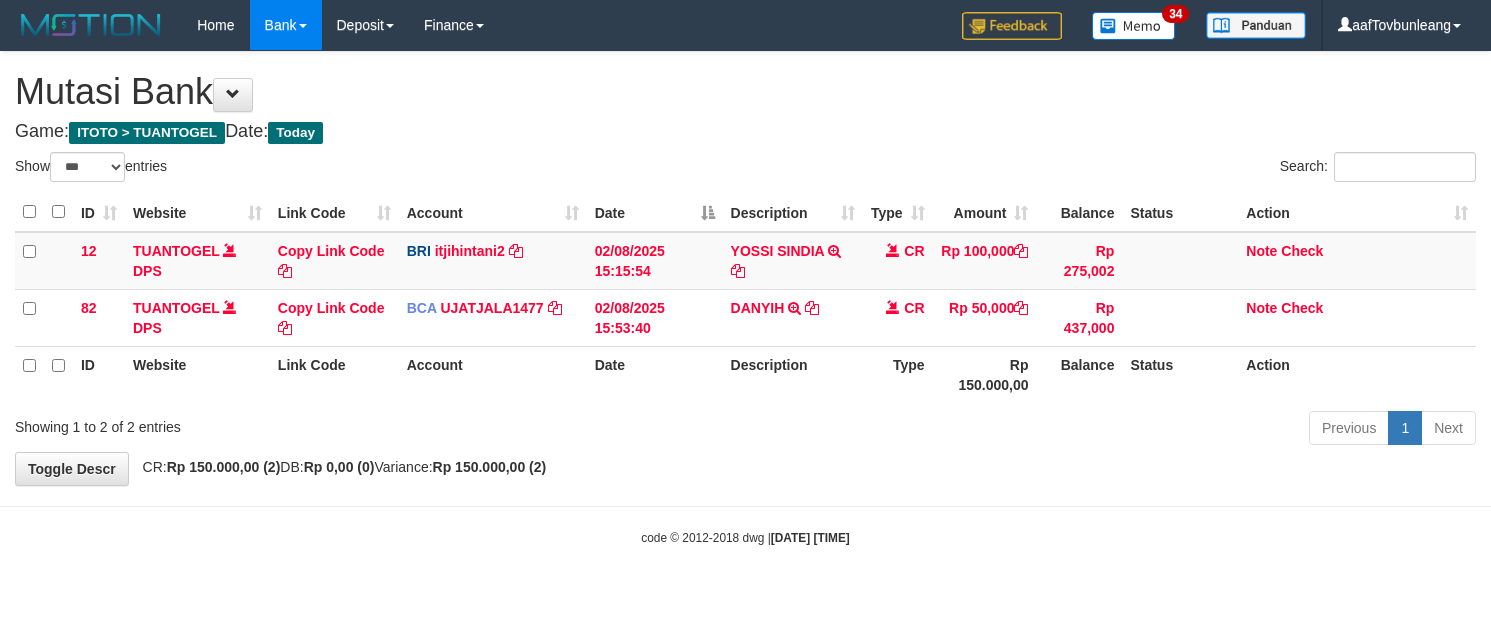 scroll, scrollTop: 0, scrollLeft: 0, axis: both 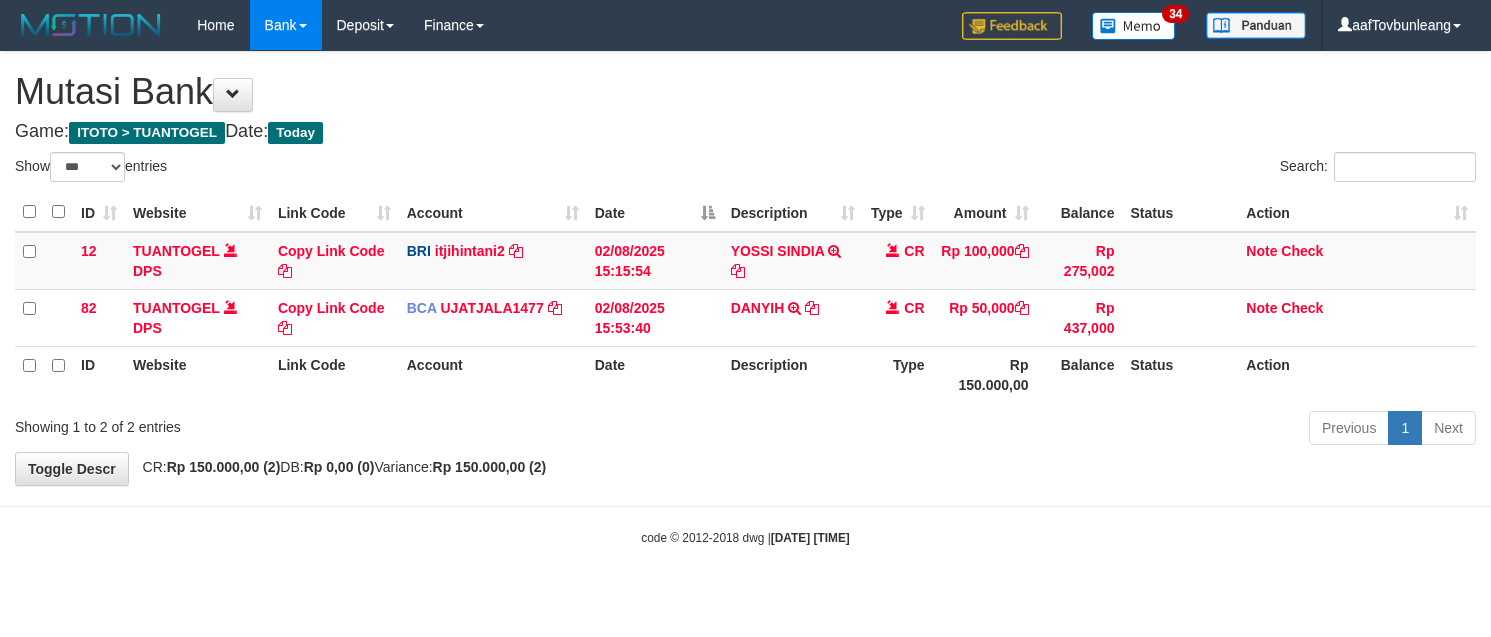 select on "***" 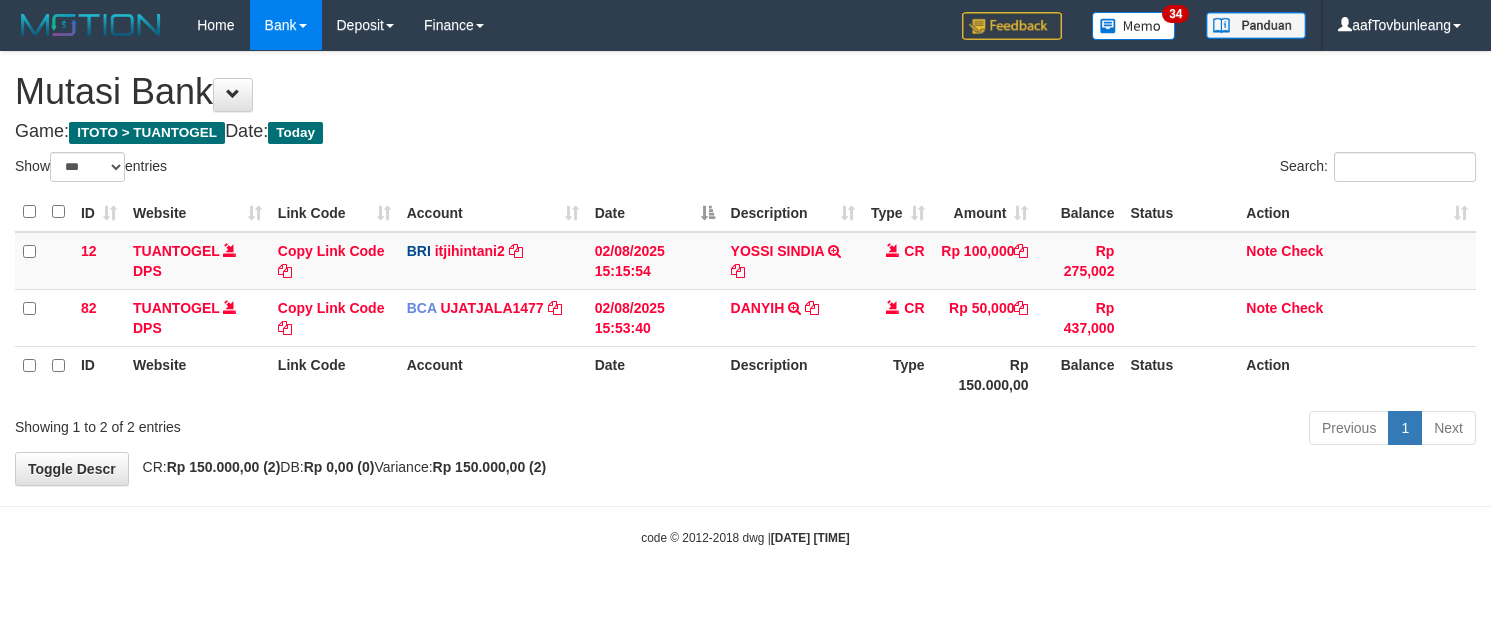 scroll, scrollTop: 0, scrollLeft: 0, axis: both 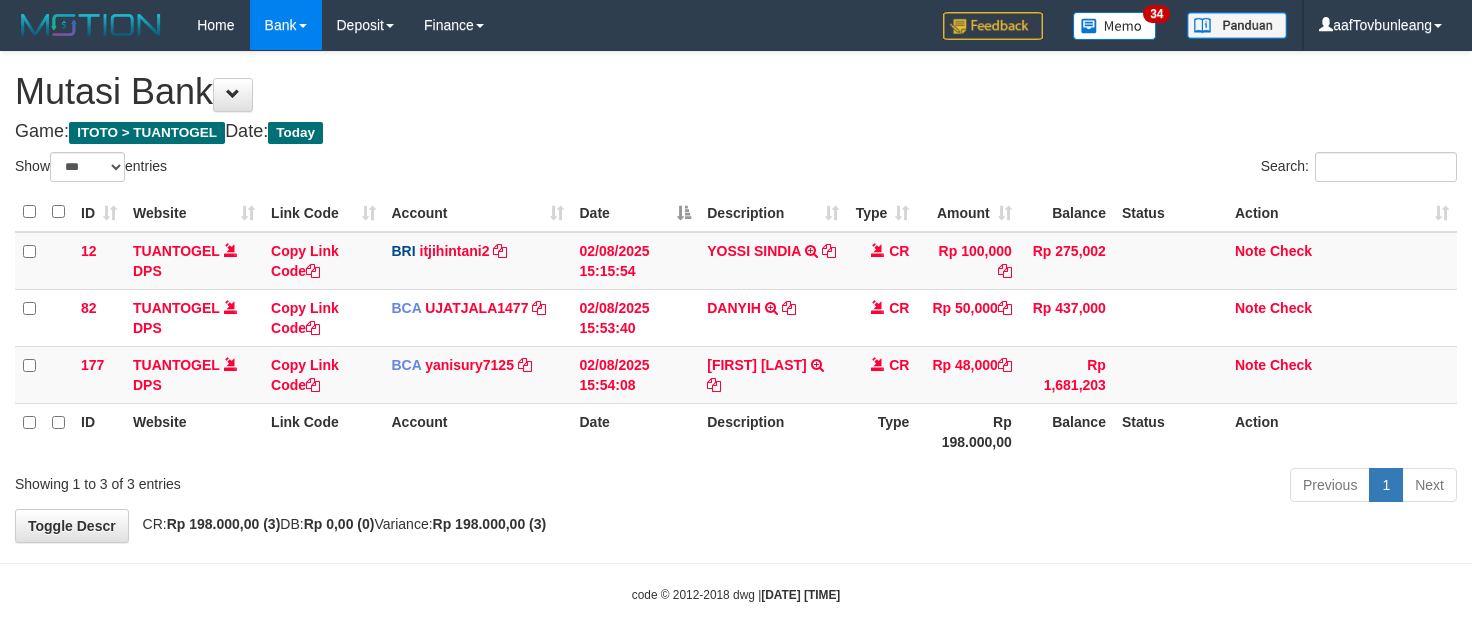 select on "***" 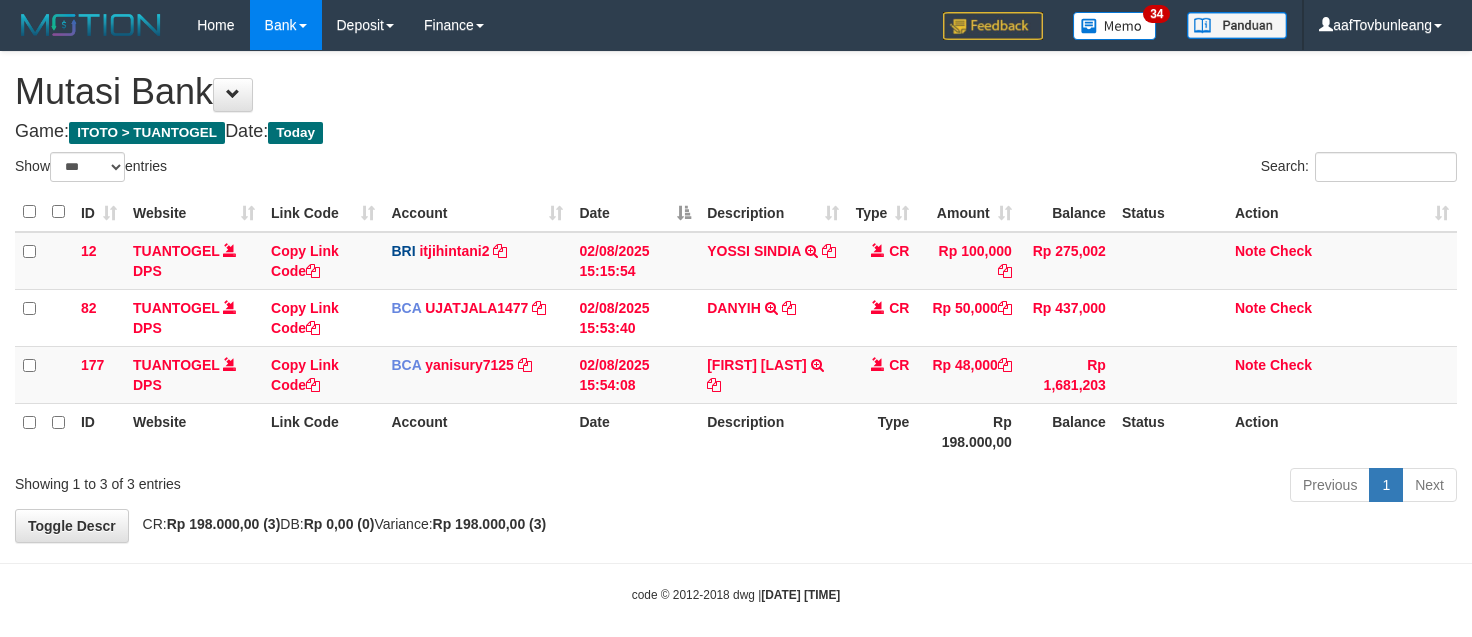 scroll, scrollTop: 0, scrollLeft: 0, axis: both 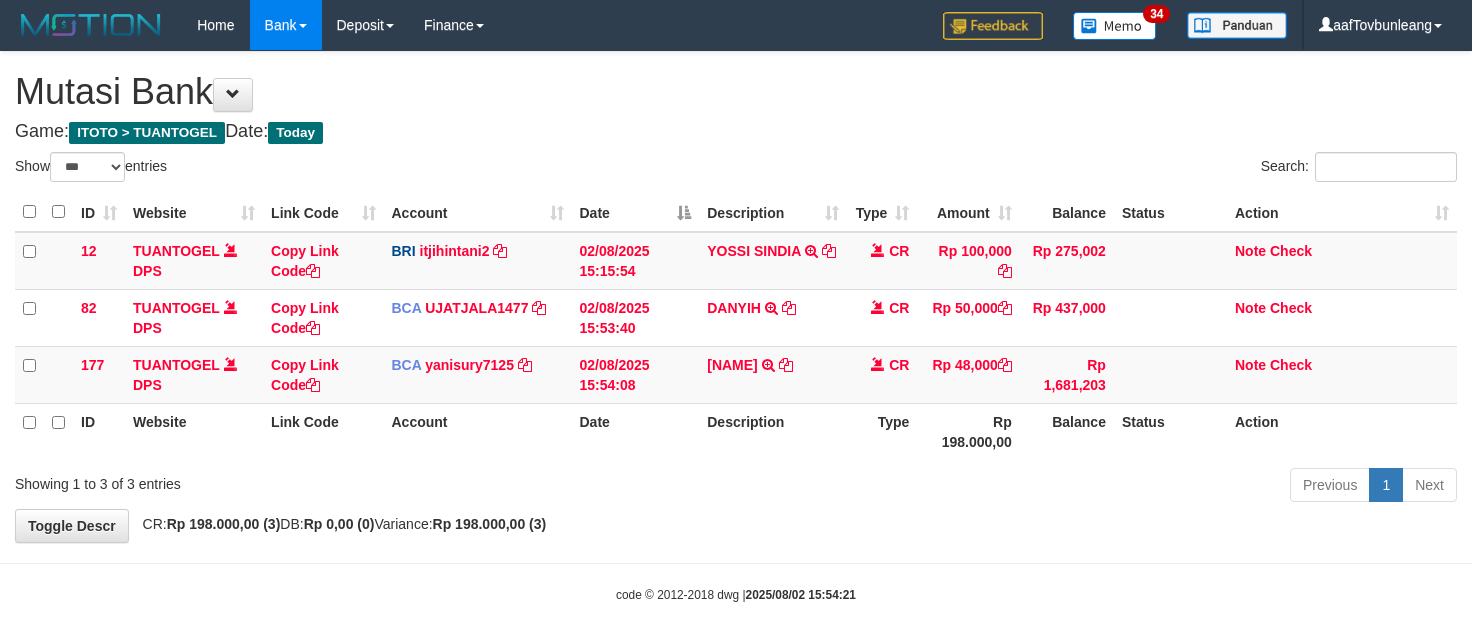 select on "***" 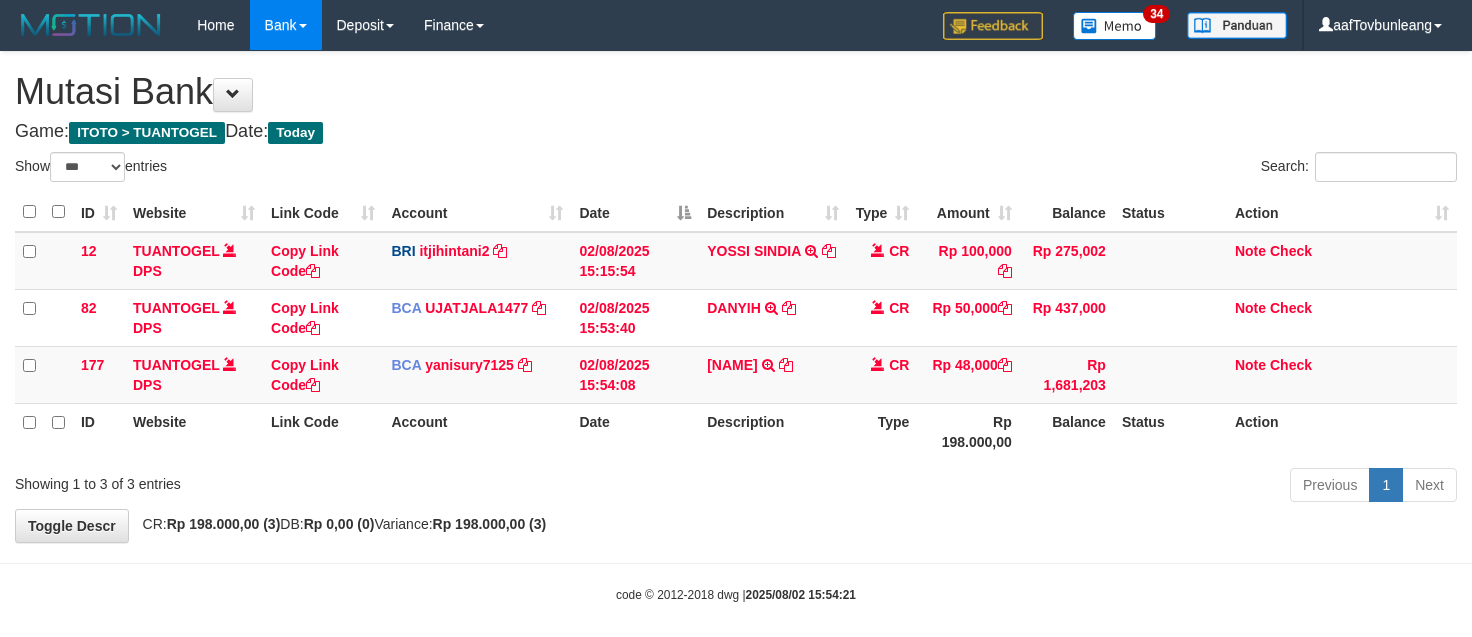 scroll, scrollTop: 0, scrollLeft: 0, axis: both 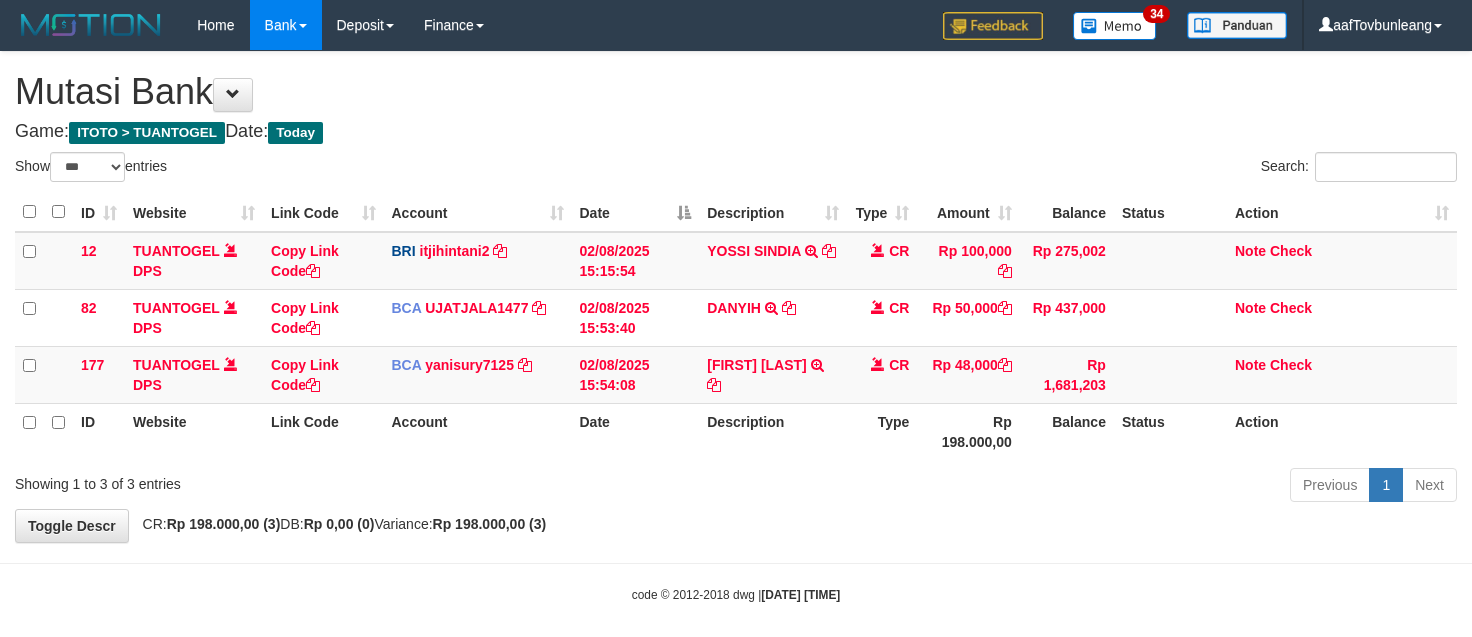 select on "***" 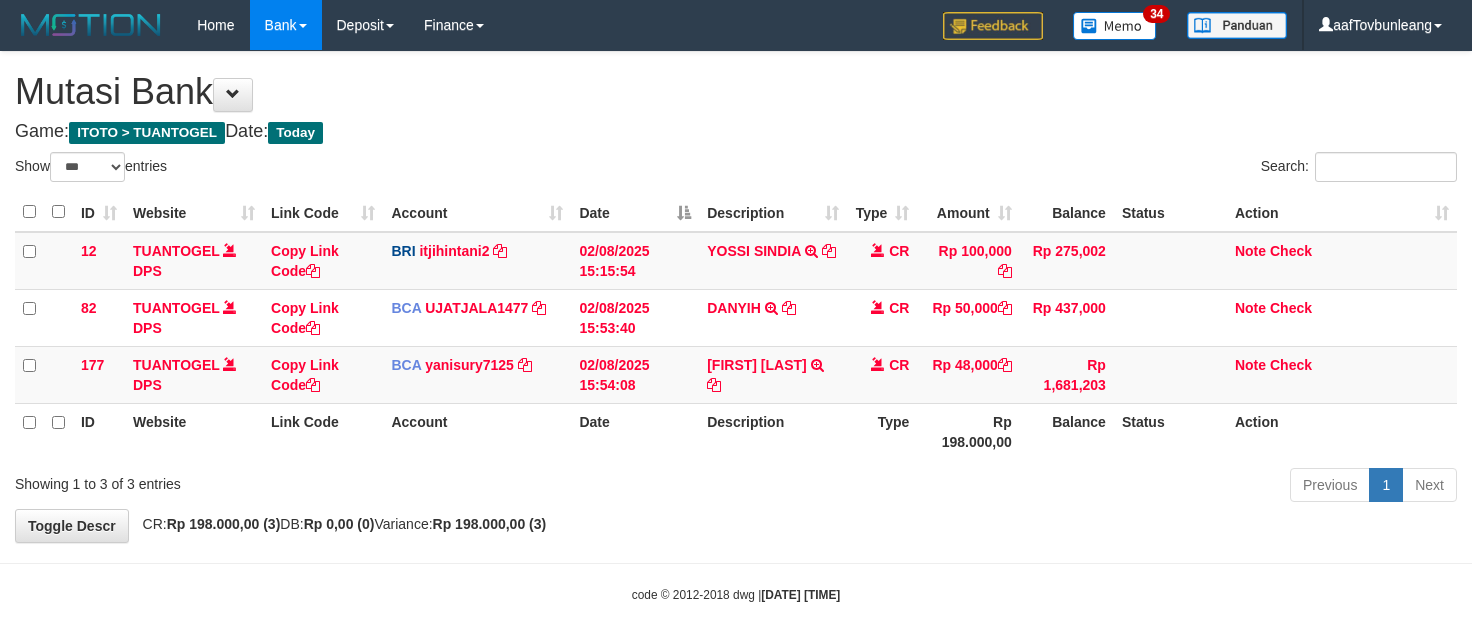 scroll, scrollTop: 0, scrollLeft: 0, axis: both 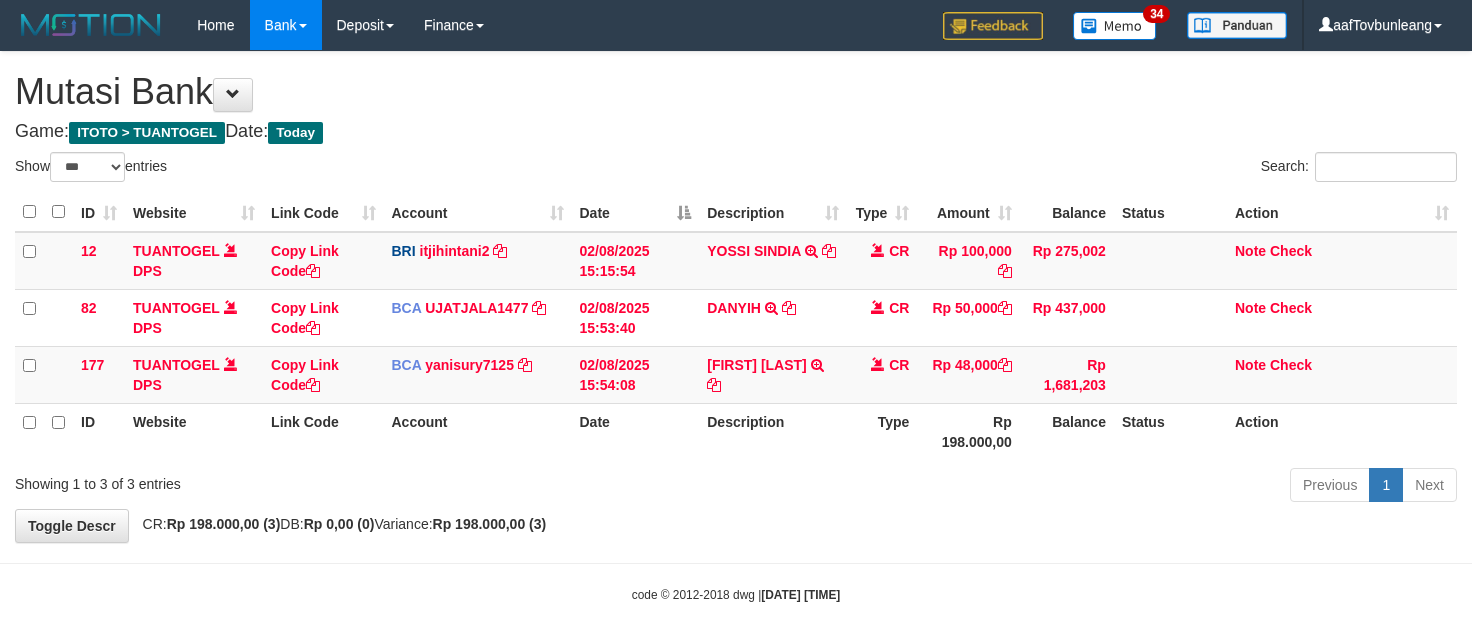 select on "***" 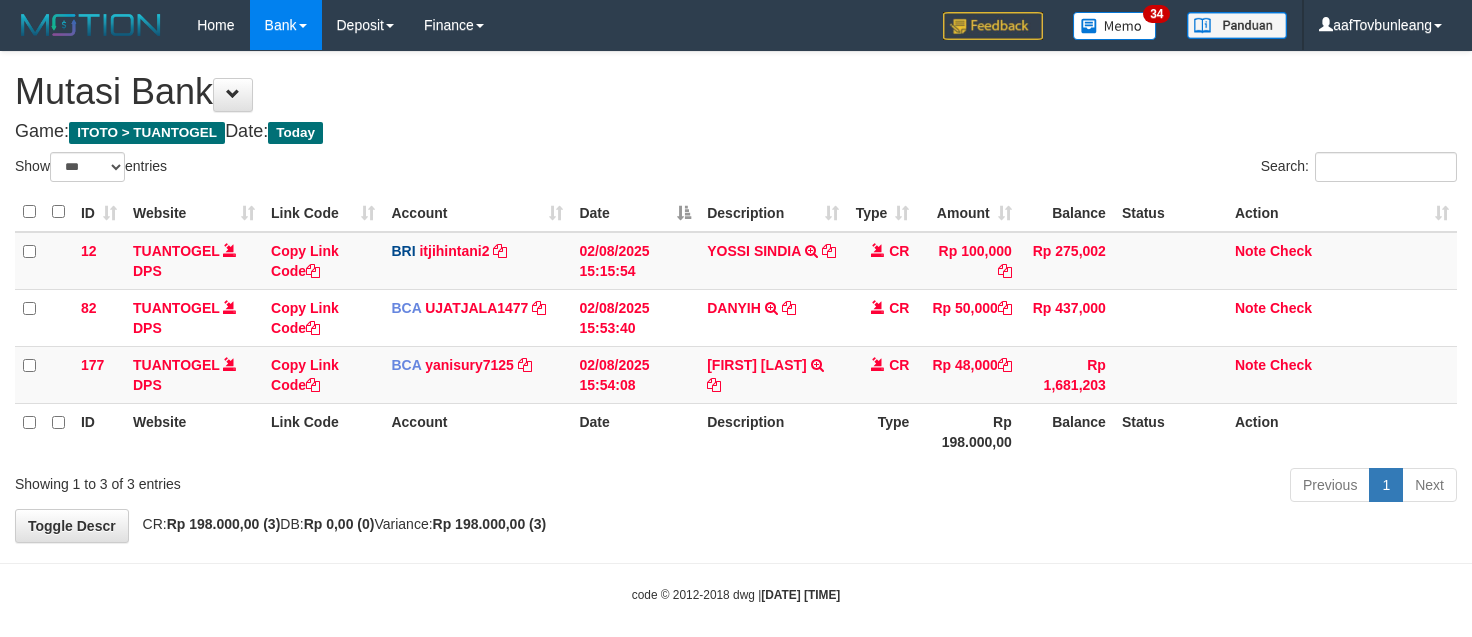 scroll, scrollTop: 0, scrollLeft: 0, axis: both 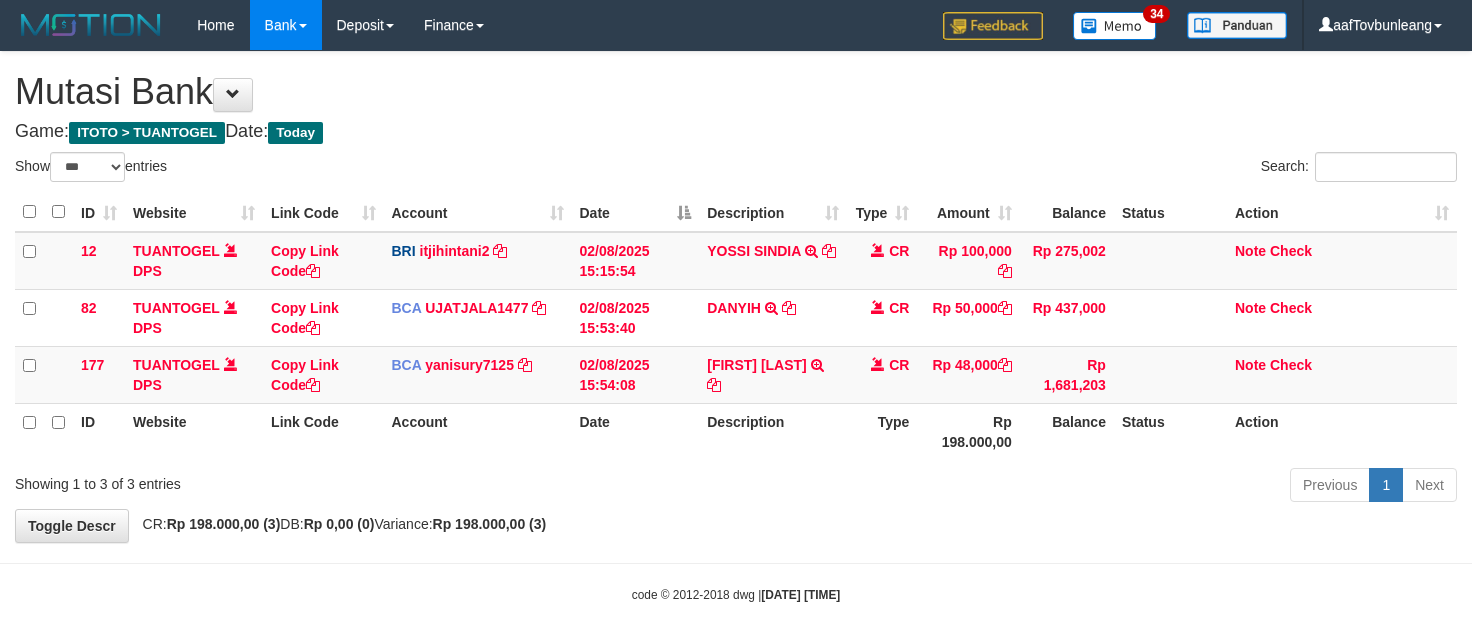 select on "***" 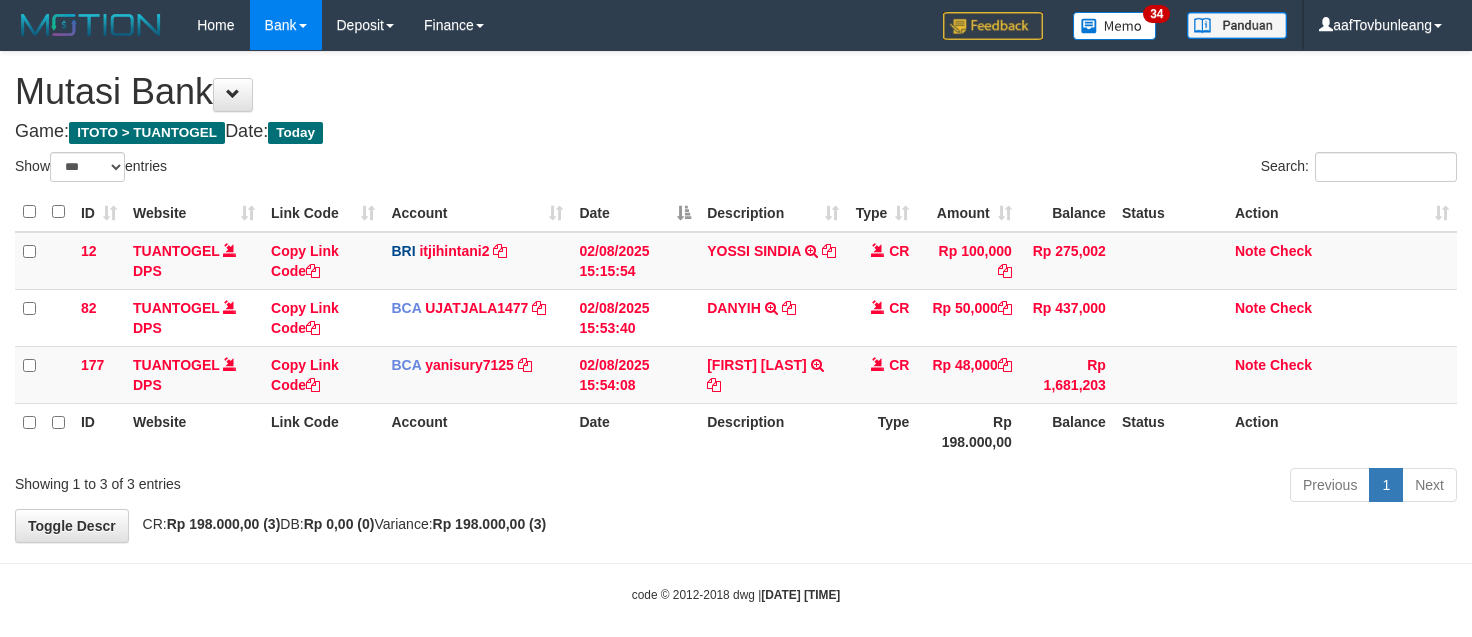 scroll, scrollTop: 0, scrollLeft: 0, axis: both 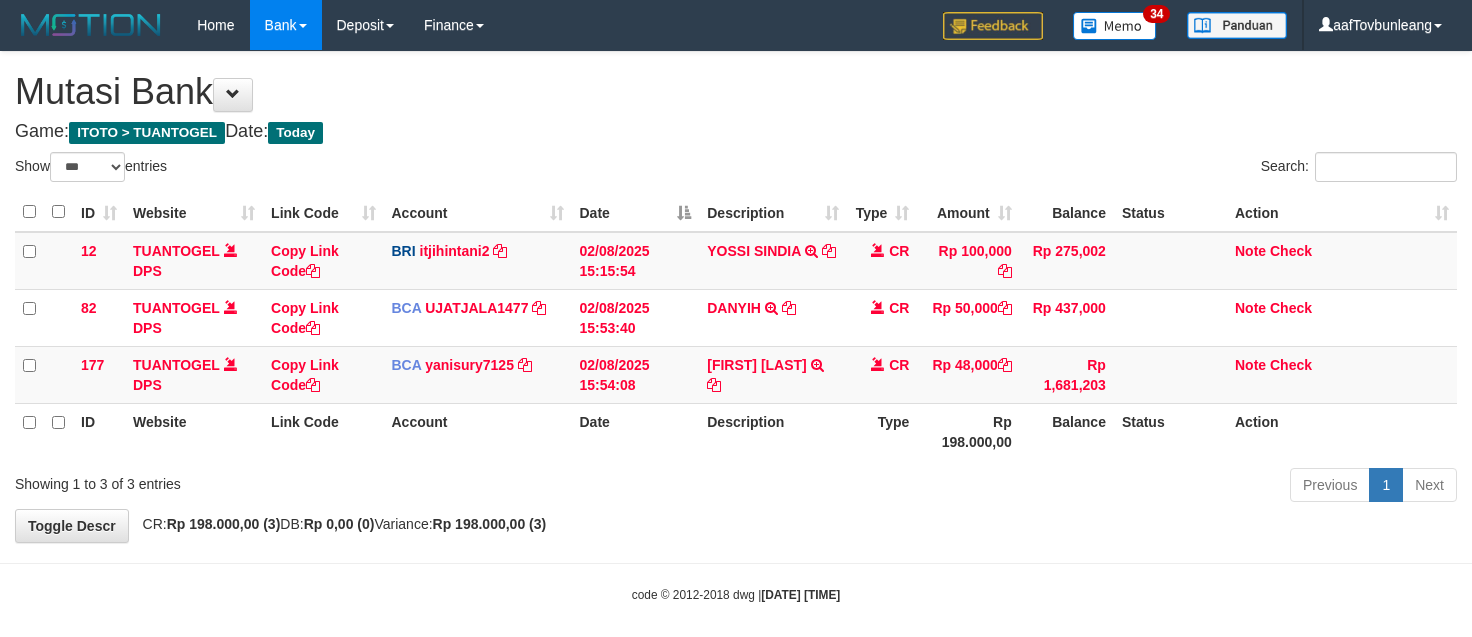 select on "***" 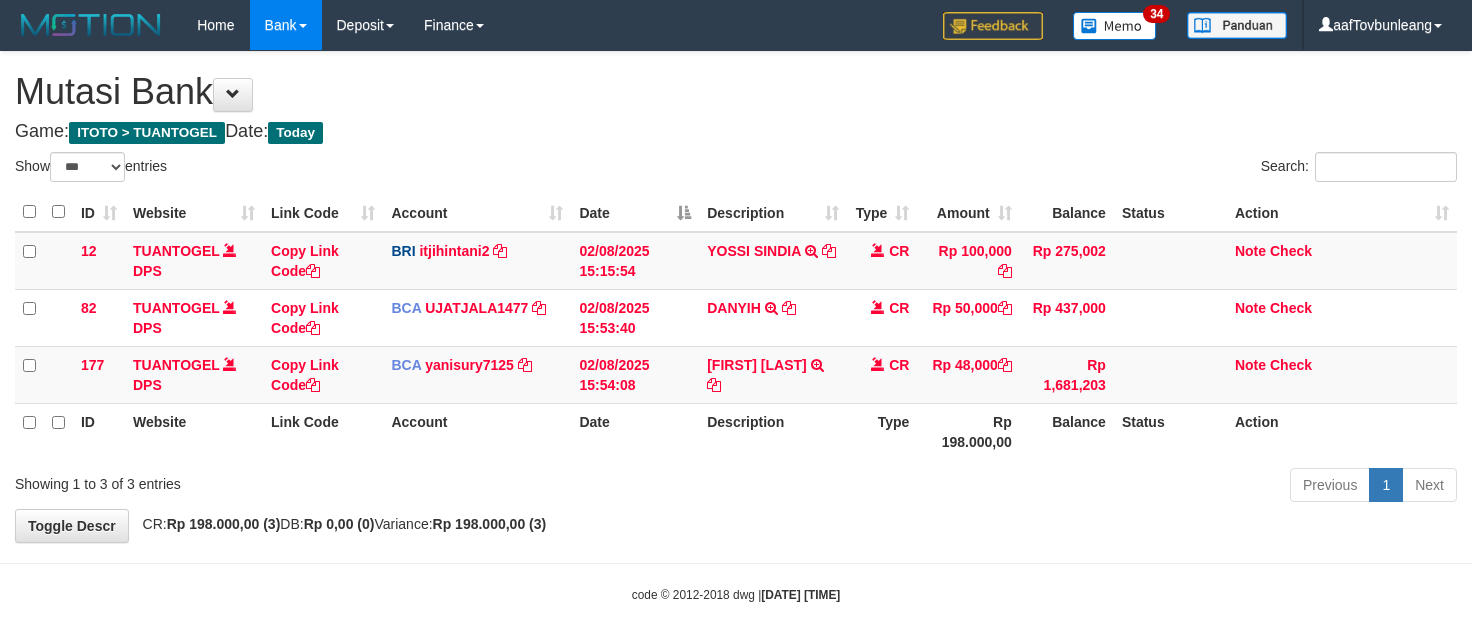 scroll, scrollTop: 0, scrollLeft: 0, axis: both 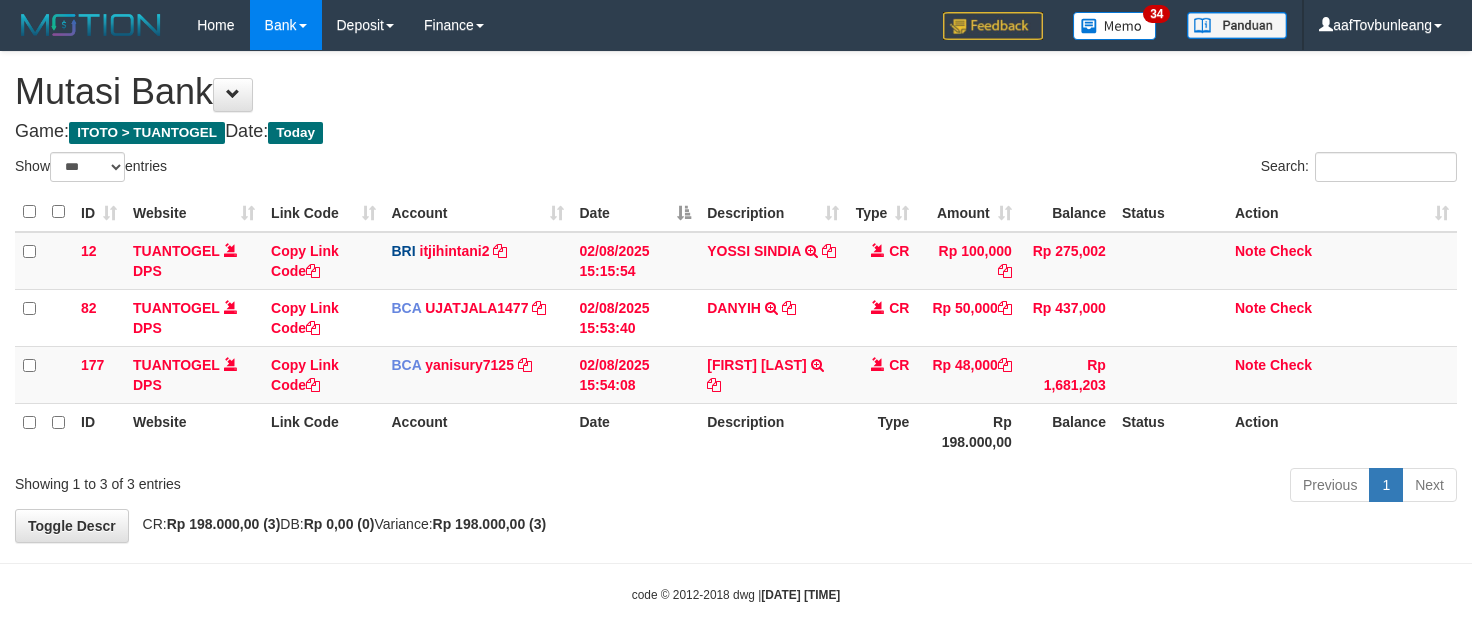 select on "***" 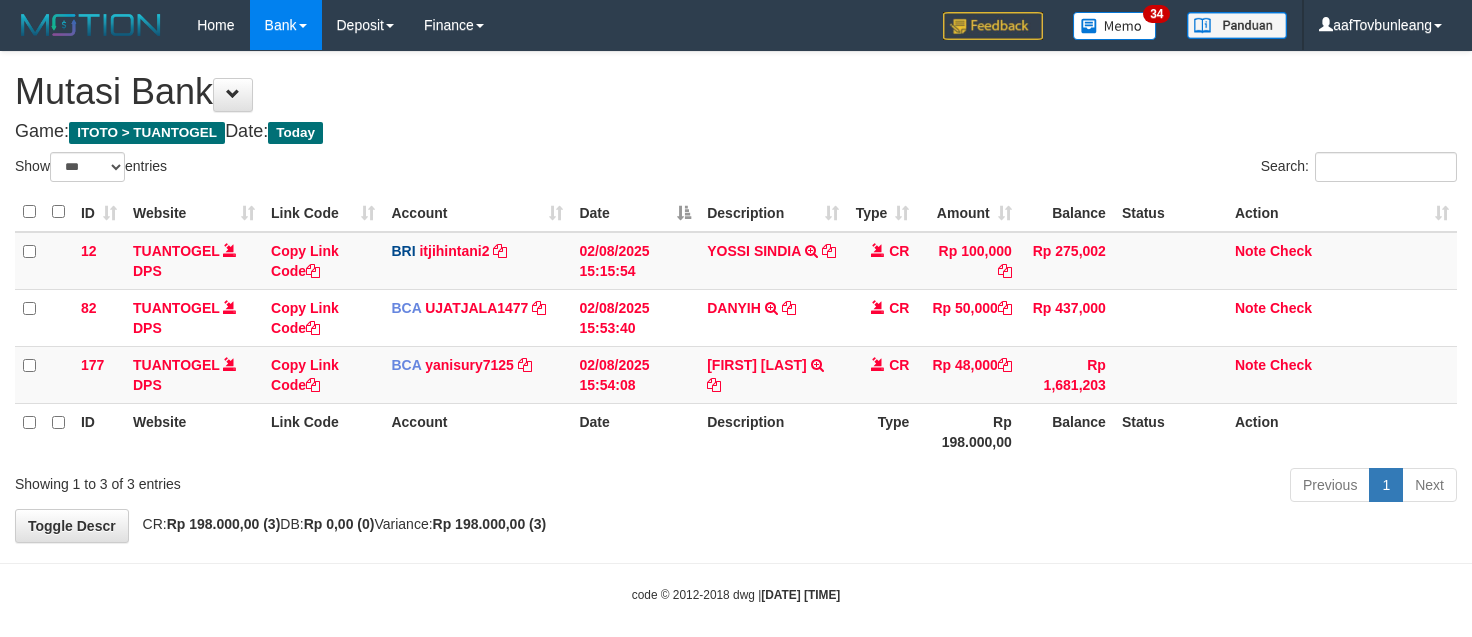 scroll, scrollTop: 0, scrollLeft: 0, axis: both 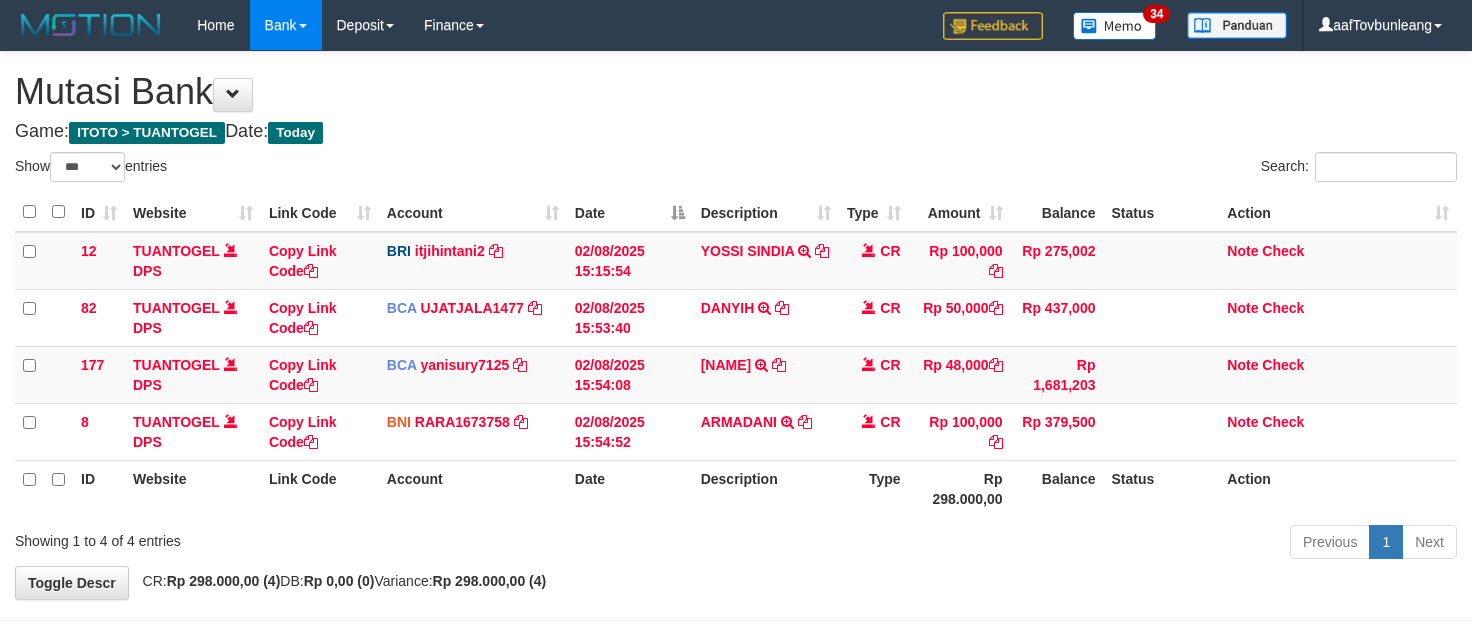 select on "***" 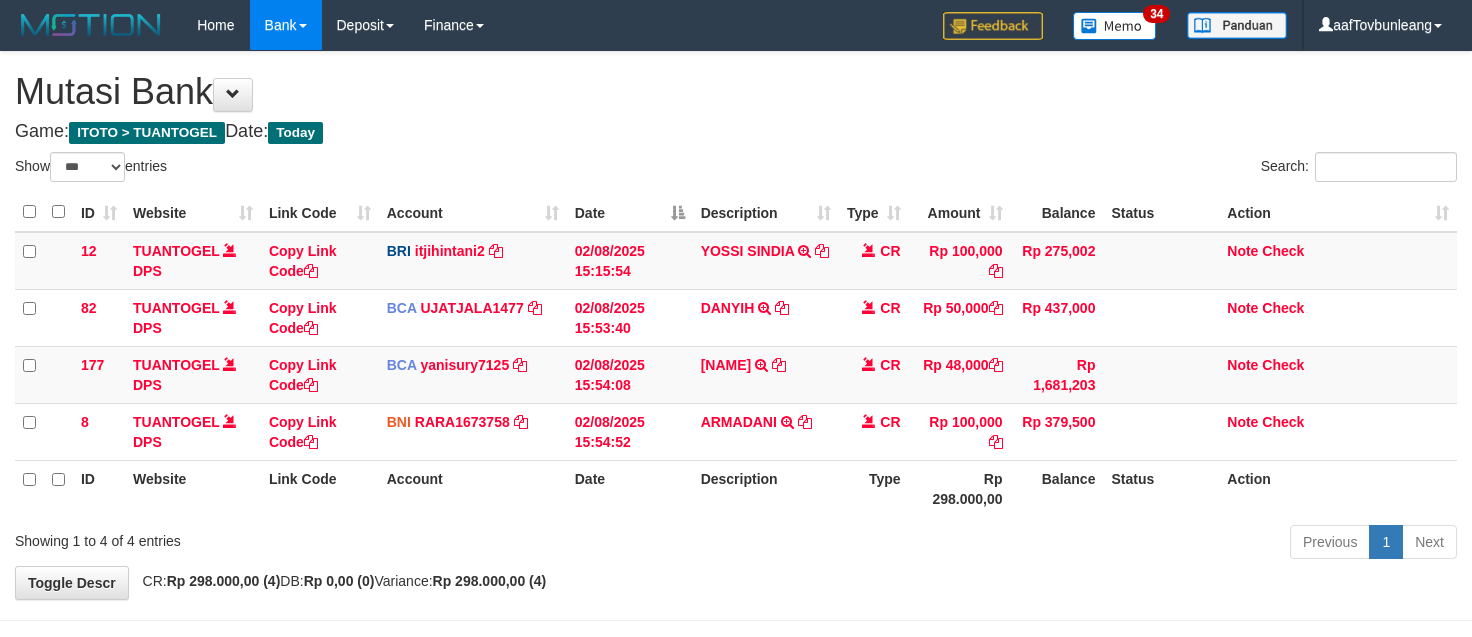 scroll, scrollTop: 0, scrollLeft: 0, axis: both 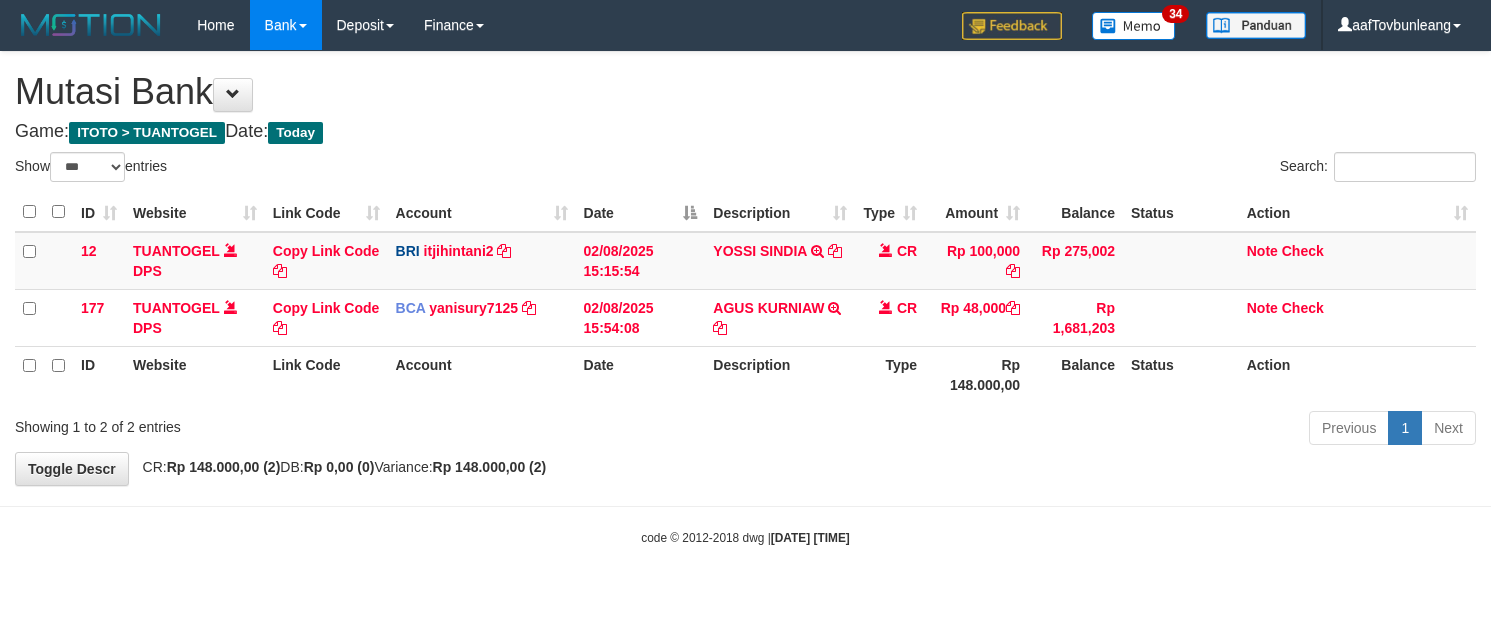 select on "***" 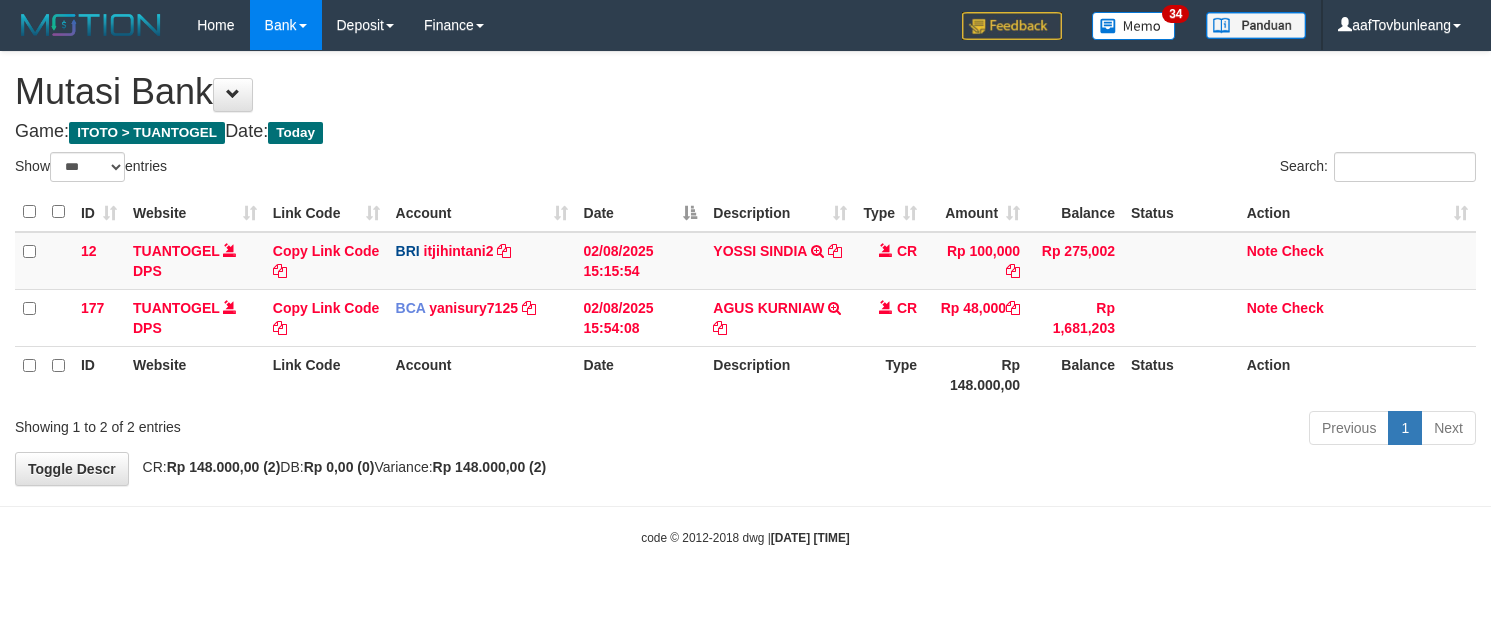scroll, scrollTop: 0, scrollLeft: 0, axis: both 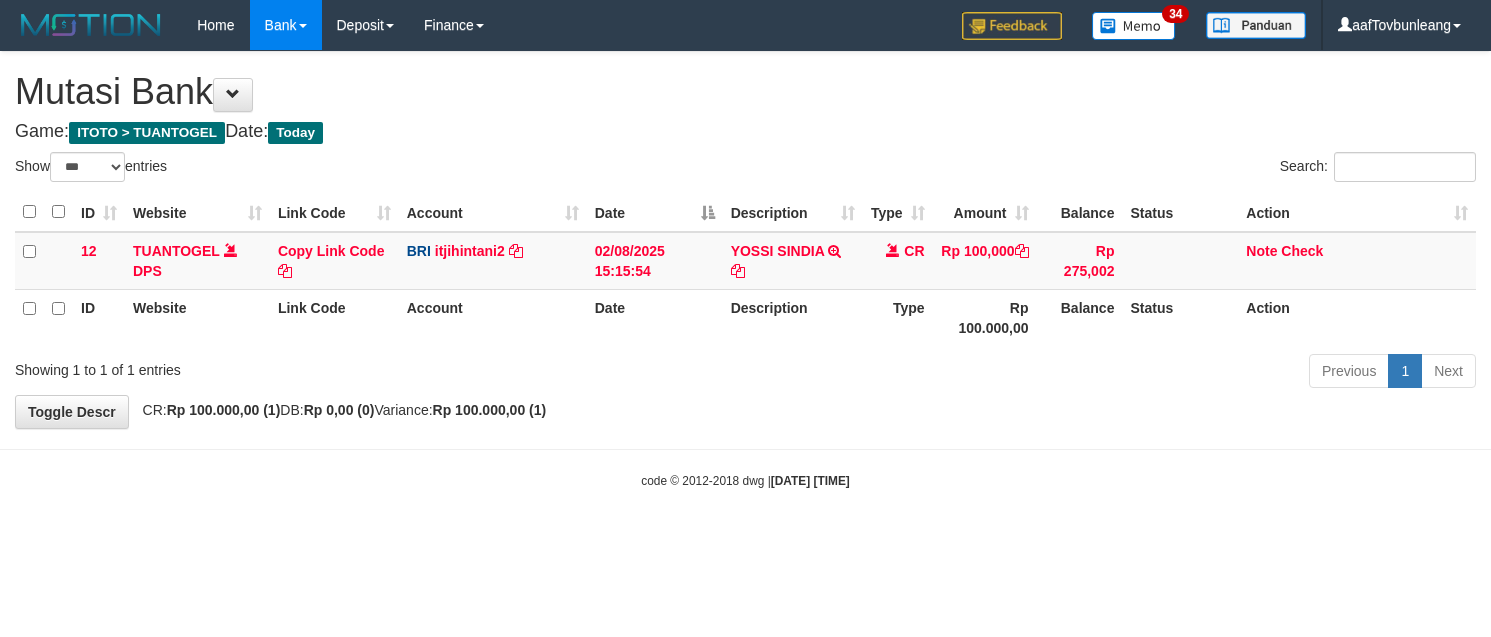 select on "***" 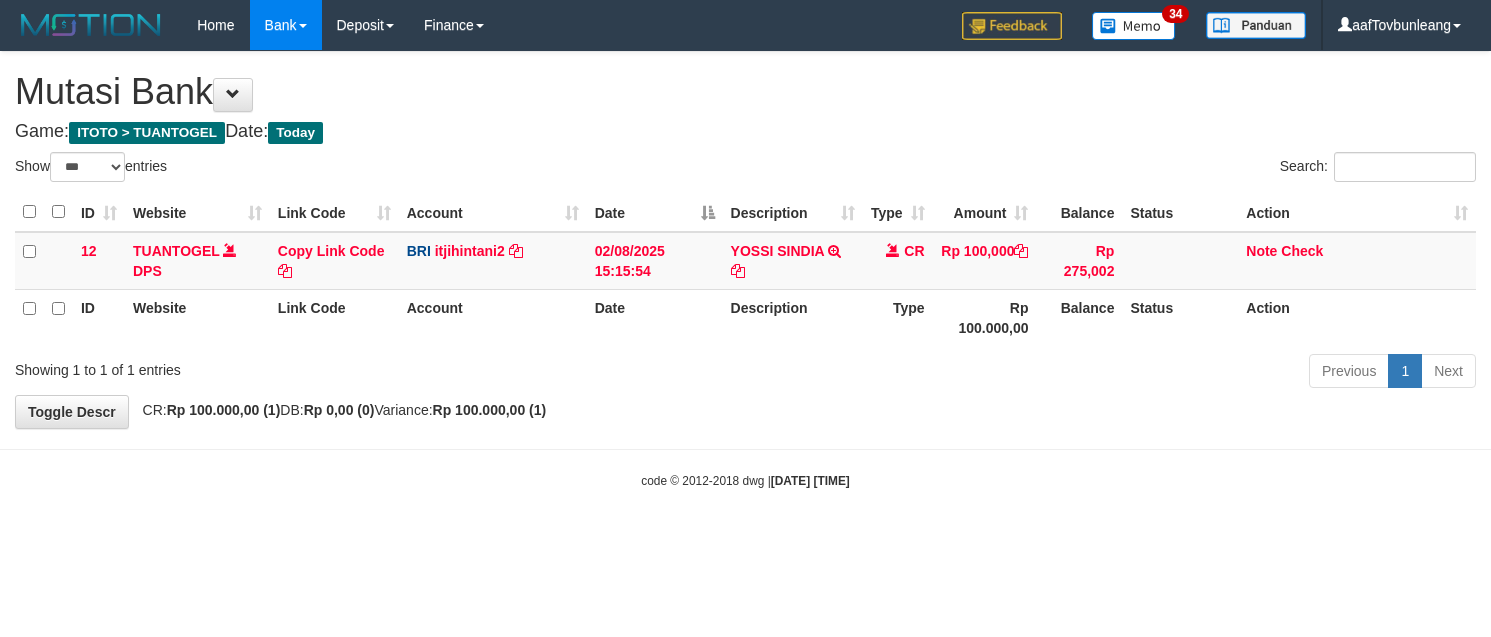 scroll, scrollTop: 0, scrollLeft: 0, axis: both 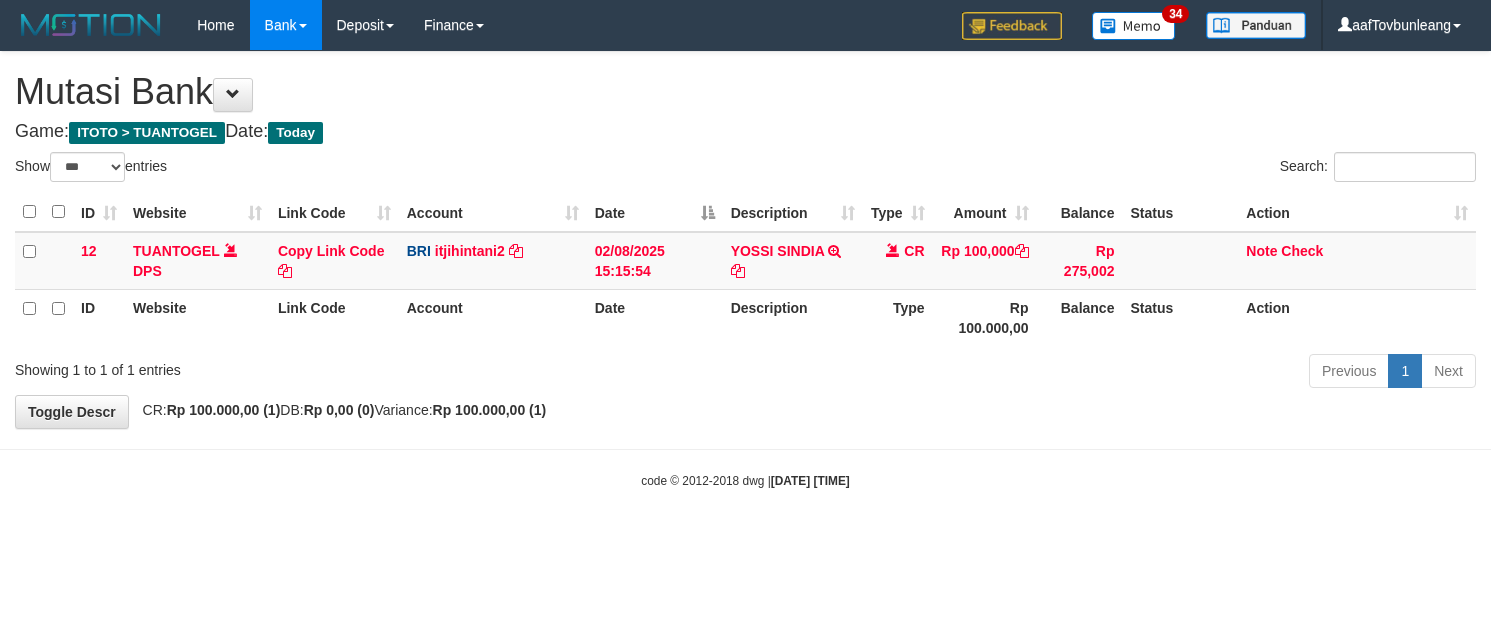 select on "***" 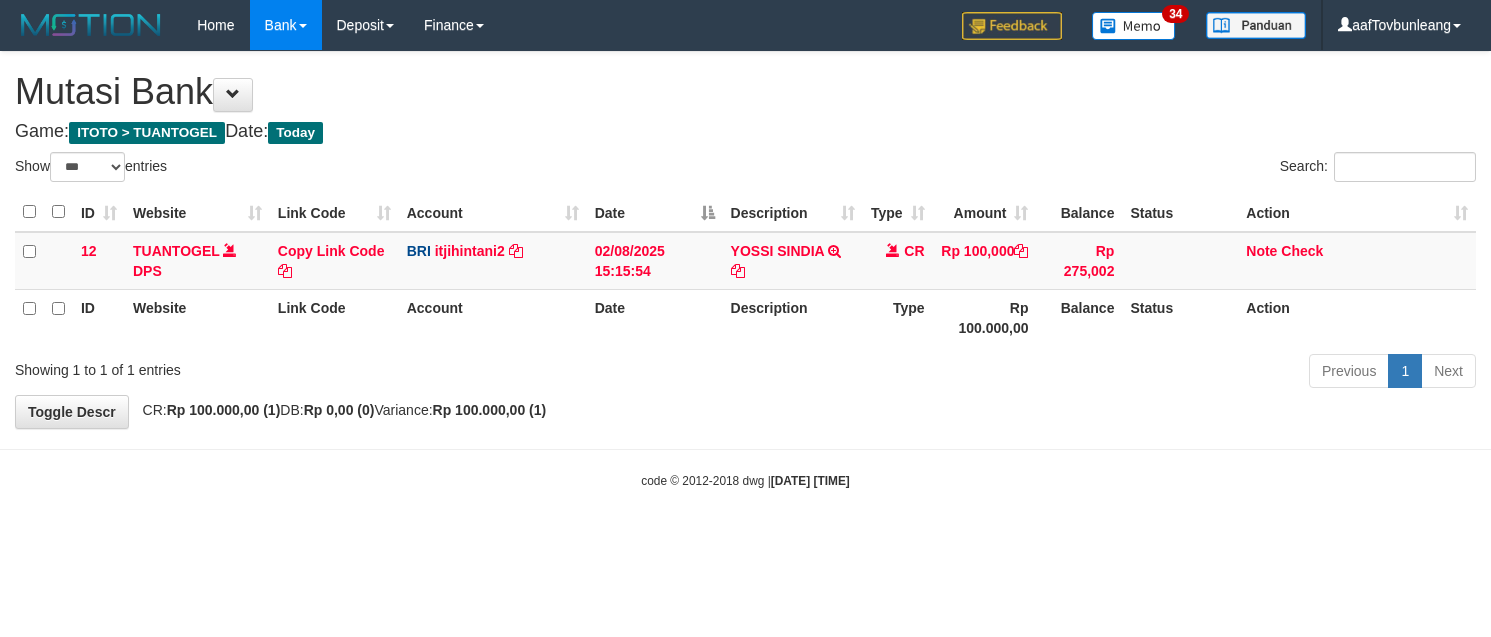 scroll, scrollTop: 0, scrollLeft: 0, axis: both 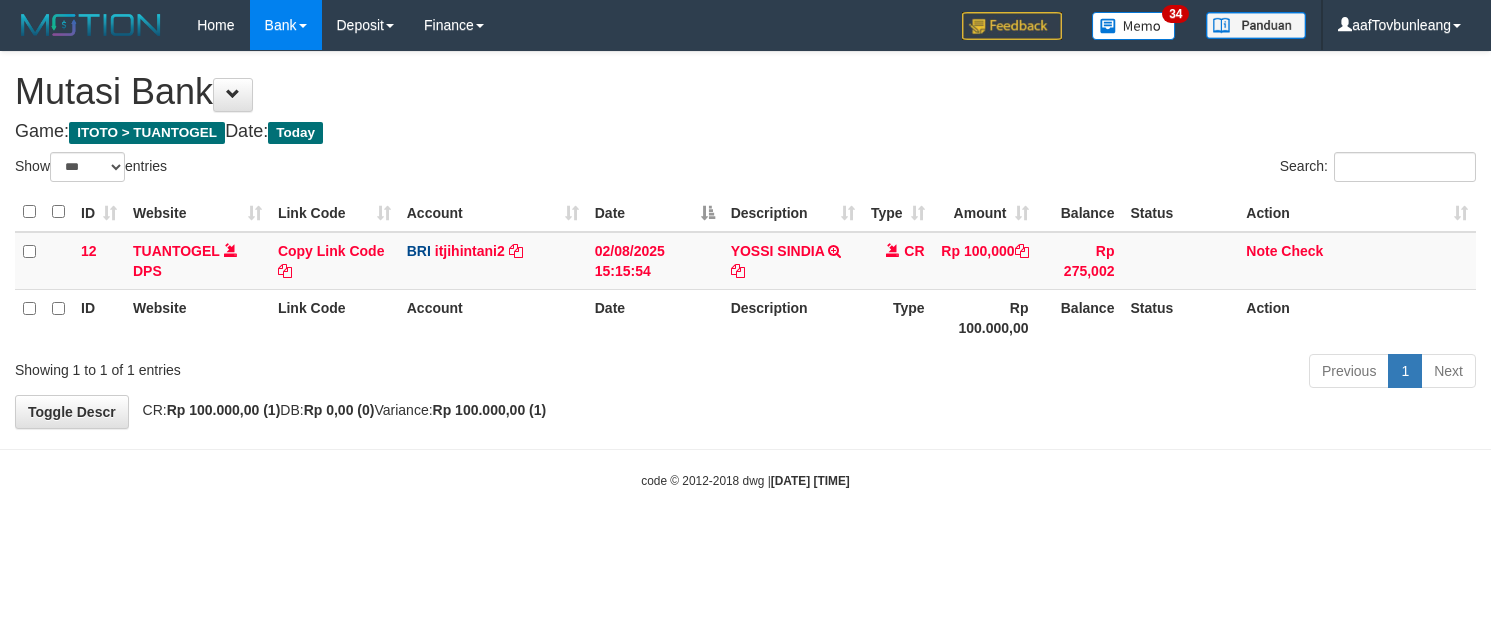select on "***" 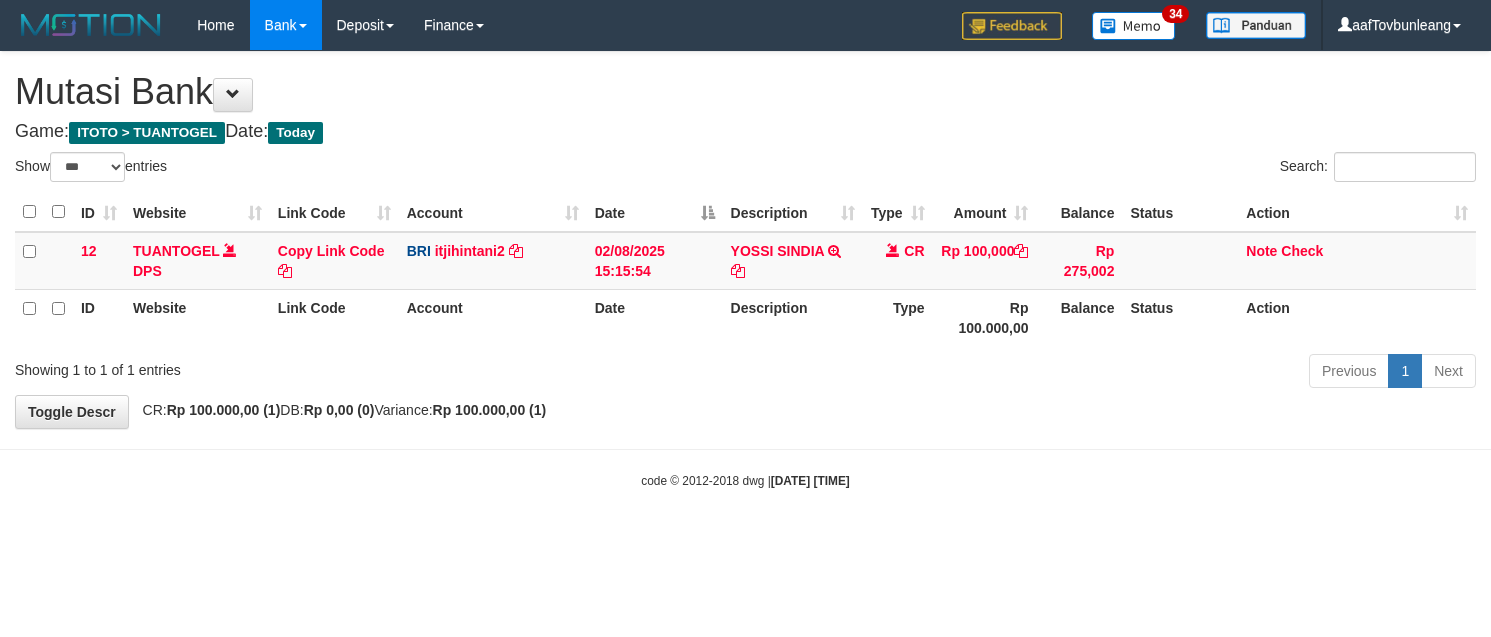 scroll, scrollTop: 0, scrollLeft: 0, axis: both 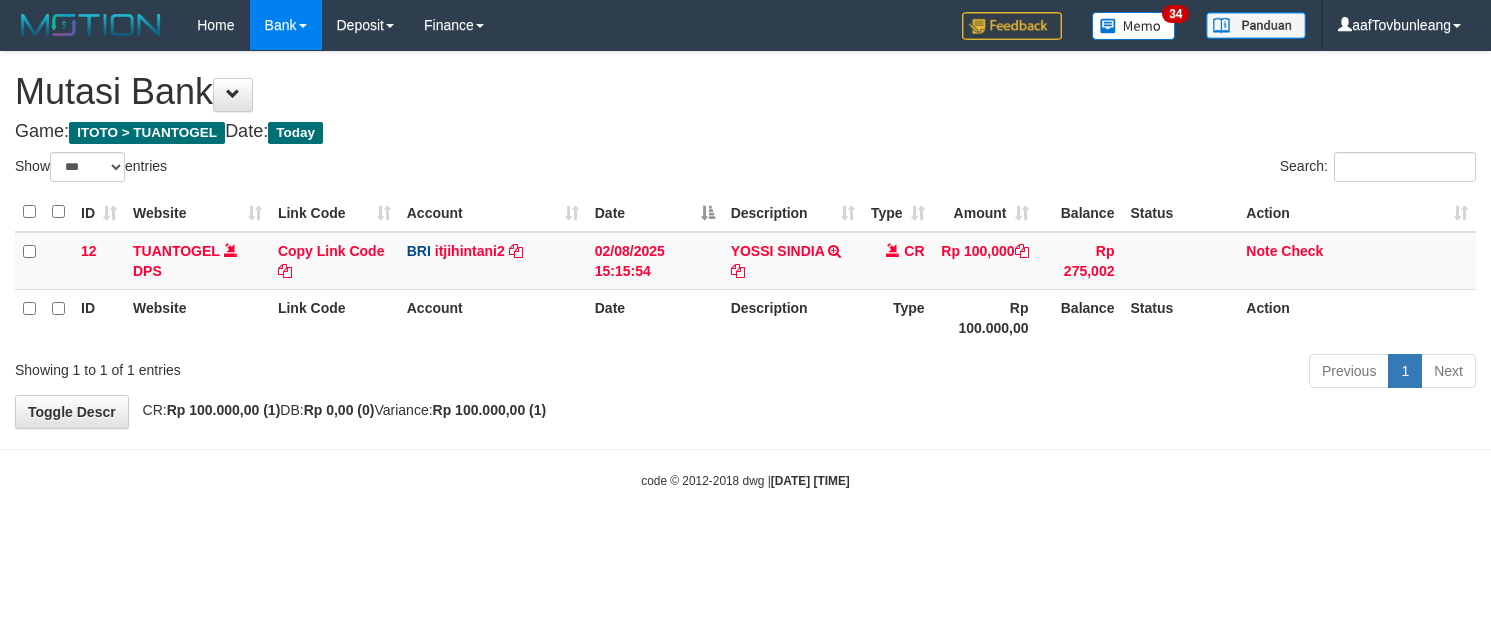 select on "***" 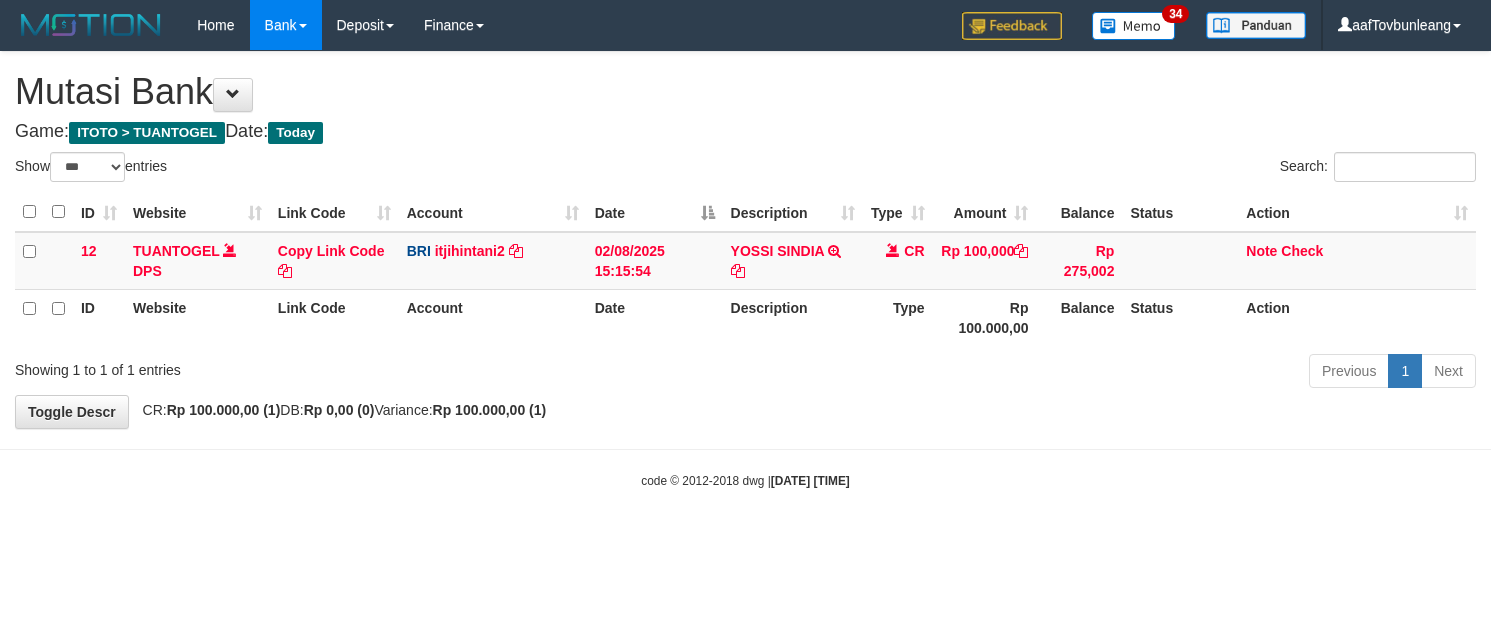 scroll, scrollTop: 0, scrollLeft: 0, axis: both 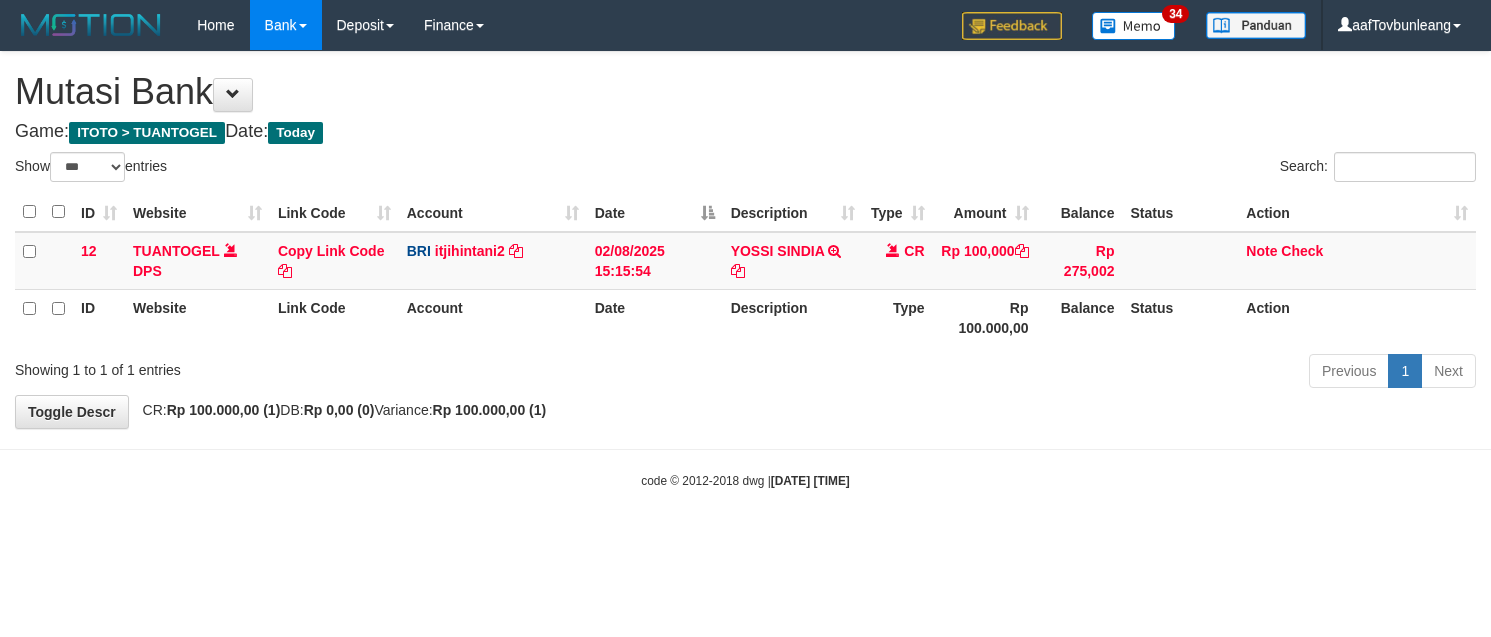 select on "***" 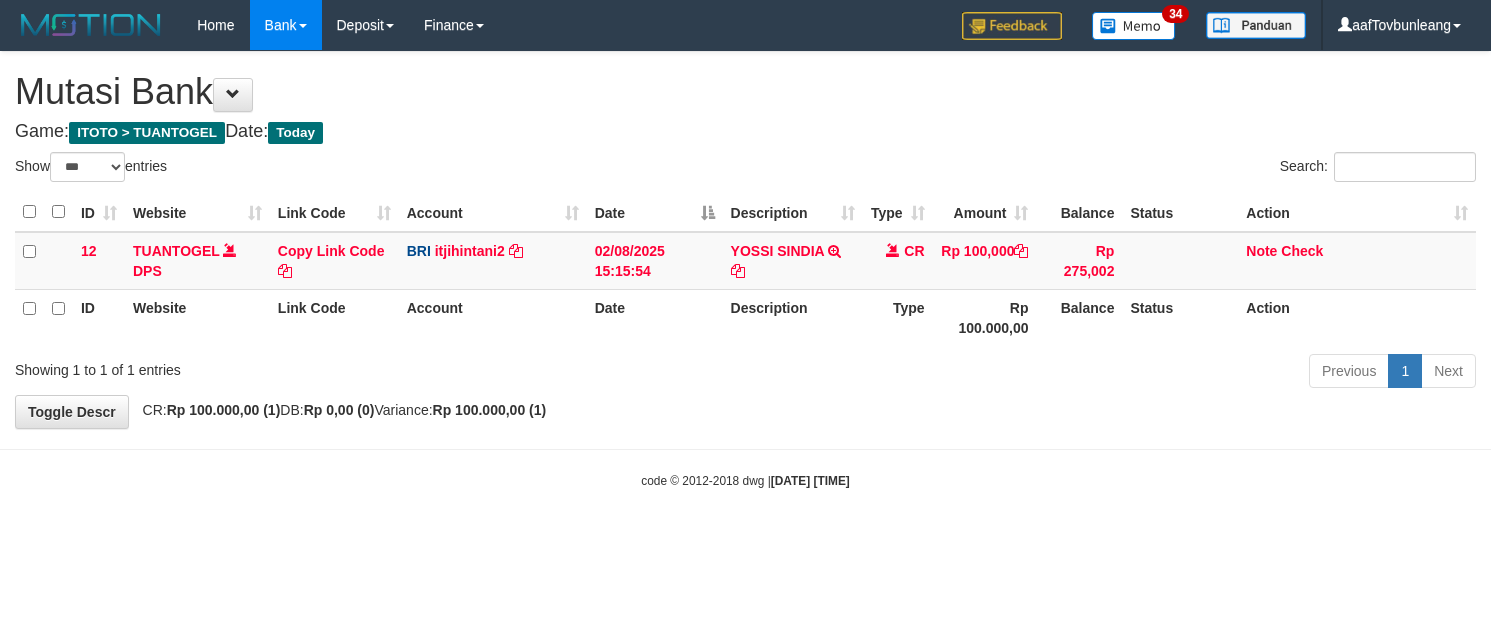 scroll, scrollTop: 0, scrollLeft: 0, axis: both 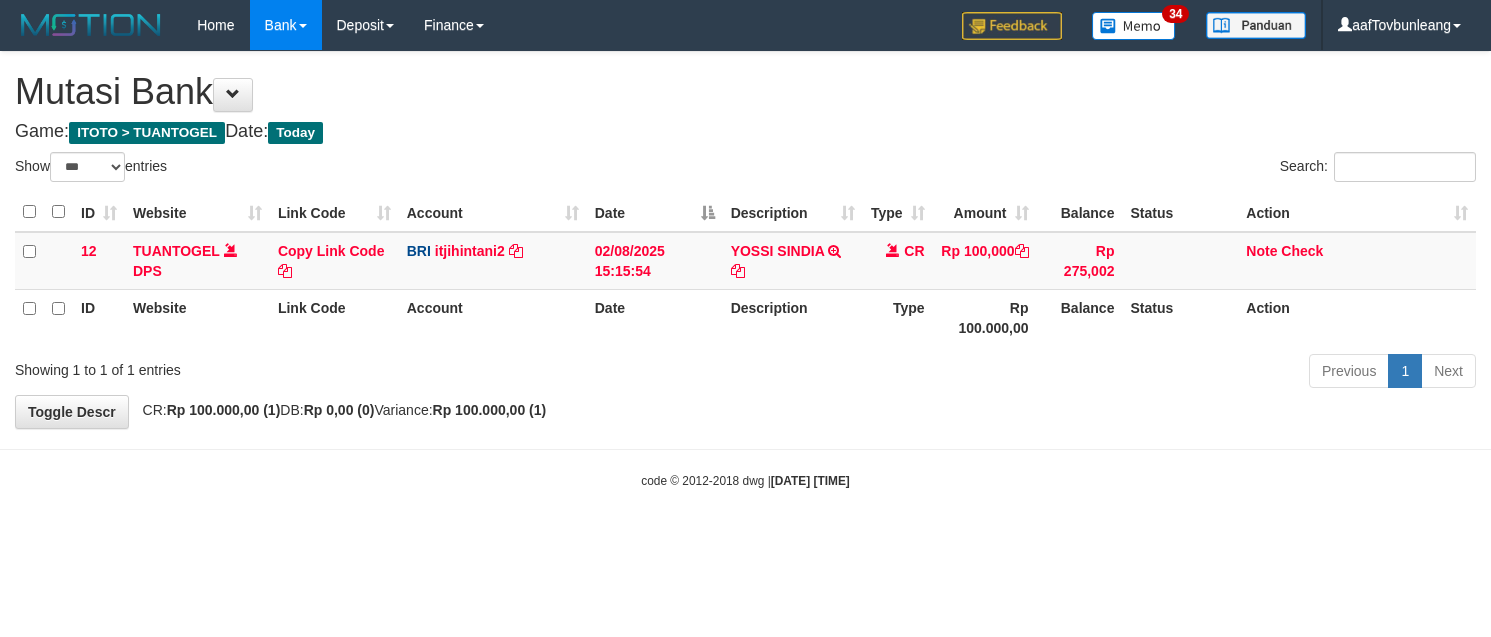 select on "***" 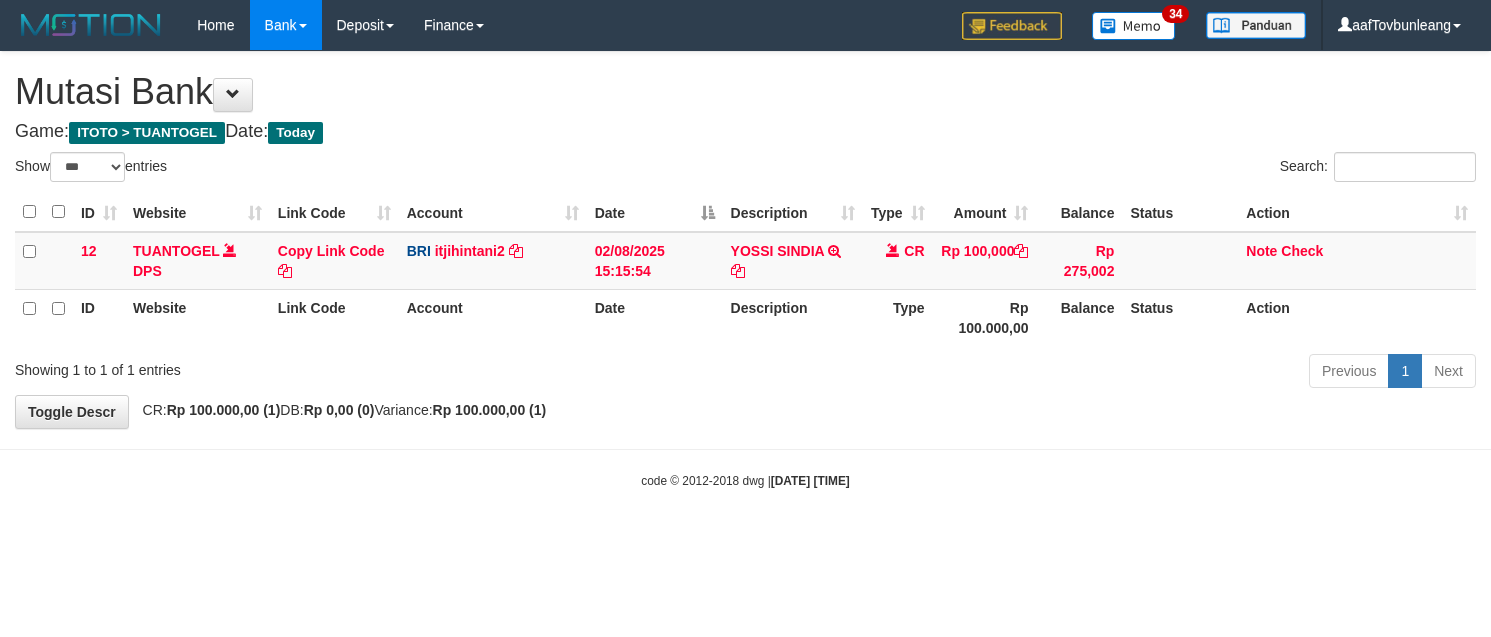 scroll, scrollTop: 0, scrollLeft: 0, axis: both 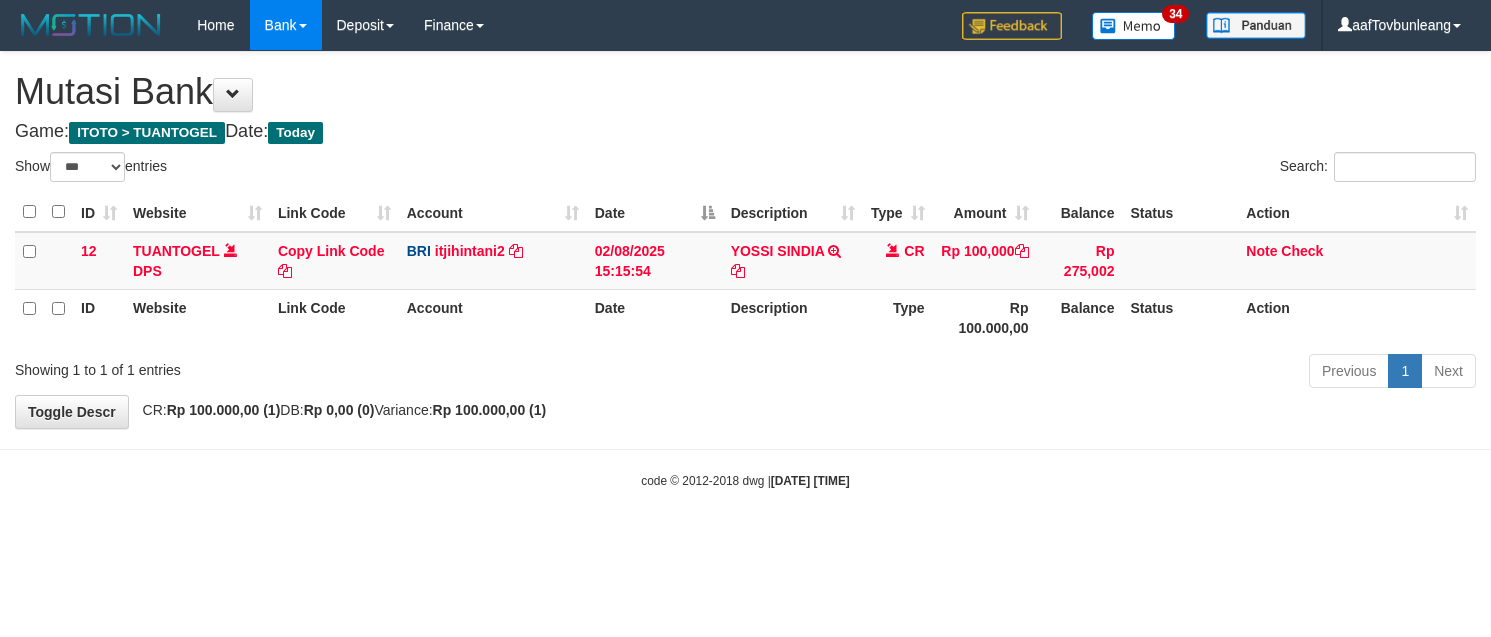select on "***" 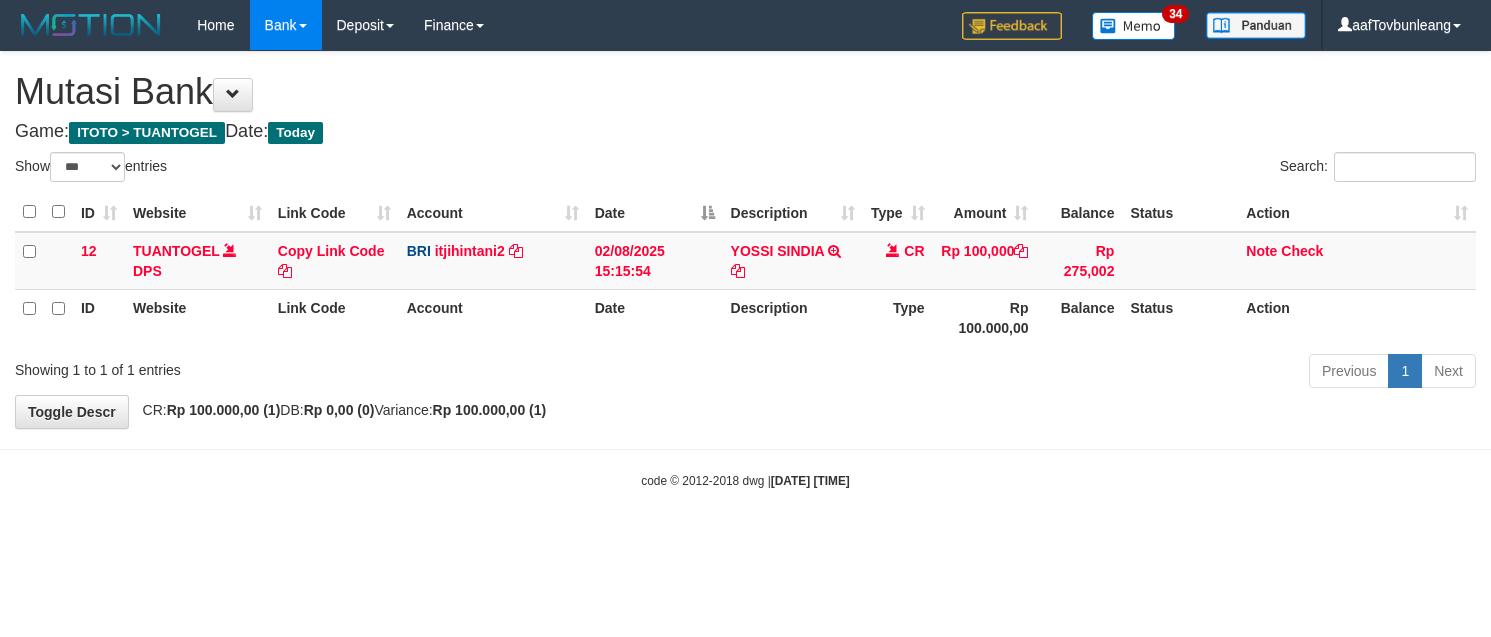 scroll, scrollTop: 0, scrollLeft: 0, axis: both 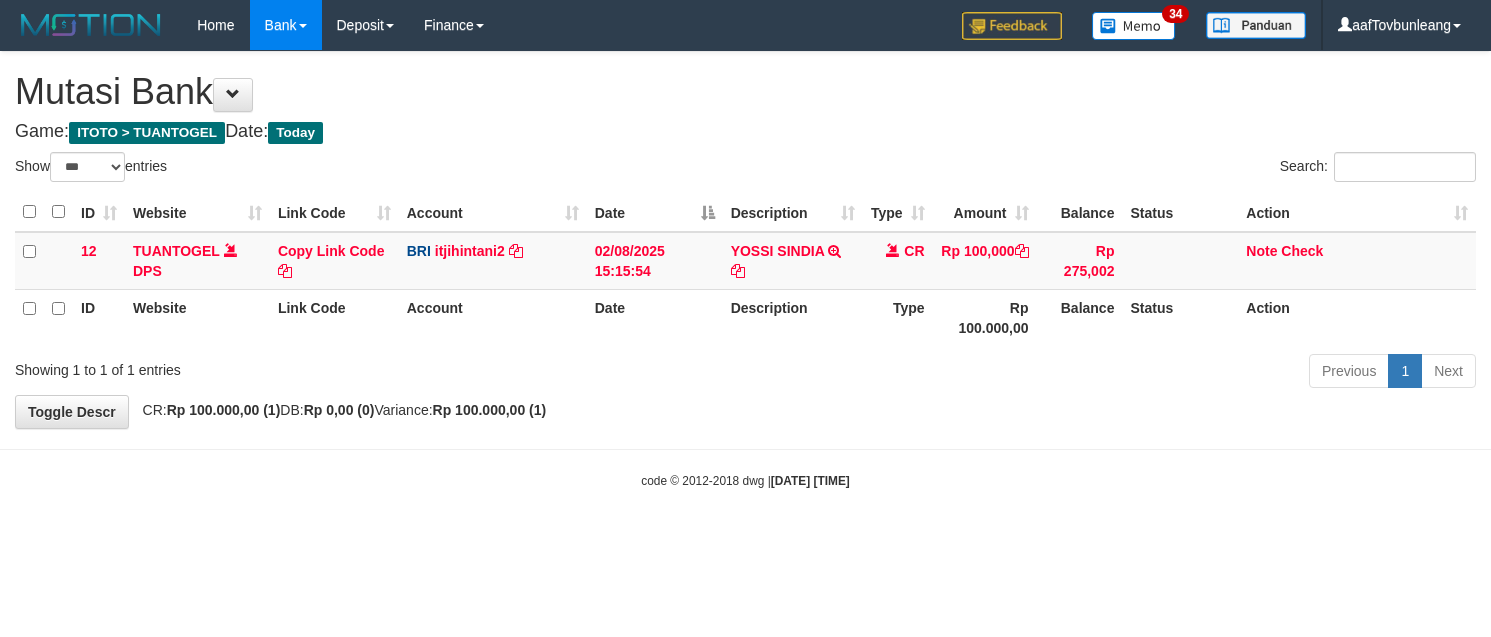 select on "***" 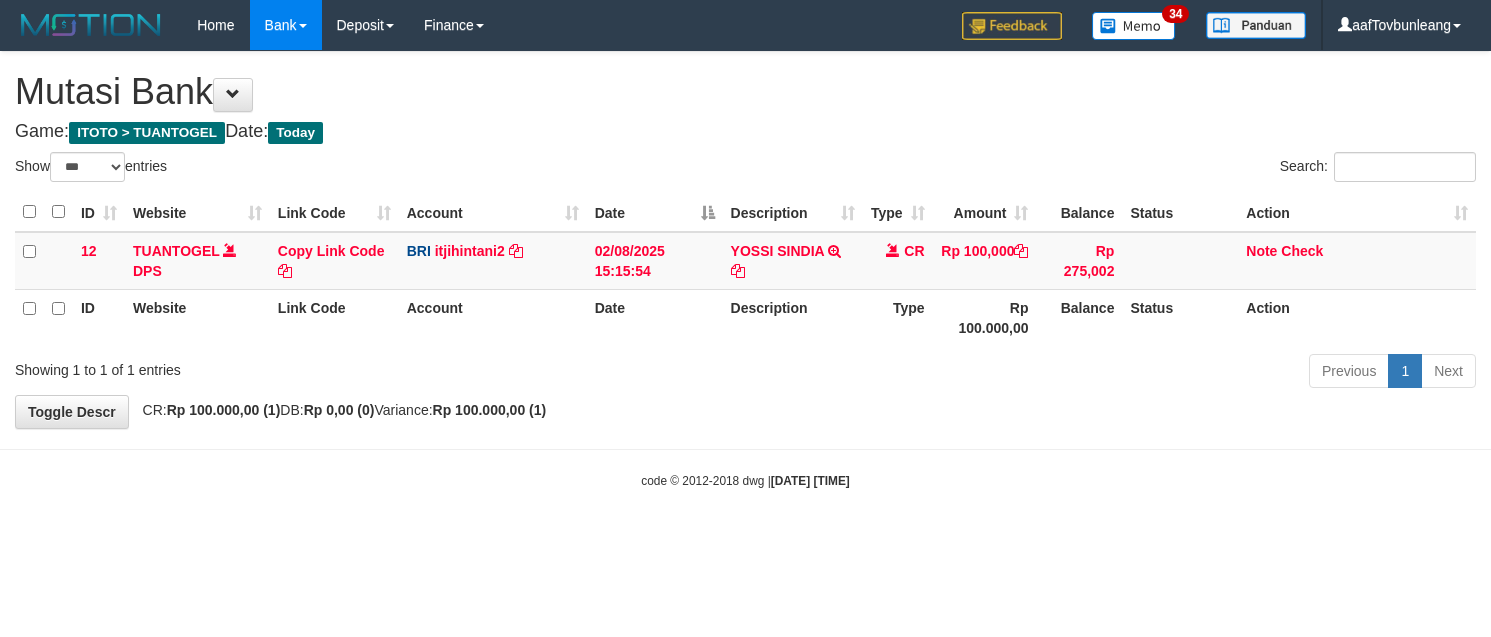 scroll, scrollTop: 0, scrollLeft: 0, axis: both 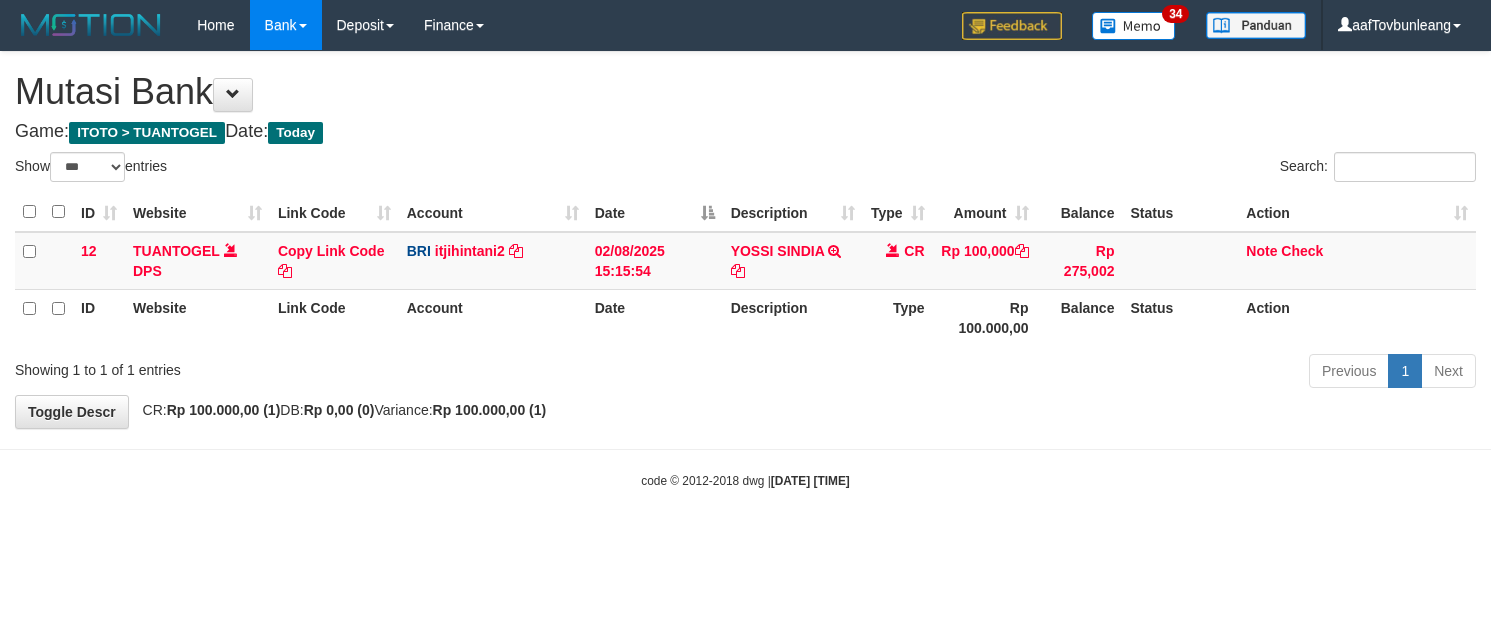 select on "***" 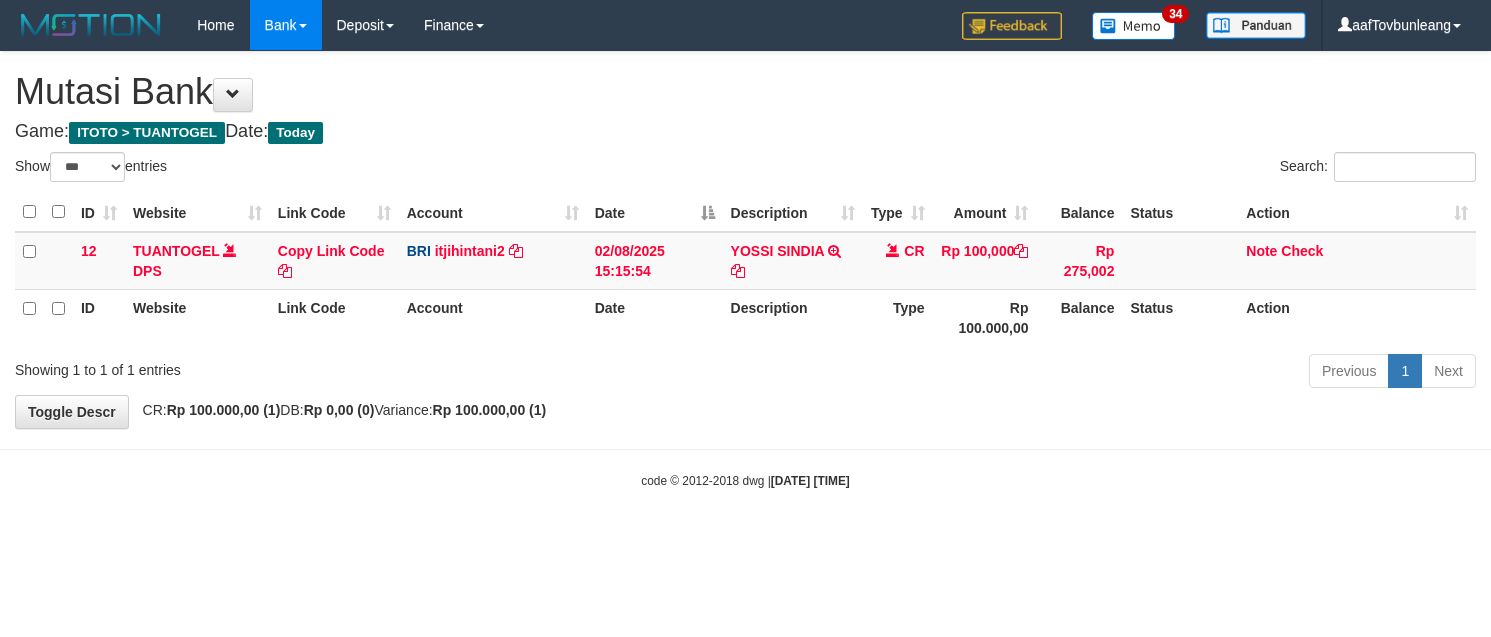scroll, scrollTop: 0, scrollLeft: 0, axis: both 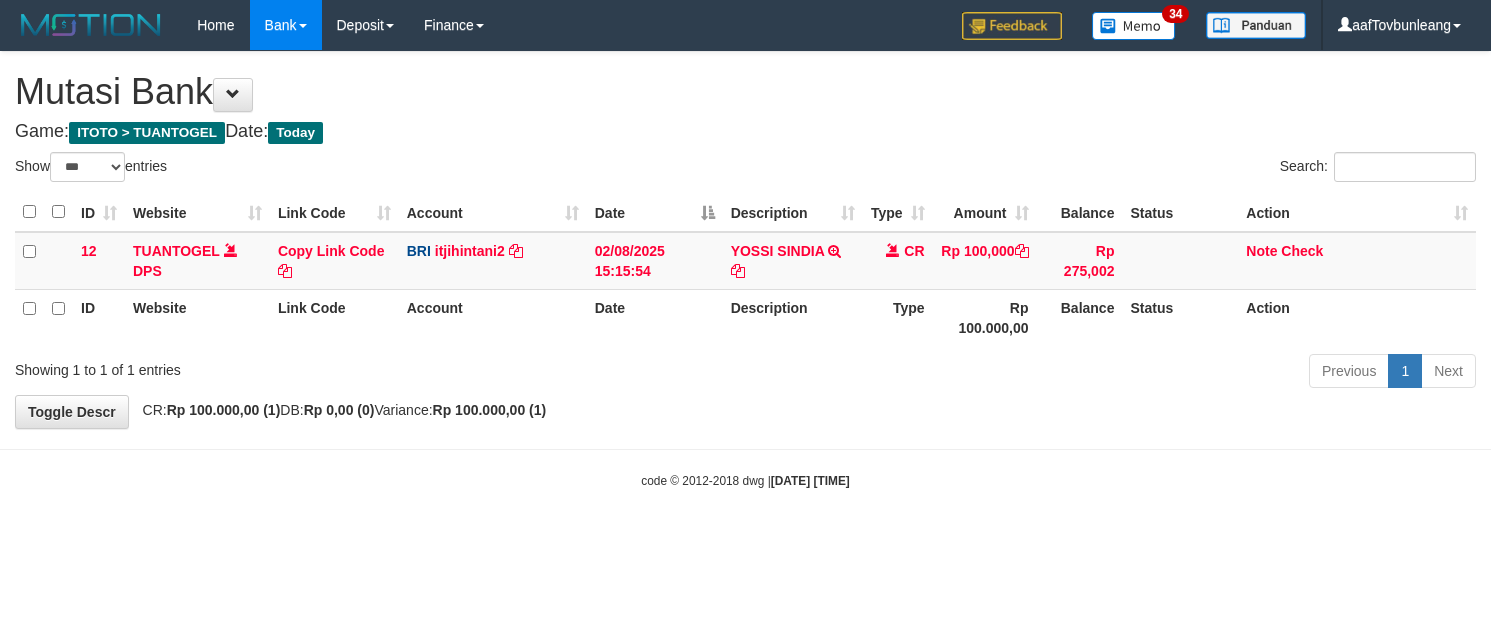 select on "***" 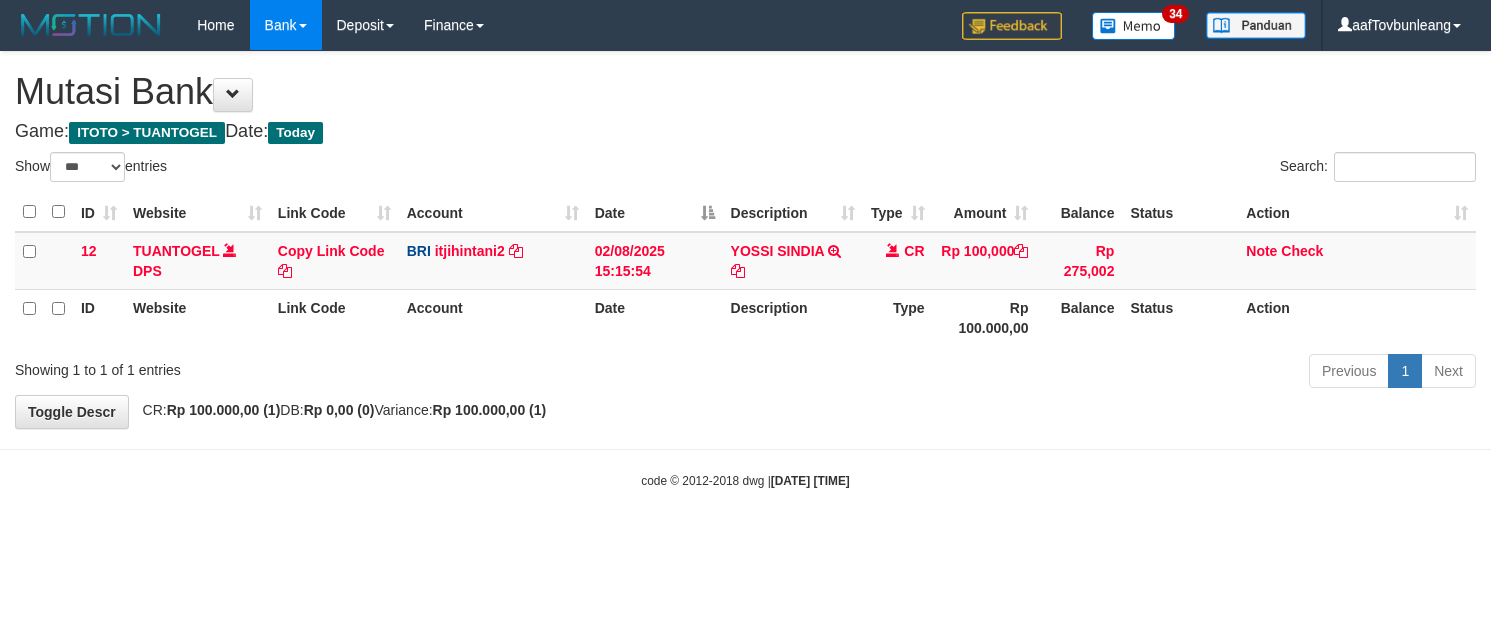 scroll, scrollTop: 0, scrollLeft: 0, axis: both 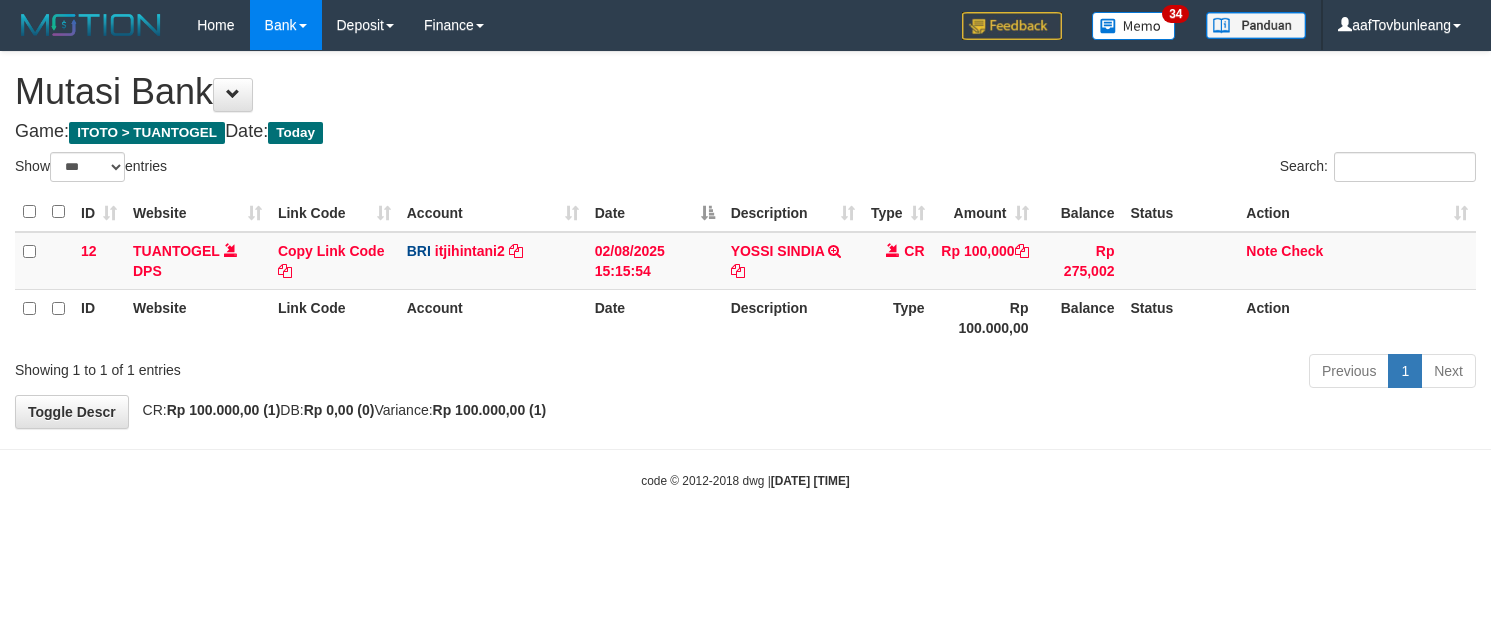 select on "***" 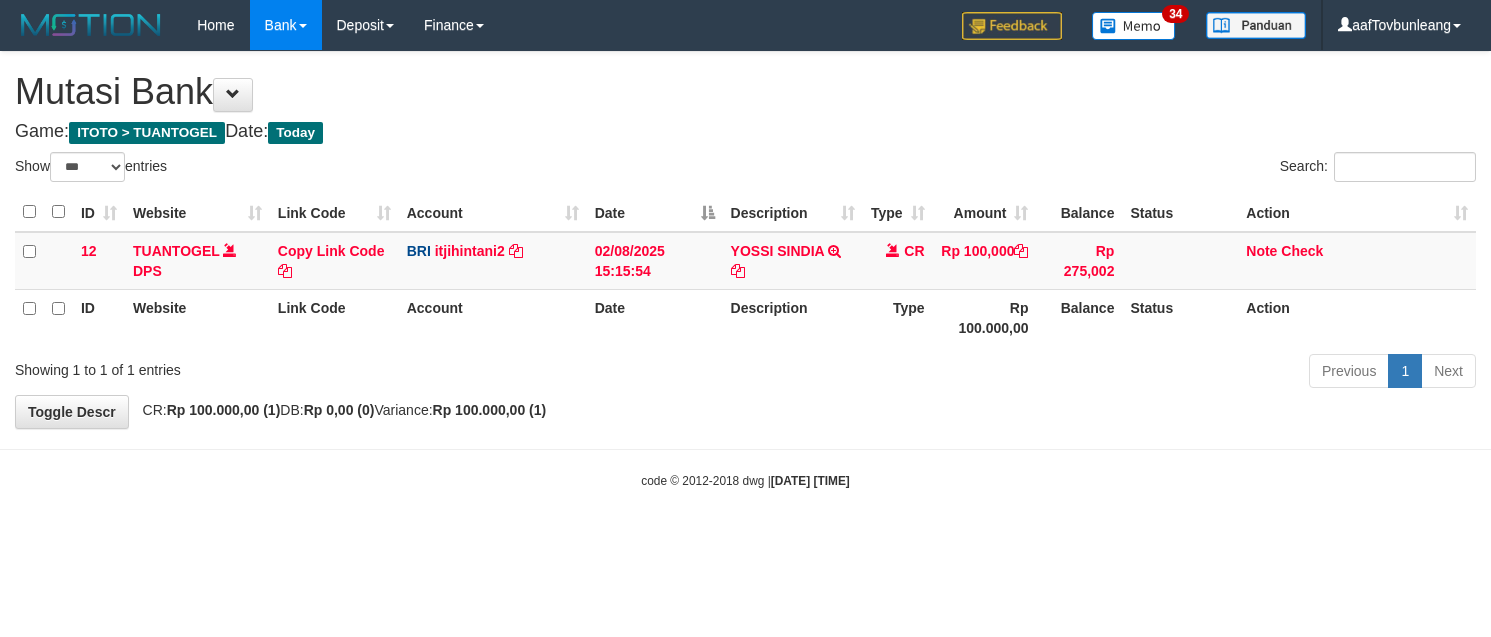scroll, scrollTop: 0, scrollLeft: 0, axis: both 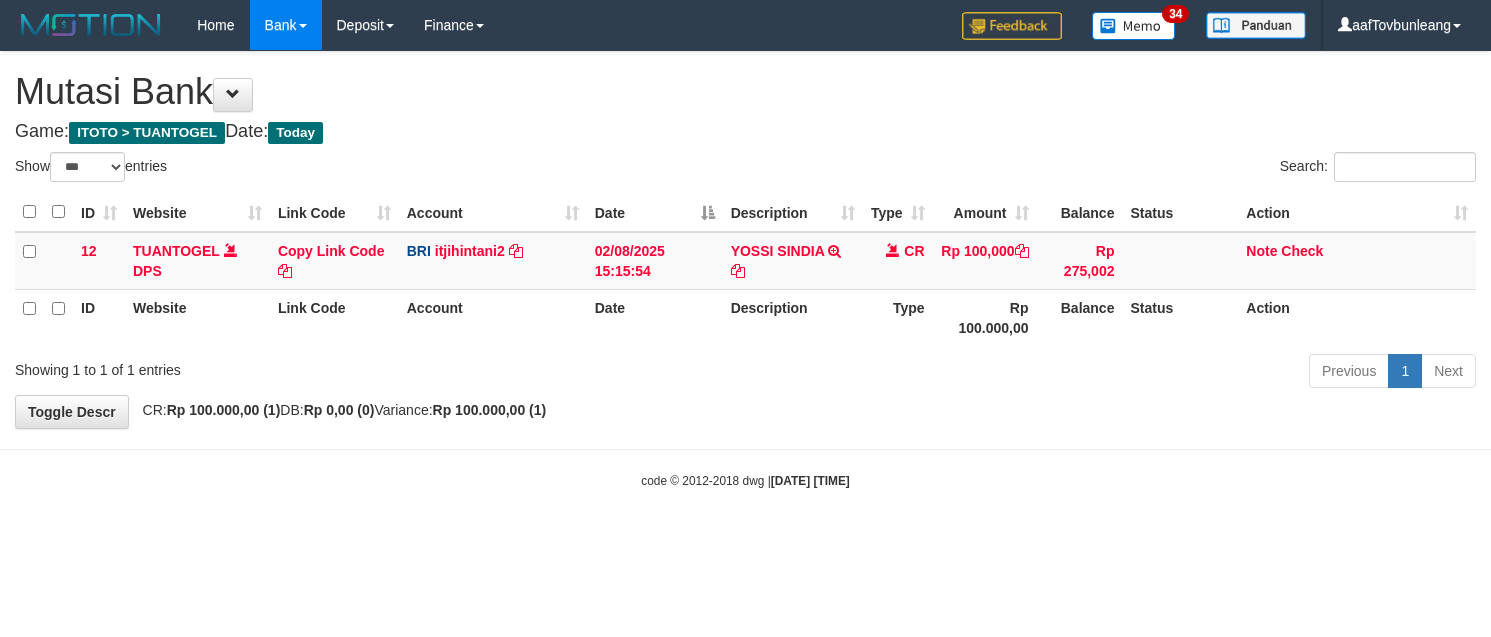 select on "***" 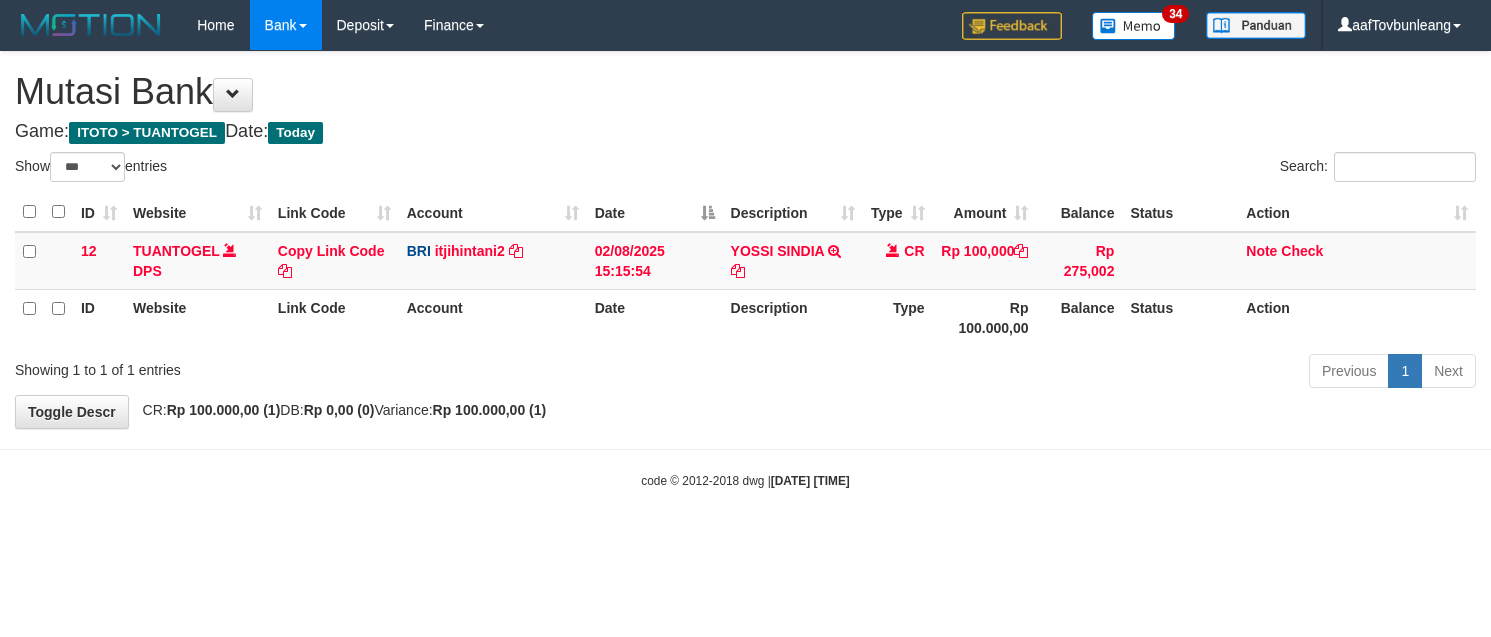 scroll, scrollTop: 0, scrollLeft: 0, axis: both 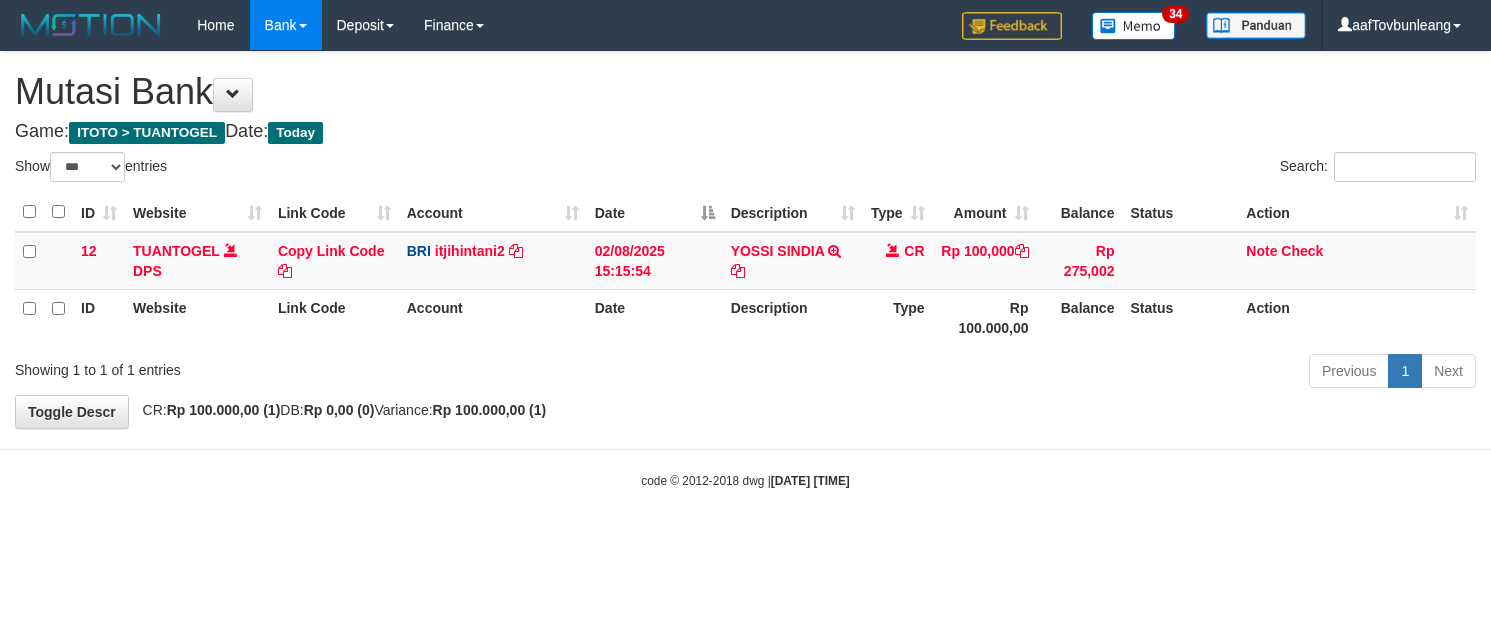 select on "***" 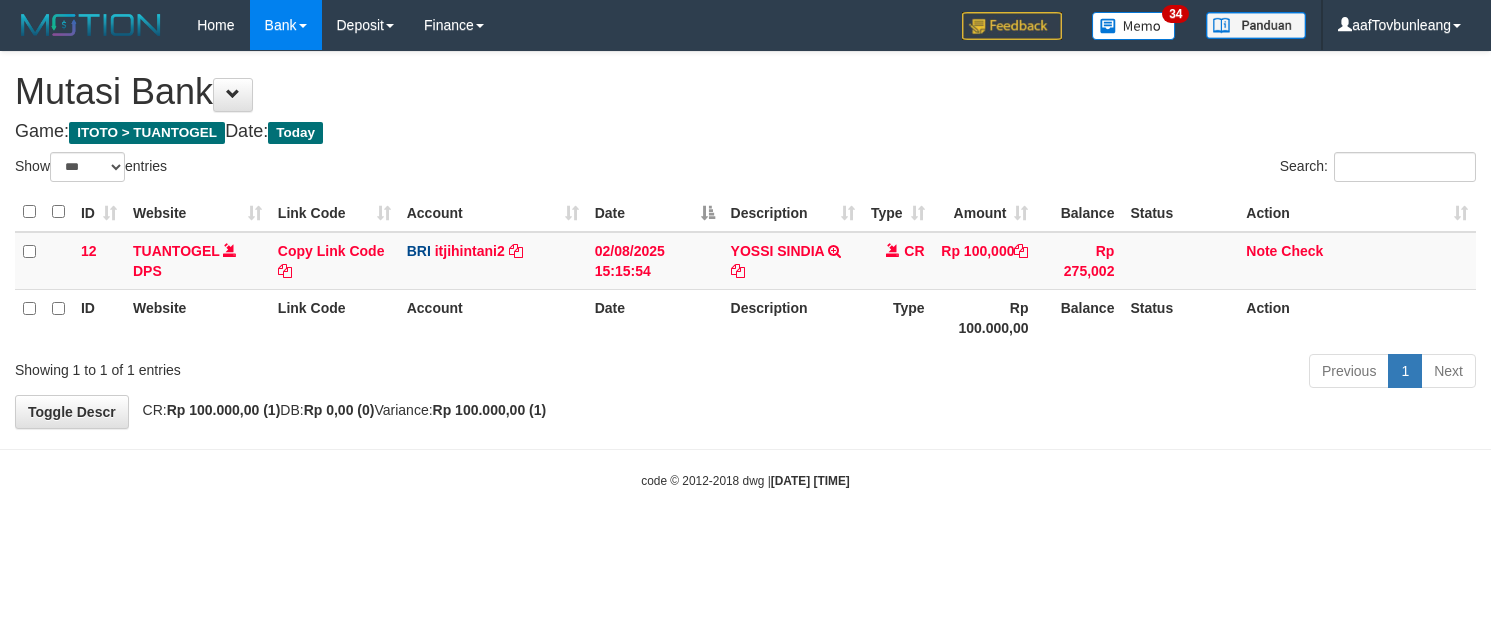 scroll, scrollTop: 0, scrollLeft: 0, axis: both 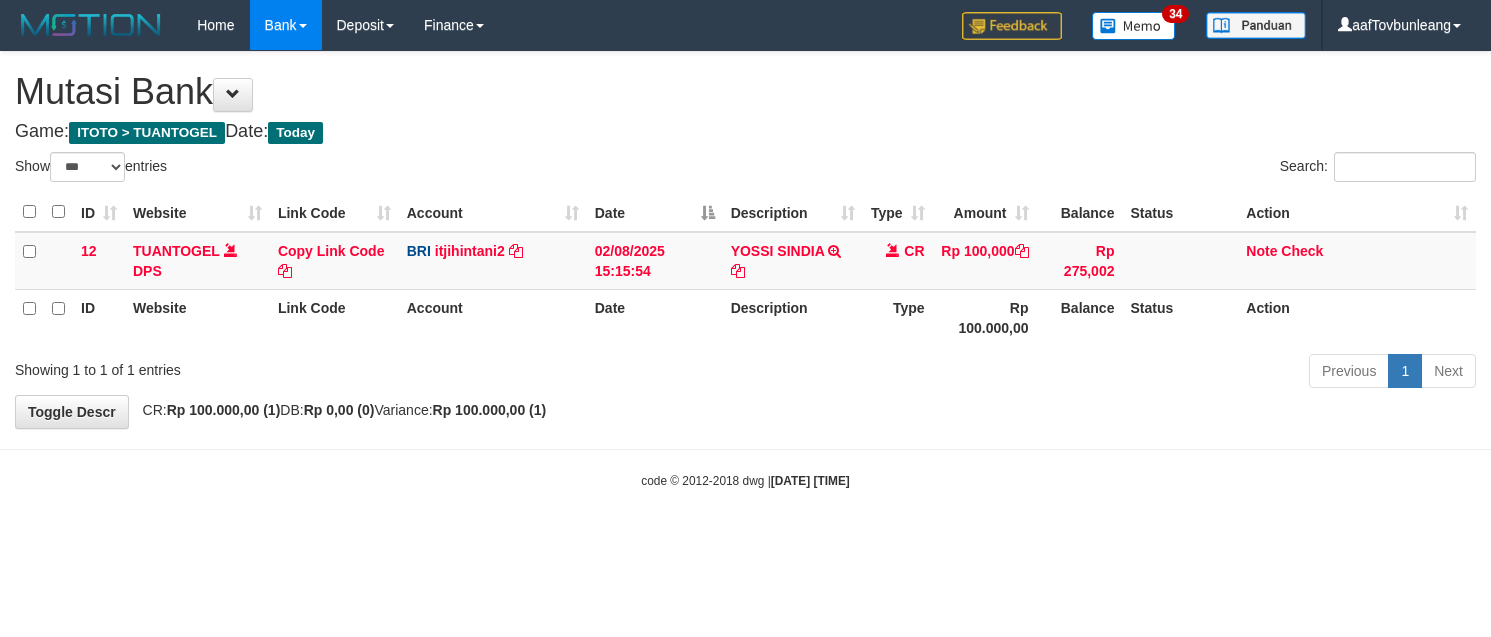 select on "***" 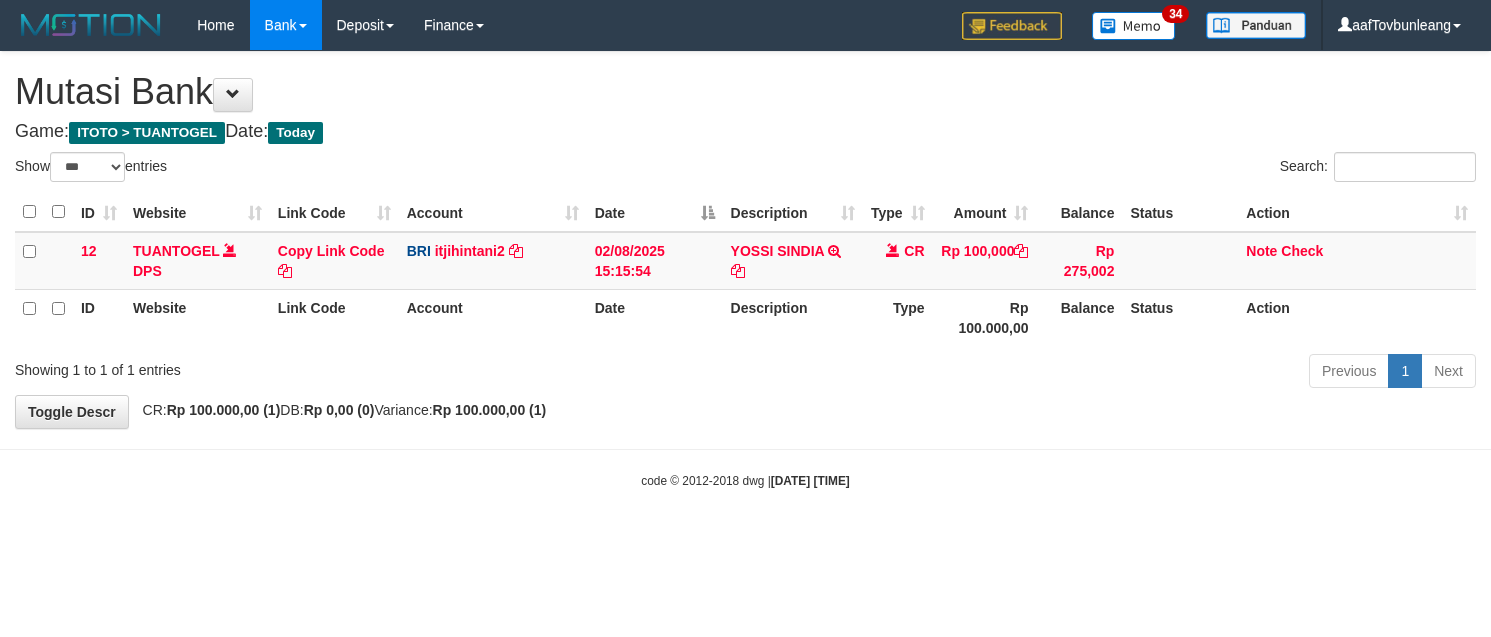 scroll, scrollTop: 0, scrollLeft: 0, axis: both 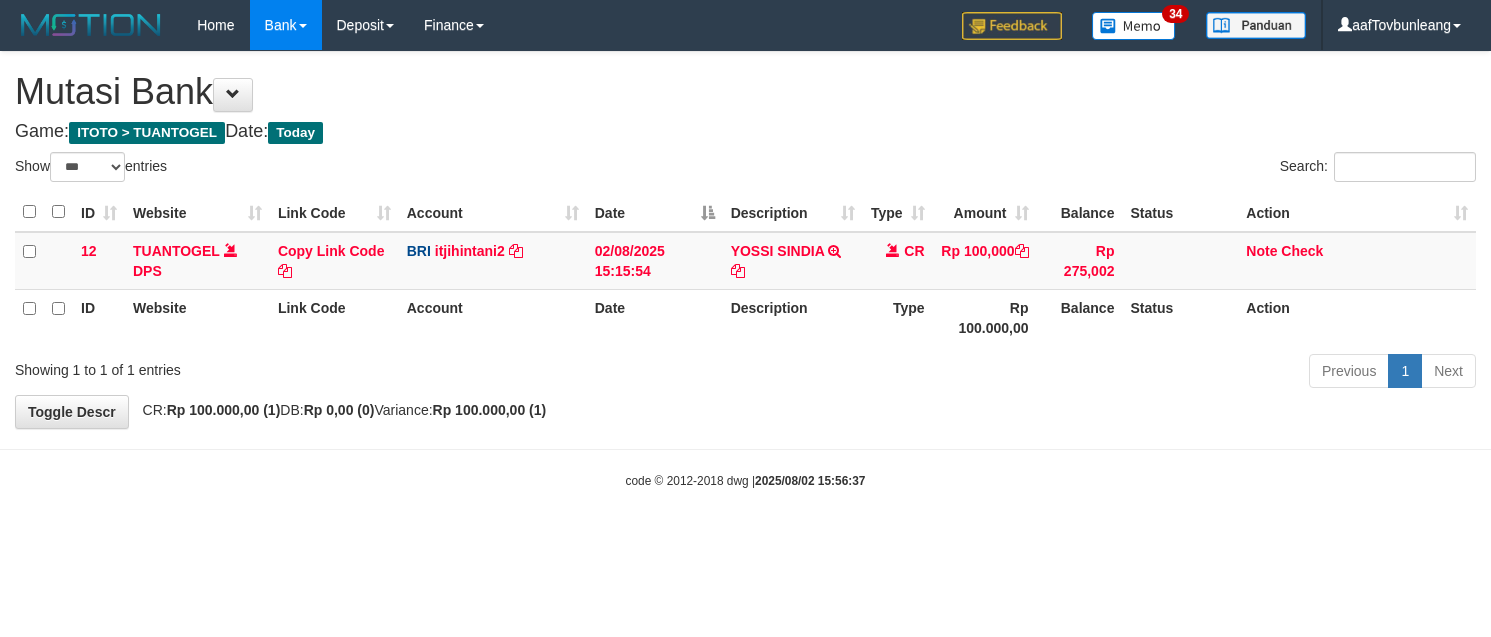 select on "***" 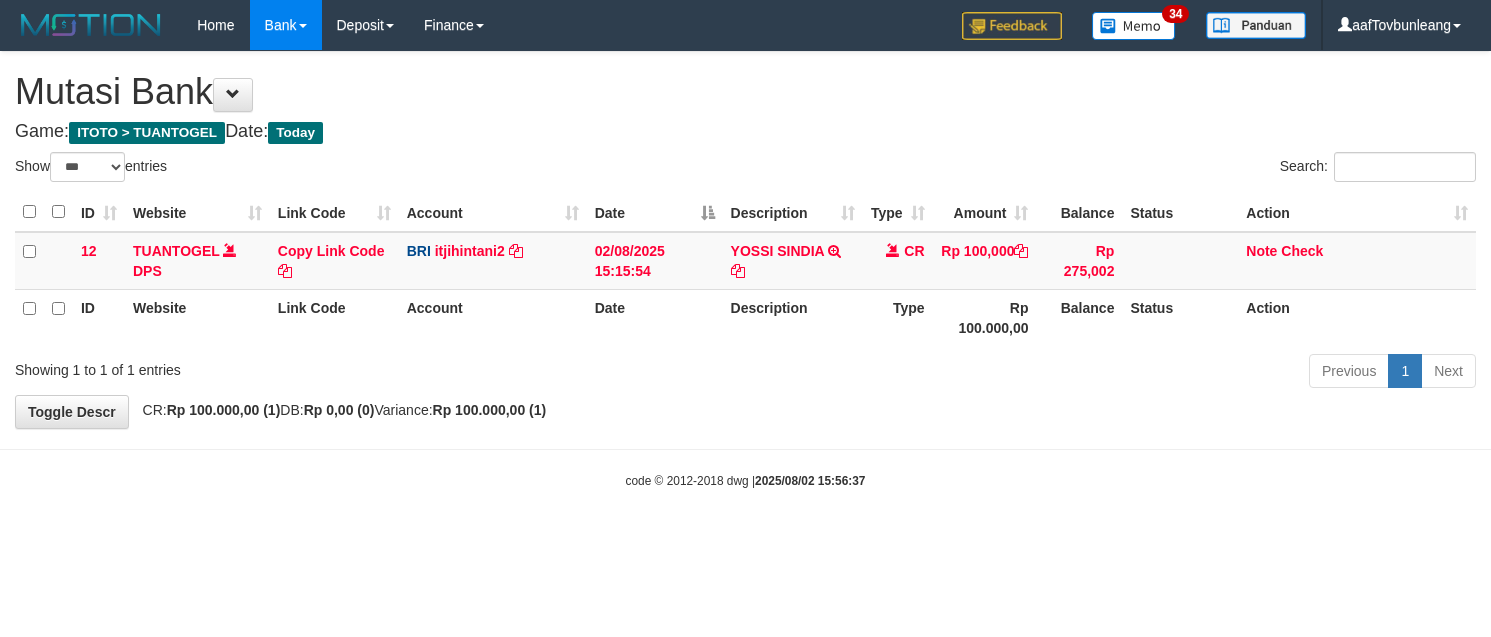scroll, scrollTop: 0, scrollLeft: 0, axis: both 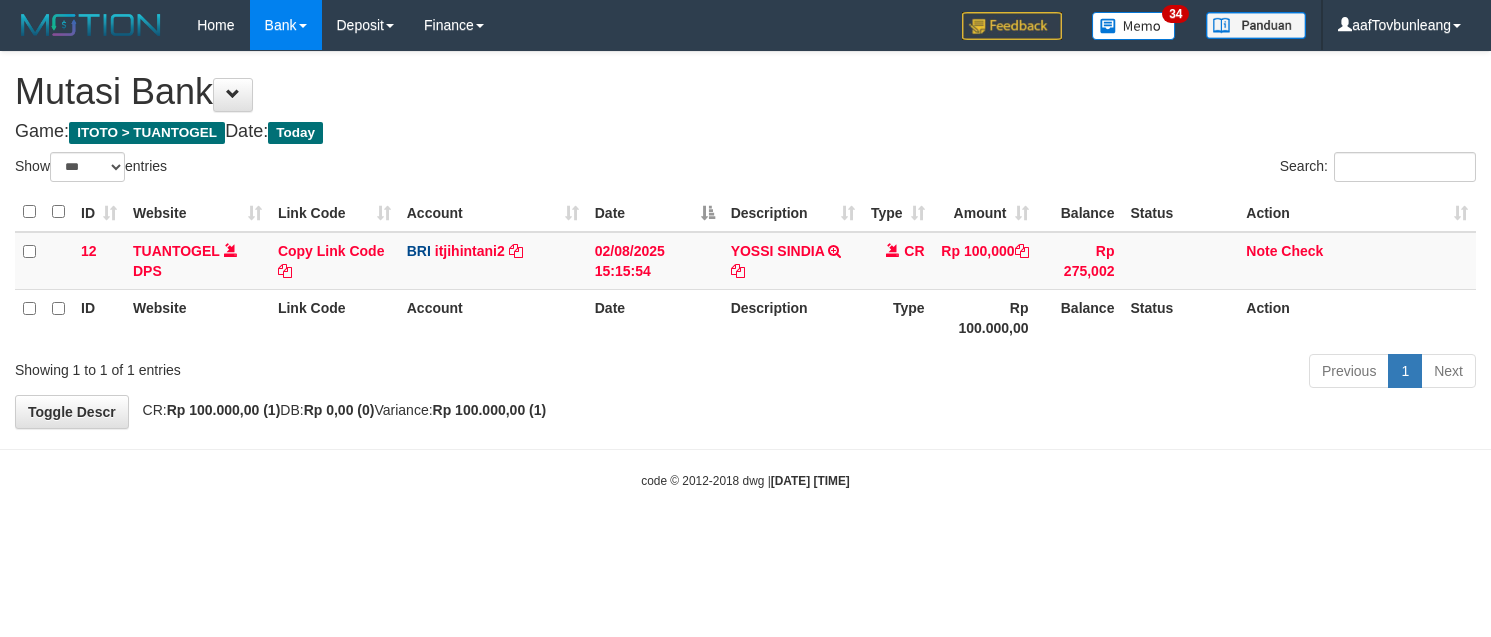 select on "***" 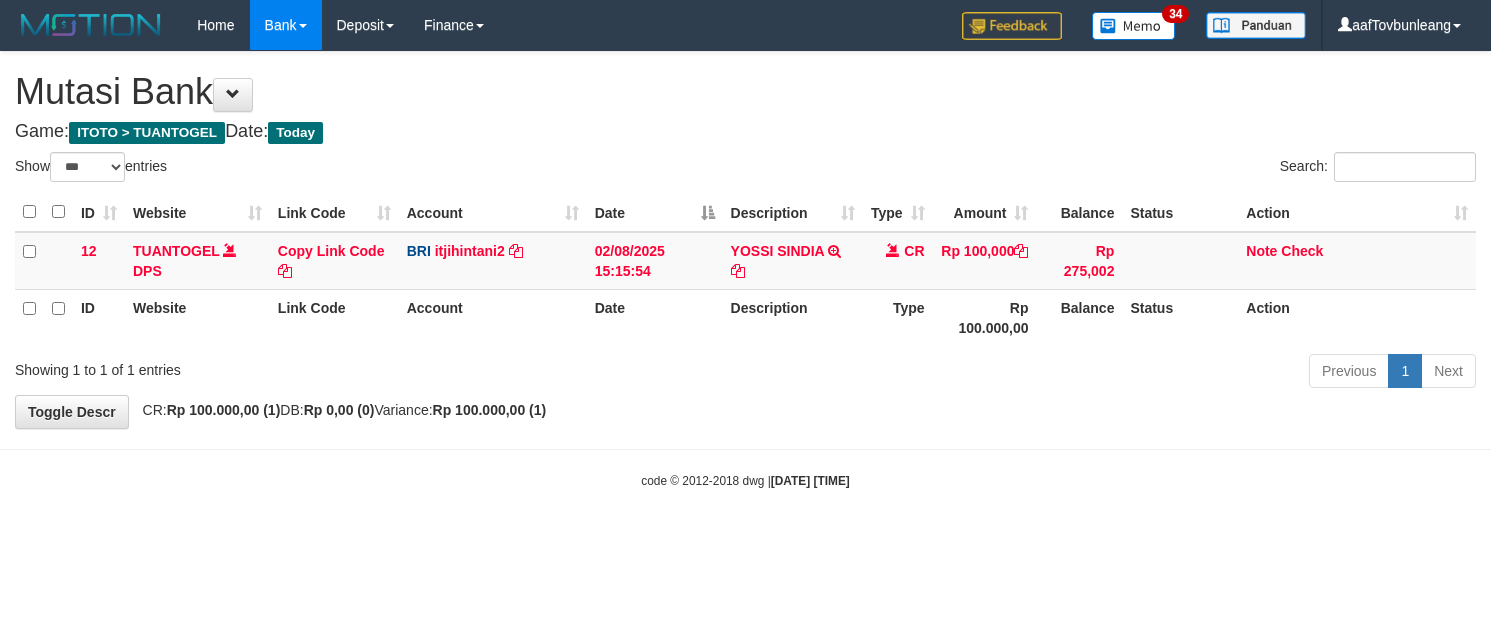 scroll, scrollTop: 0, scrollLeft: 0, axis: both 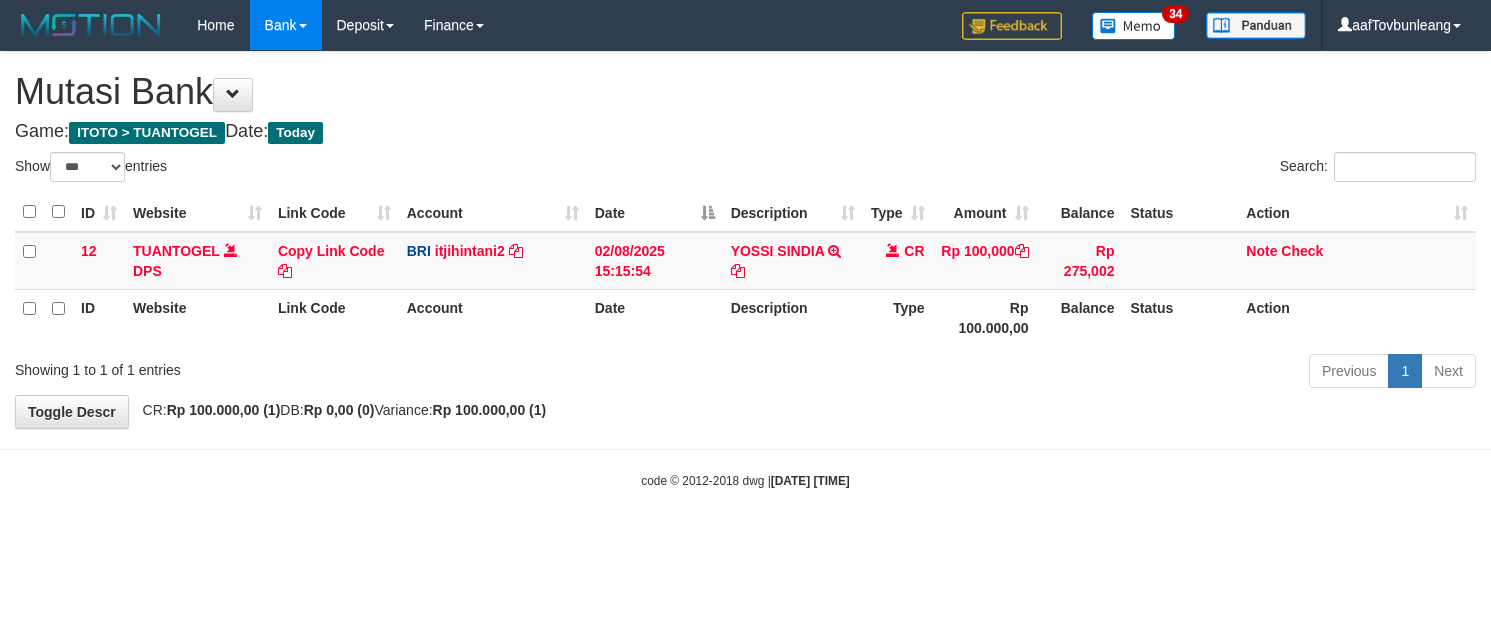select on "***" 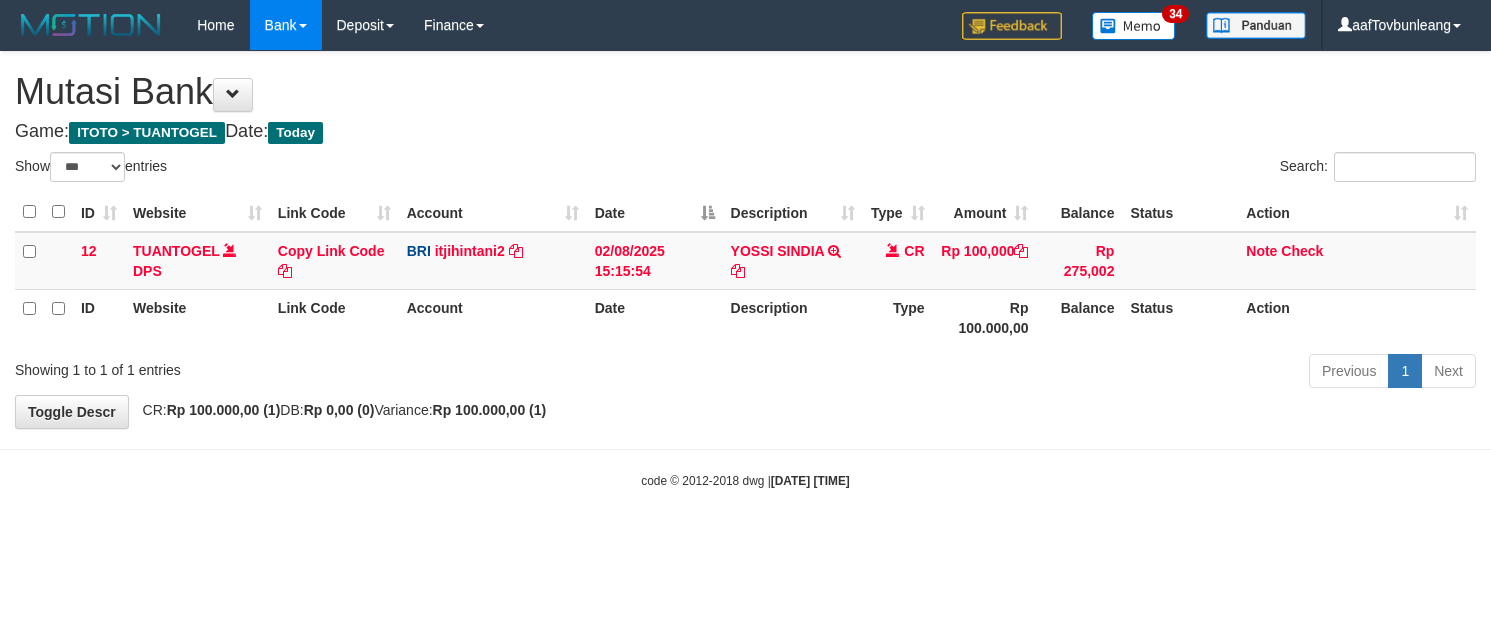 scroll, scrollTop: 0, scrollLeft: 0, axis: both 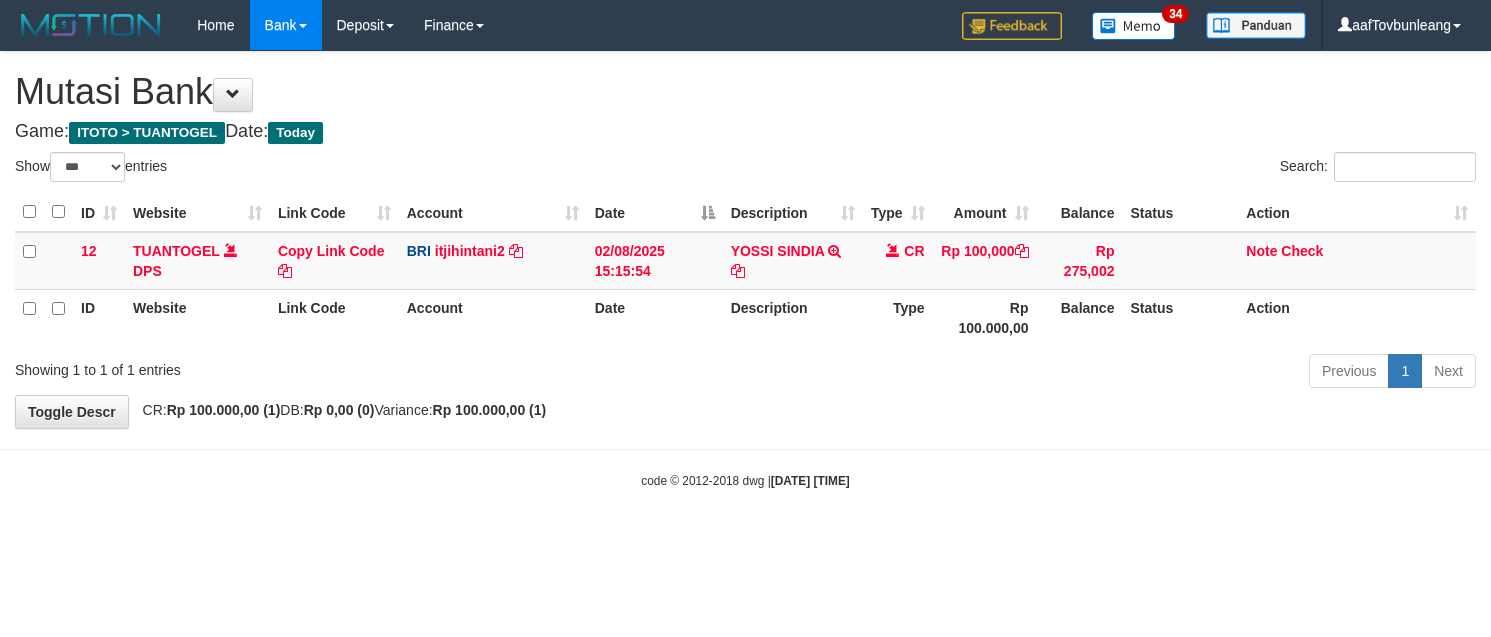 select on "***" 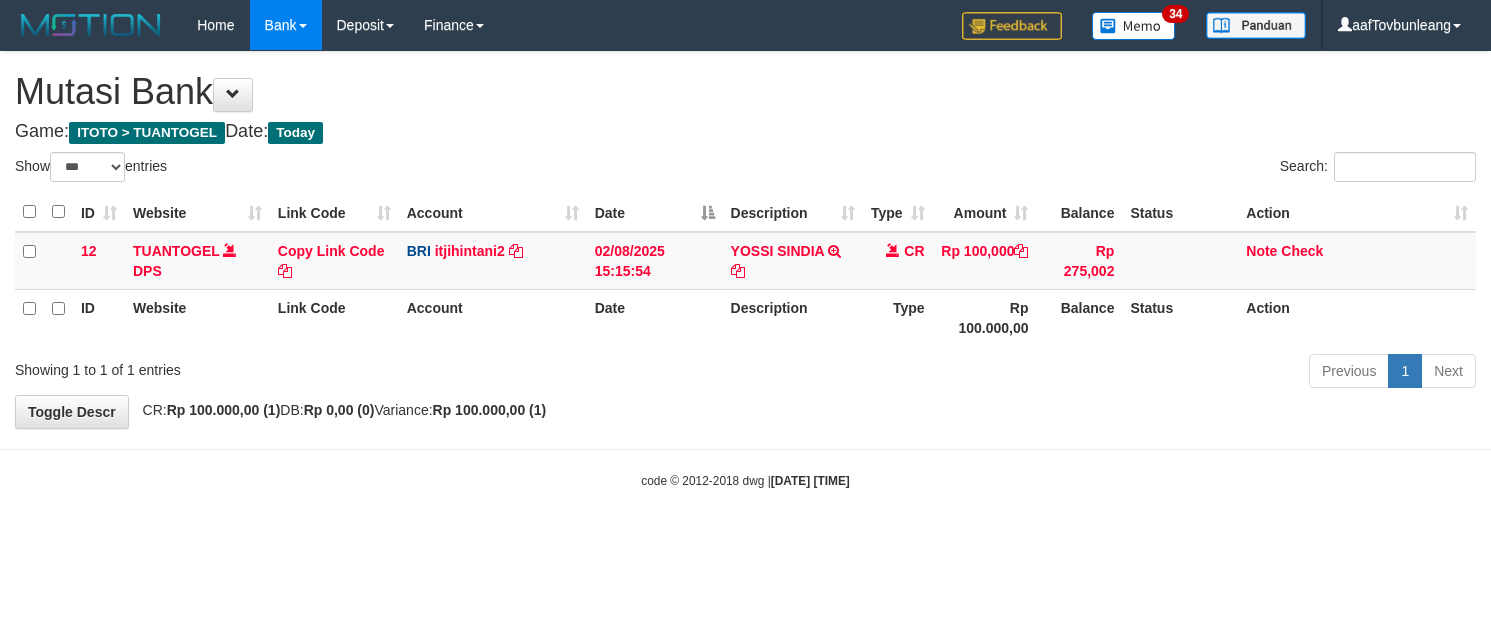scroll, scrollTop: 0, scrollLeft: 0, axis: both 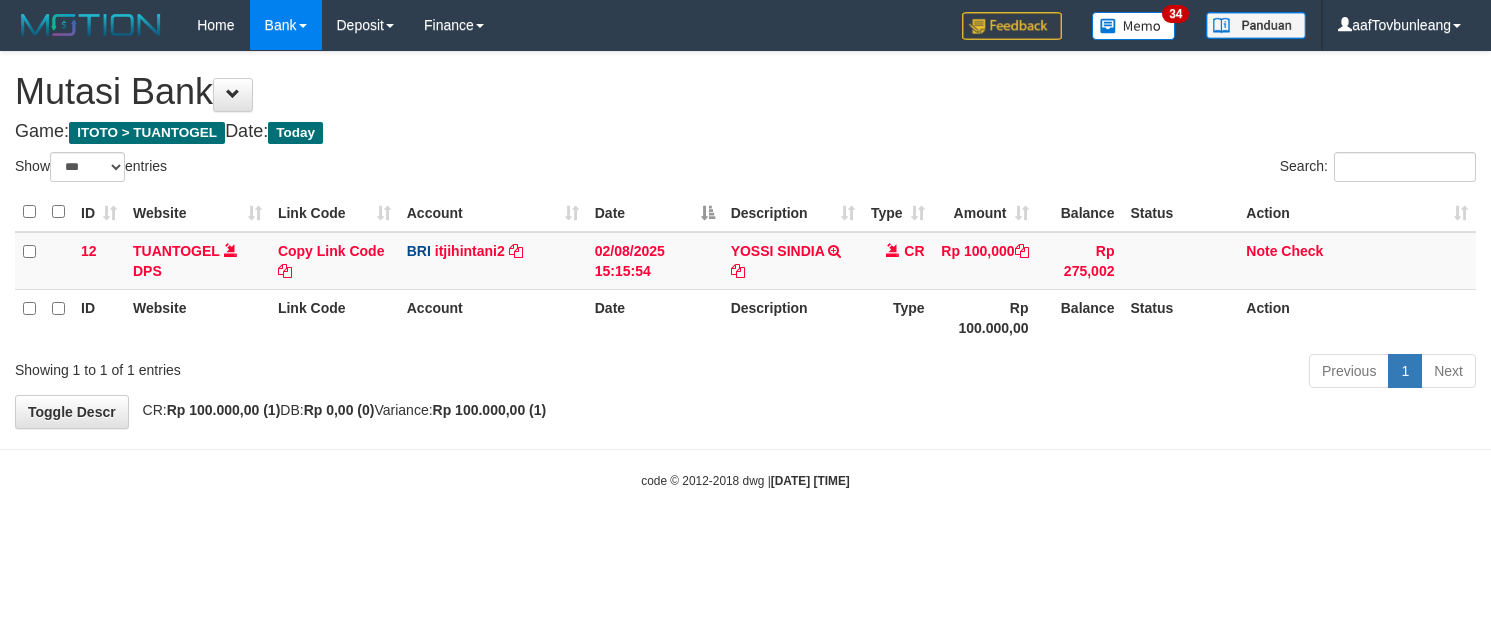 select on "***" 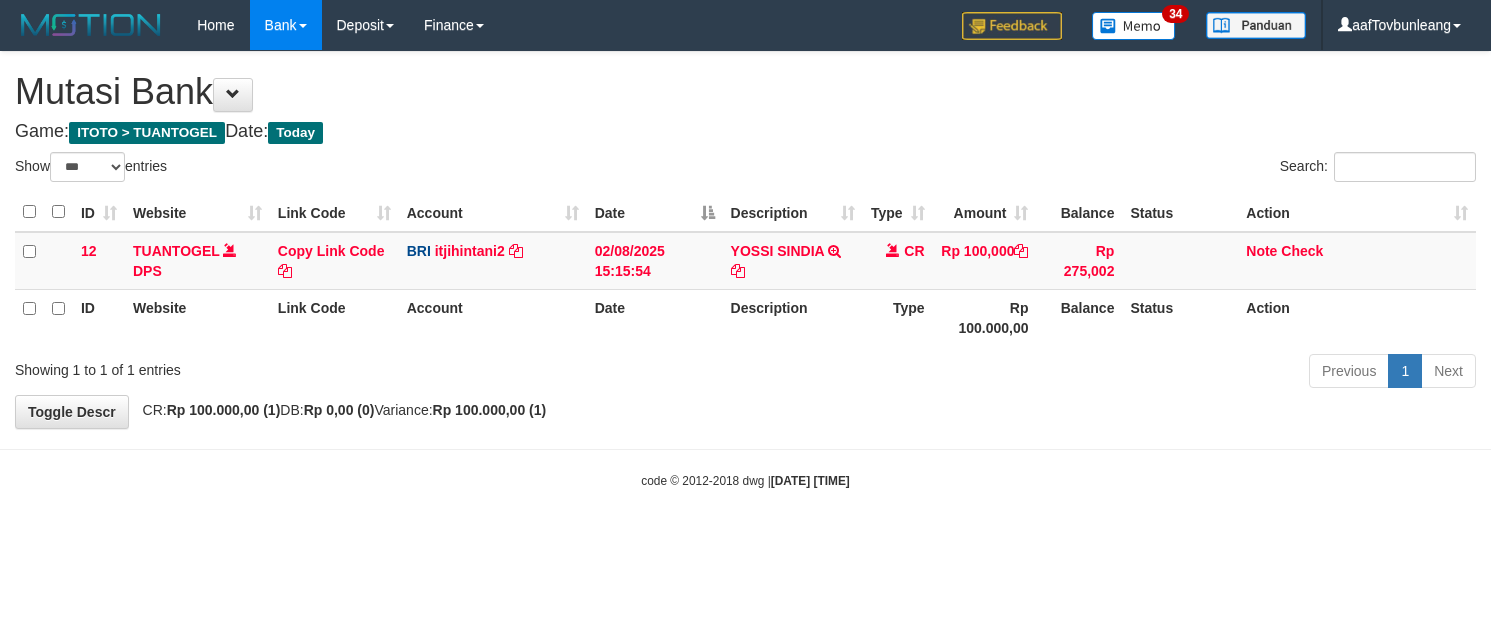 scroll, scrollTop: 0, scrollLeft: 0, axis: both 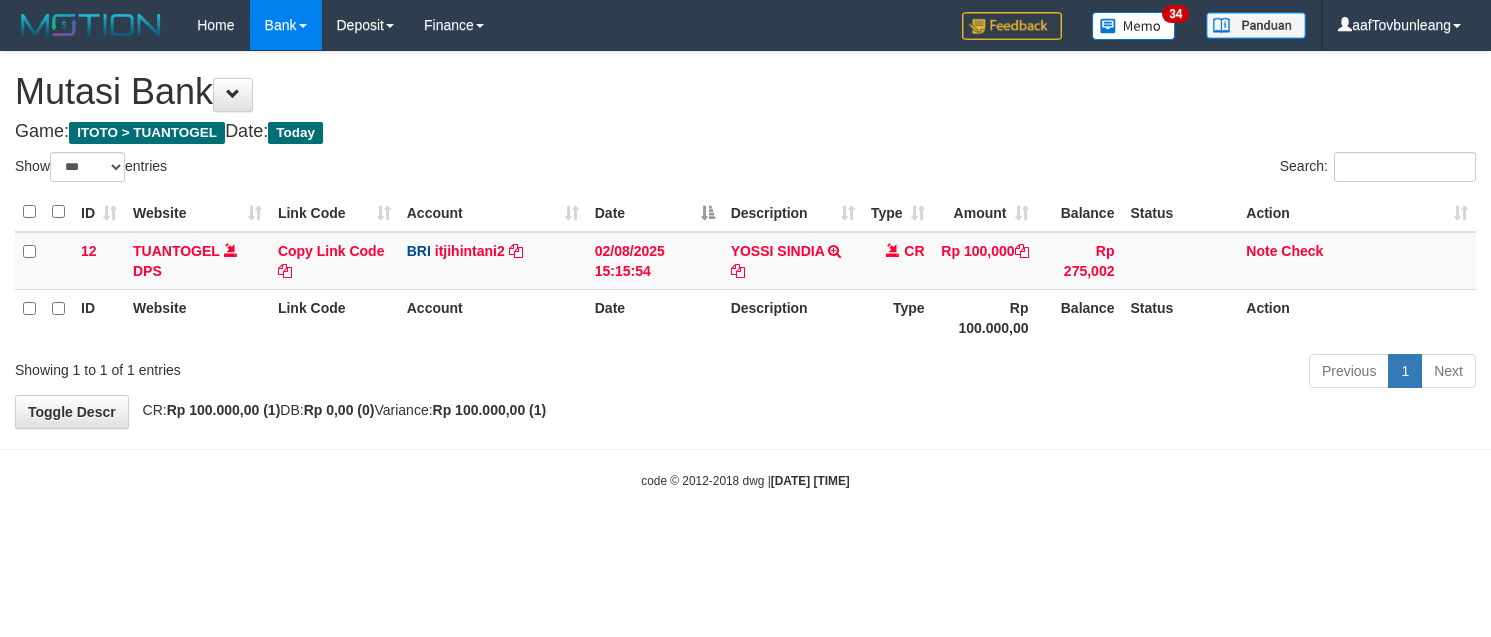 select on "***" 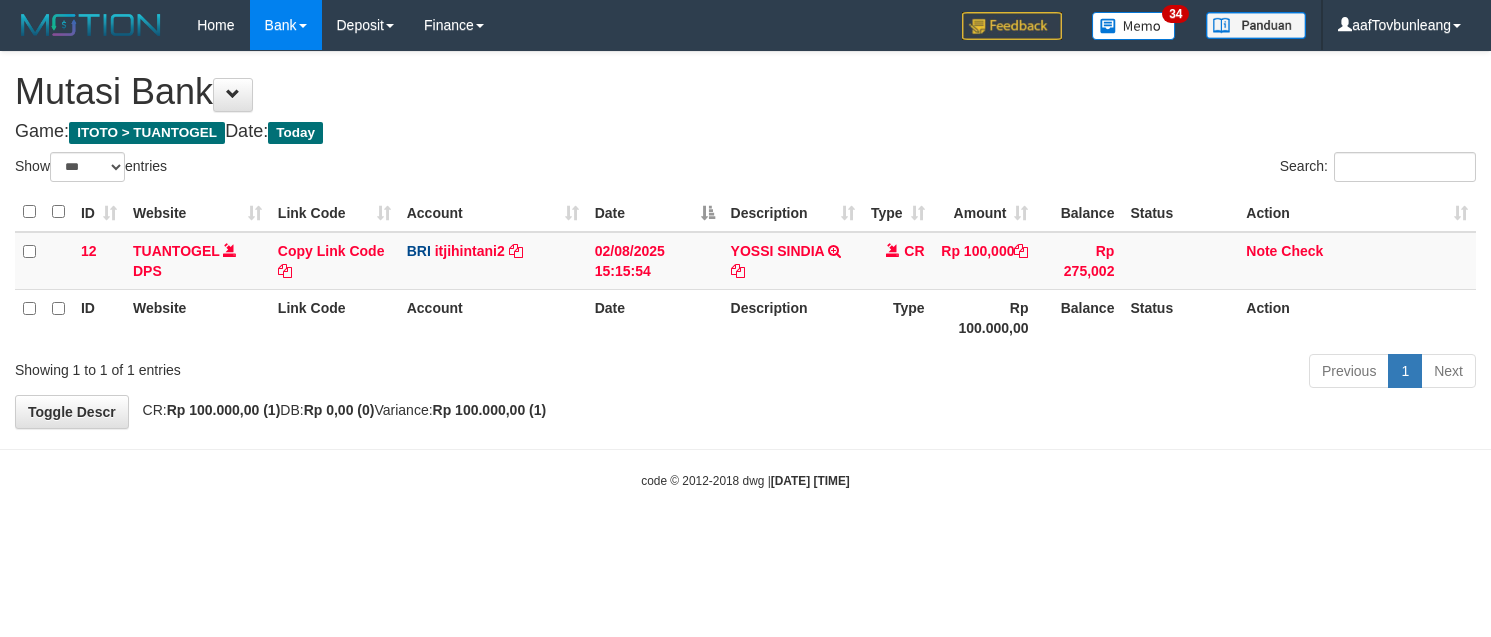scroll, scrollTop: 0, scrollLeft: 0, axis: both 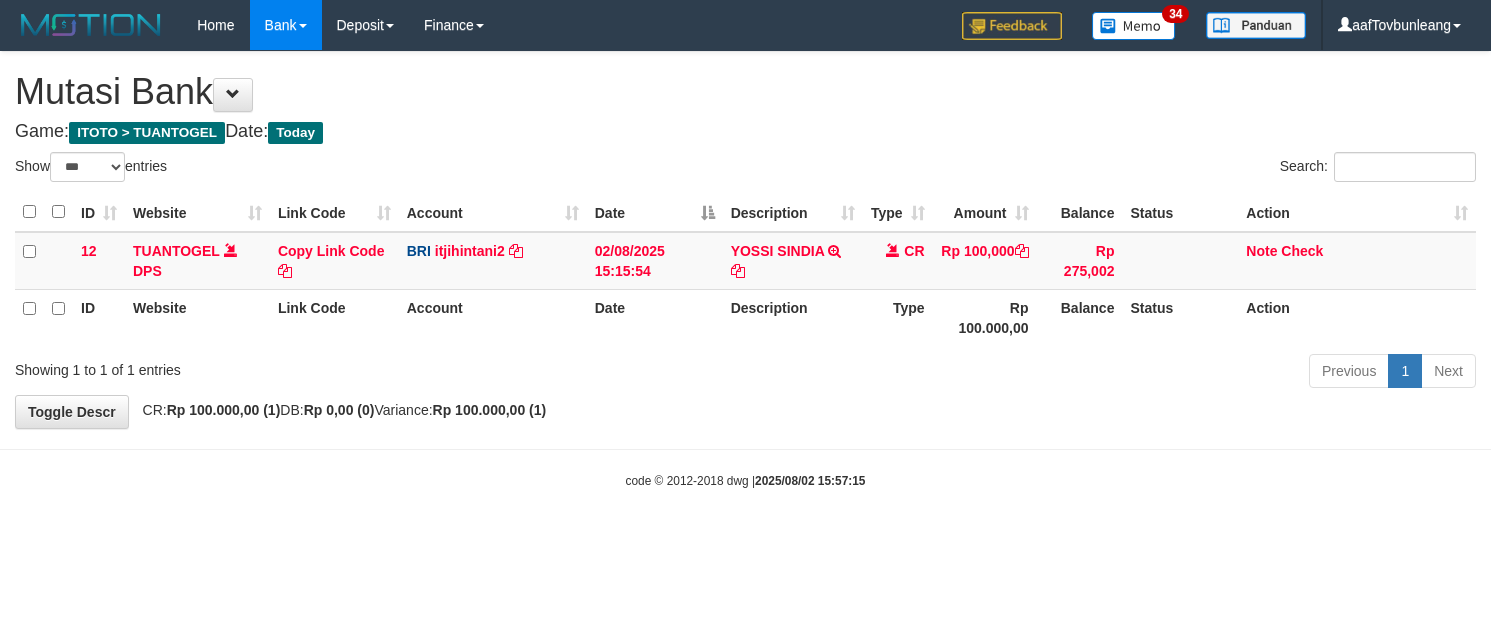 select on "***" 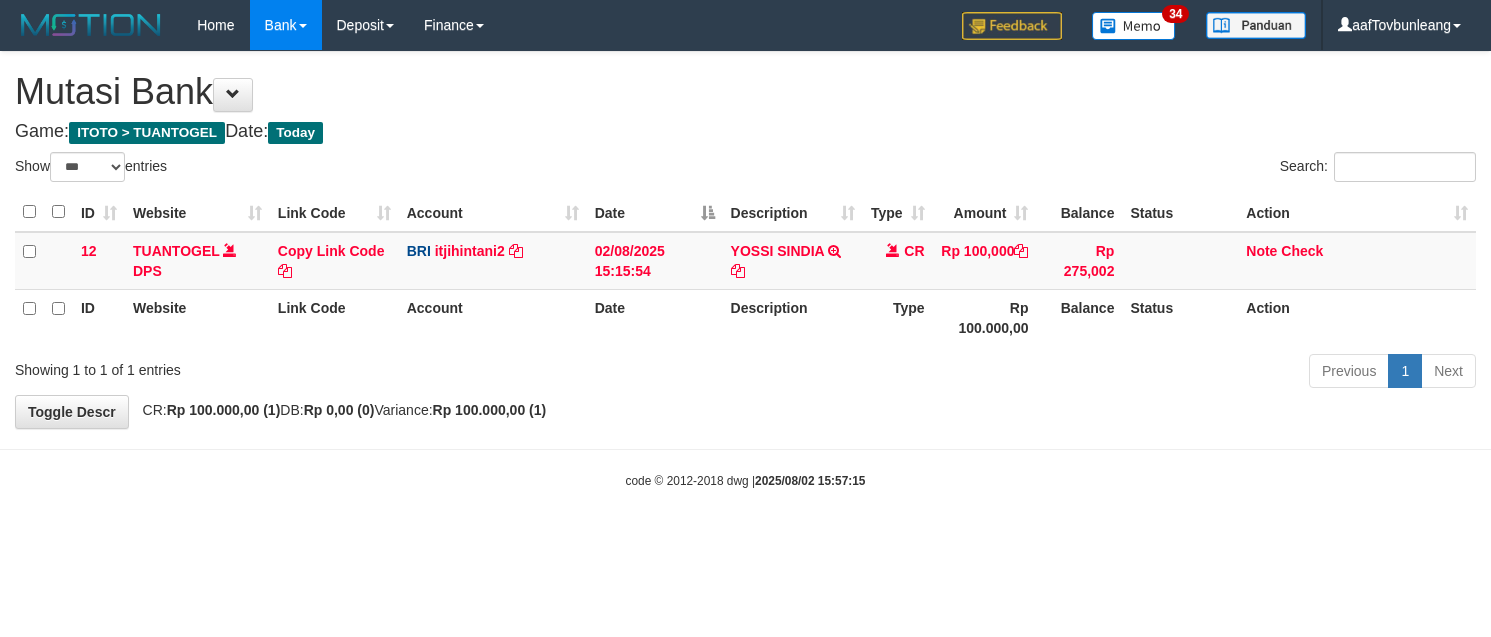 scroll, scrollTop: 0, scrollLeft: 0, axis: both 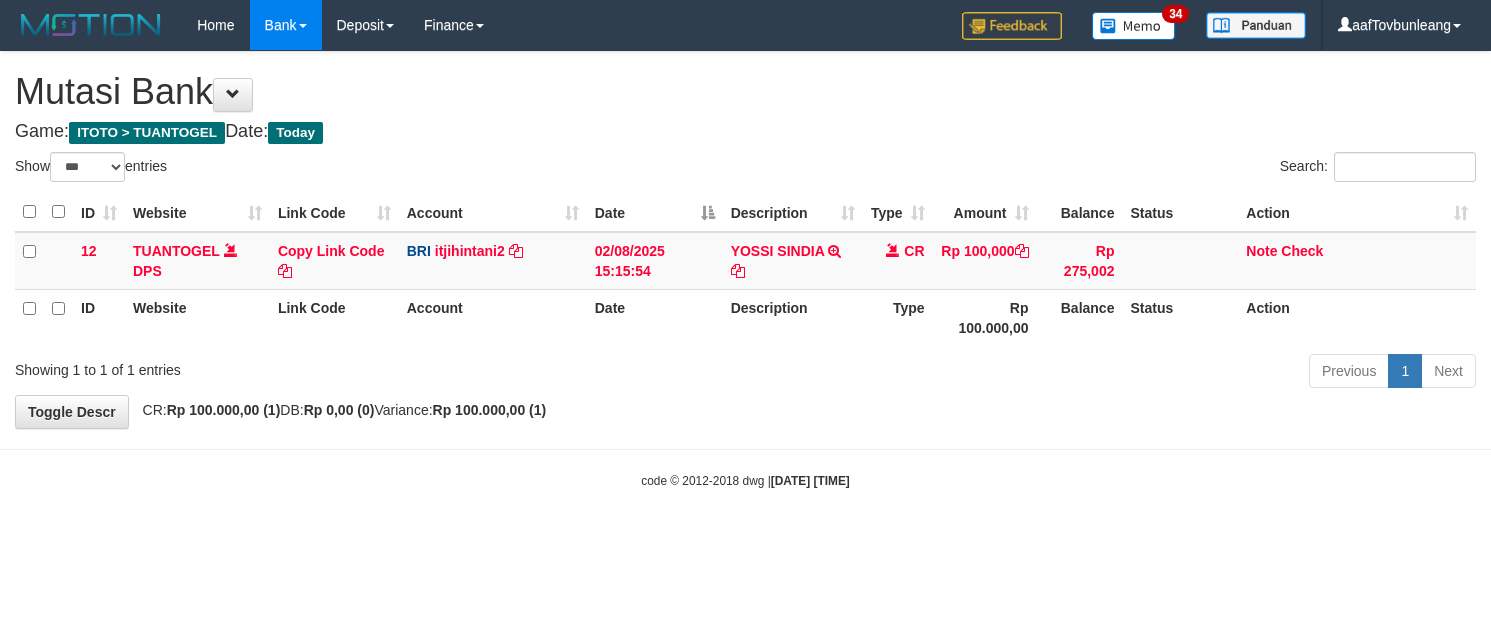 select on "***" 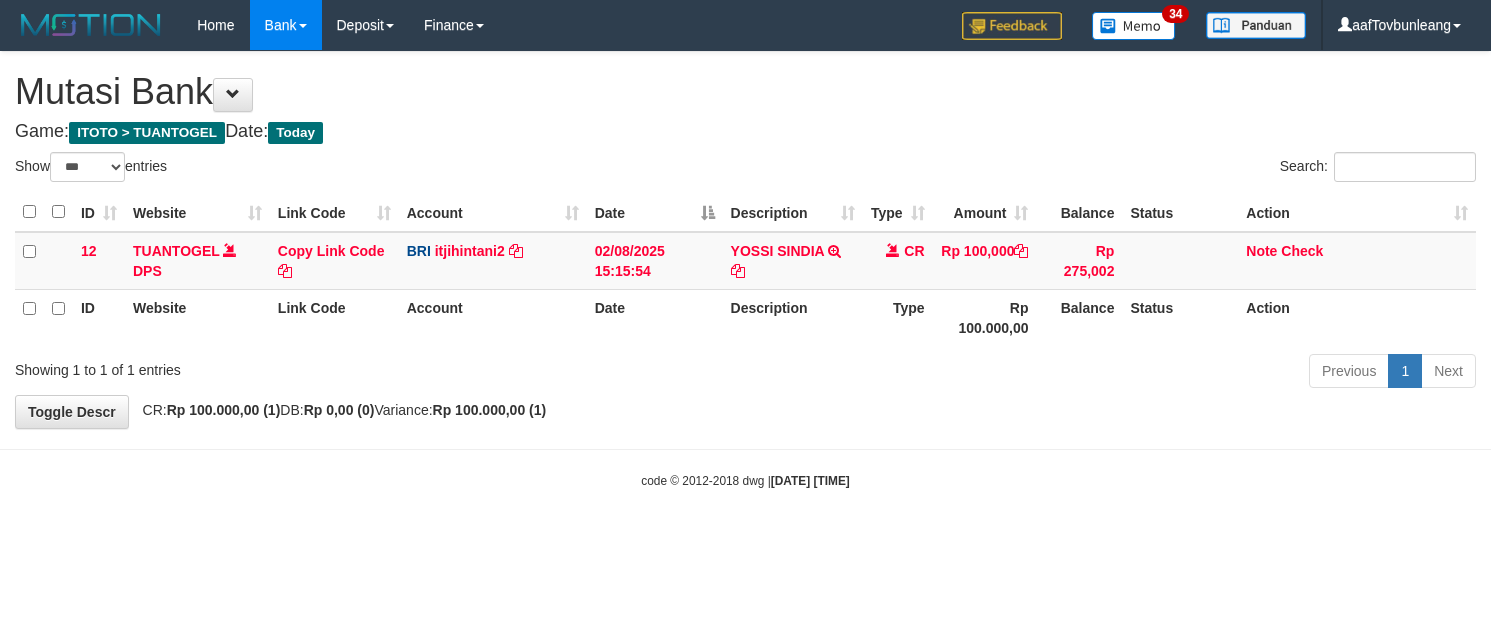 scroll, scrollTop: 0, scrollLeft: 0, axis: both 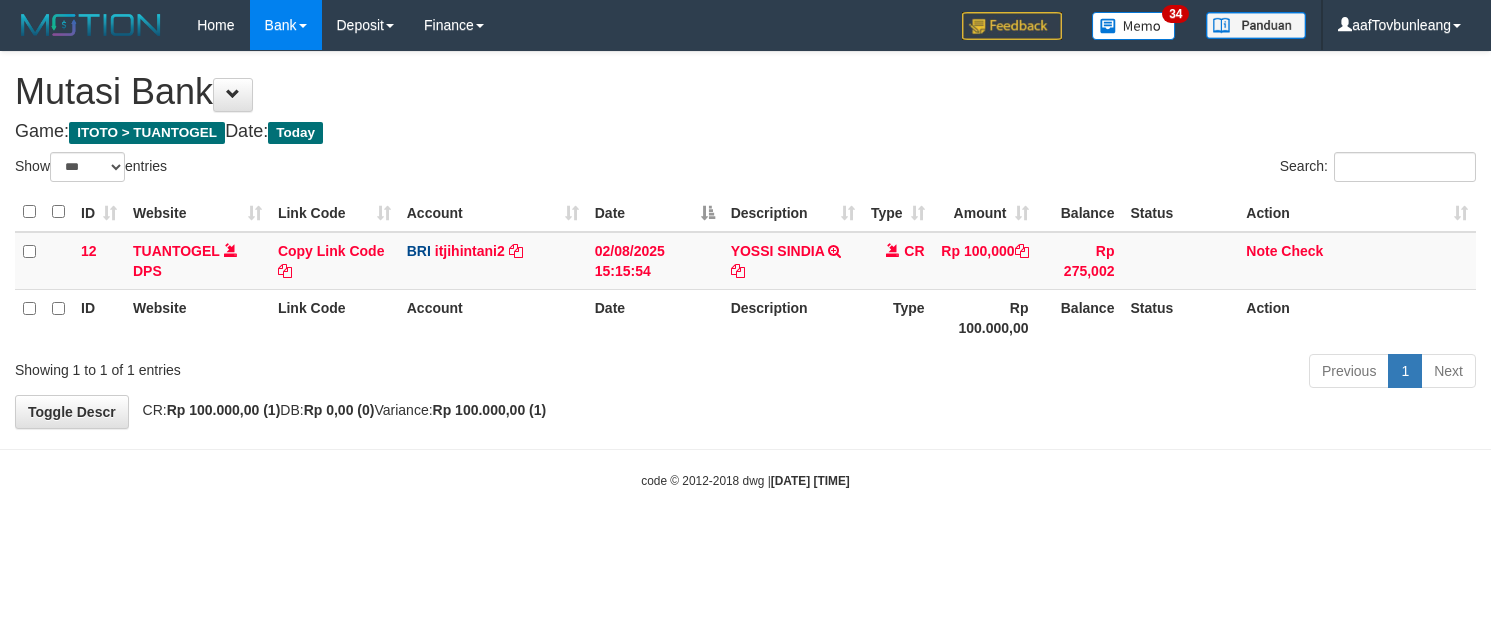 select on "***" 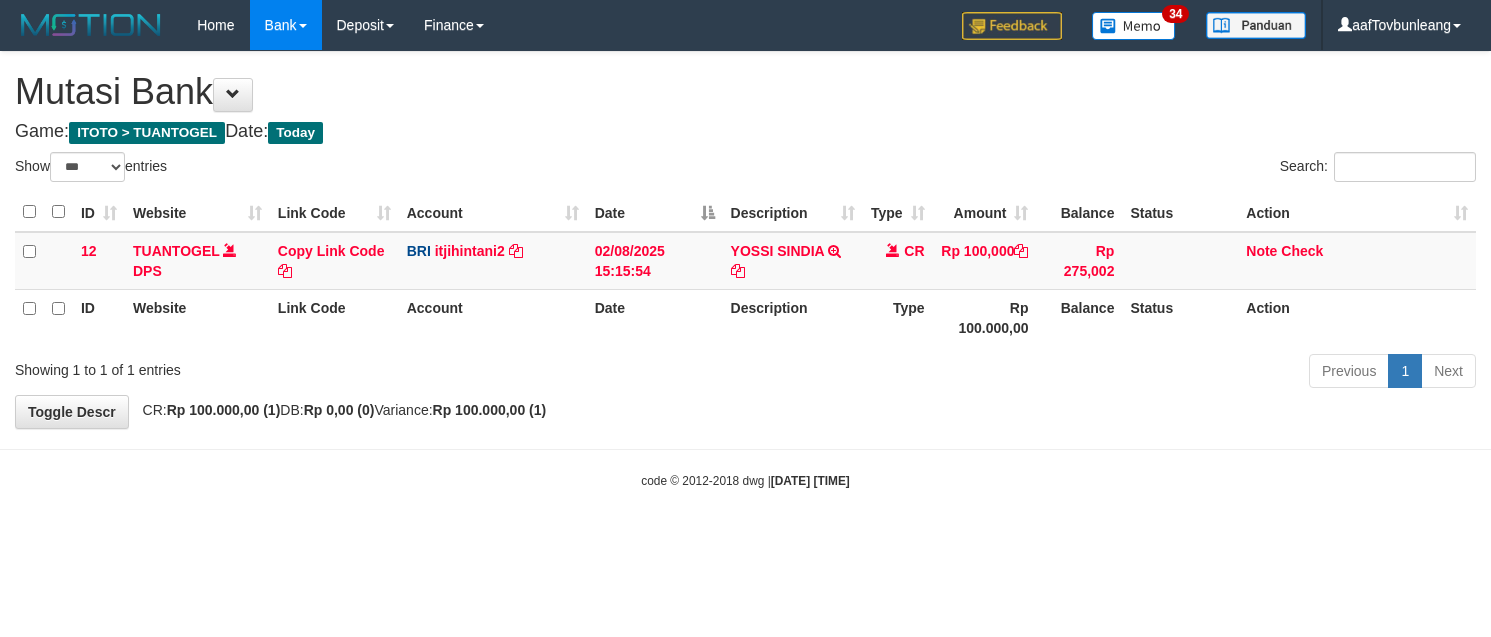 scroll, scrollTop: 0, scrollLeft: 0, axis: both 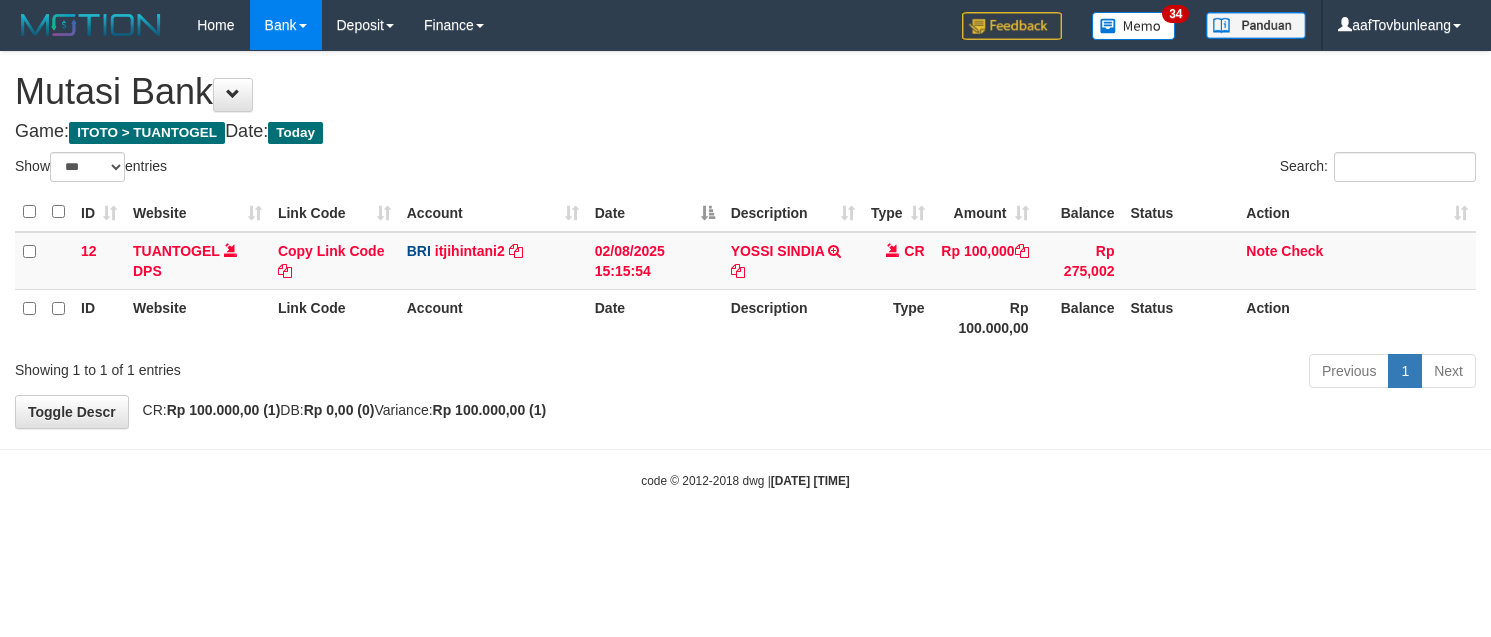 select on "***" 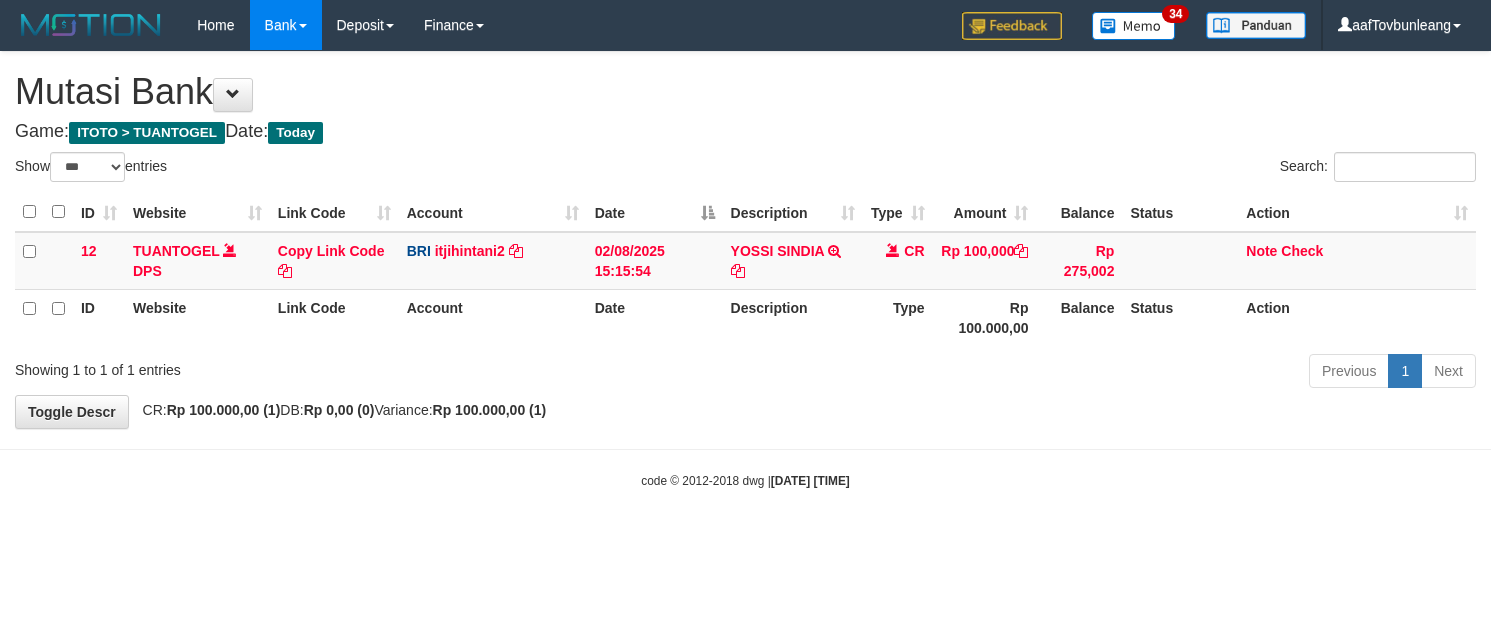 scroll, scrollTop: 0, scrollLeft: 0, axis: both 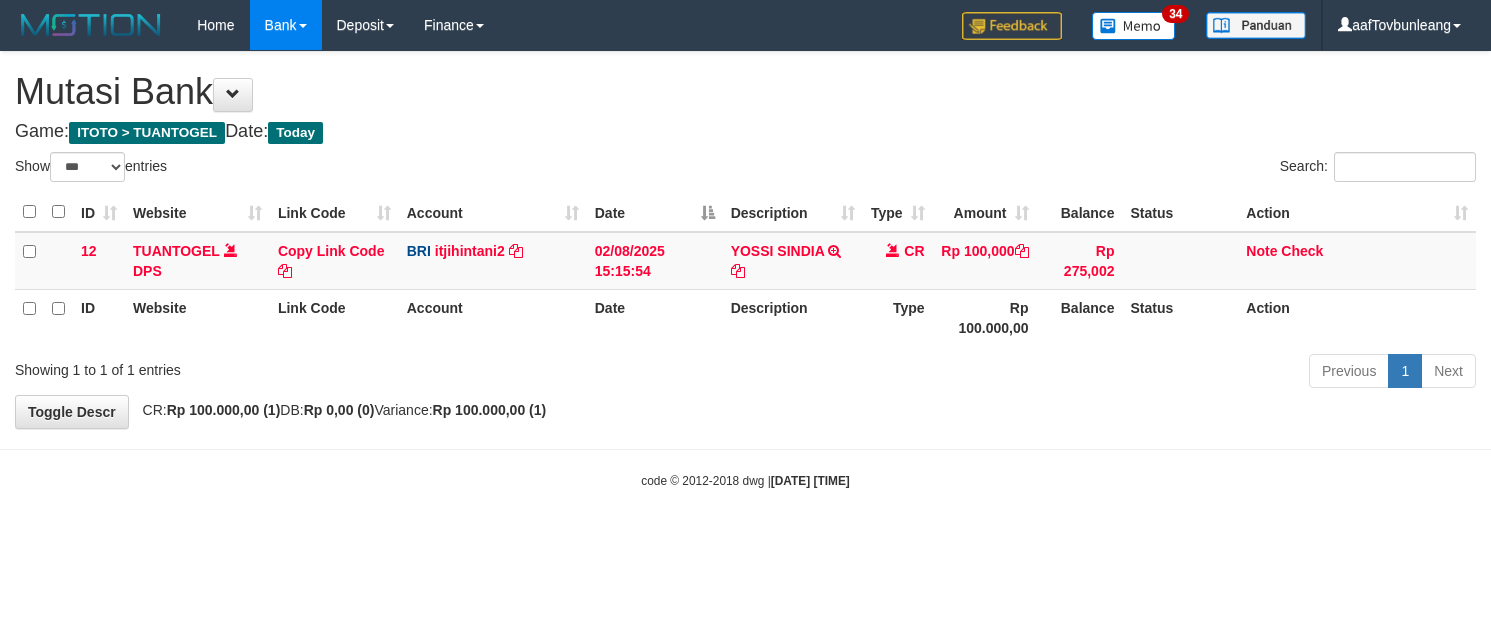 select on "***" 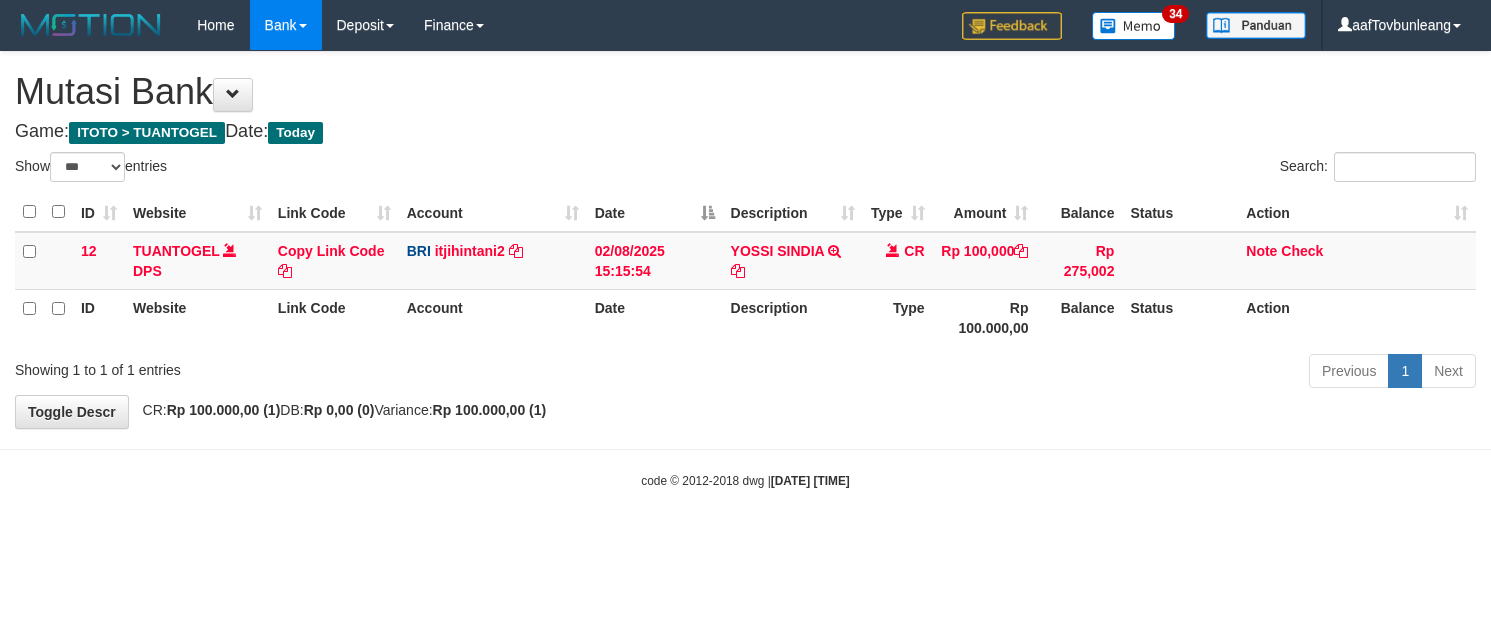 scroll, scrollTop: 0, scrollLeft: 0, axis: both 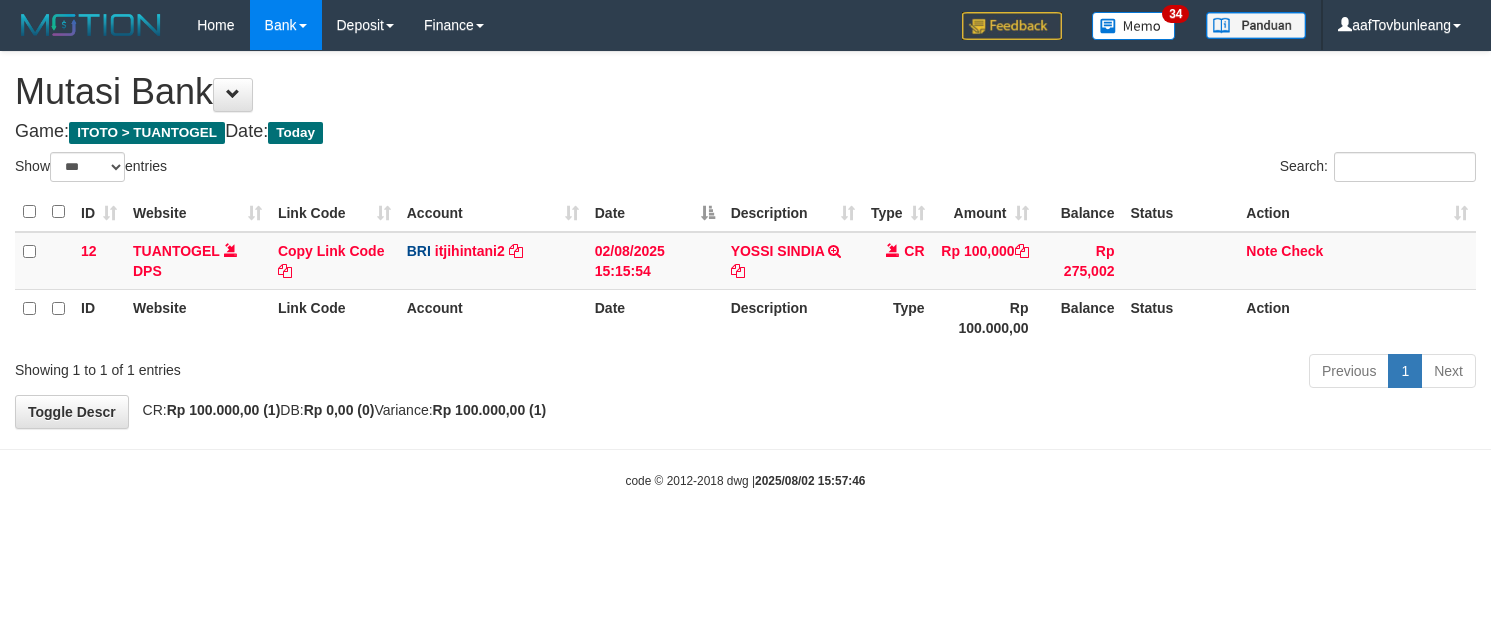 select on "***" 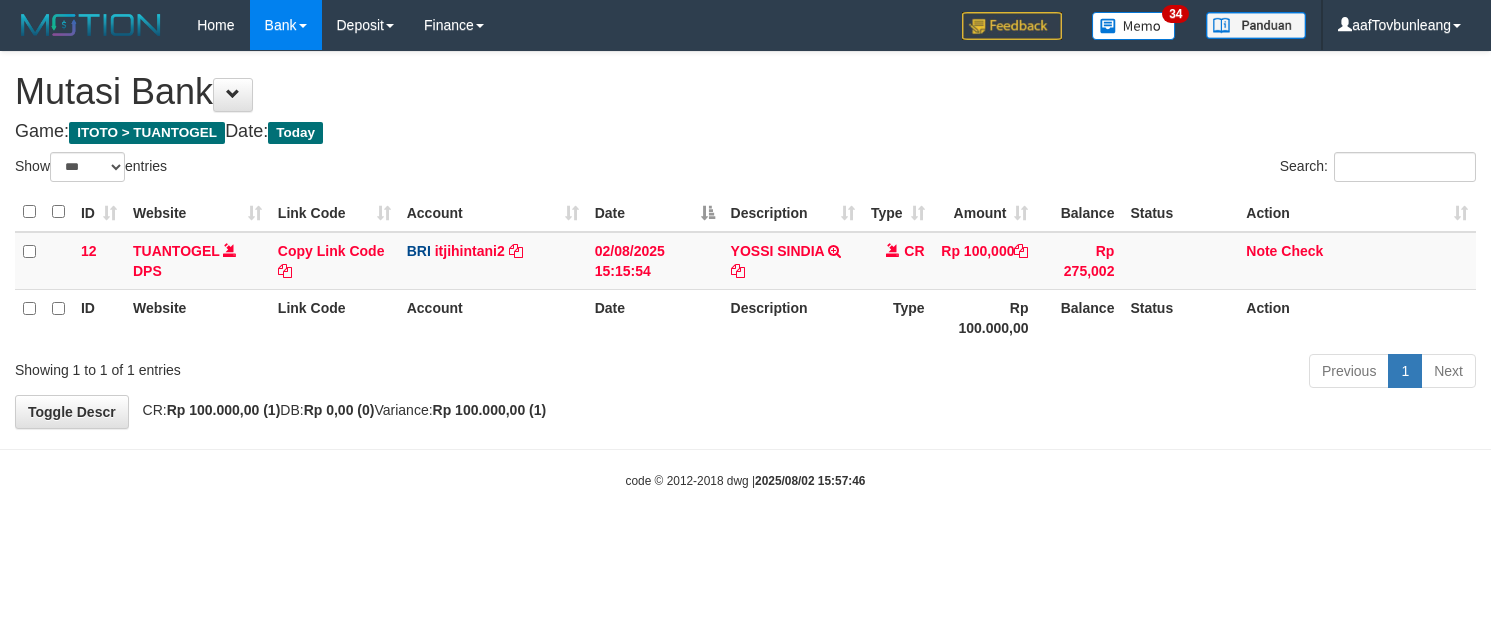 scroll, scrollTop: 0, scrollLeft: 0, axis: both 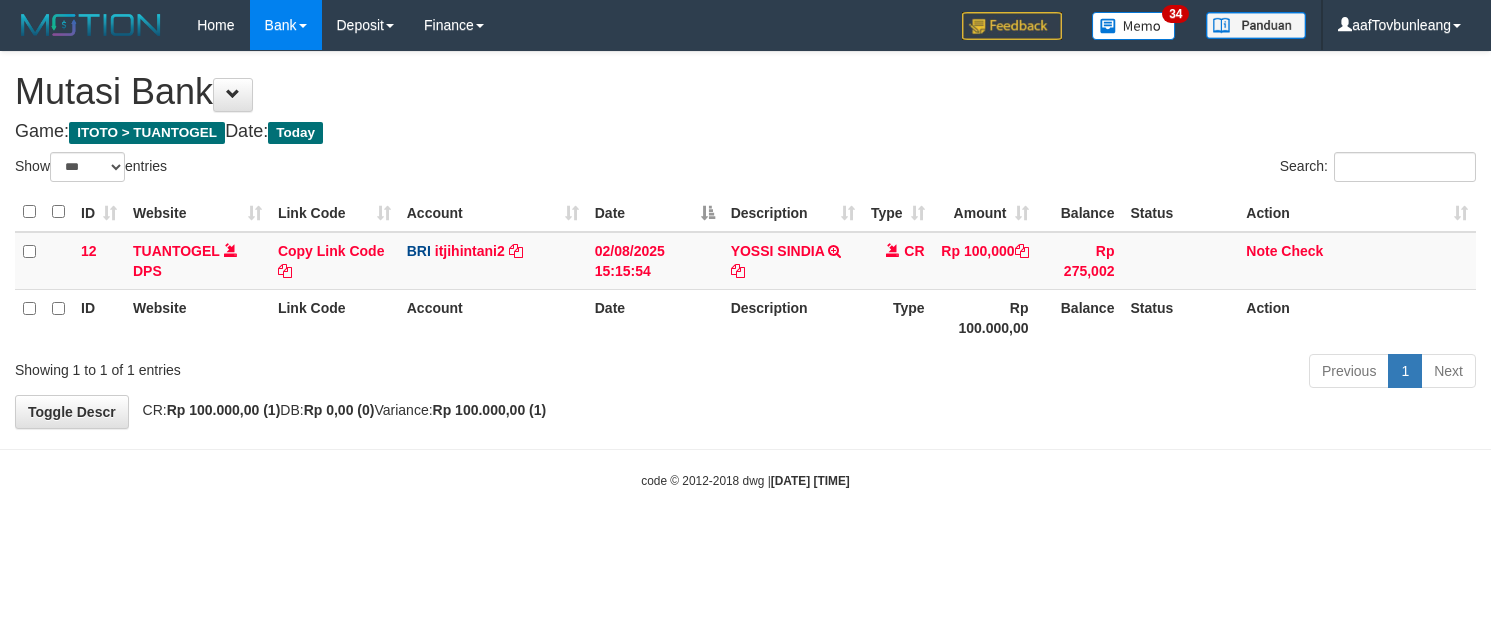 select on "***" 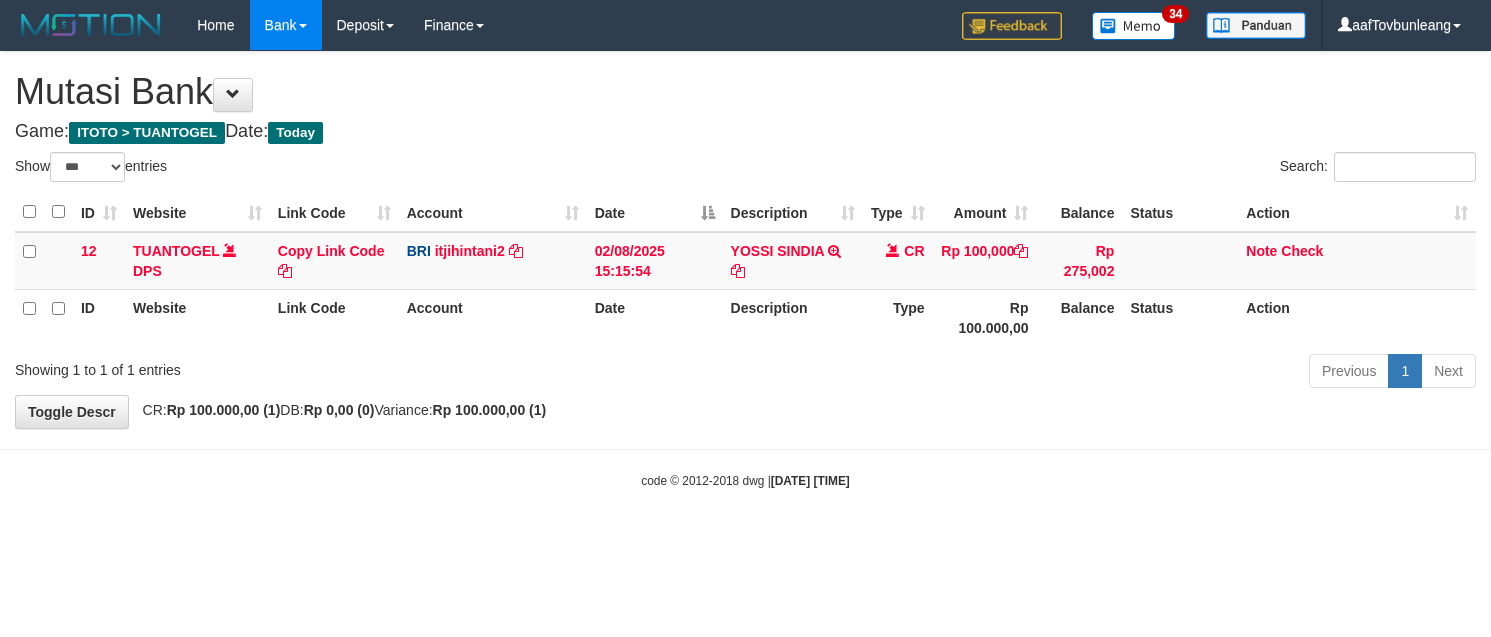 scroll, scrollTop: 0, scrollLeft: 0, axis: both 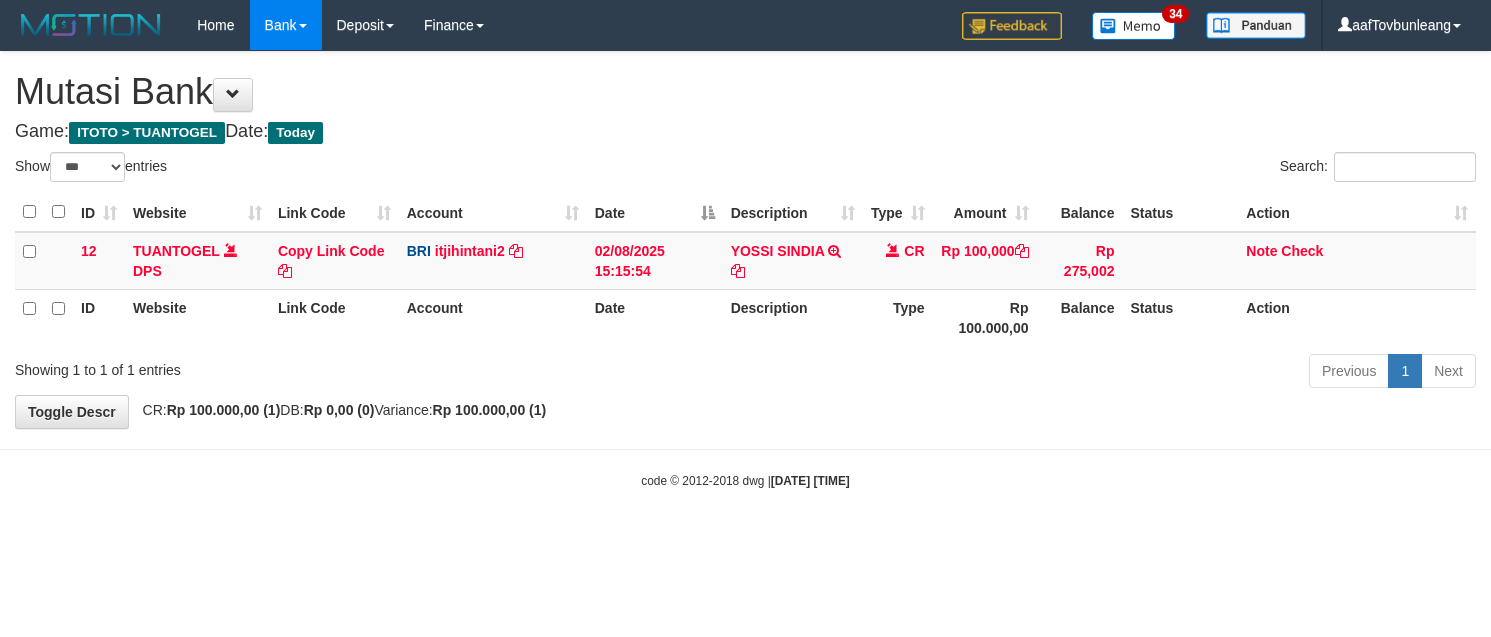 select on "***" 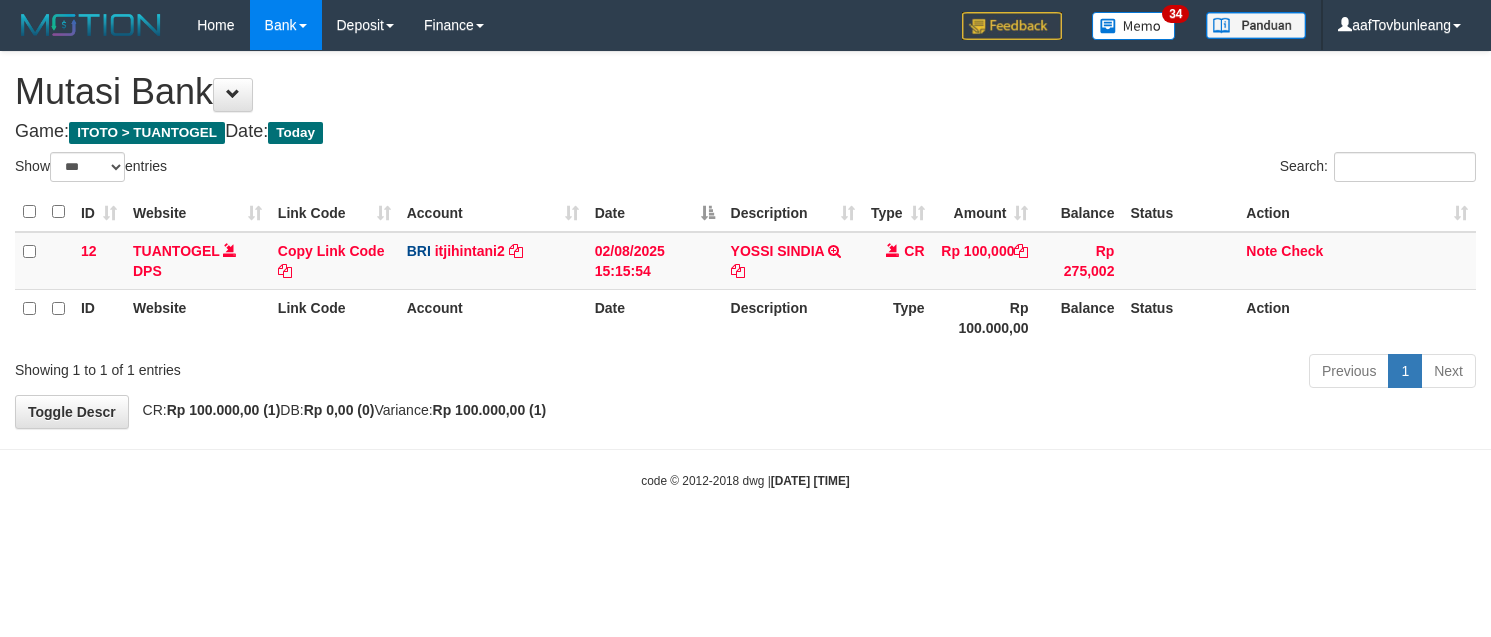 scroll, scrollTop: 0, scrollLeft: 0, axis: both 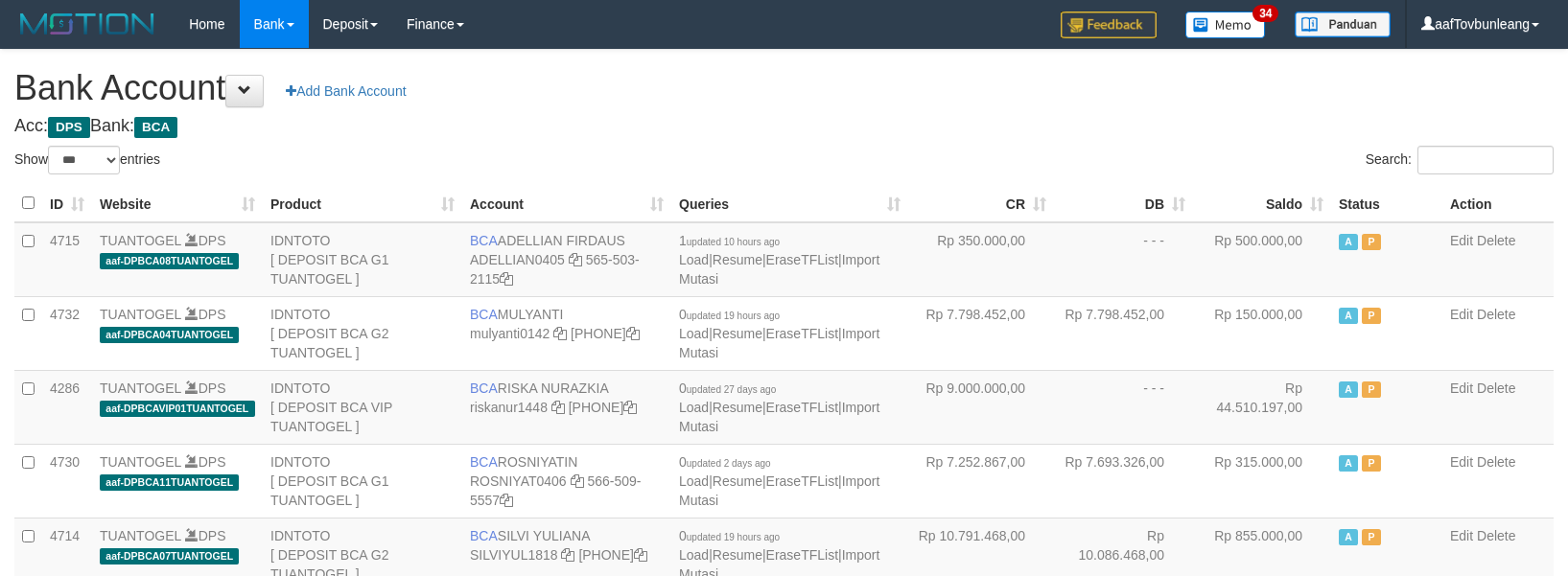 select on "***" 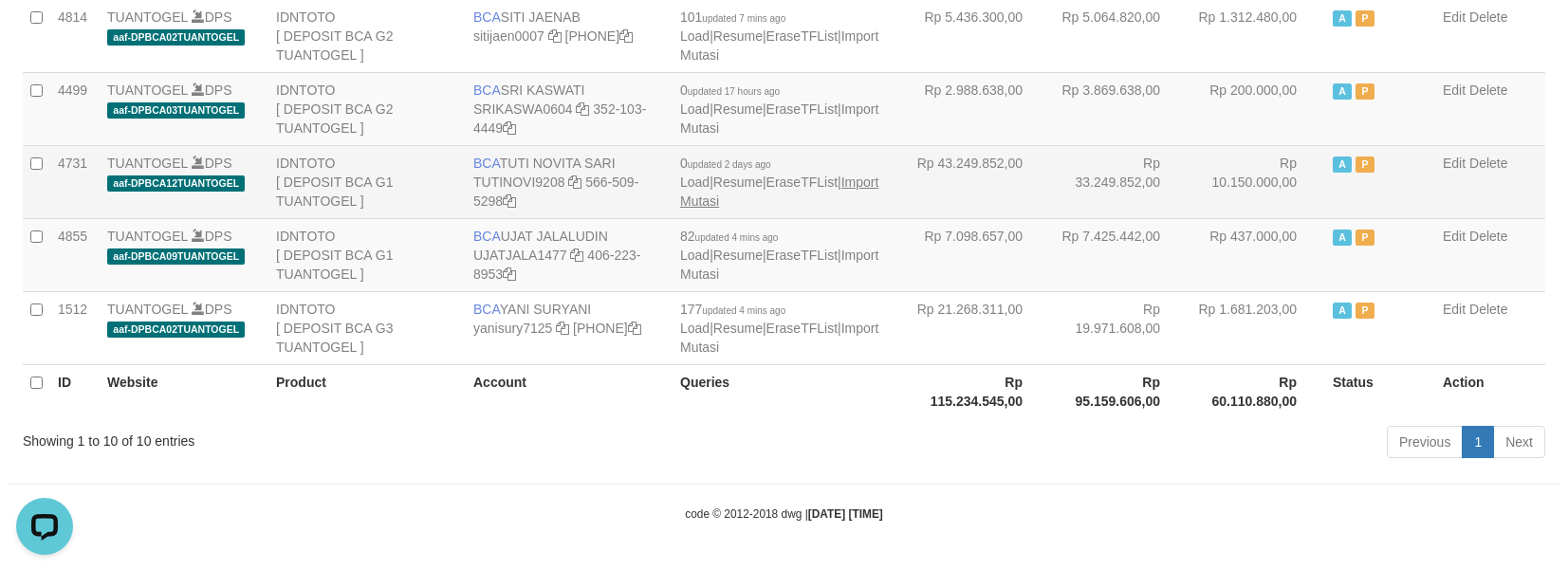 scroll, scrollTop: 0, scrollLeft: 0, axis: both 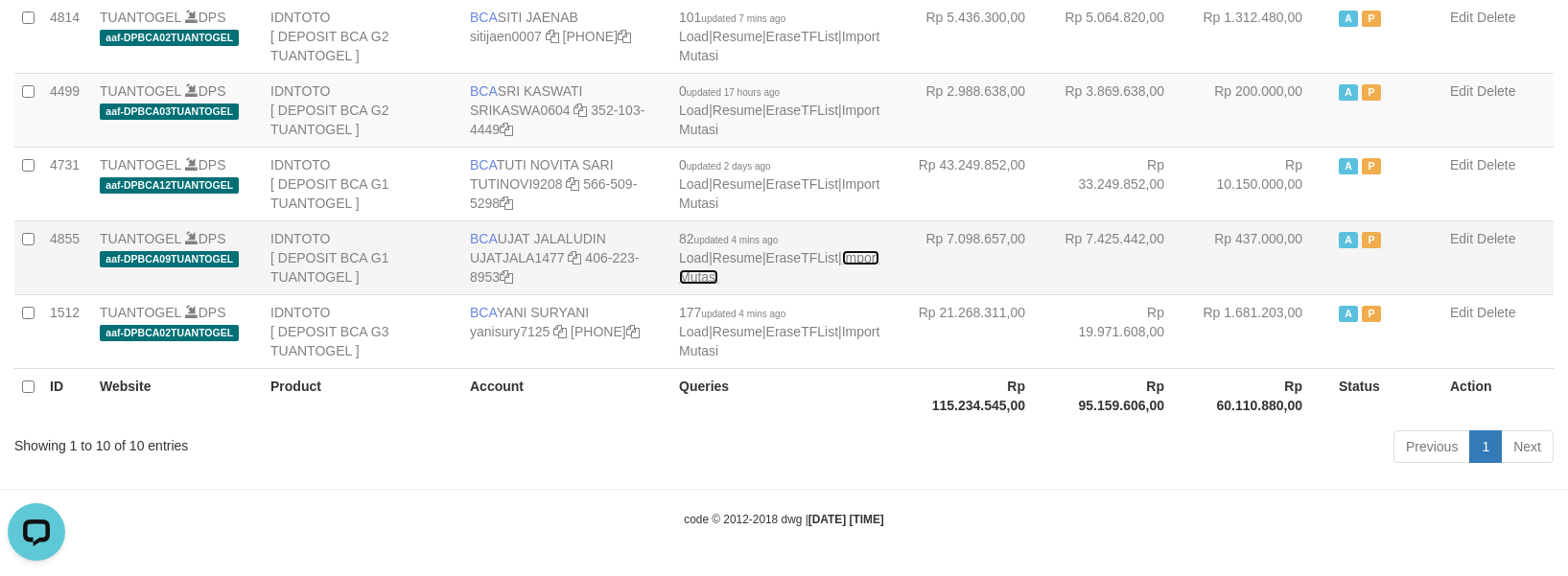 click on "Import Mutasi" at bounding box center (779, 267) 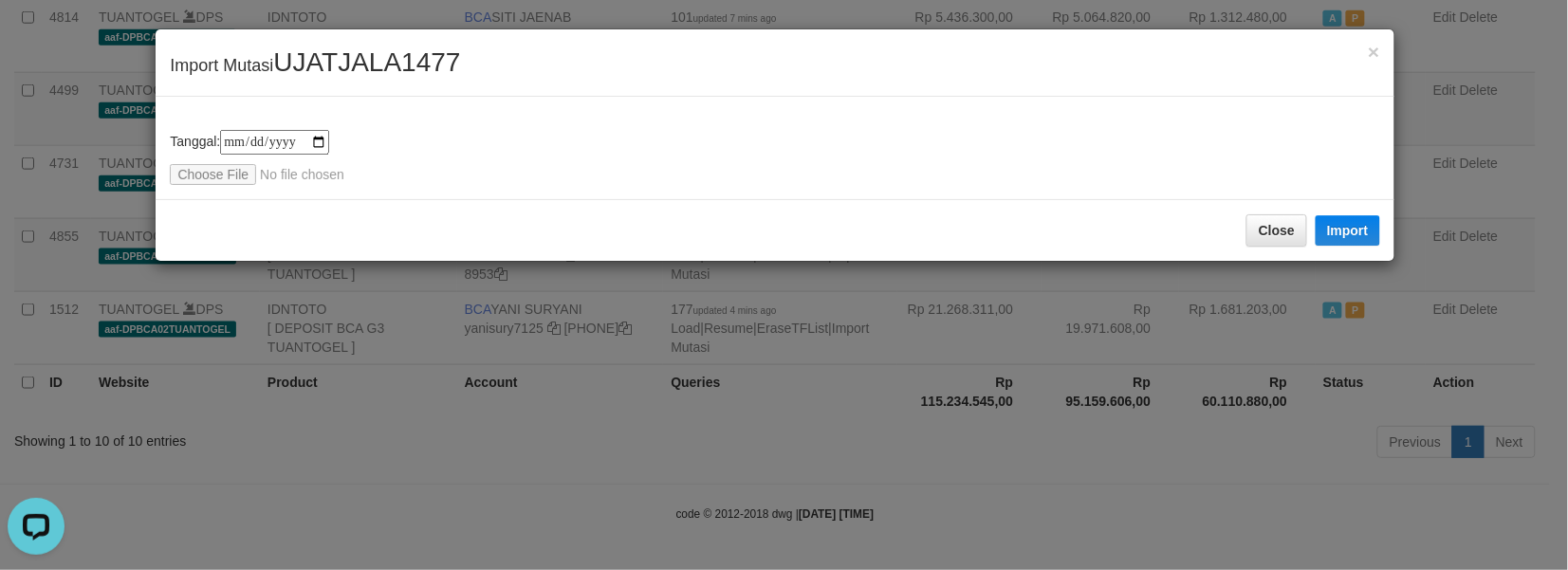 type on "**********" 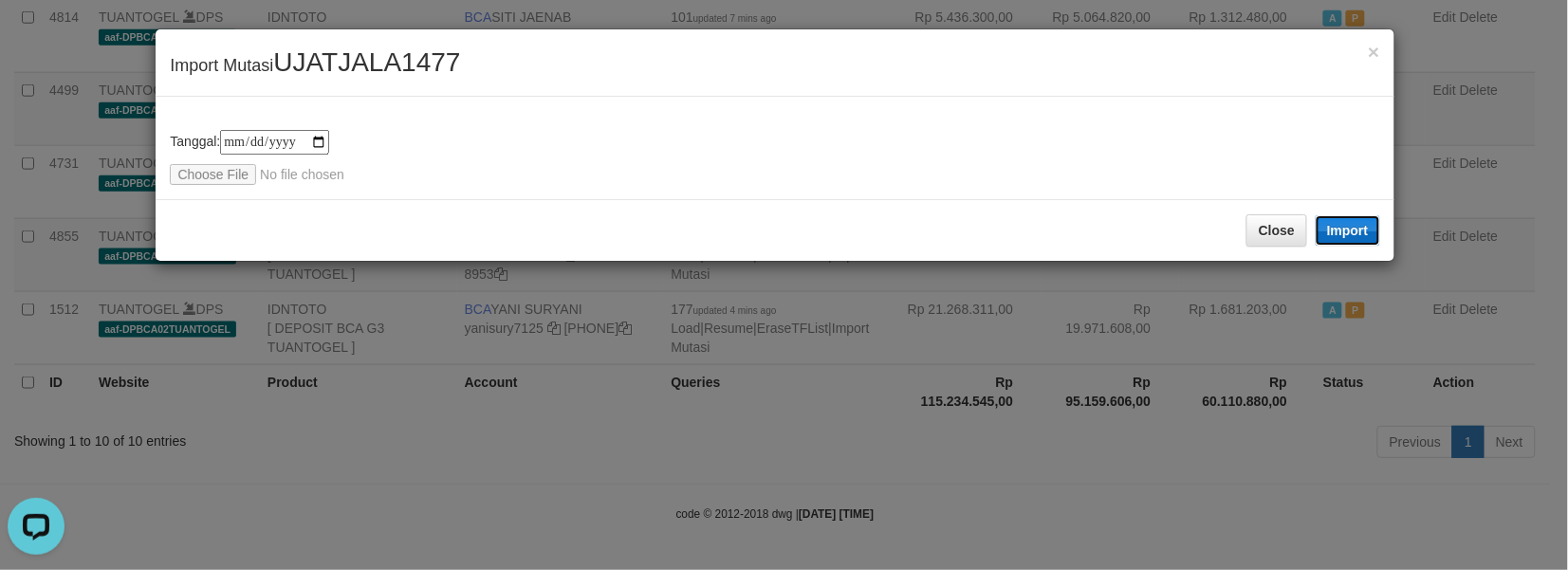 click on "Import" at bounding box center (1348, 230) 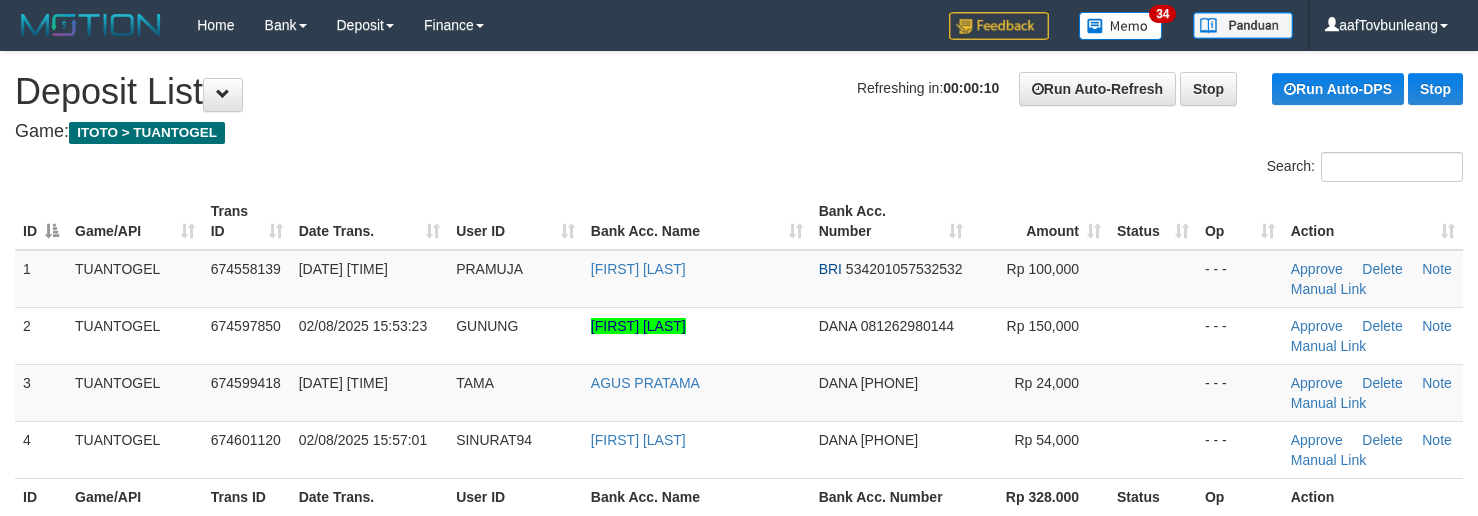 scroll, scrollTop: 0, scrollLeft: 0, axis: both 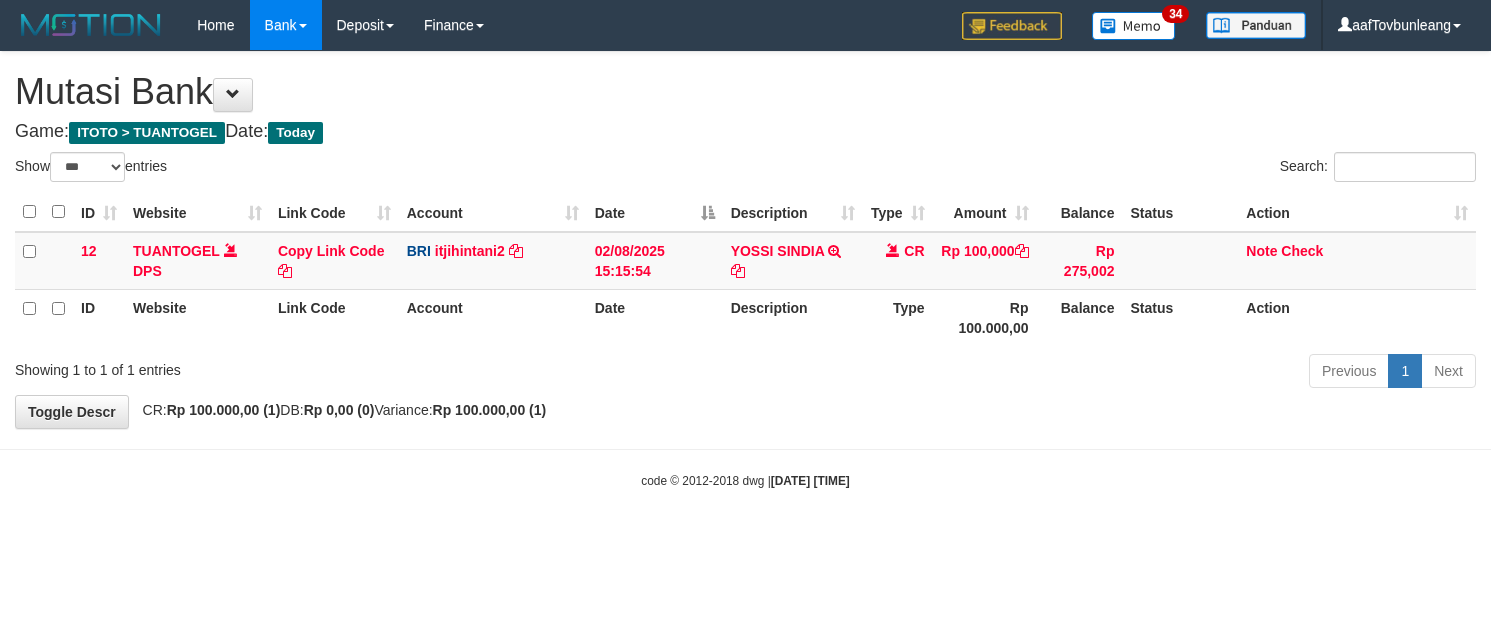 select on "***" 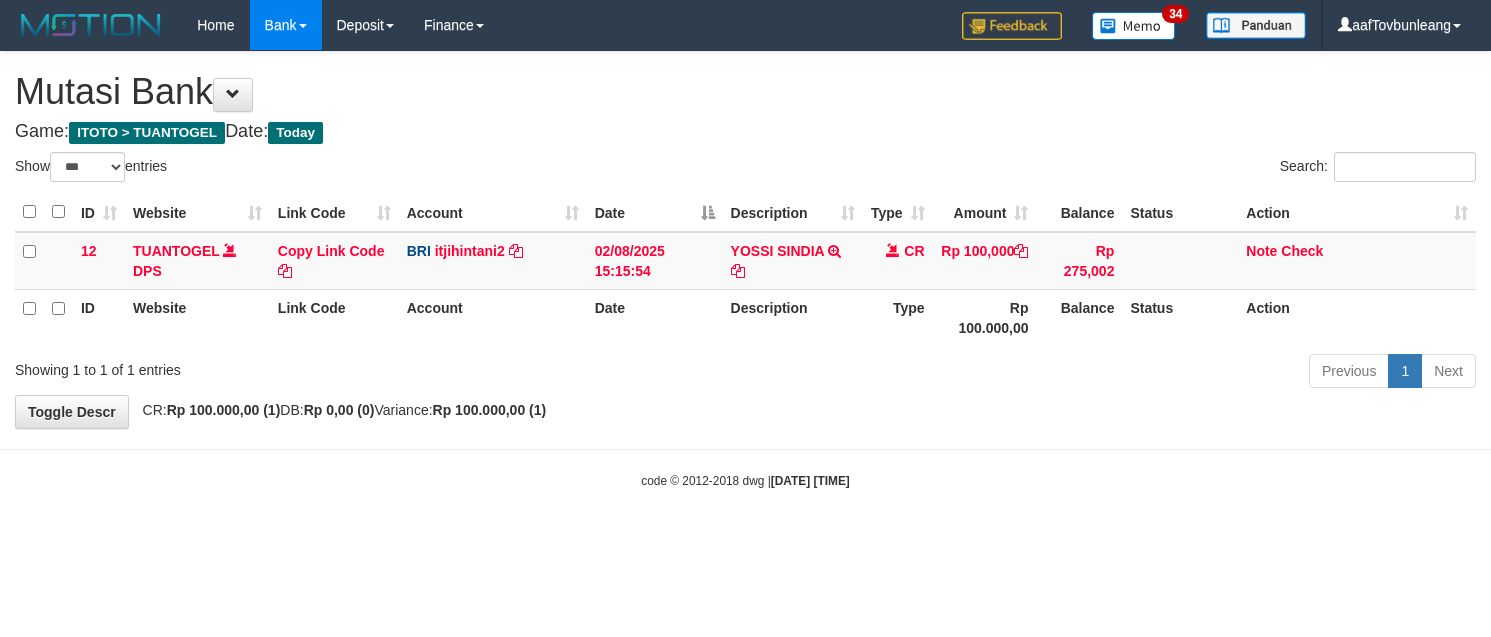 scroll, scrollTop: 0, scrollLeft: 0, axis: both 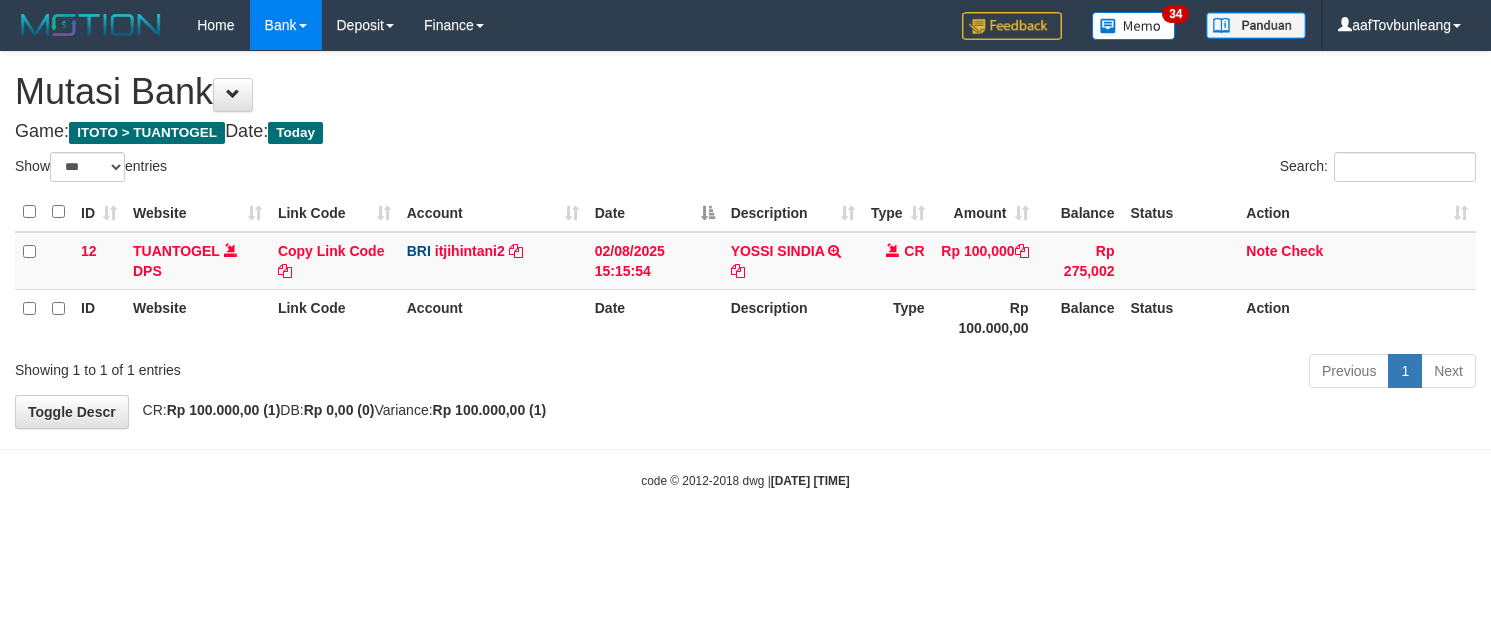 select on "***" 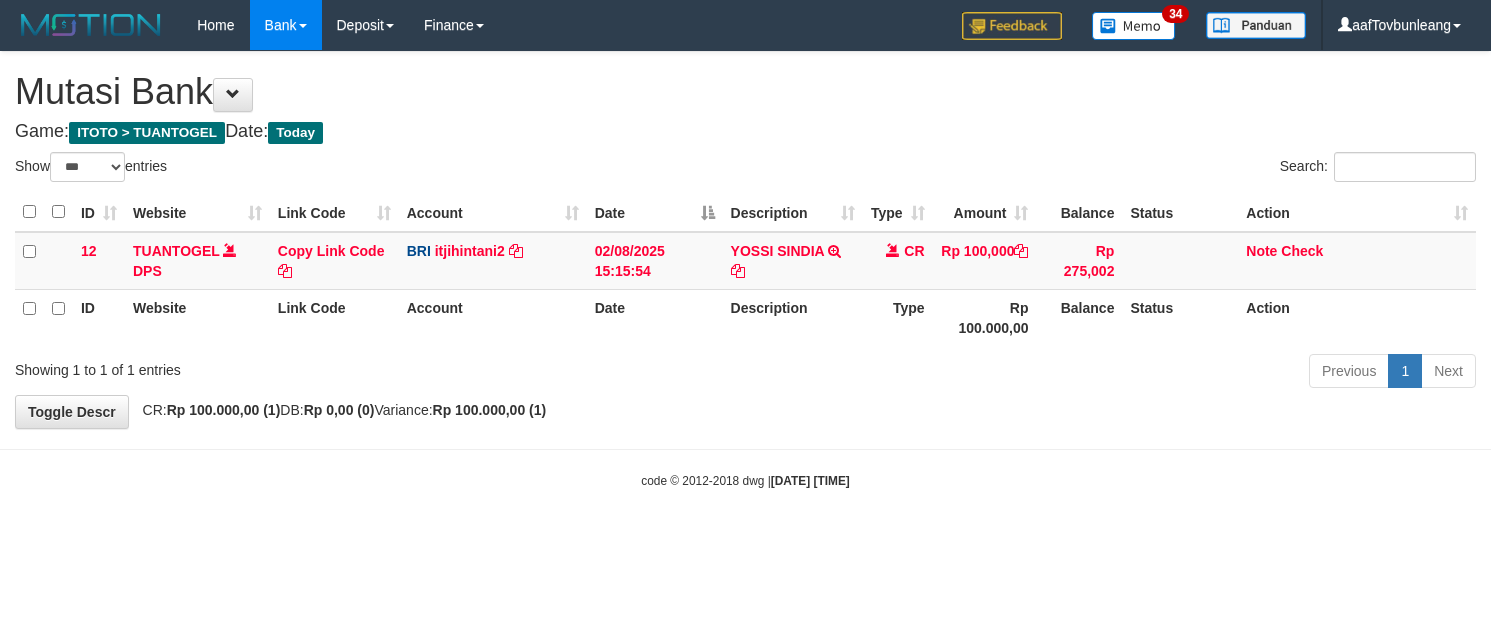 scroll, scrollTop: 0, scrollLeft: 0, axis: both 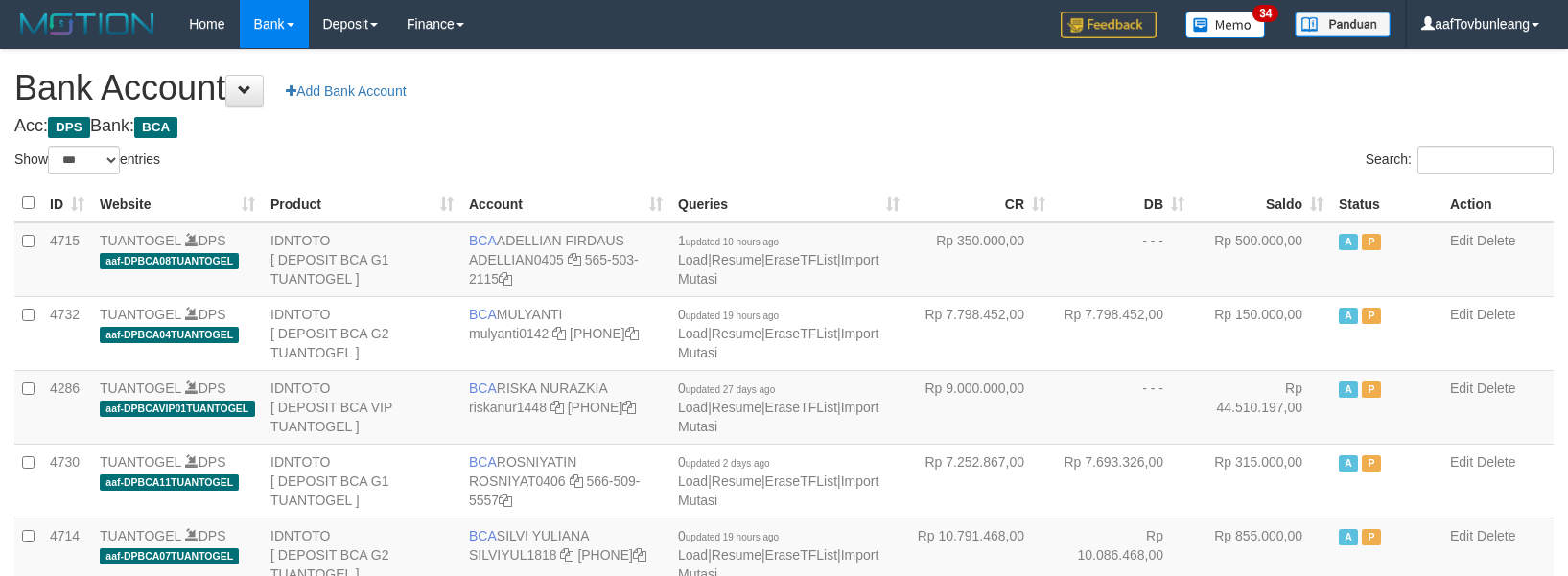 select on "***" 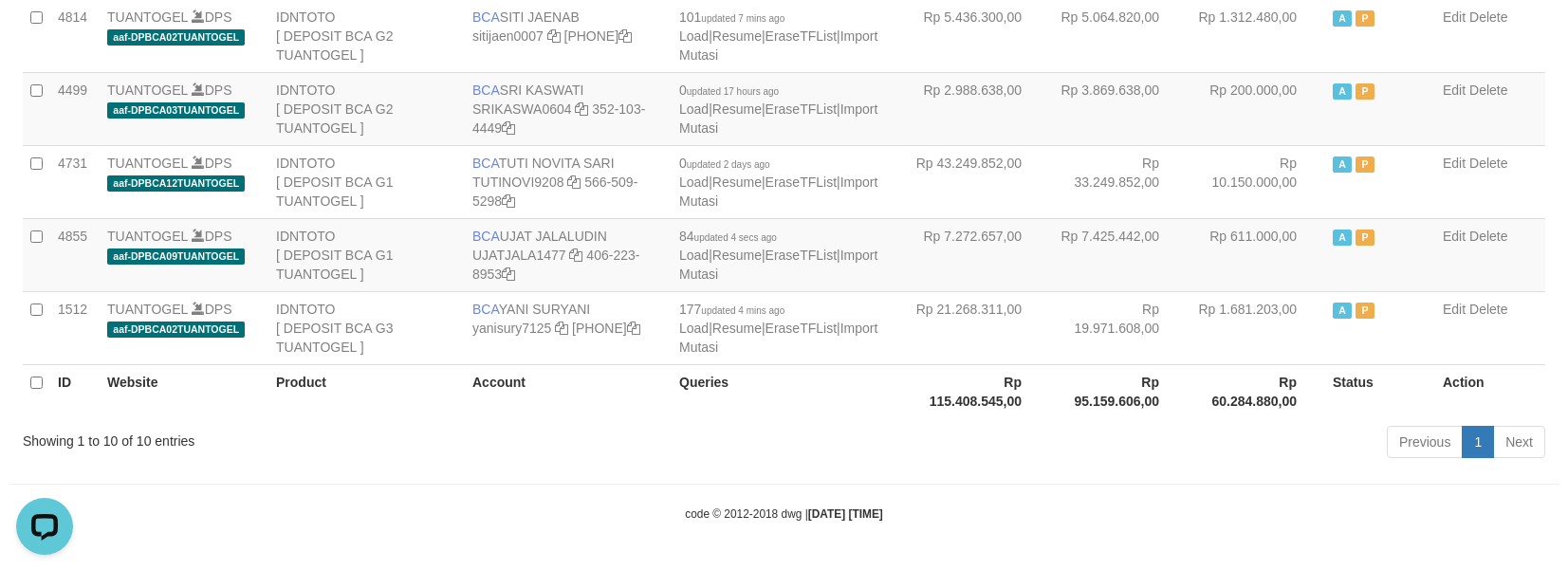 scroll, scrollTop: 0, scrollLeft: 0, axis: both 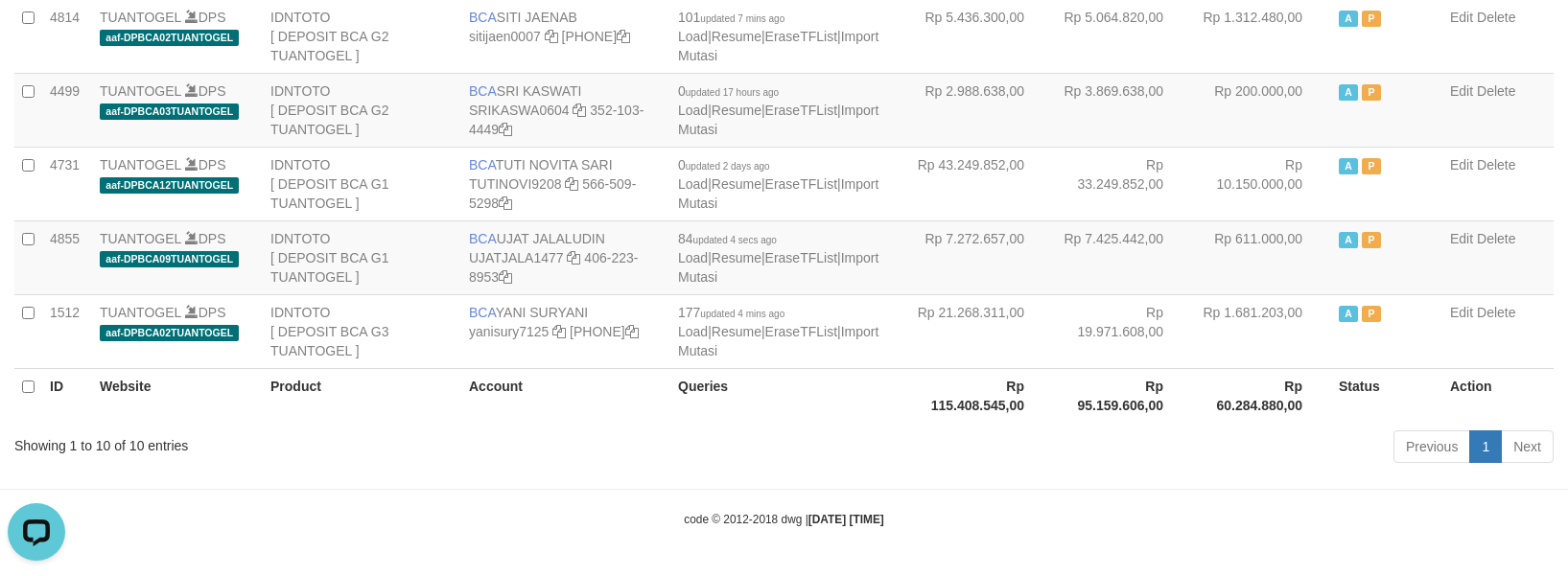 click on "Toggle navigation
Home
Bank
Account List
Load
By Website
Group
[ITOTO]													TUANTOGEL
By Load Group (DPS)
Group aaf-DPBCA02TUANTOGEL" at bounding box center (784, -9) 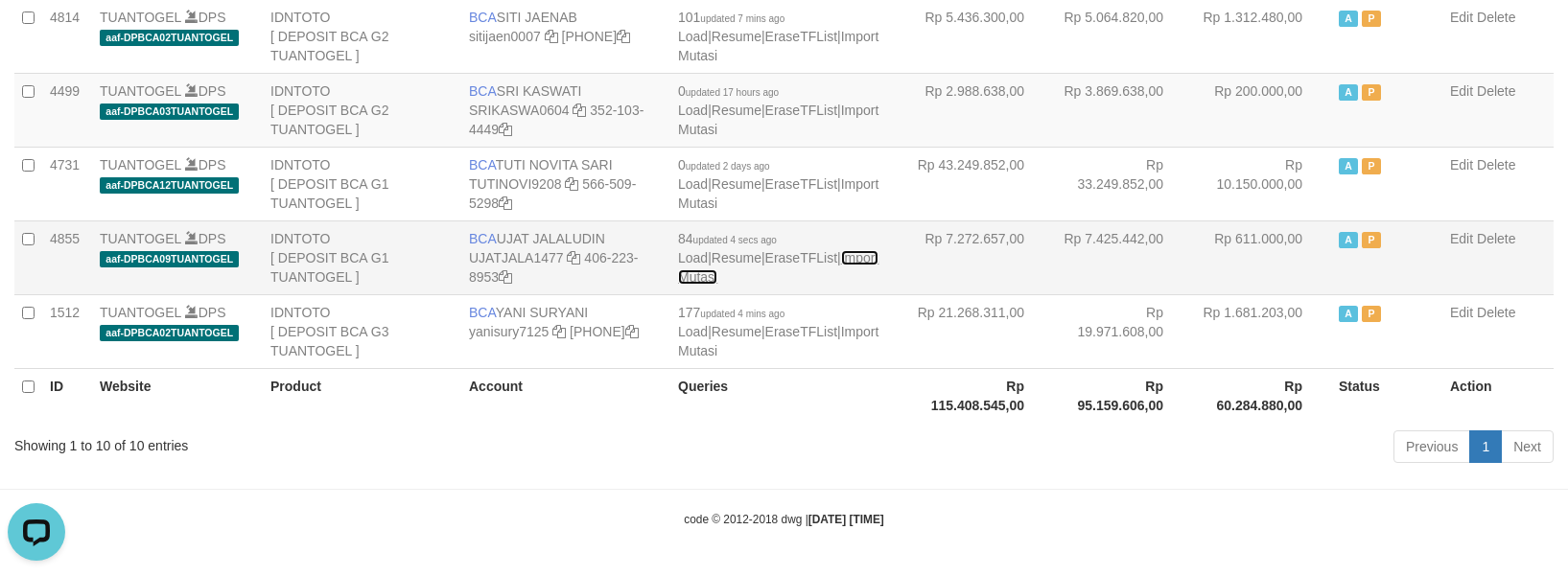 click on "Import Mutasi" at bounding box center [778, 267] 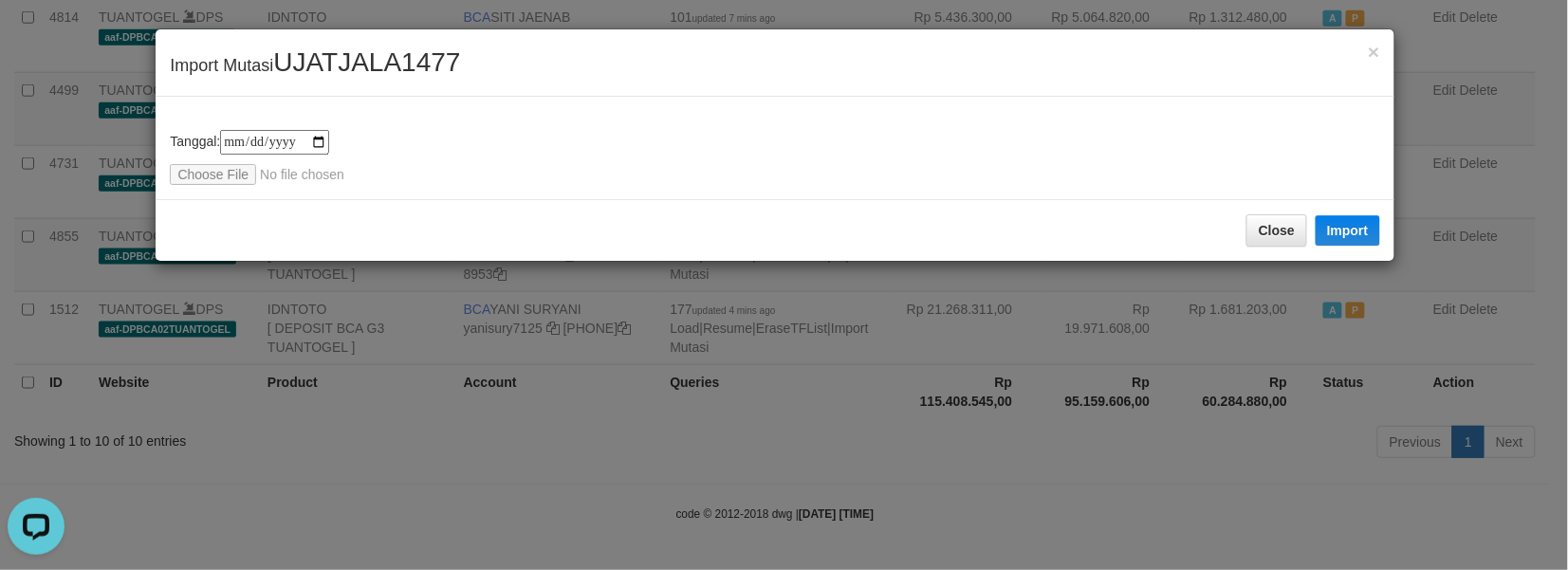 click on "UJATJALA1477" at bounding box center (366, 62) 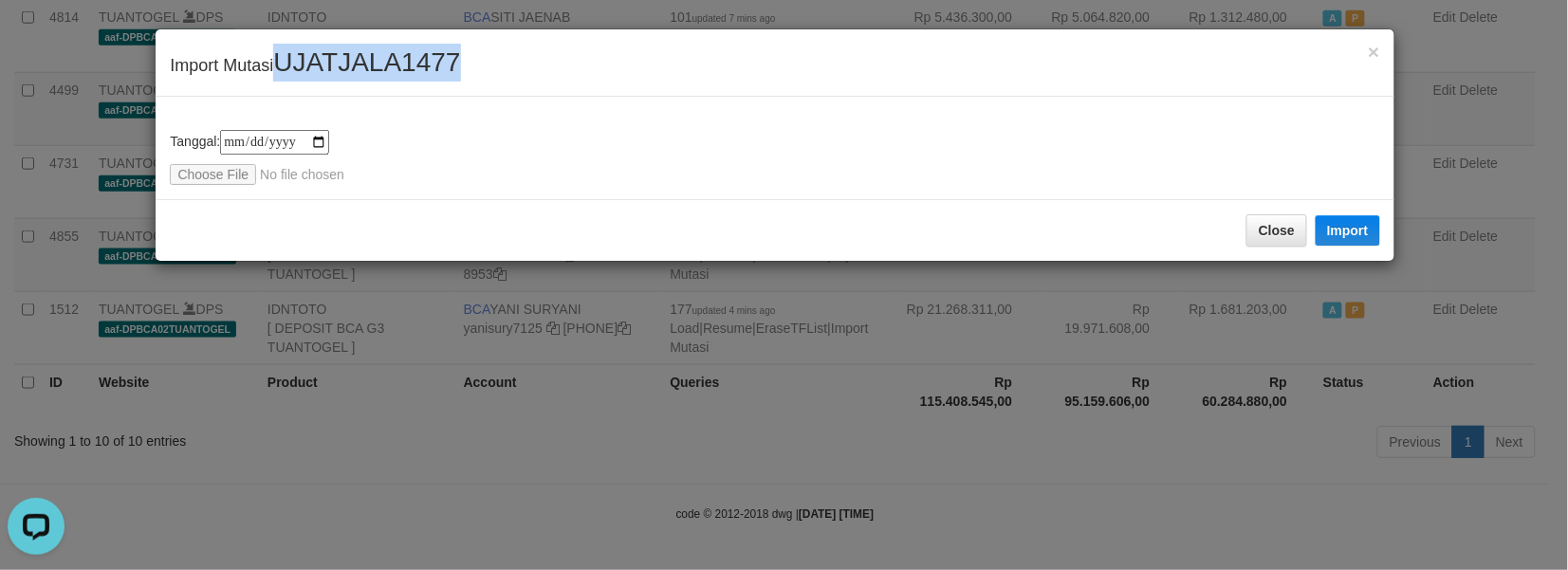 click on "UJATJALA1477" at bounding box center [366, 62] 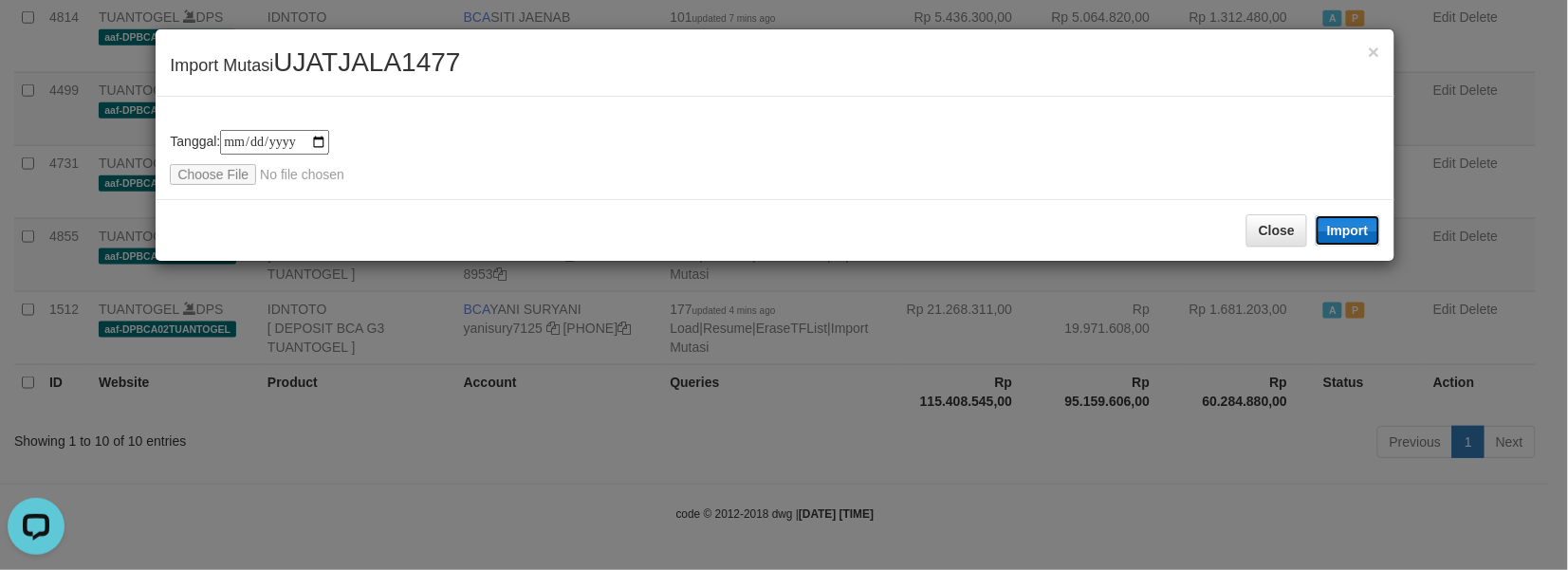 click on "Import" at bounding box center (1348, 230) 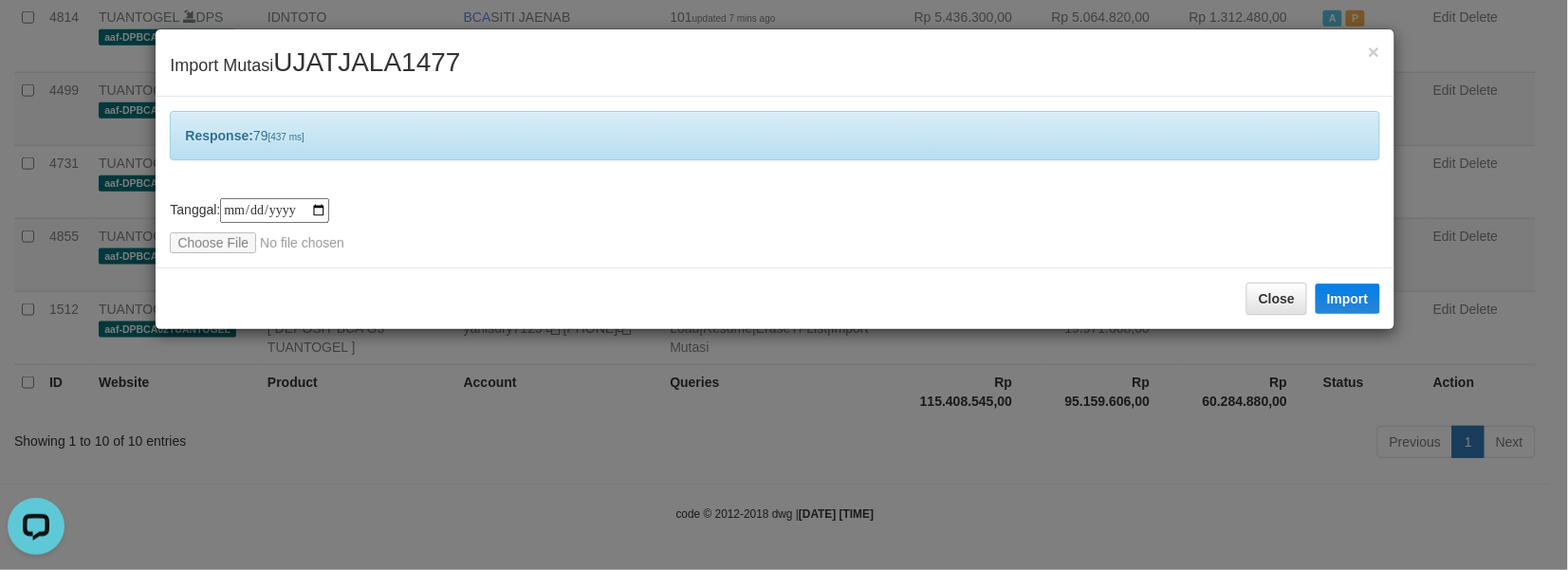 click on "Response:  79  [437 ms]" at bounding box center (774, 136) 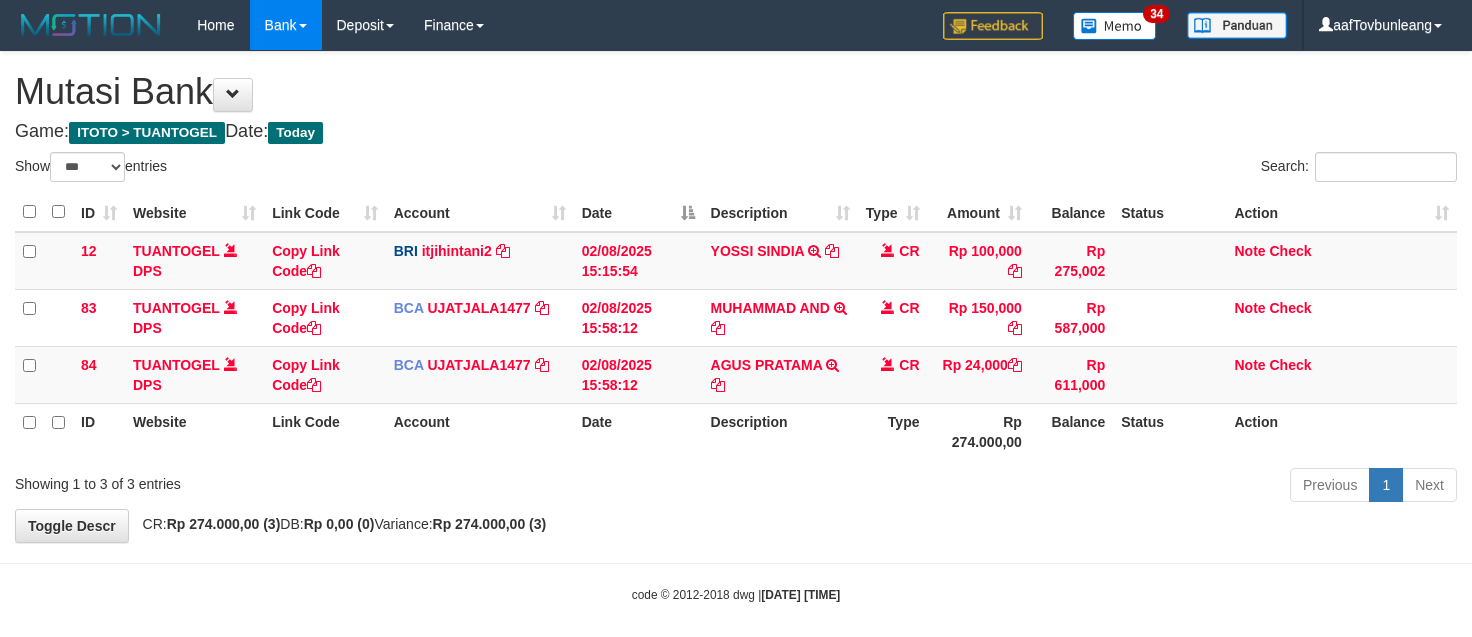 select on "***" 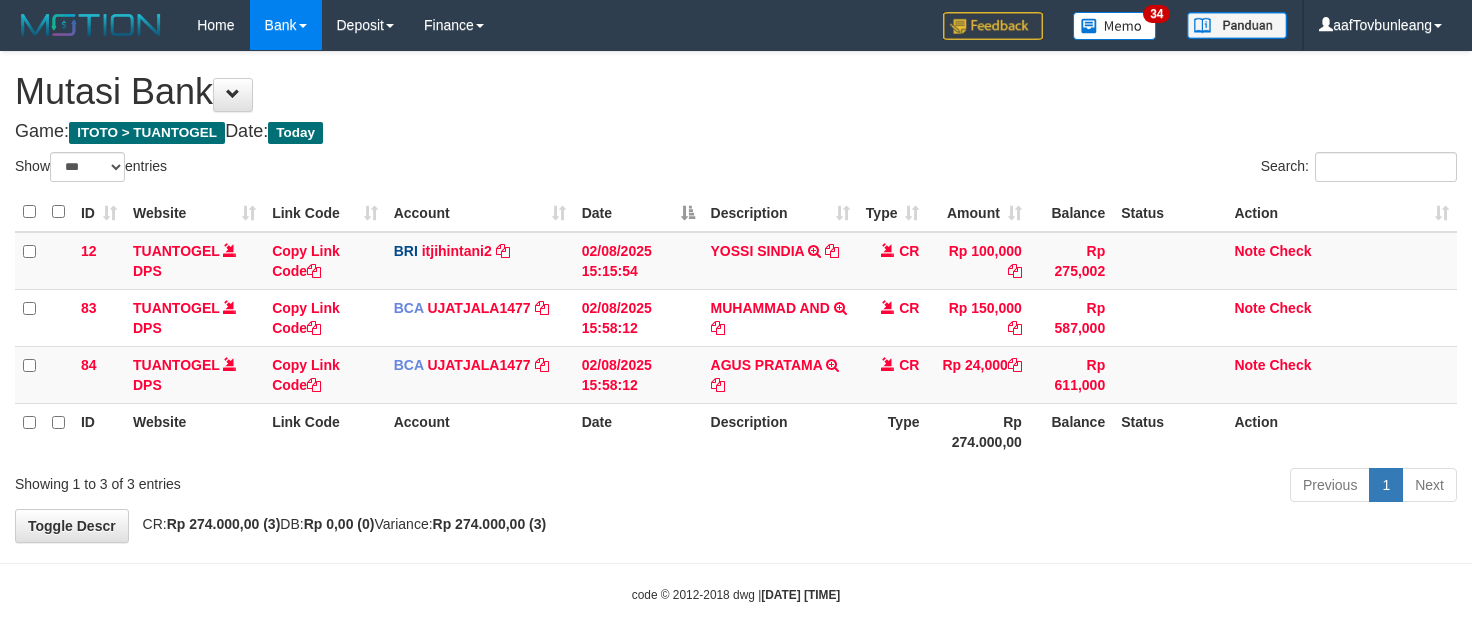 scroll, scrollTop: 0, scrollLeft: 0, axis: both 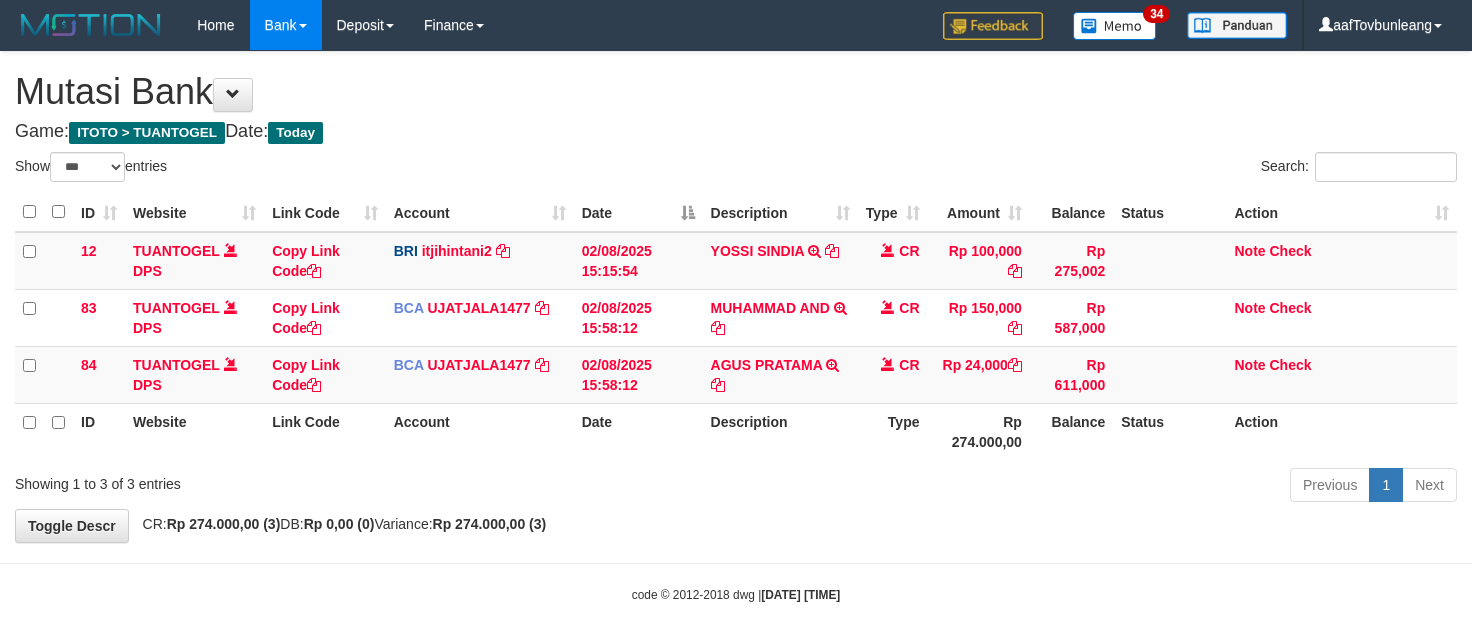 select on "***" 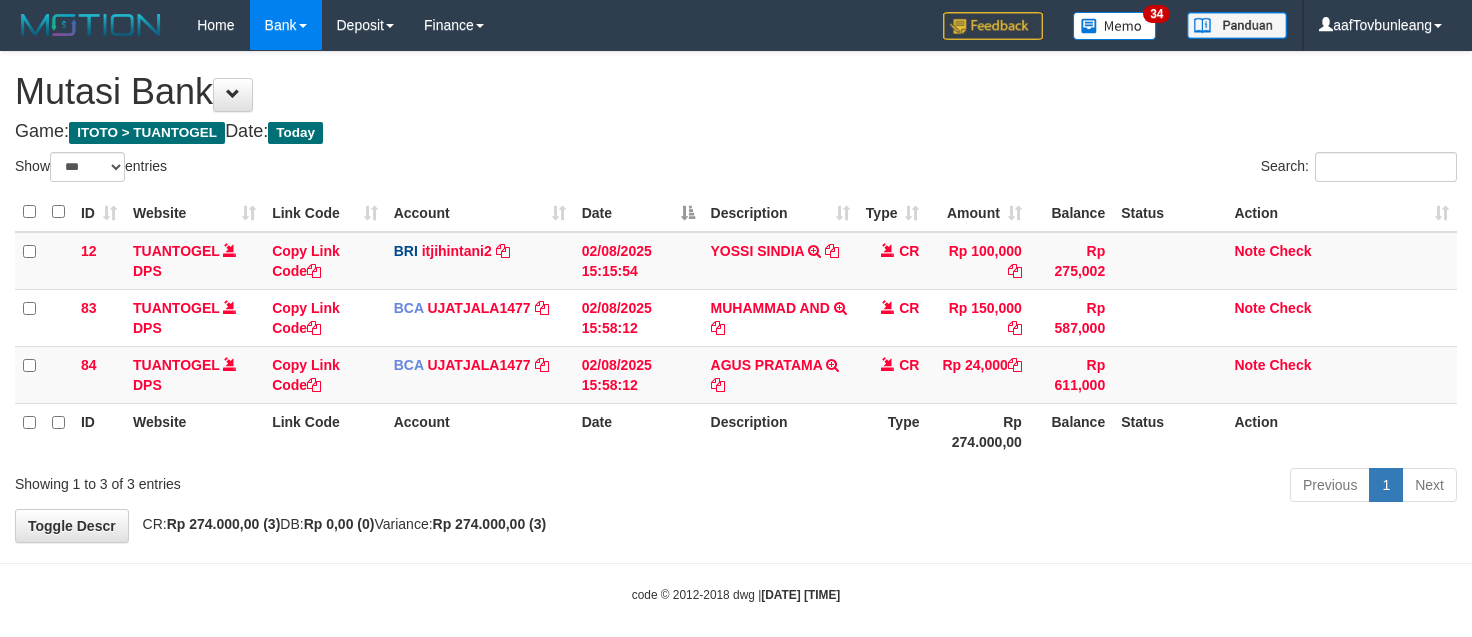 scroll, scrollTop: 0, scrollLeft: 0, axis: both 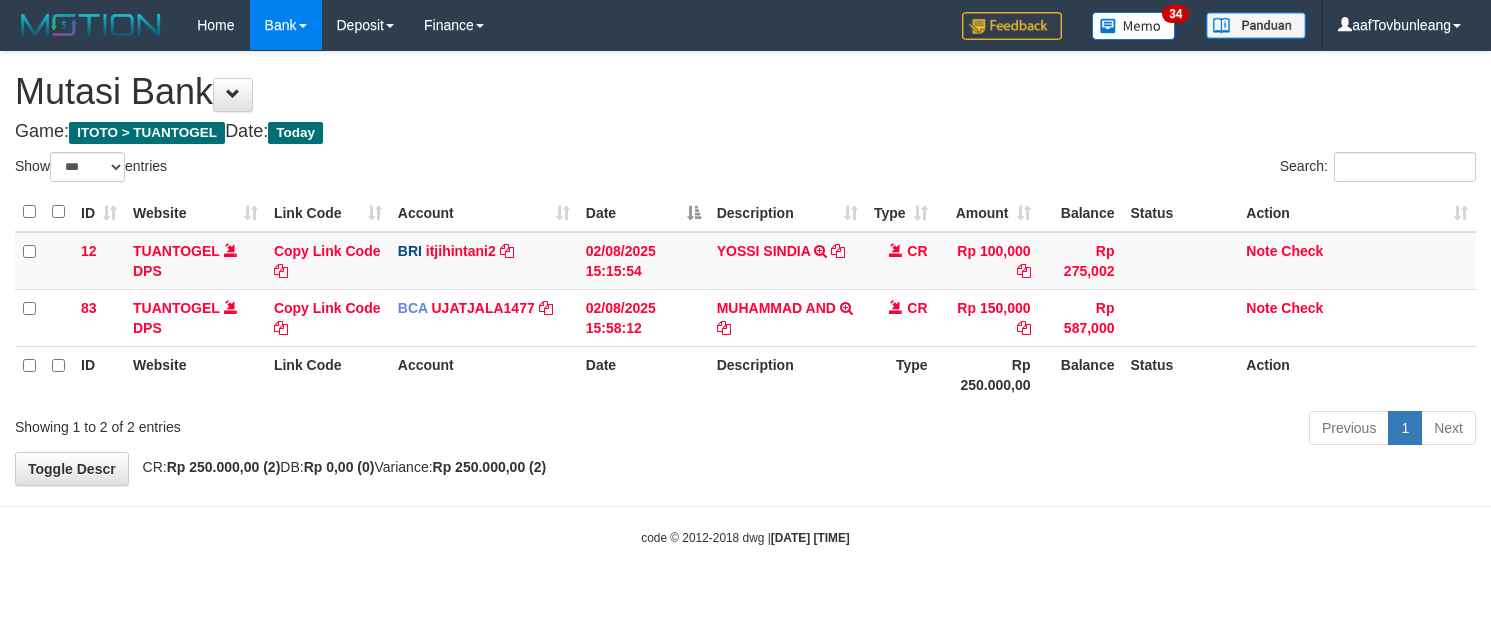 select on "***" 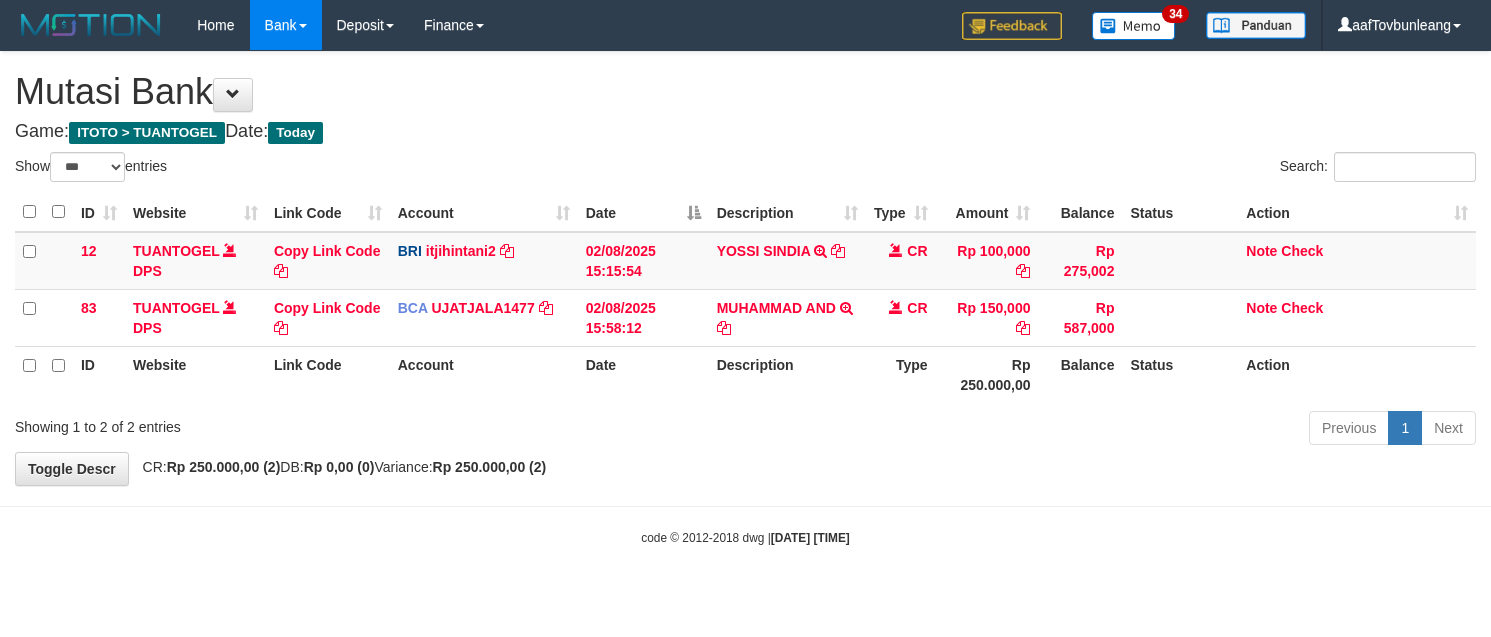 scroll, scrollTop: 0, scrollLeft: 0, axis: both 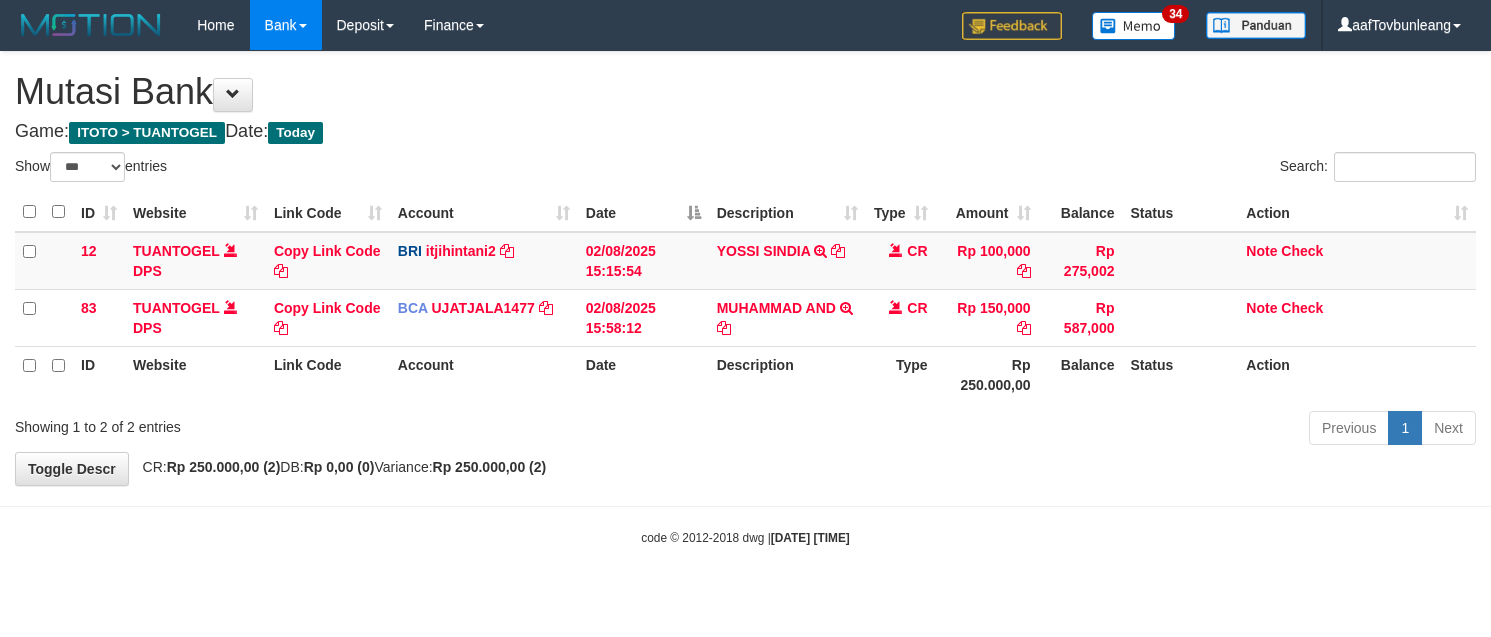 select on "***" 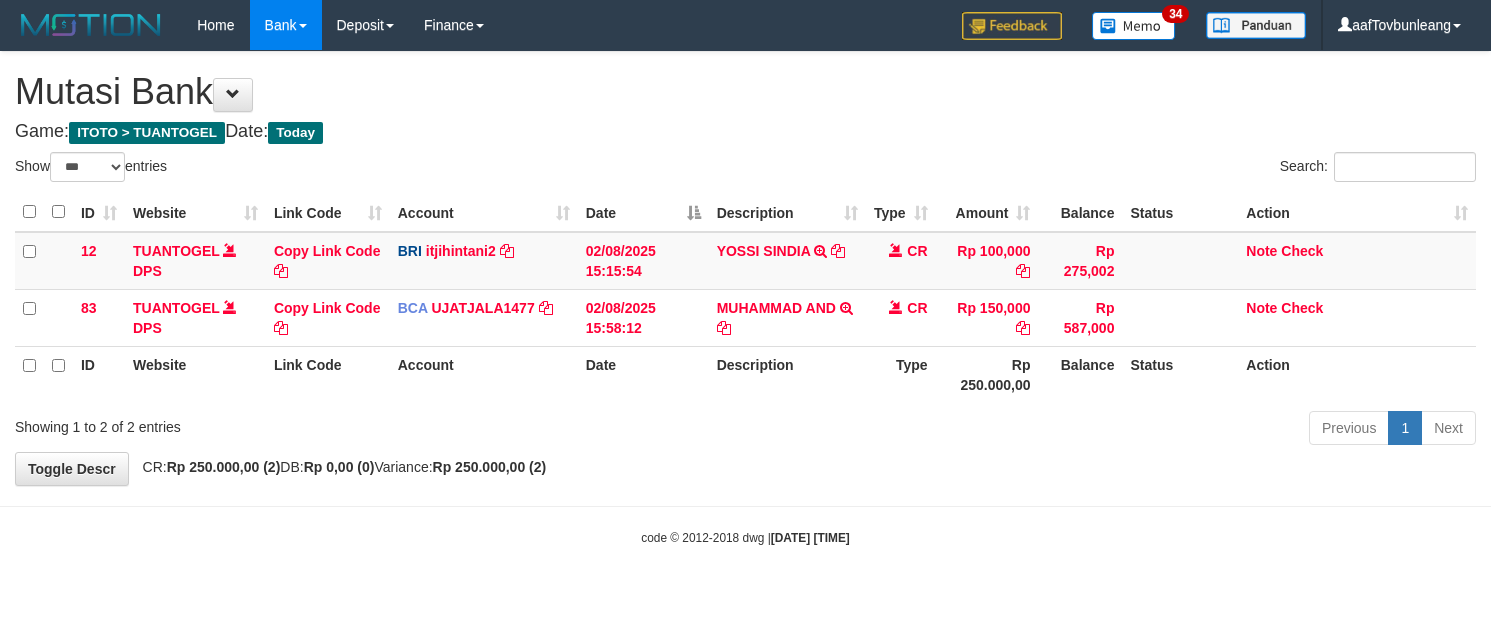 scroll, scrollTop: 0, scrollLeft: 0, axis: both 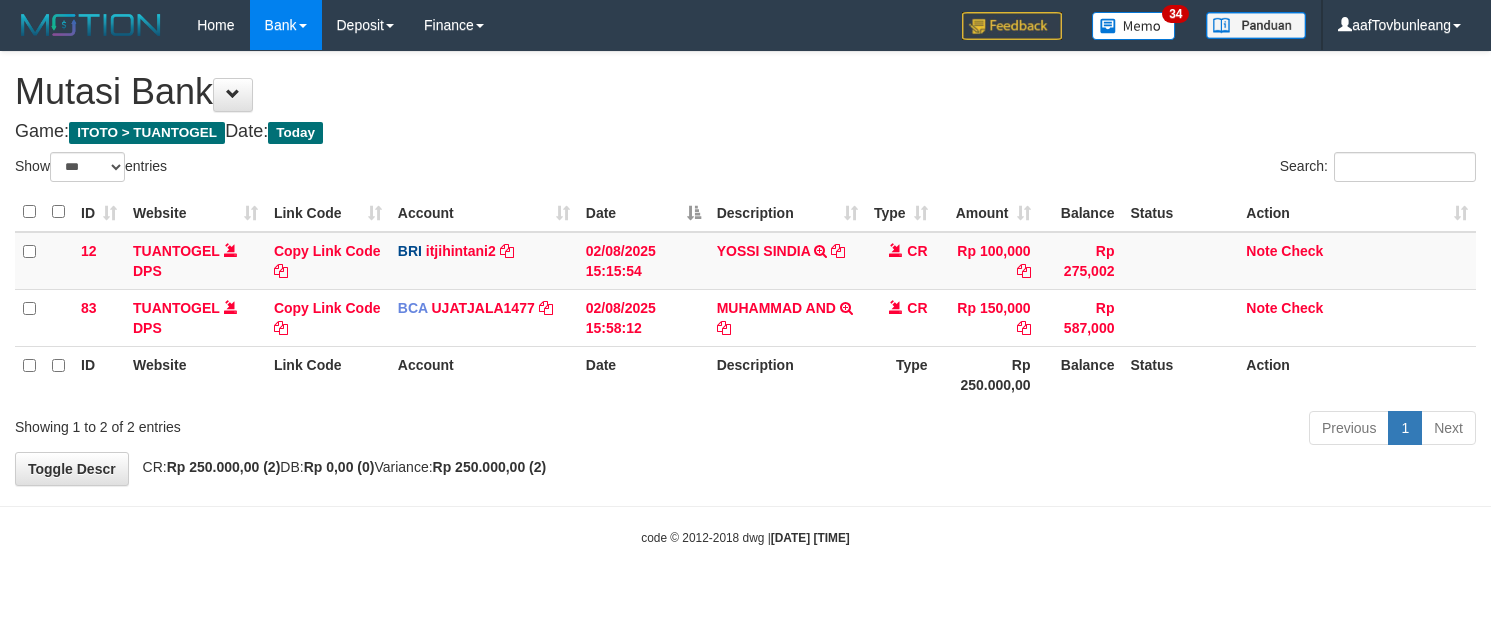 select on "***" 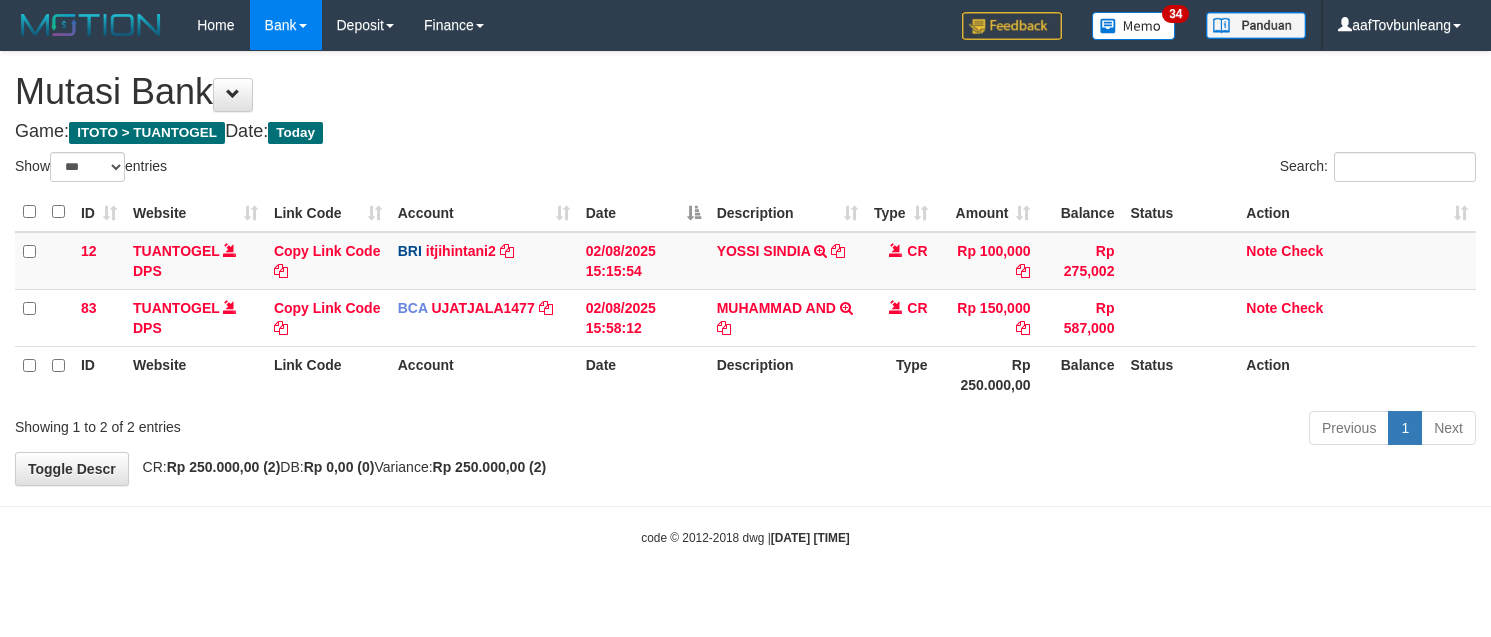 scroll, scrollTop: 0, scrollLeft: 0, axis: both 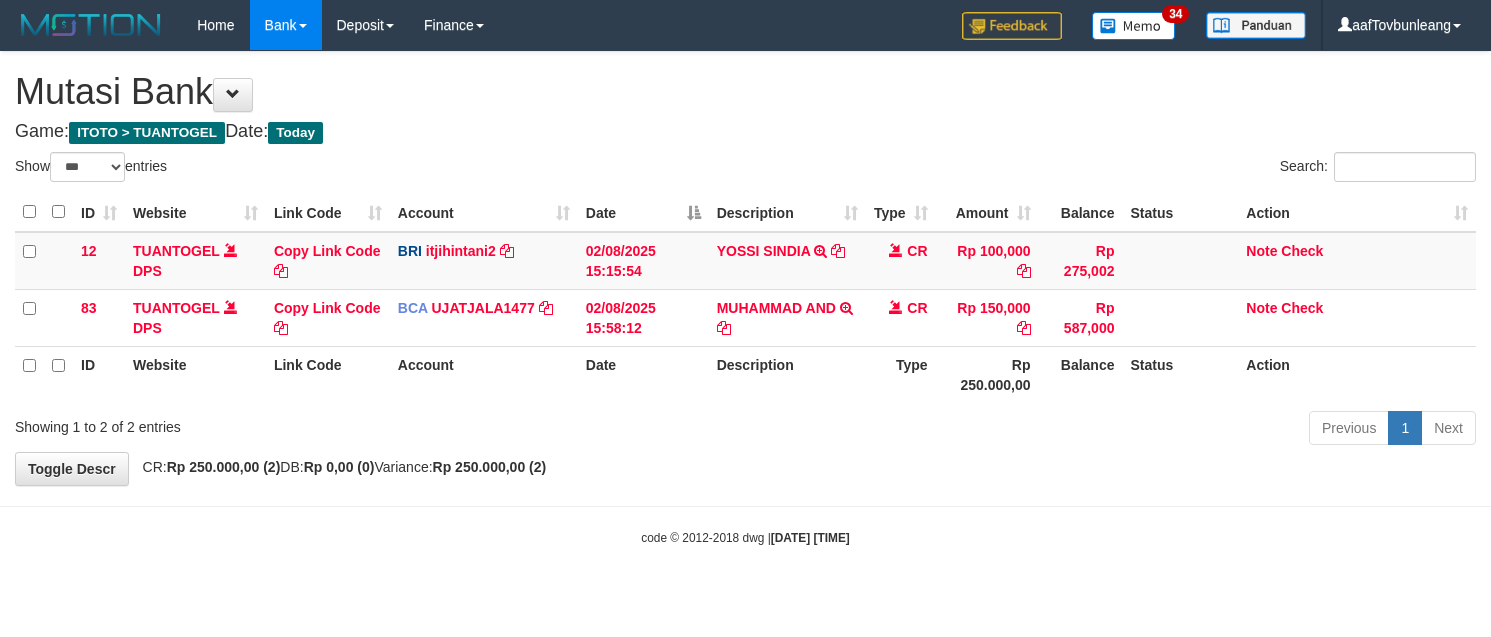 select on "***" 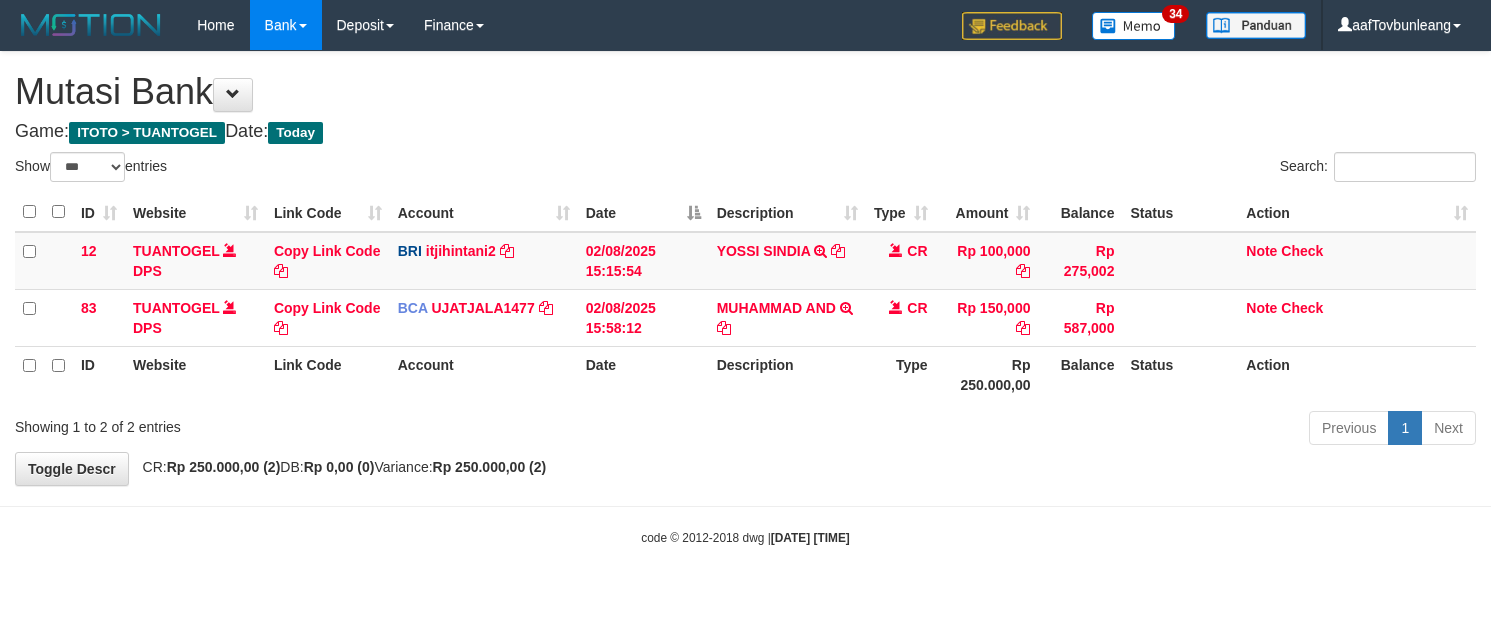 scroll, scrollTop: 0, scrollLeft: 0, axis: both 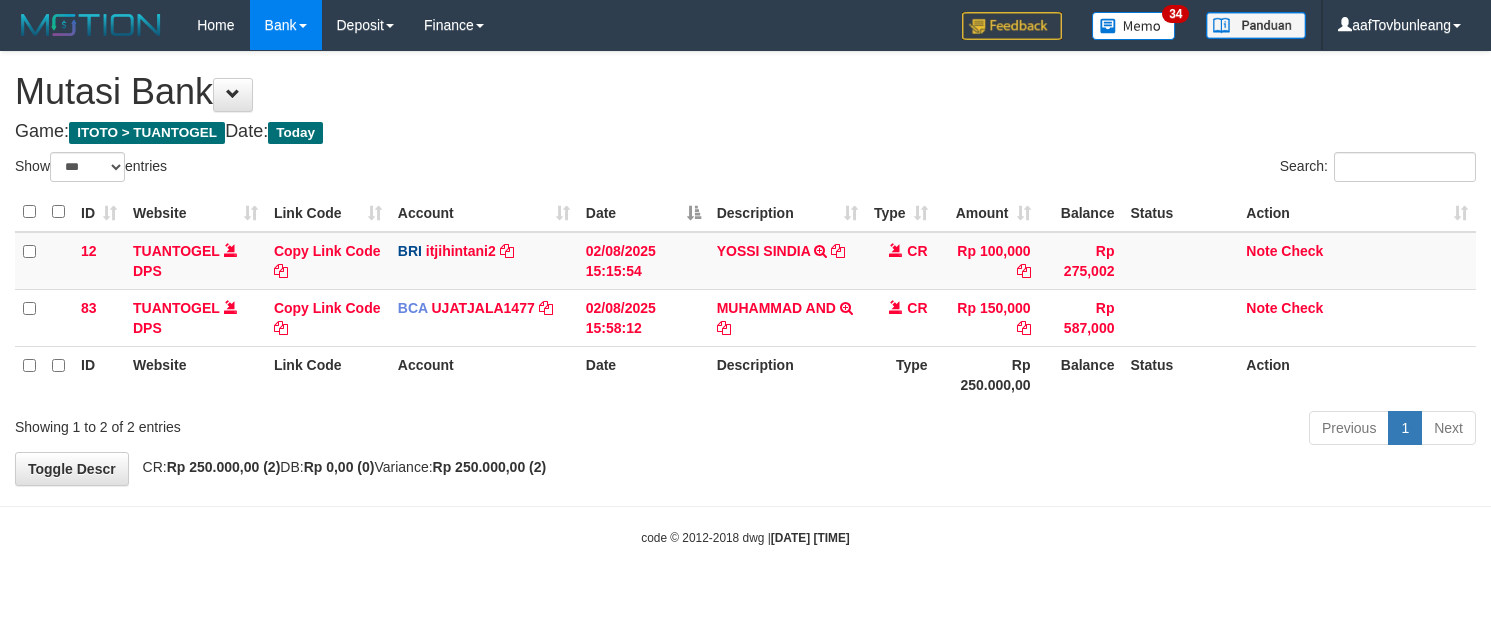 select on "***" 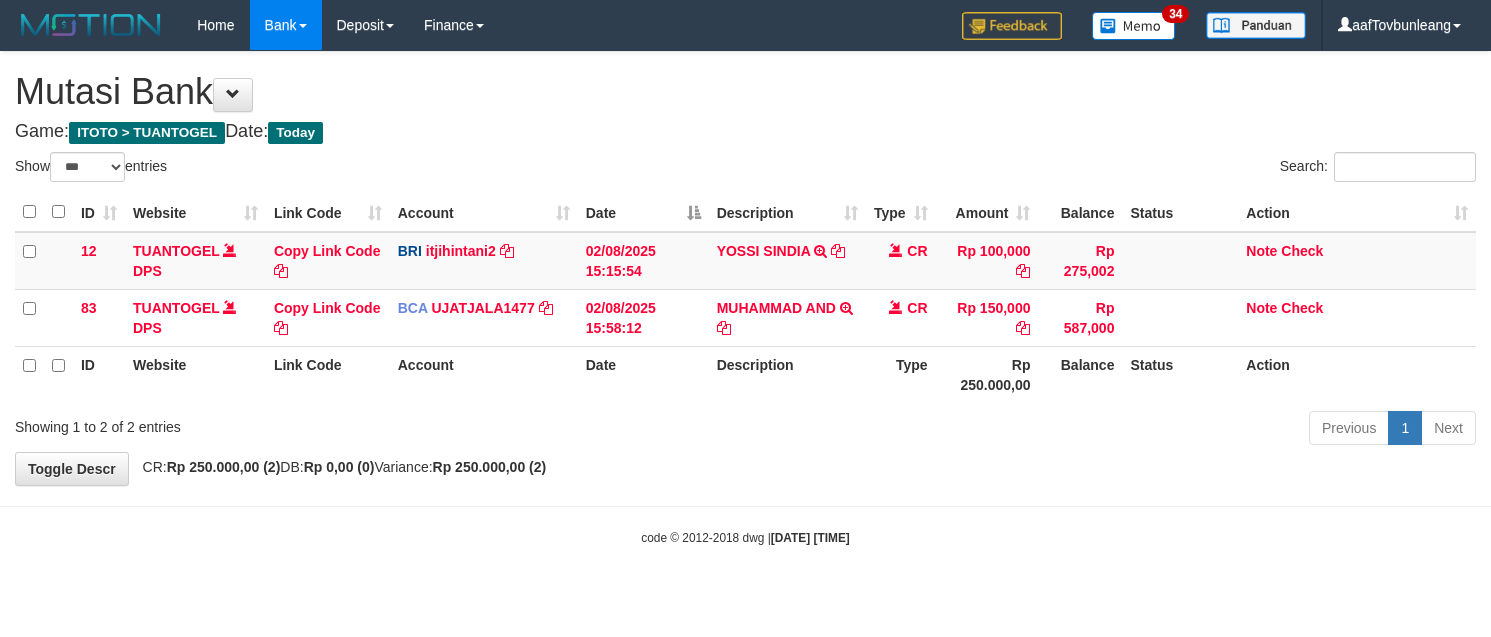 scroll, scrollTop: 0, scrollLeft: 0, axis: both 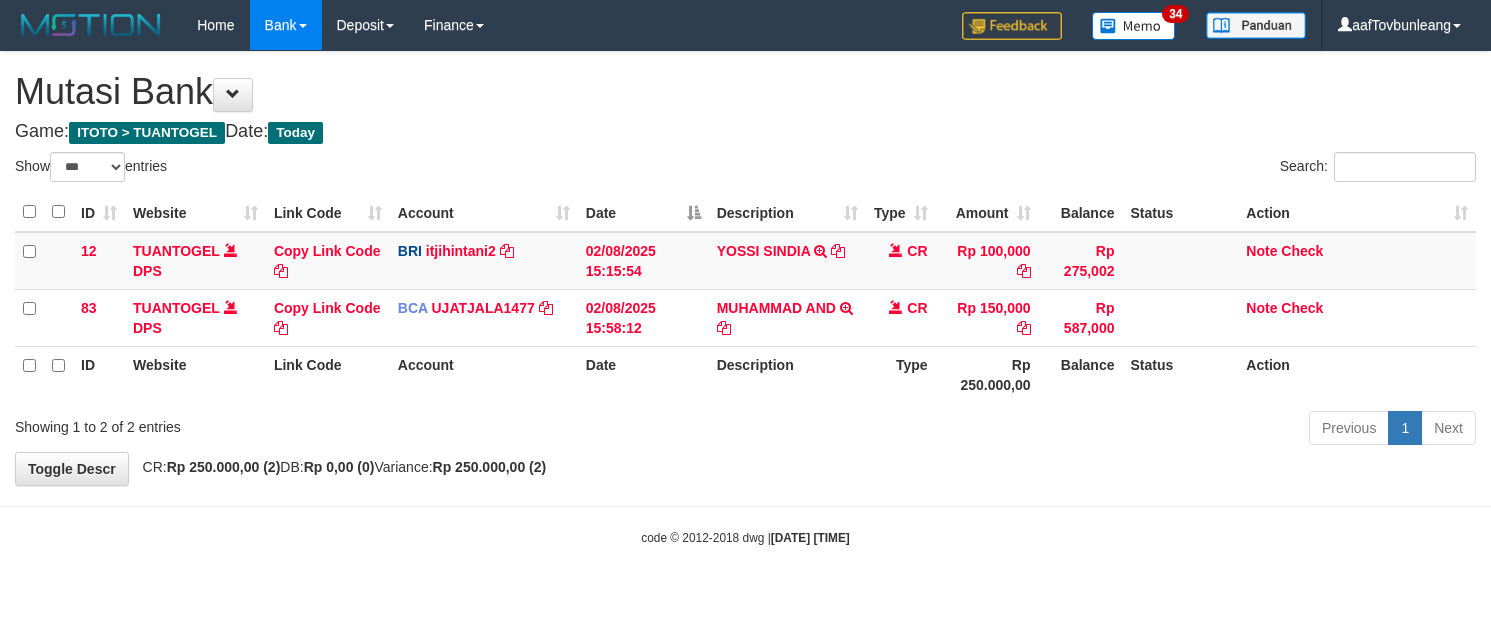 select on "***" 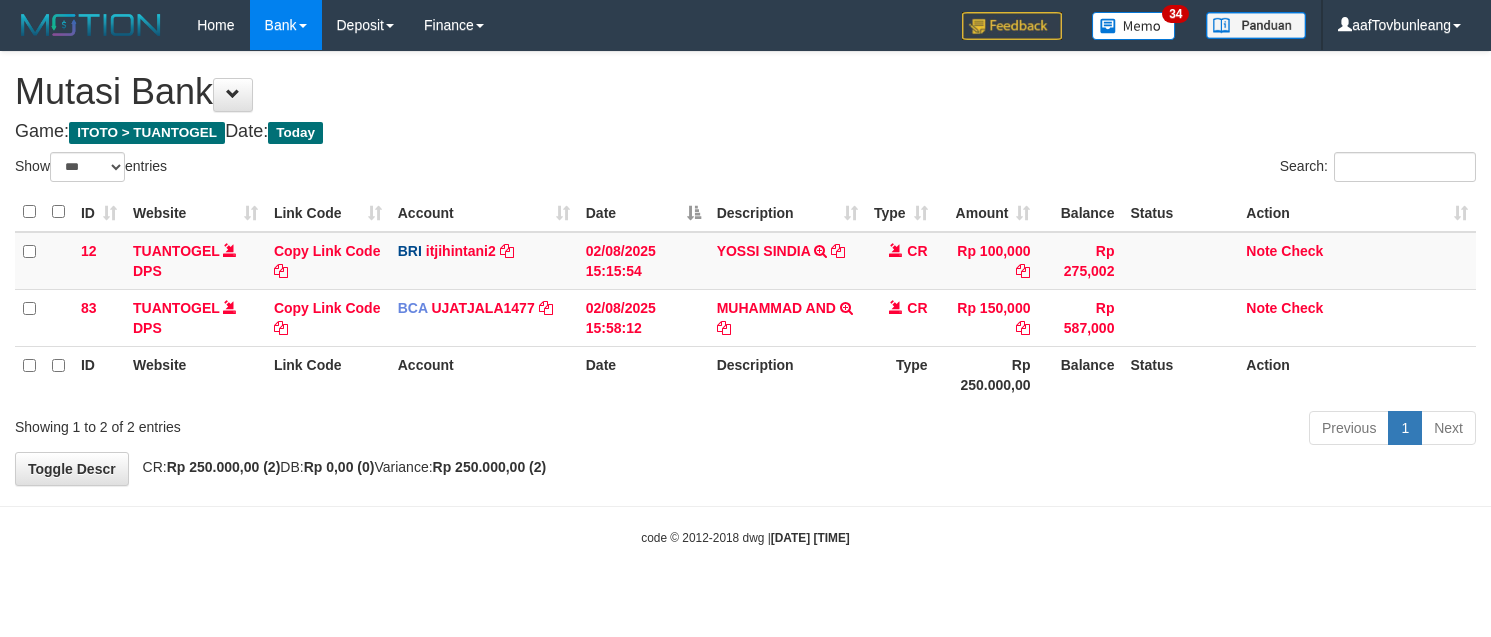 scroll, scrollTop: 0, scrollLeft: 0, axis: both 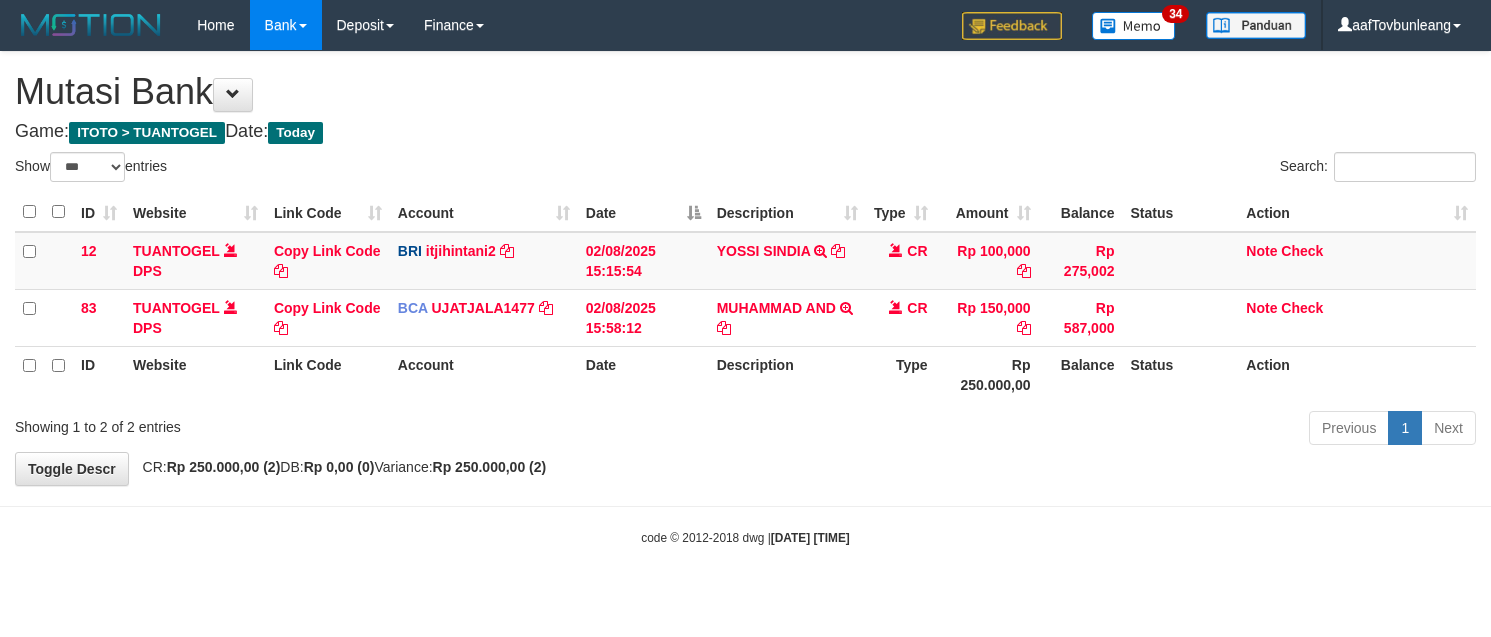 select on "***" 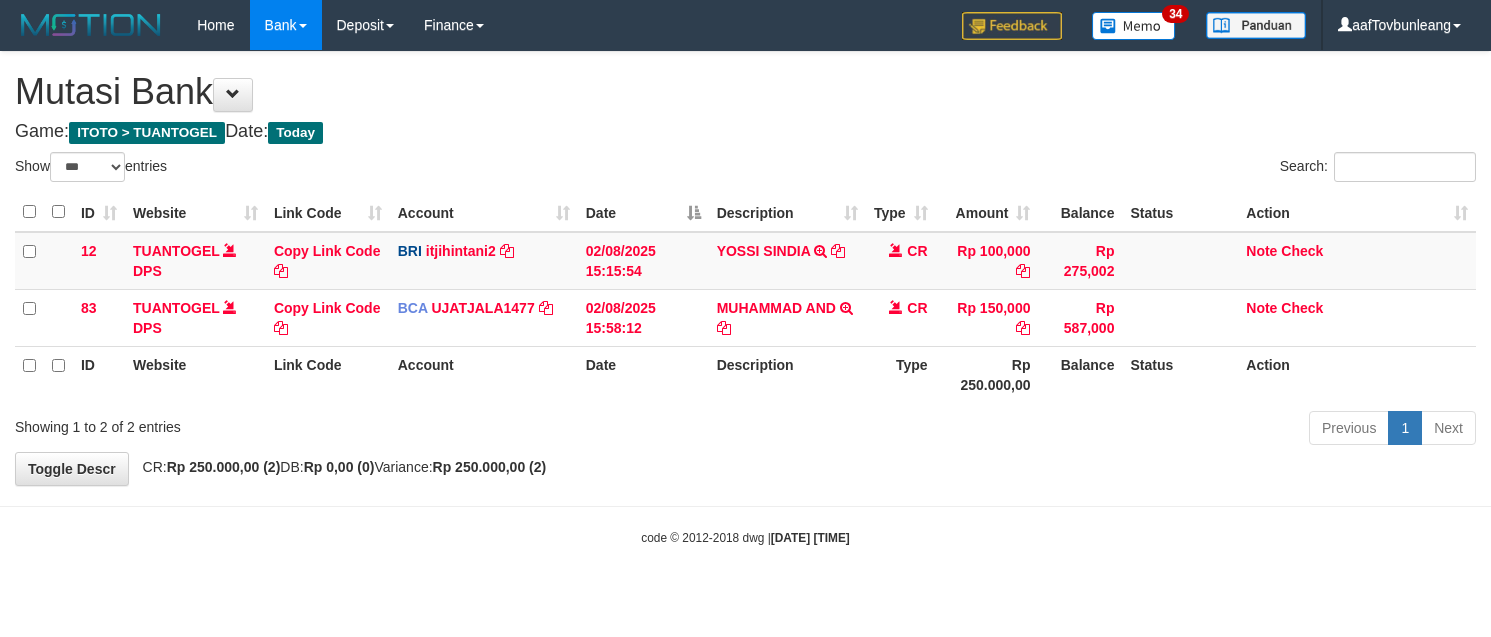 scroll, scrollTop: 0, scrollLeft: 0, axis: both 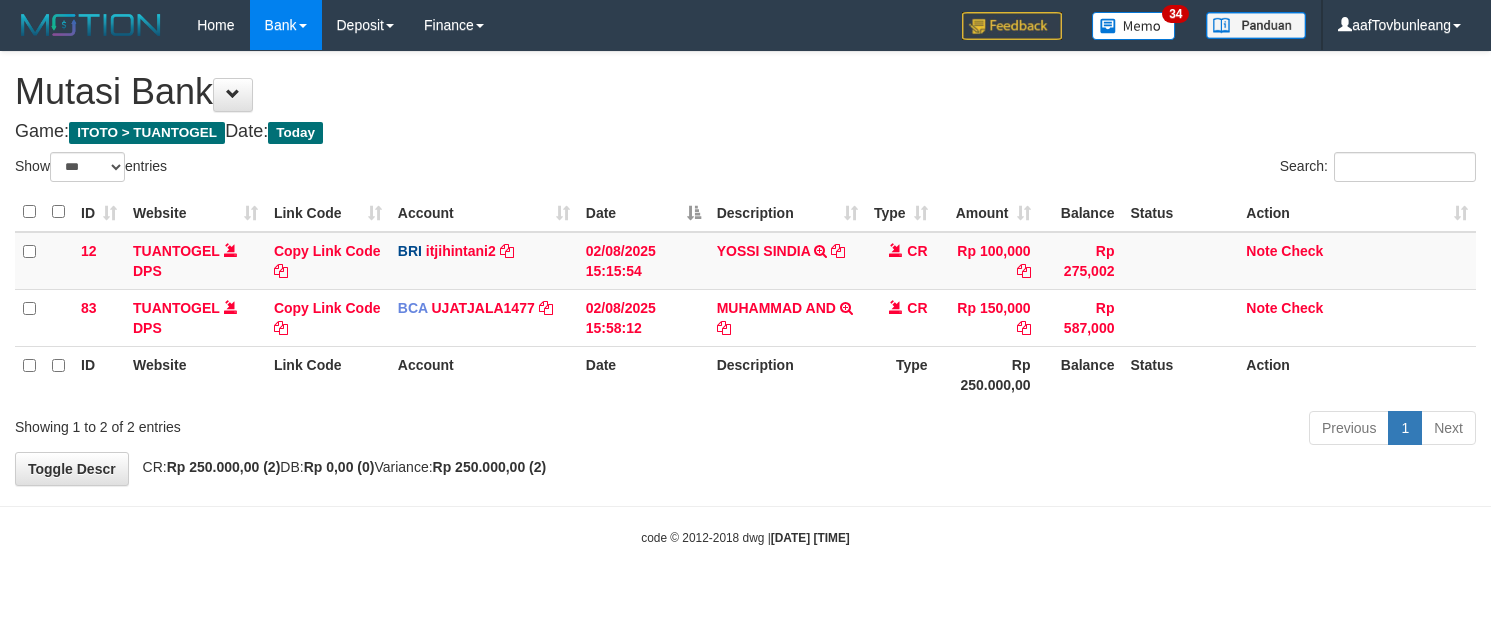 select on "***" 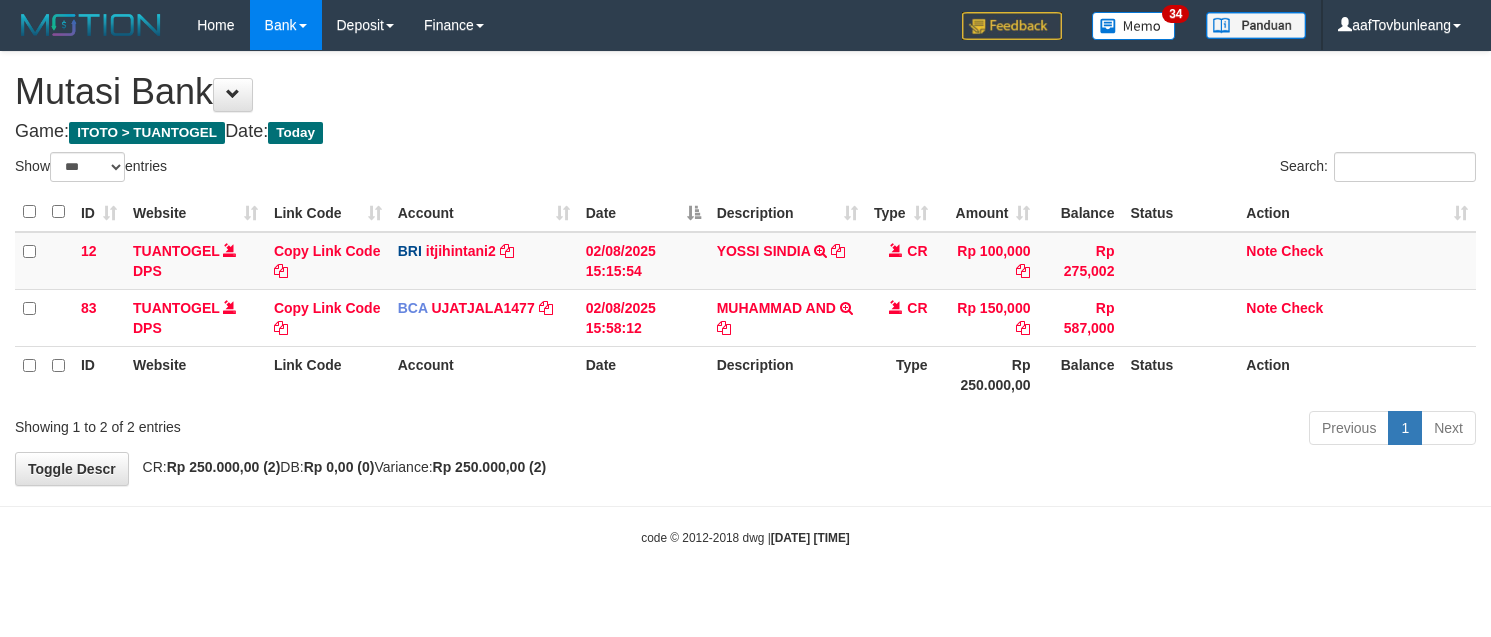 scroll, scrollTop: 0, scrollLeft: 0, axis: both 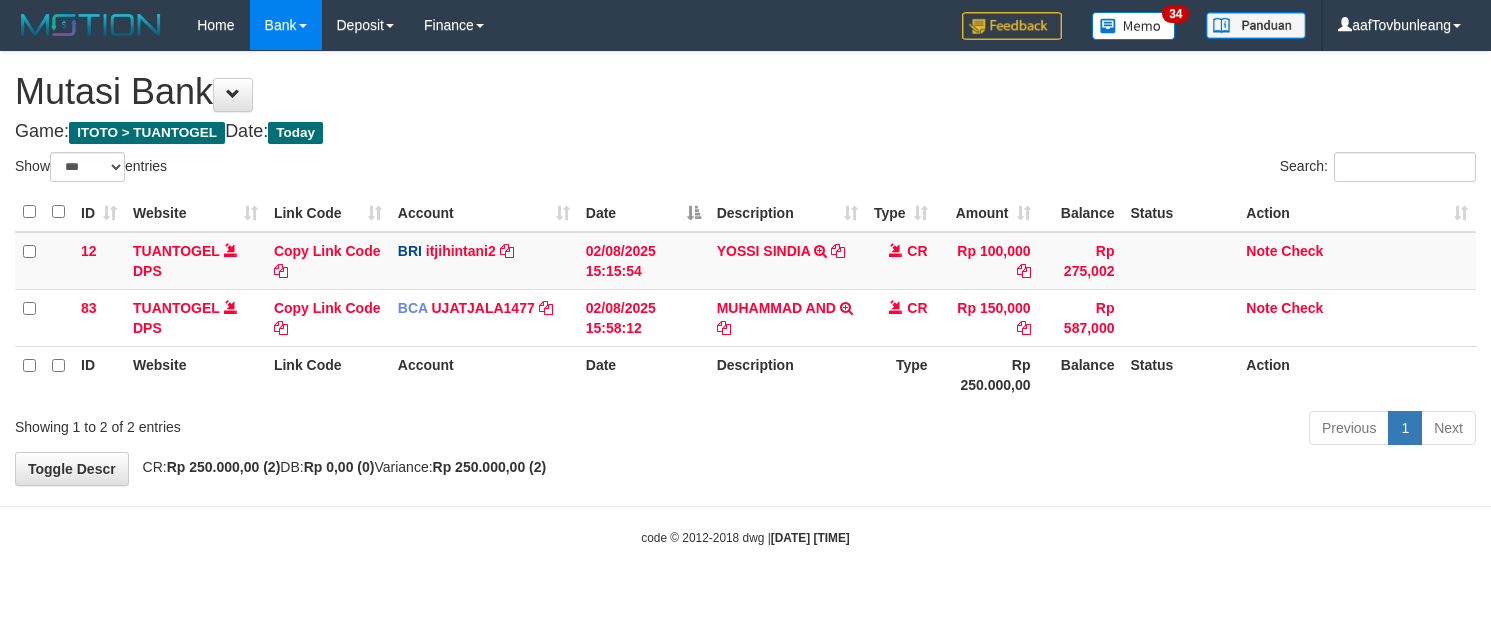 select on "***" 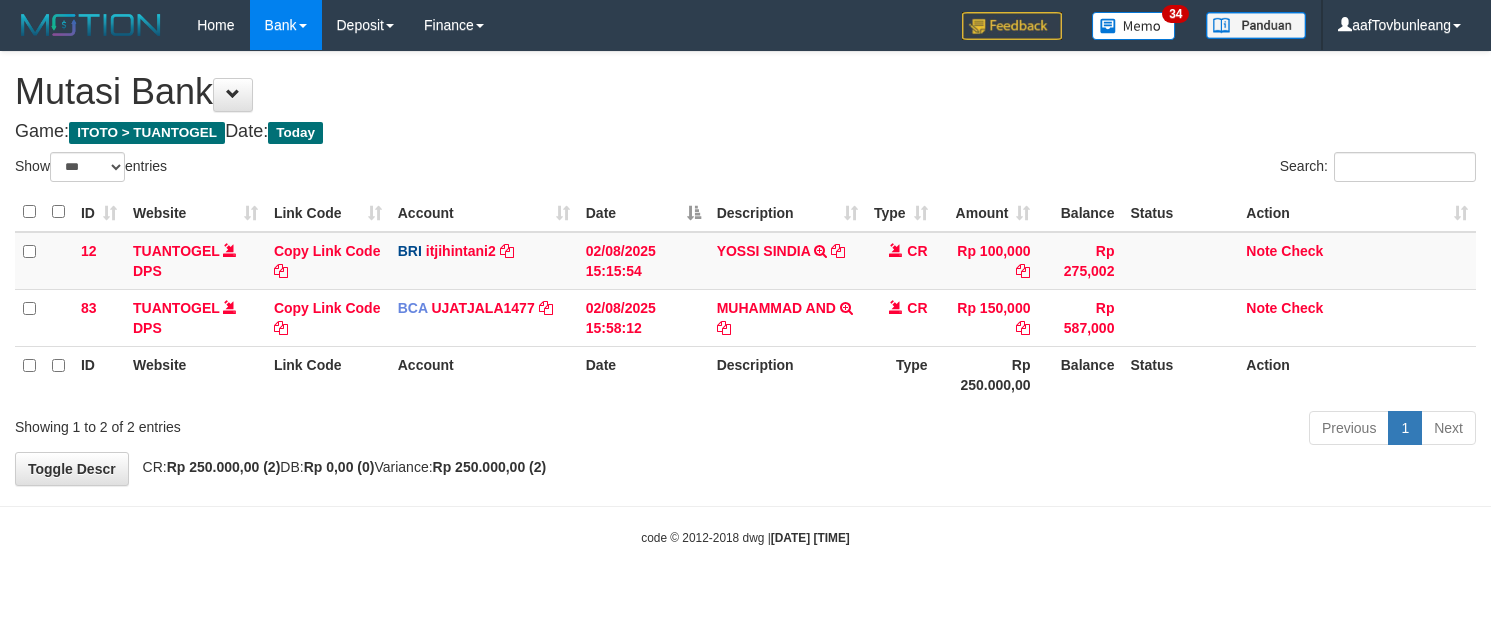 scroll, scrollTop: 0, scrollLeft: 0, axis: both 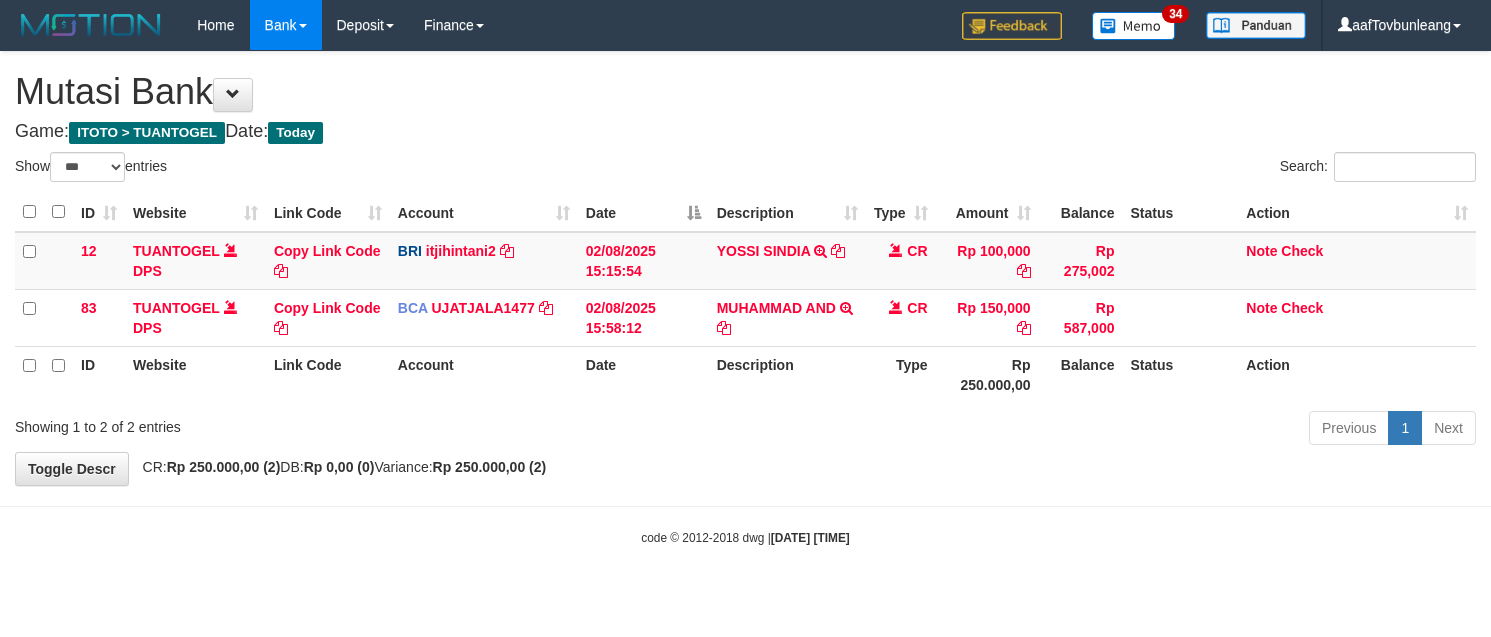 select on "***" 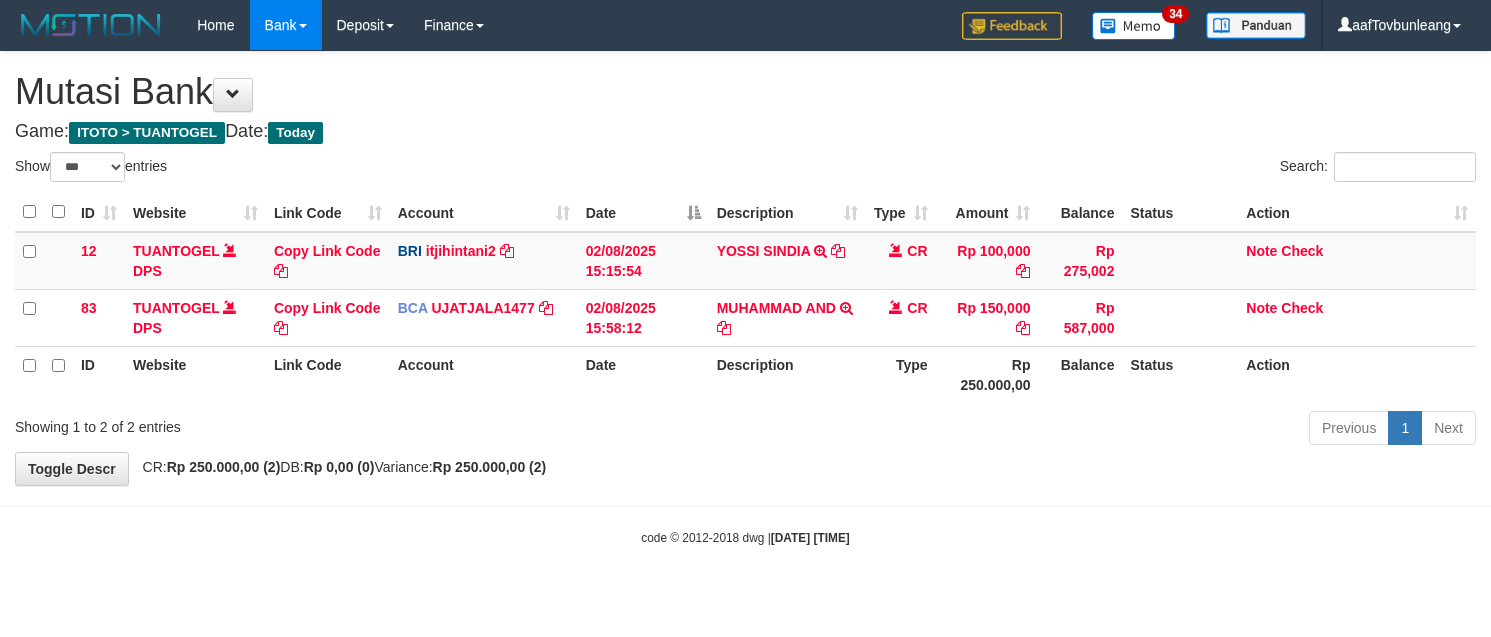 scroll, scrollTop: 0, scrollLeft: 0, axis: both 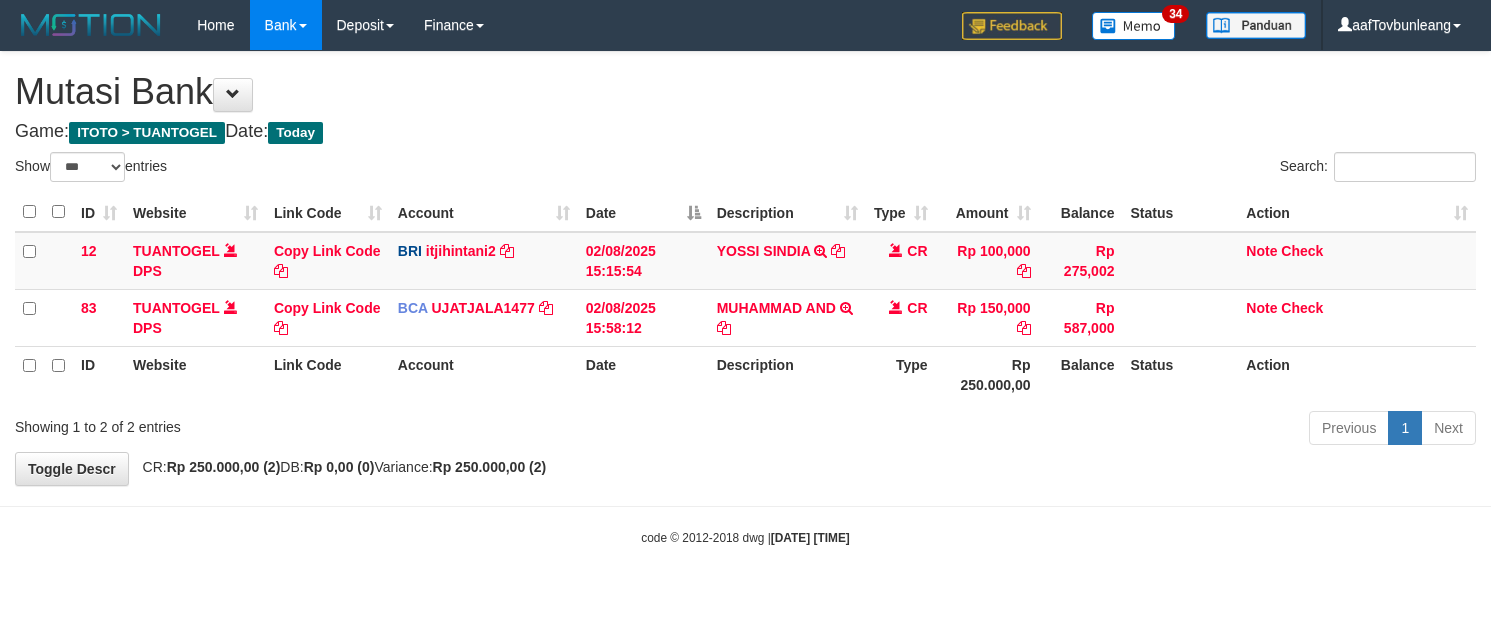 select on "***" 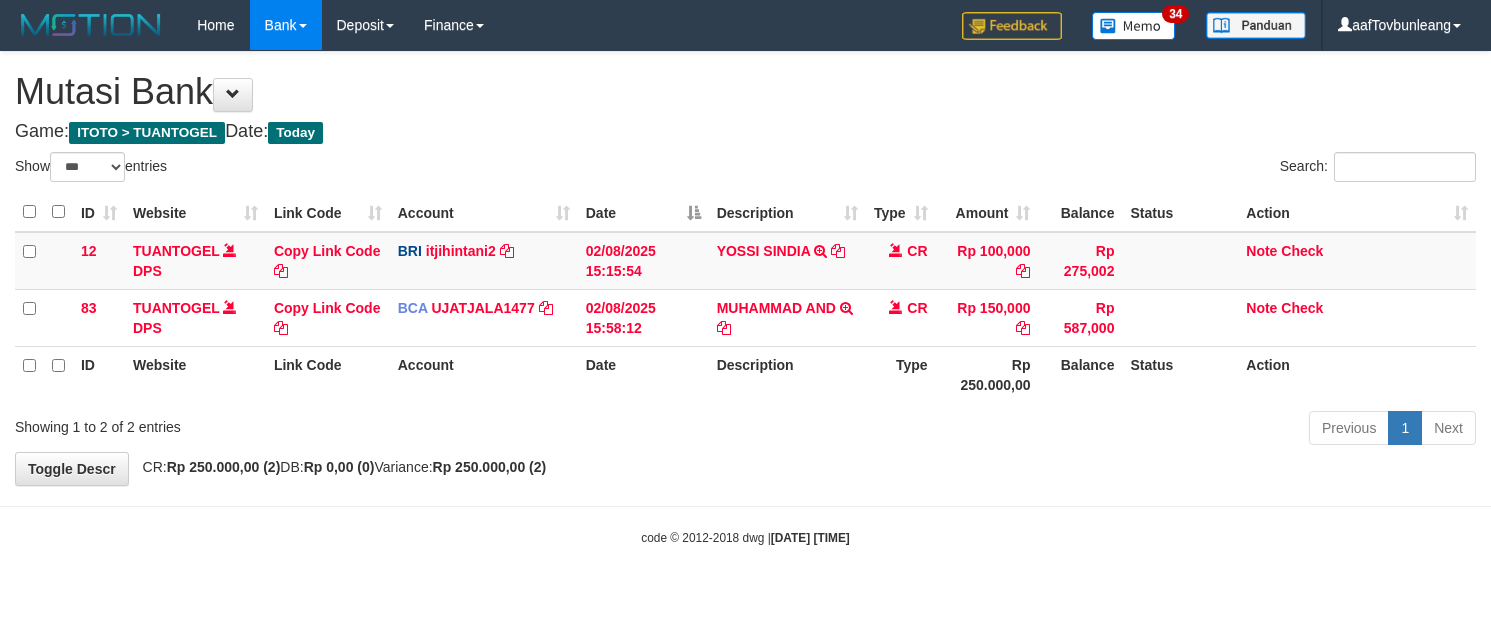 scroll, scrollTop: 0, scrollLeft: 0, axis: both 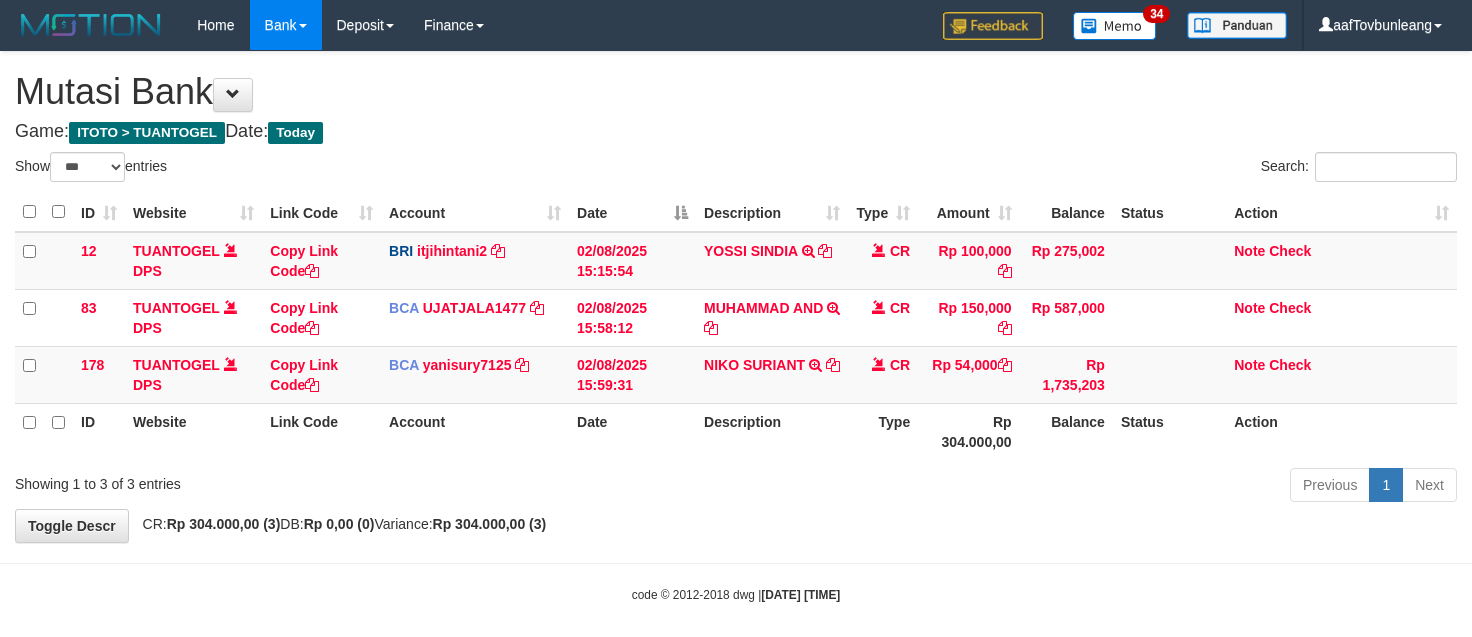 select on "***" 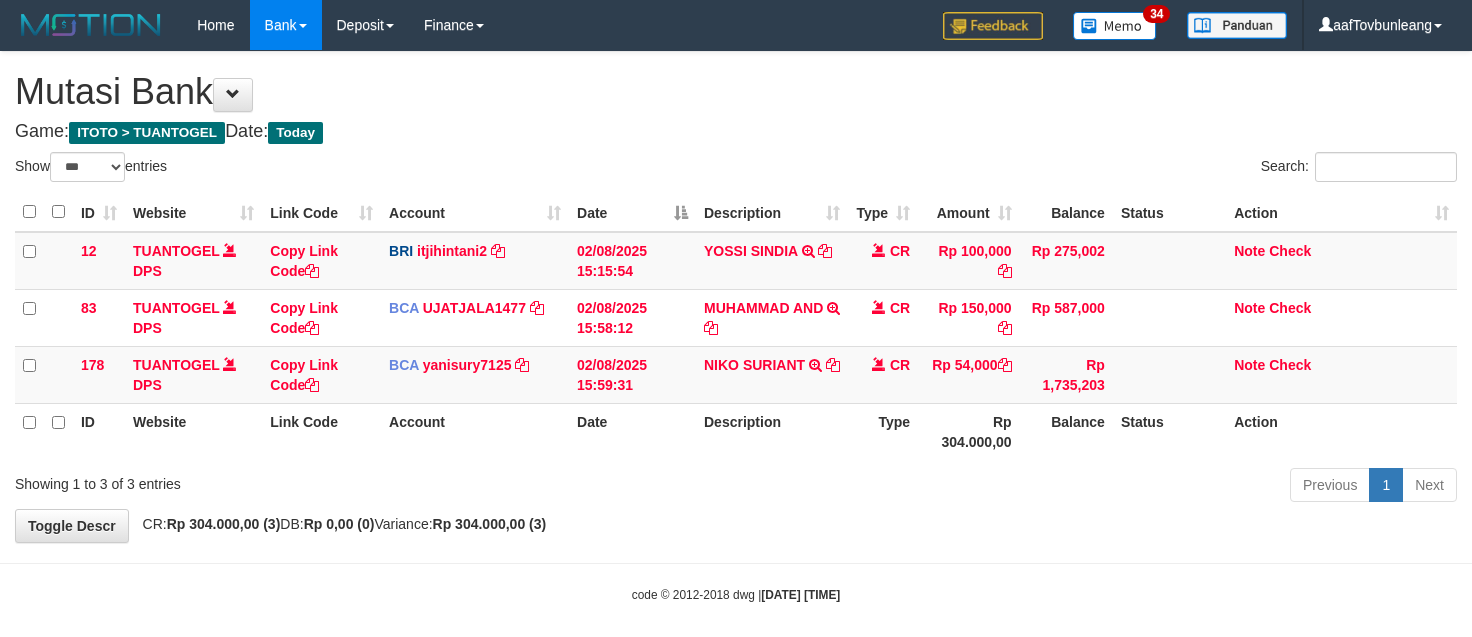 scroll, scrollTop: 0, scrollLeft: 0, axis: both 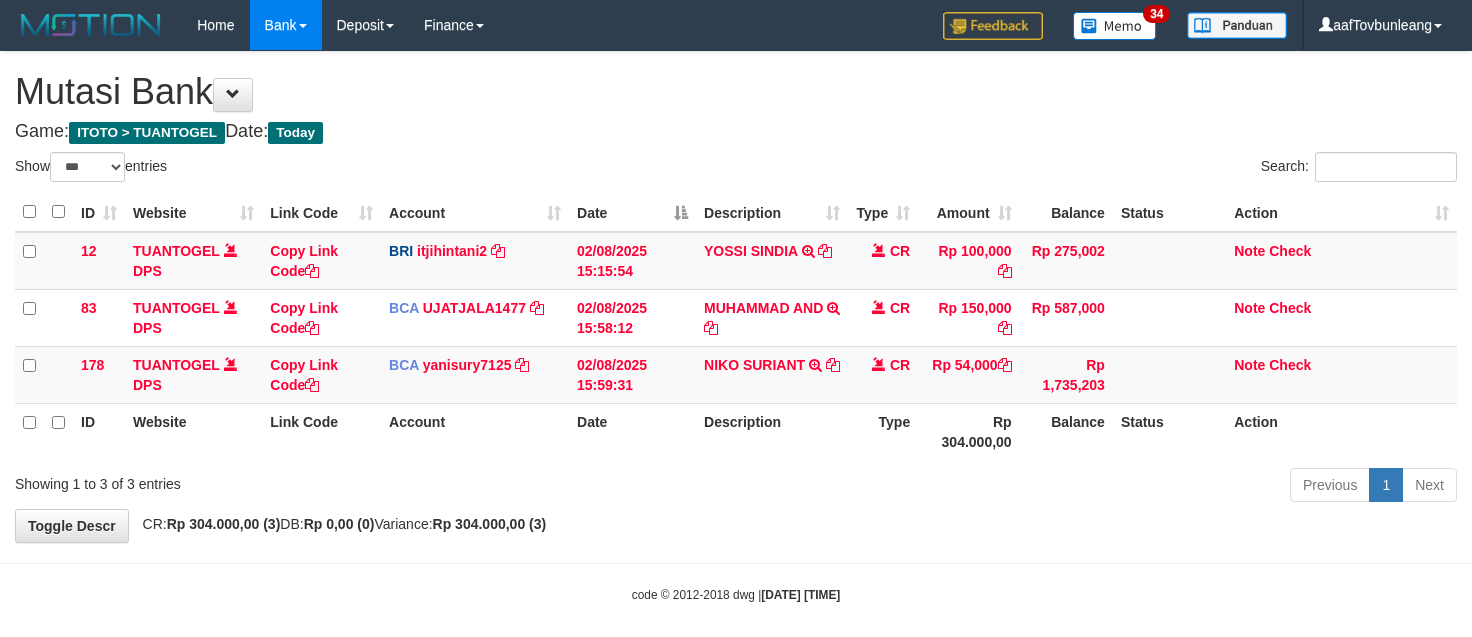 select on "***" 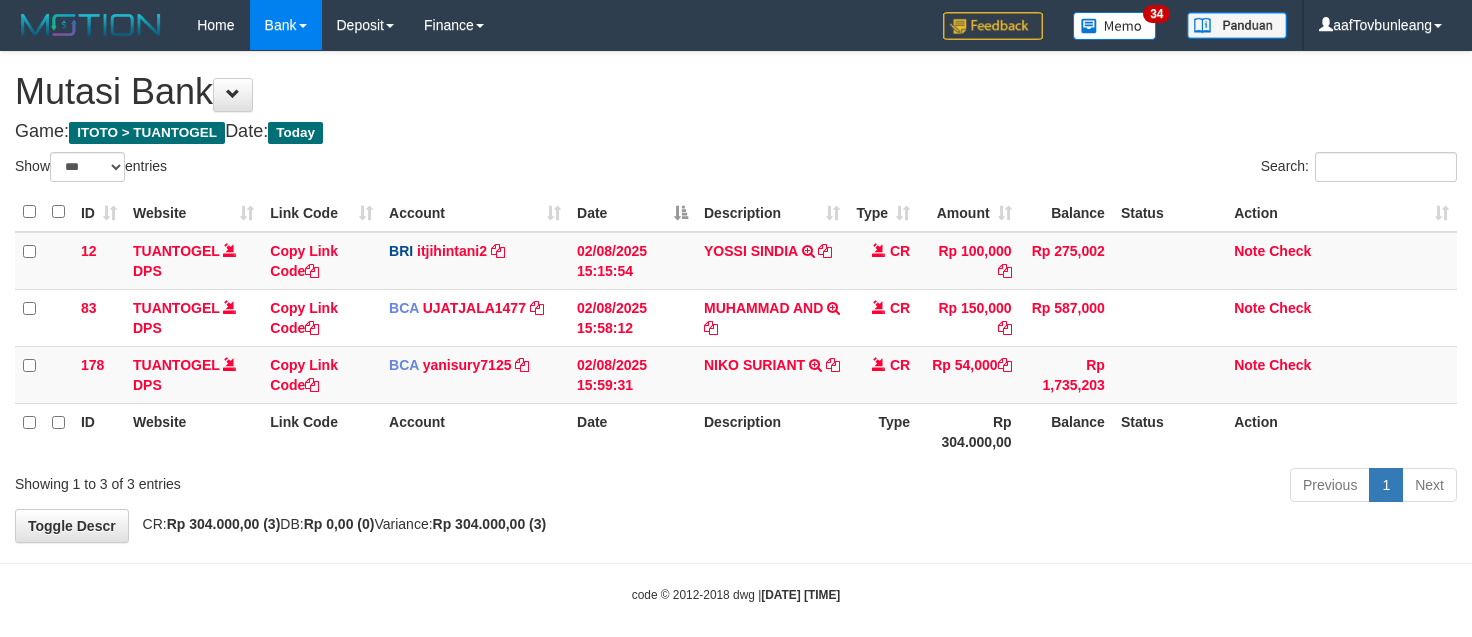 scroll, scrollTop: 0, scrollLeft: 0, axis: both 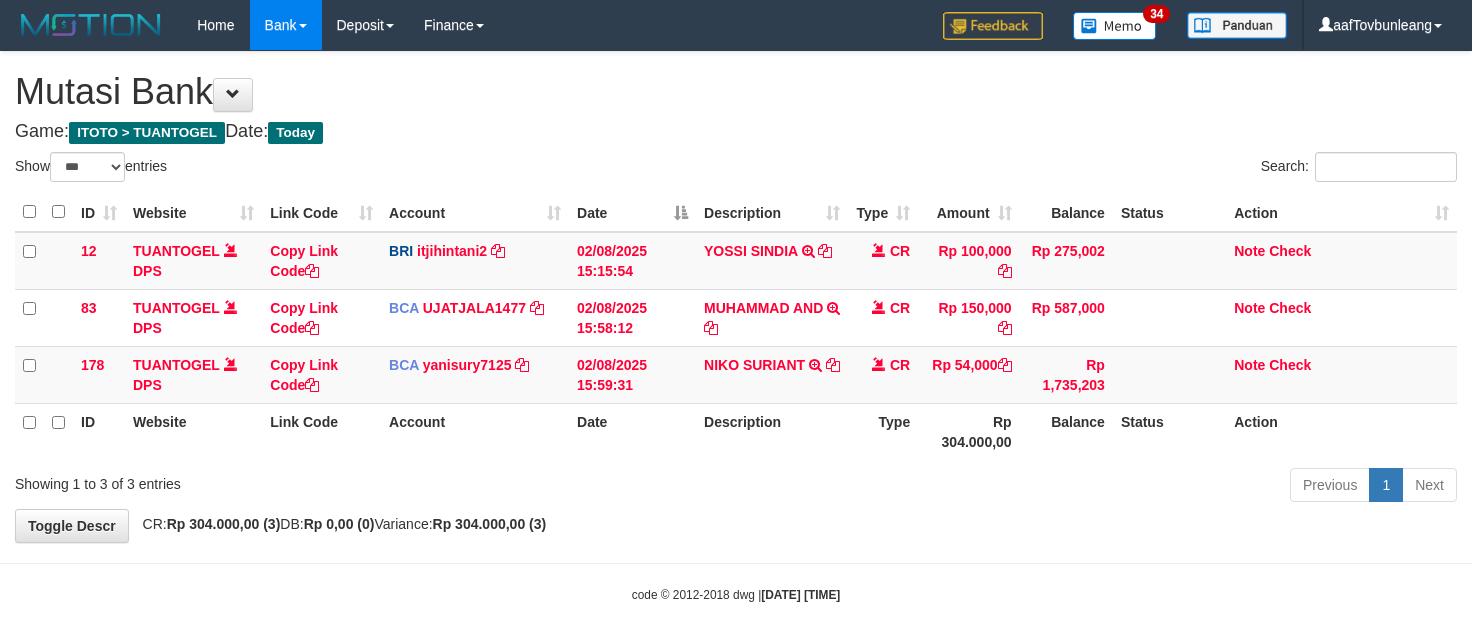 select on "***" 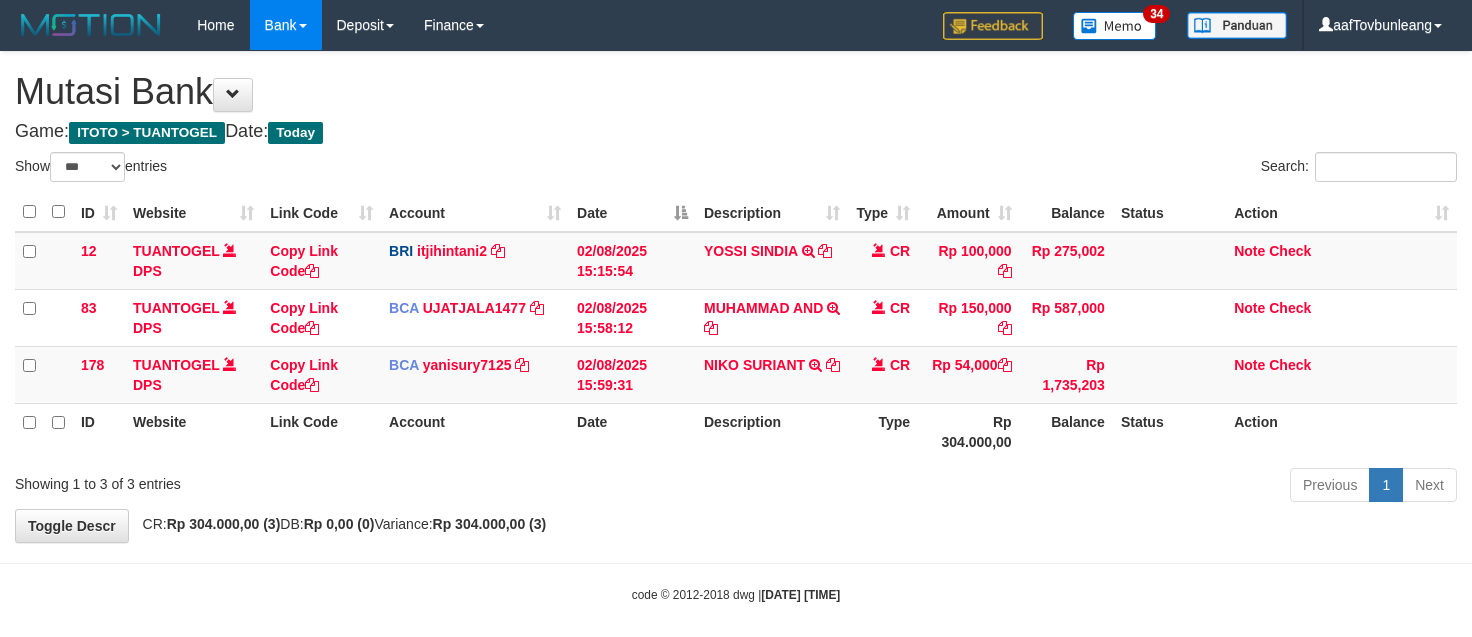 scroll, scrollTop: 0, scrollLeft: 0, axis: both 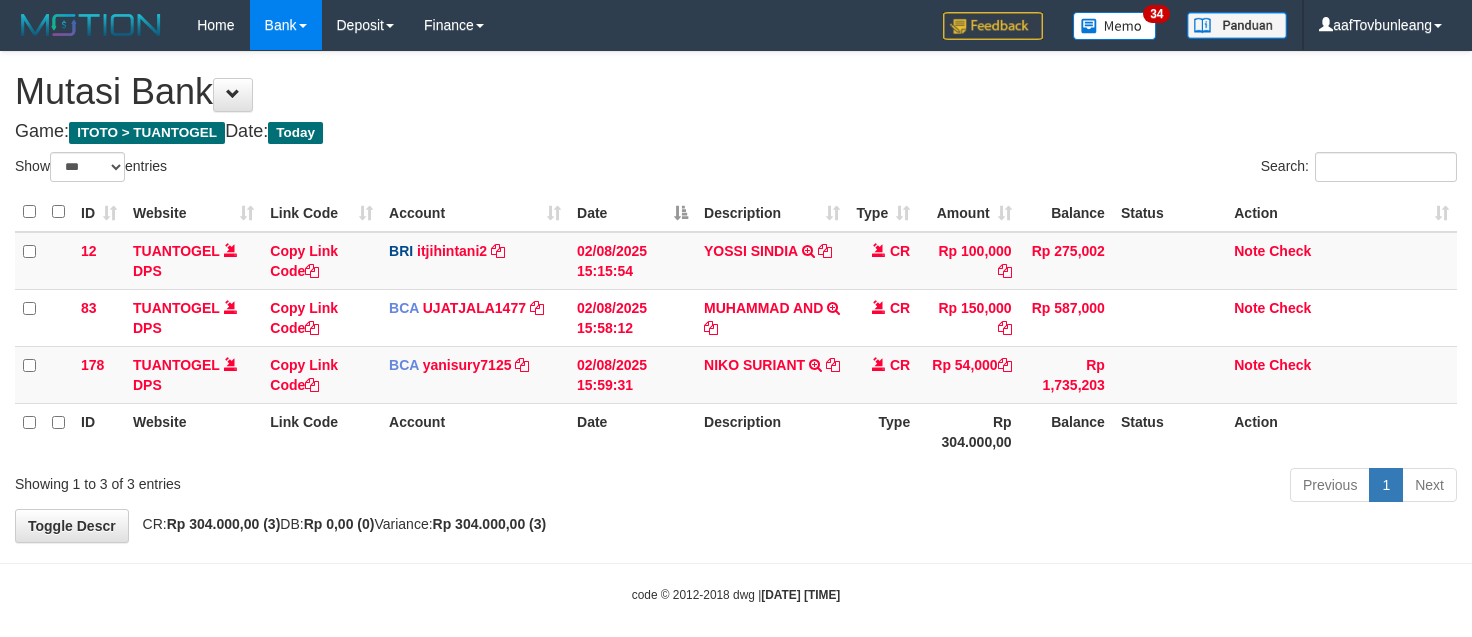 select on "***" 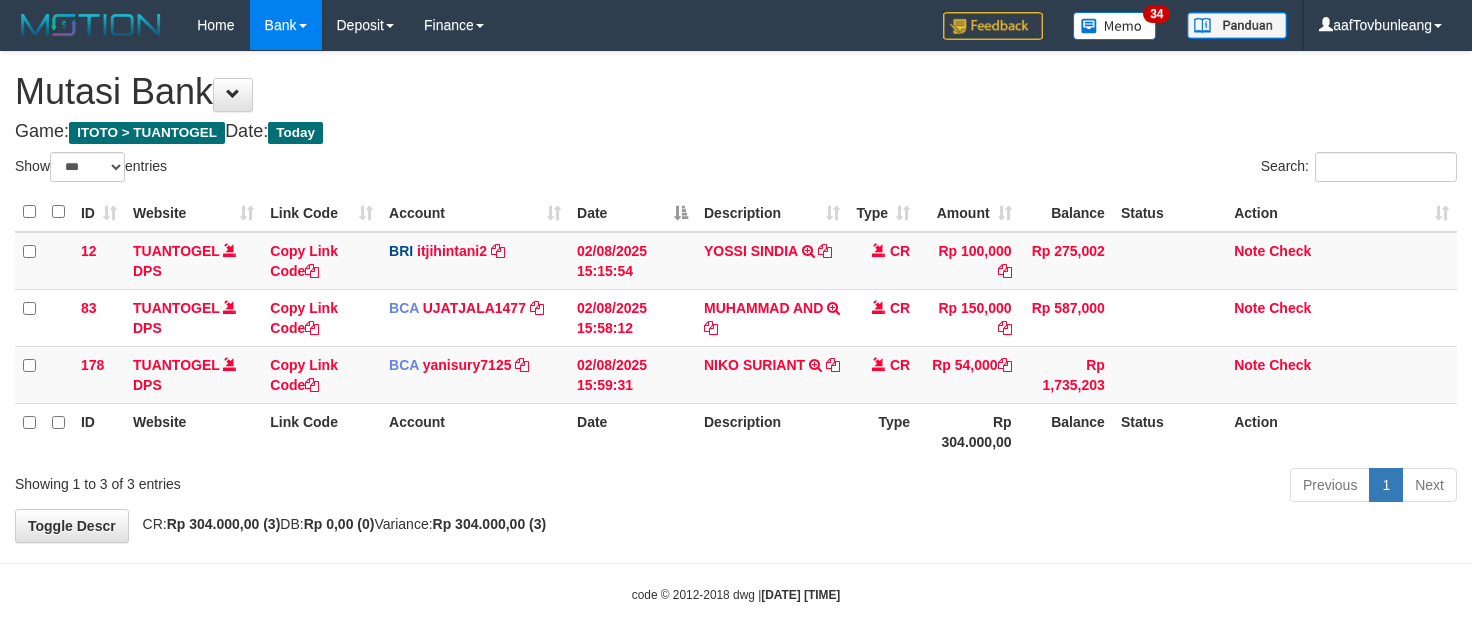 scroll, scrollTop: 0, scrollLeft: 0, axis: both 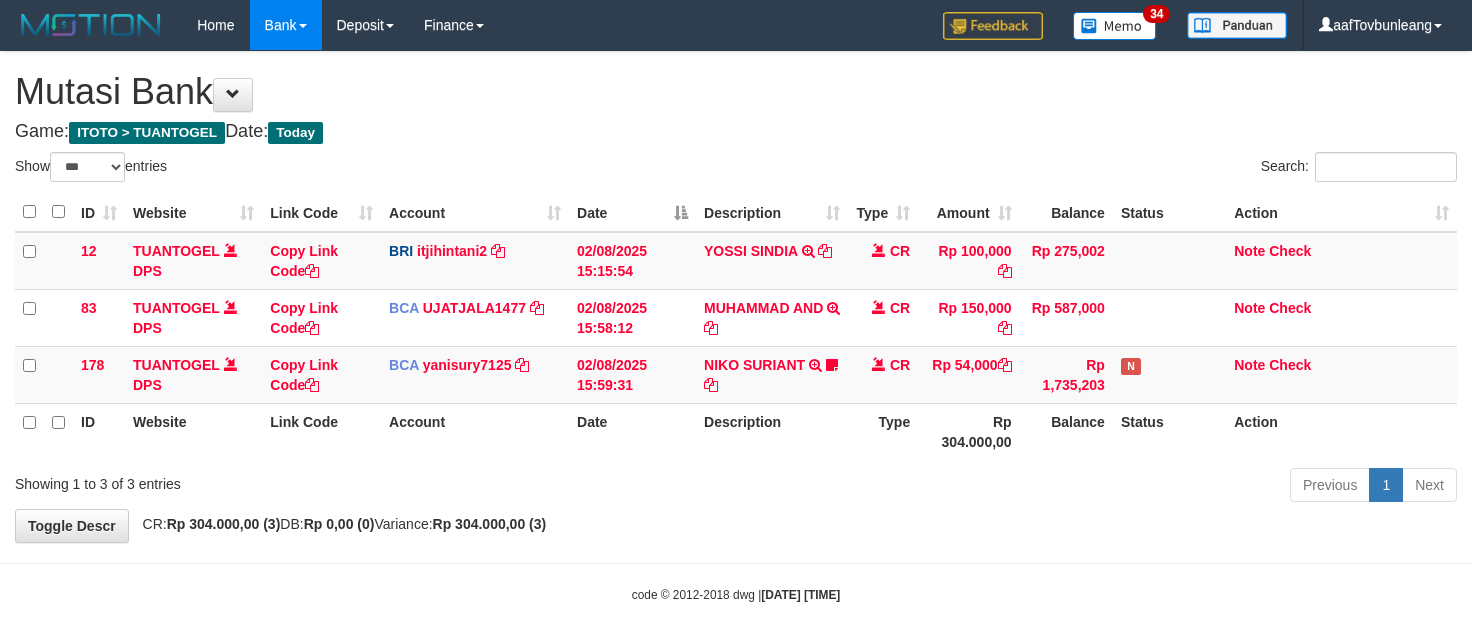 select on "***" 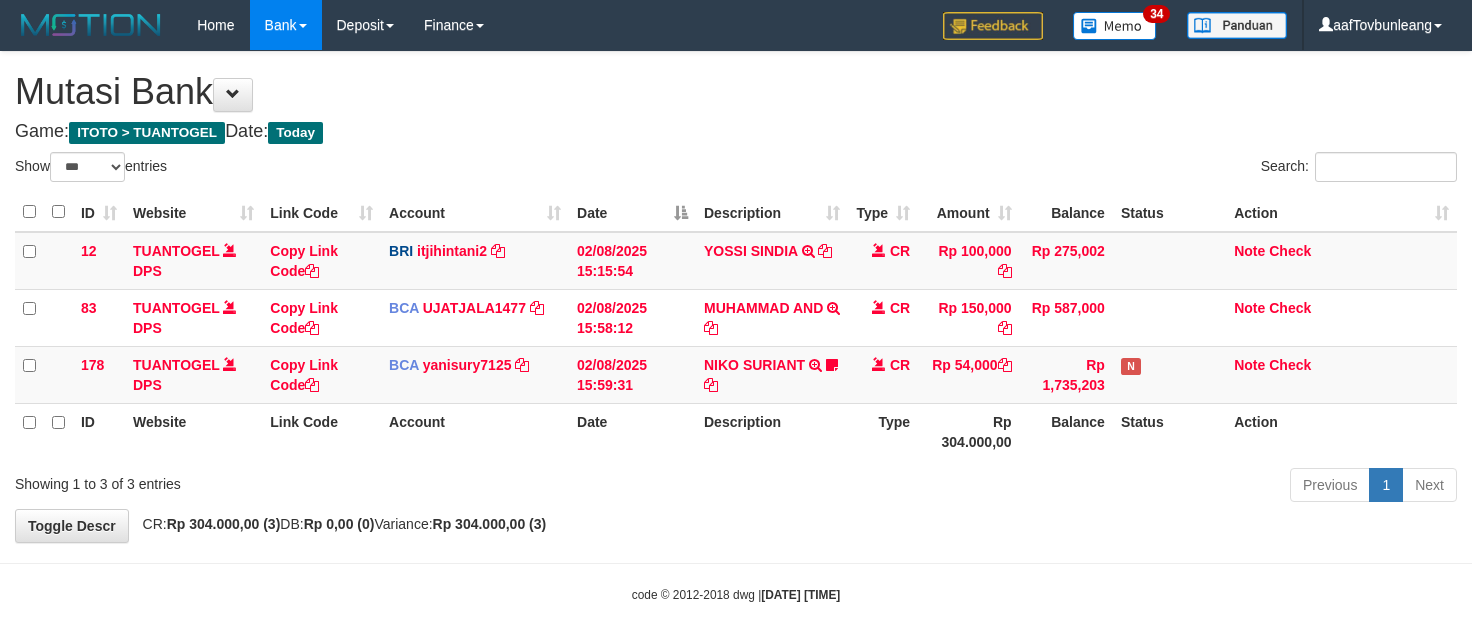 scroll, scrollTop: 0, scrollLeft: 0, axis: both 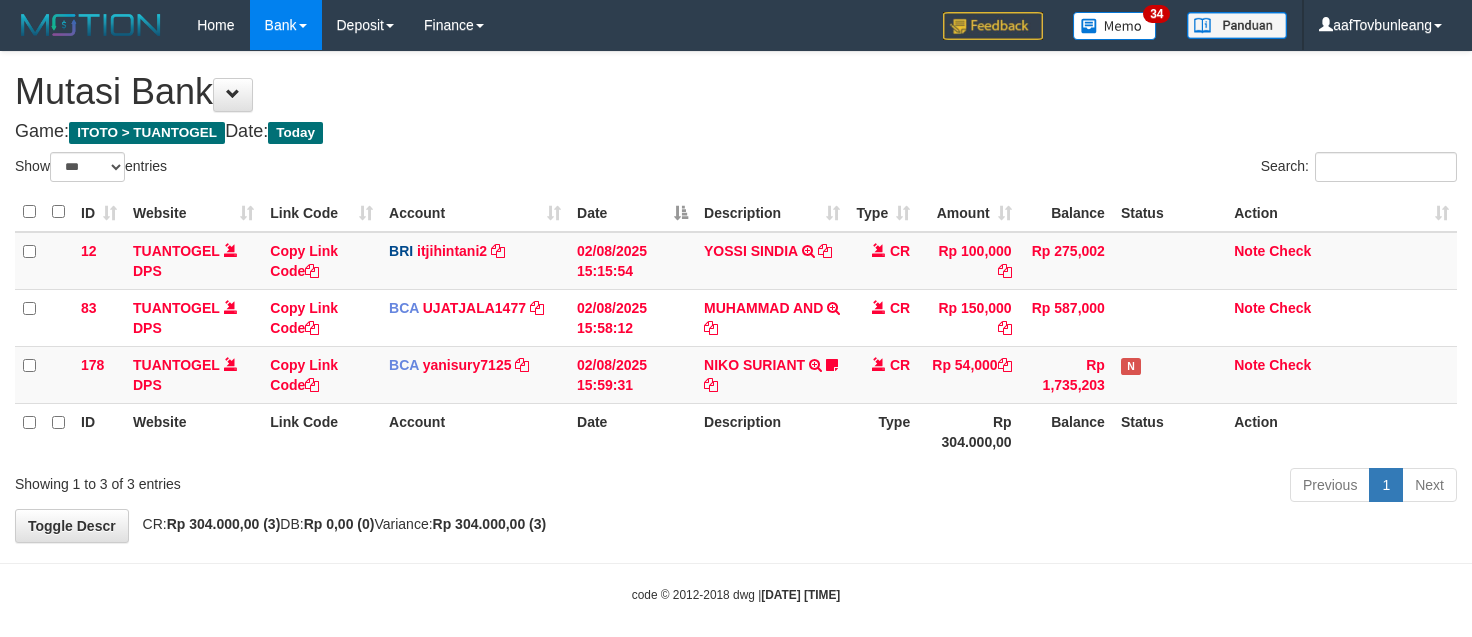 select on "***" 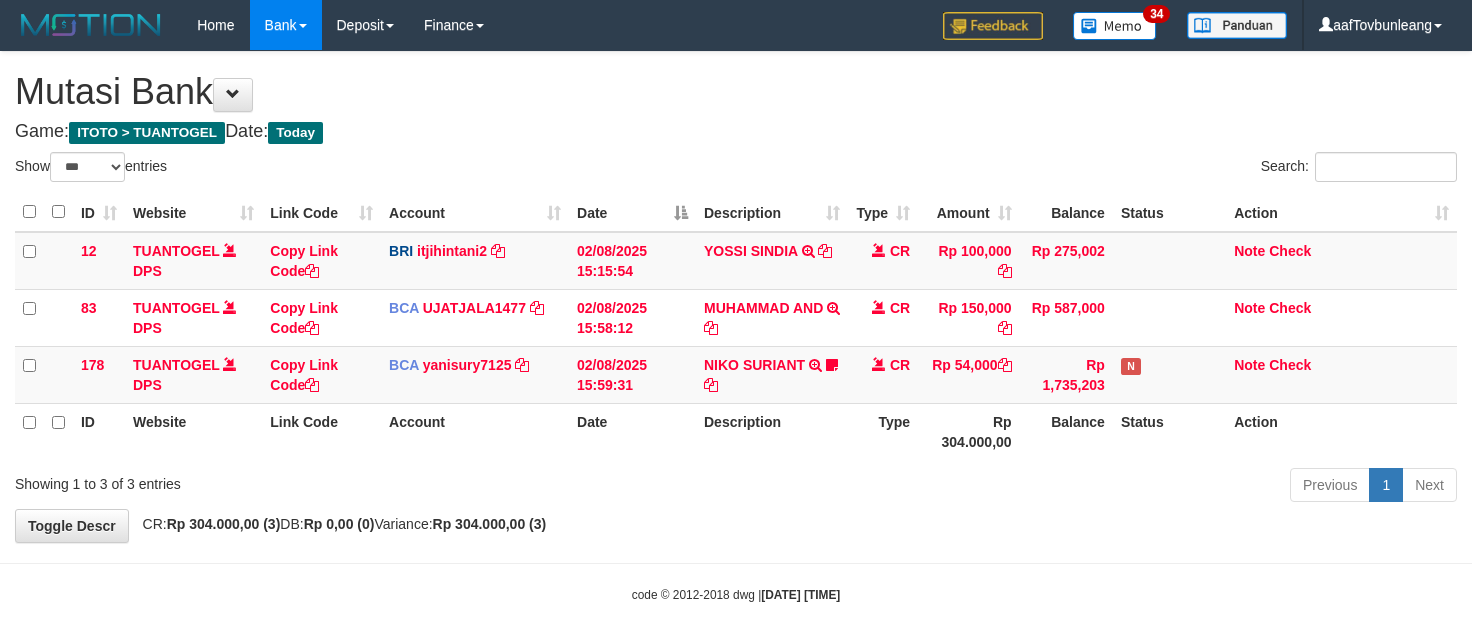 scroll, scrollTop: 0, scrollLeft: 0, axis: both 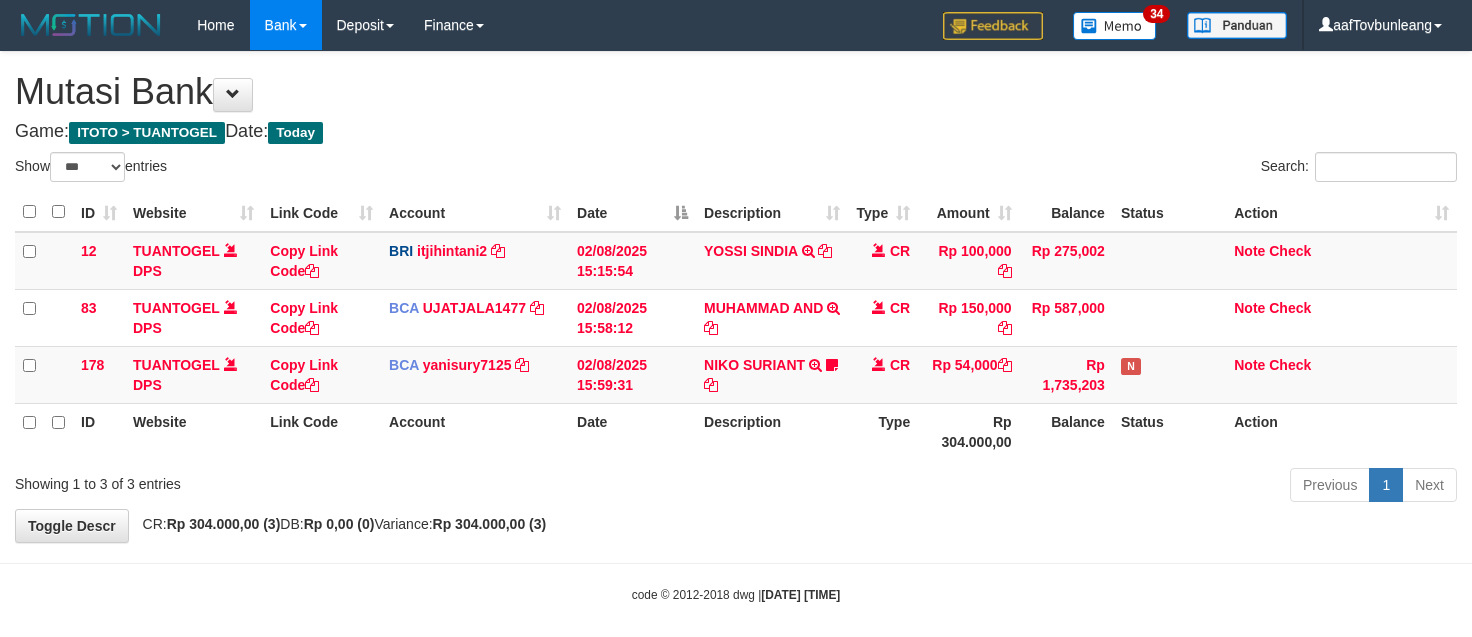 select on "***" 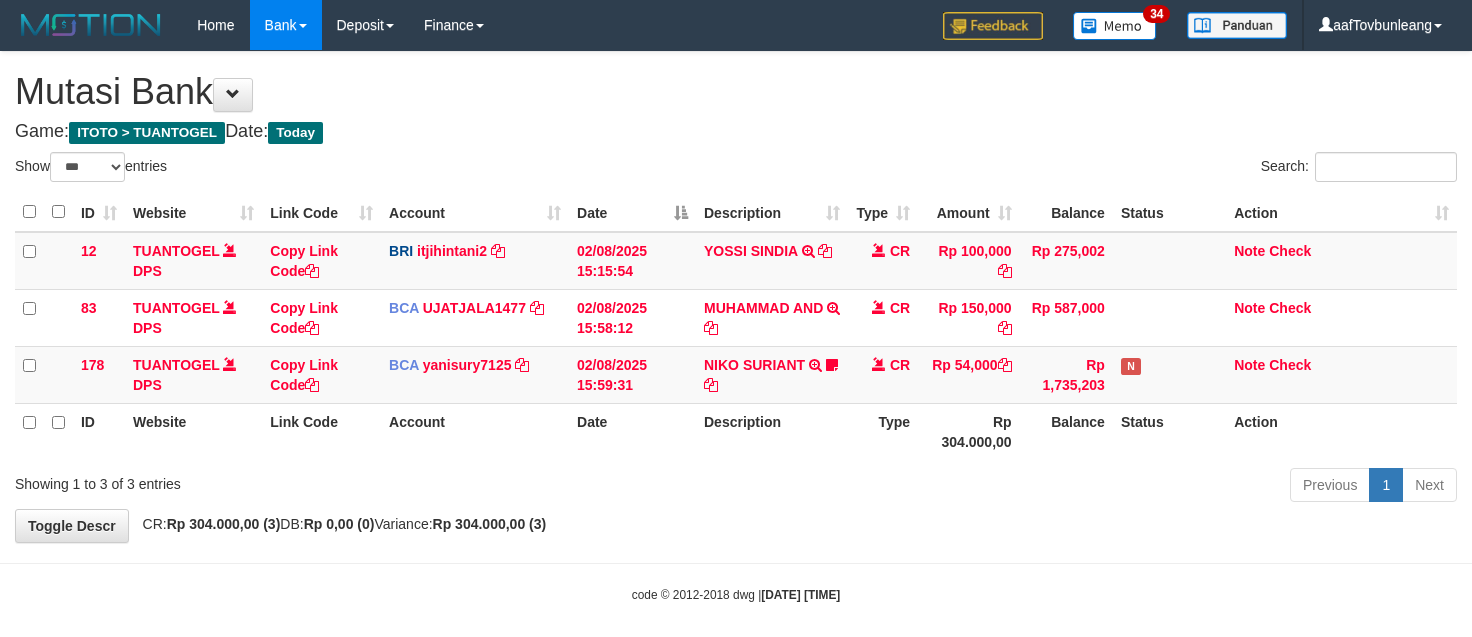 scroll, scrollTop: 0, scrollLeft: 0, axis: both 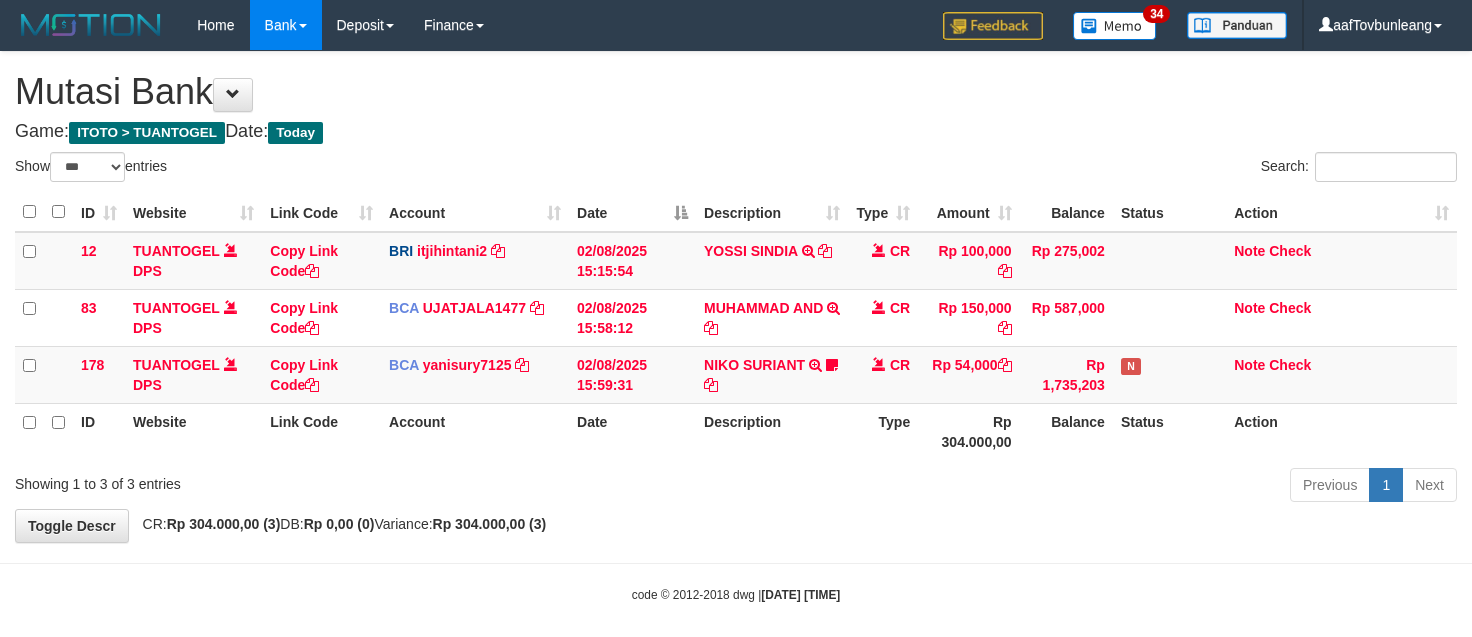 select on "***" 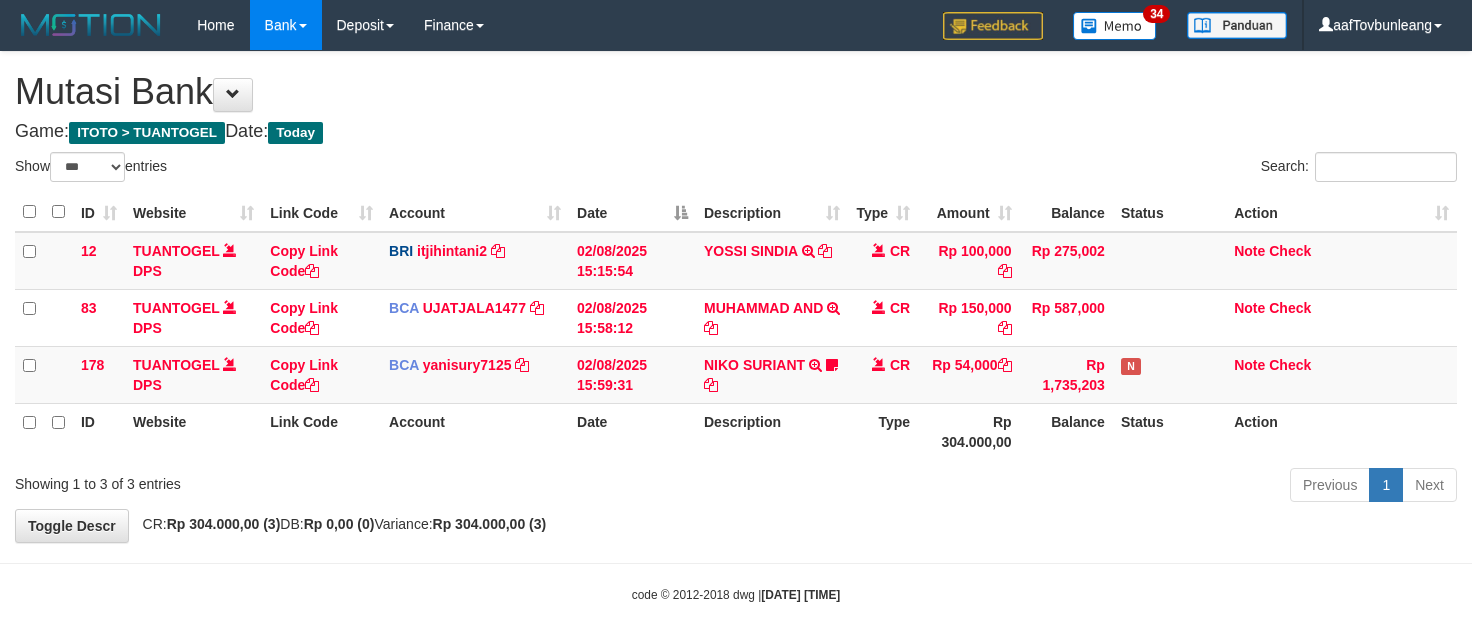 scroll, scrollTop: 0, scrollLeft: 0, axis: both 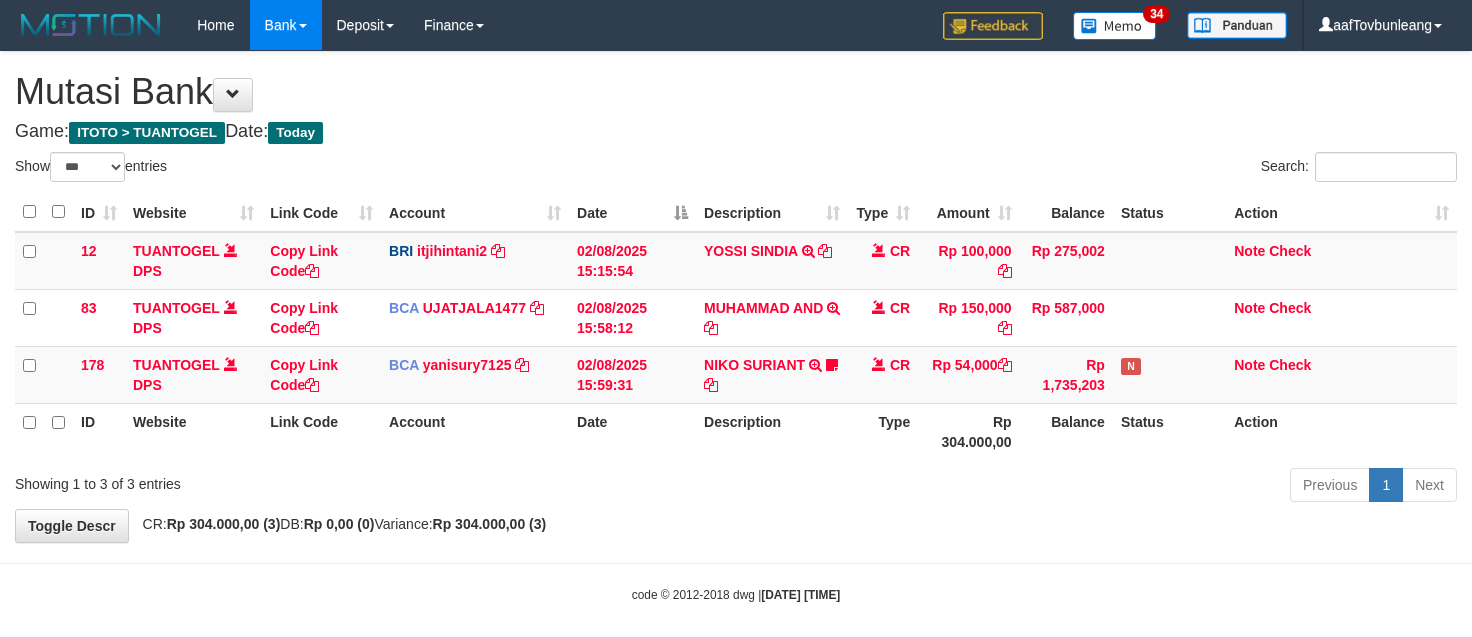 select on "***" 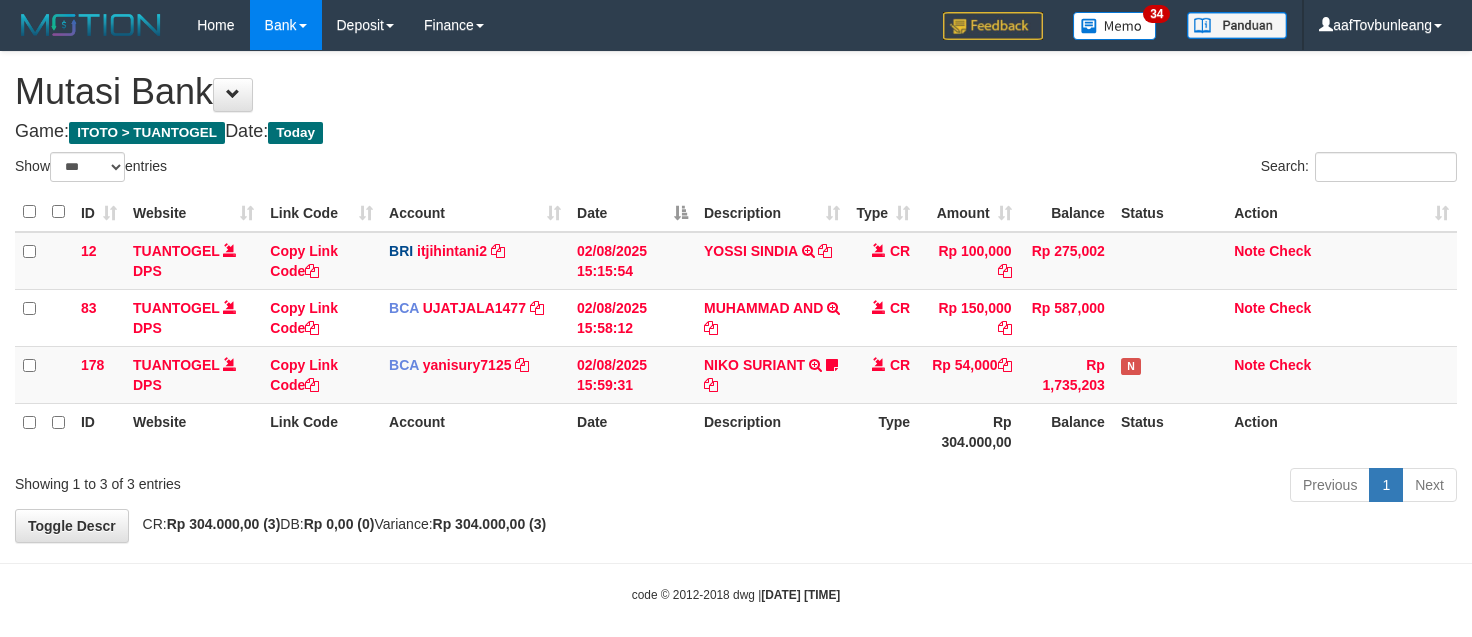 scroll, scrollTop: 0, scrollLeft: 0, axis: both 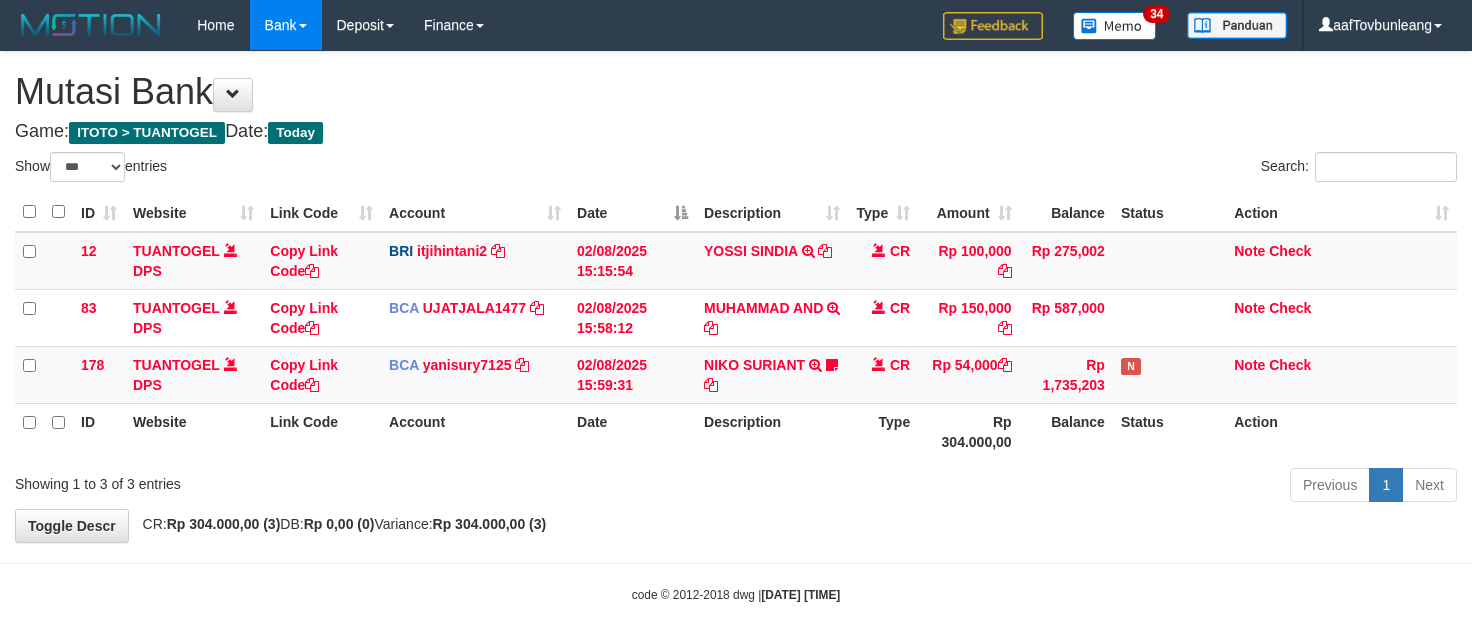 select on "***" 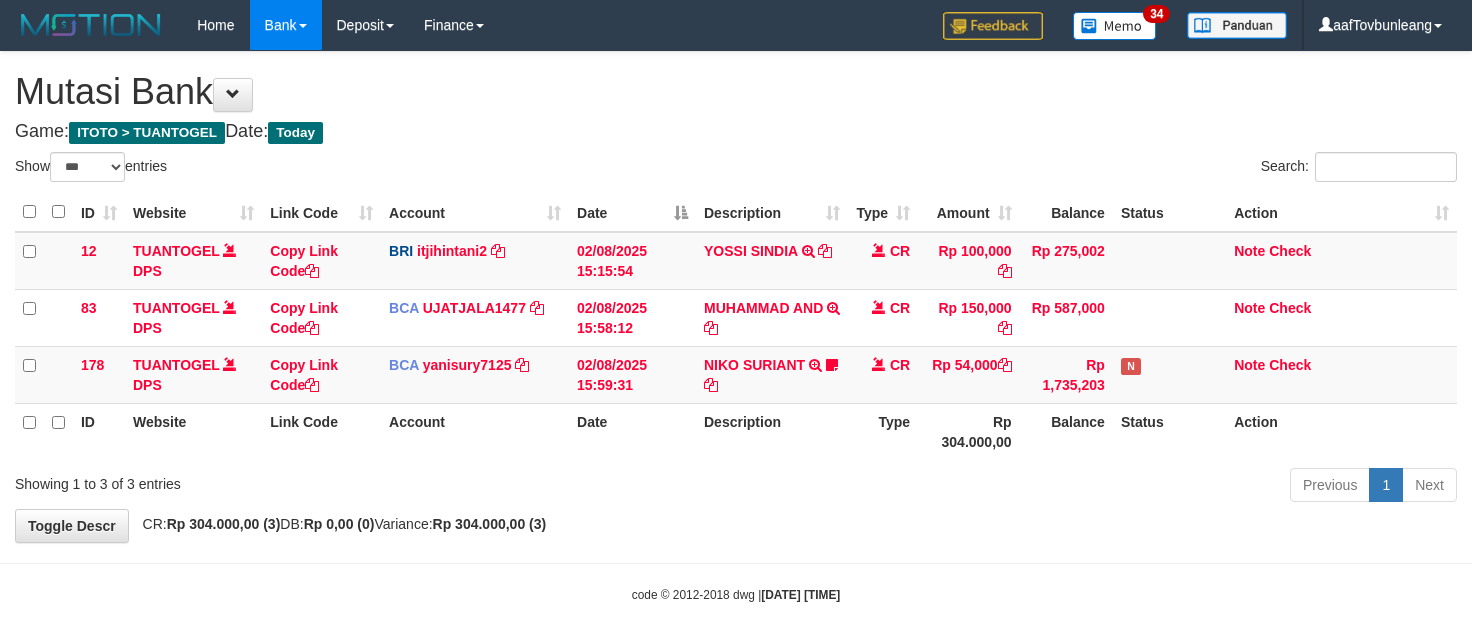 scroll, scrollTop: 0, scrollLeft: 0, axis: both 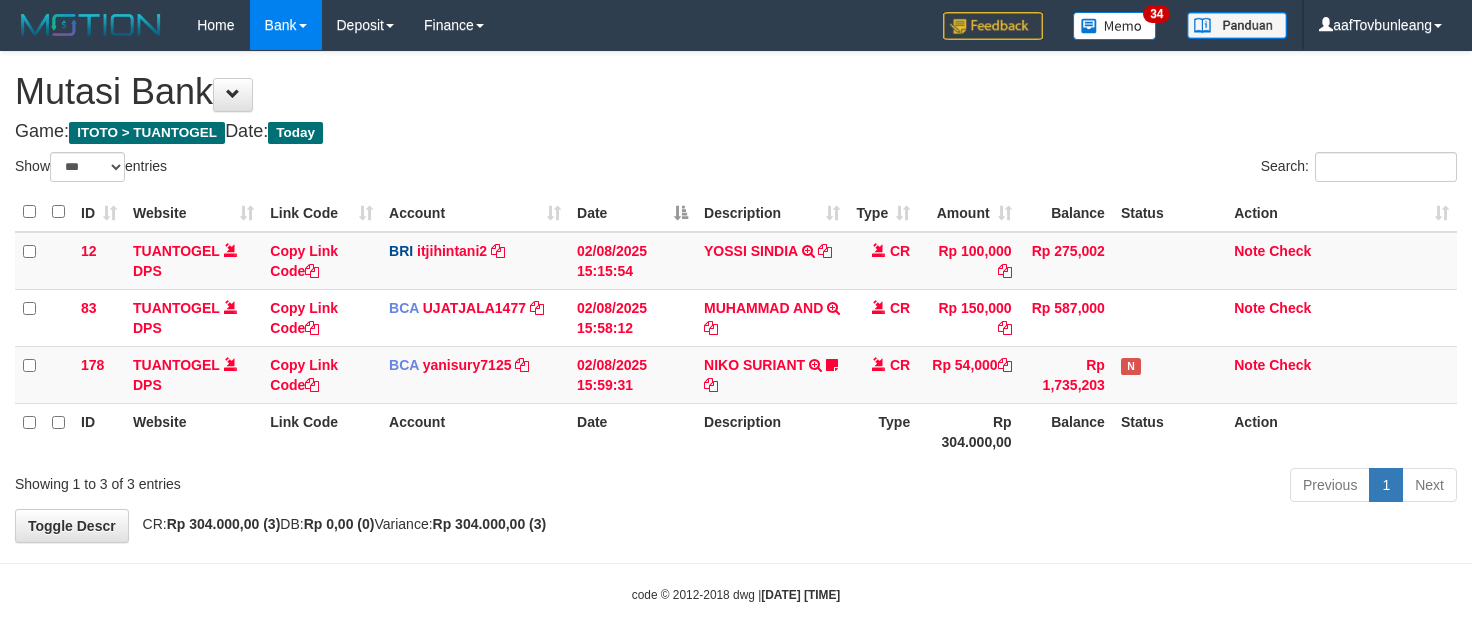 select on "***" 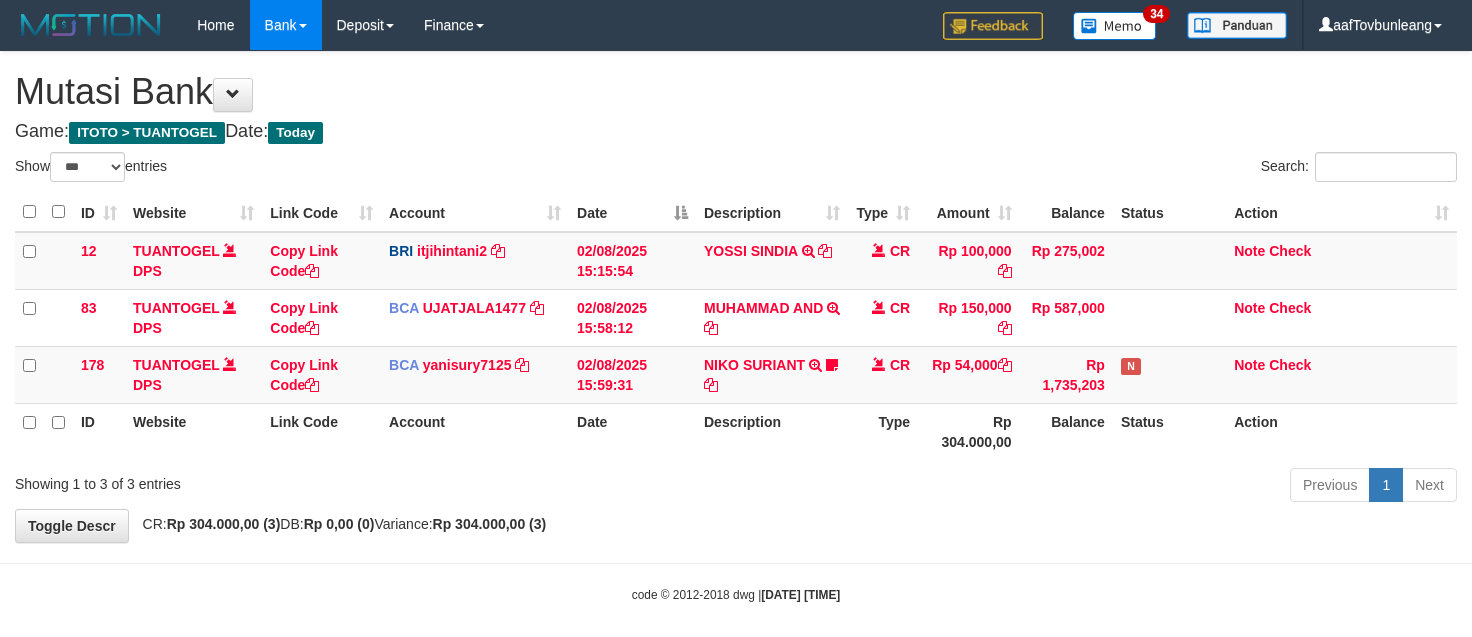 scroll, scrollTop: 0, scrollLeft: 0, axis: both 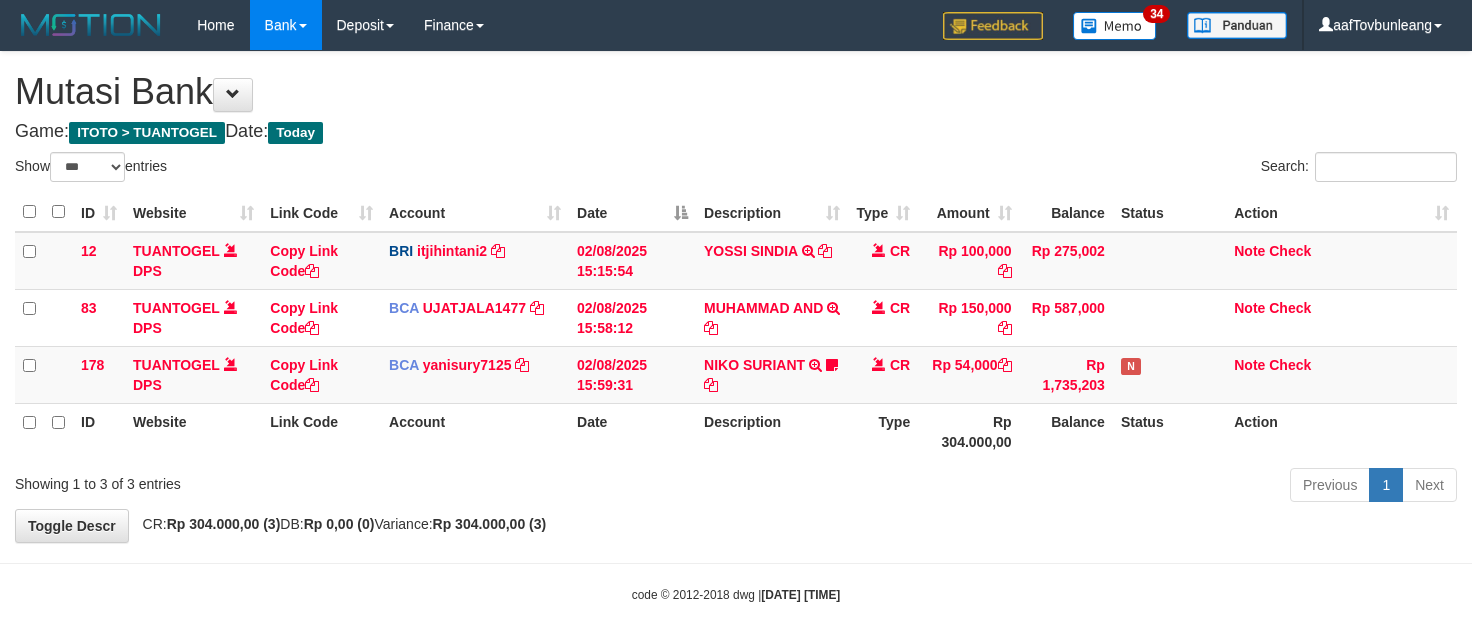 select on "***" 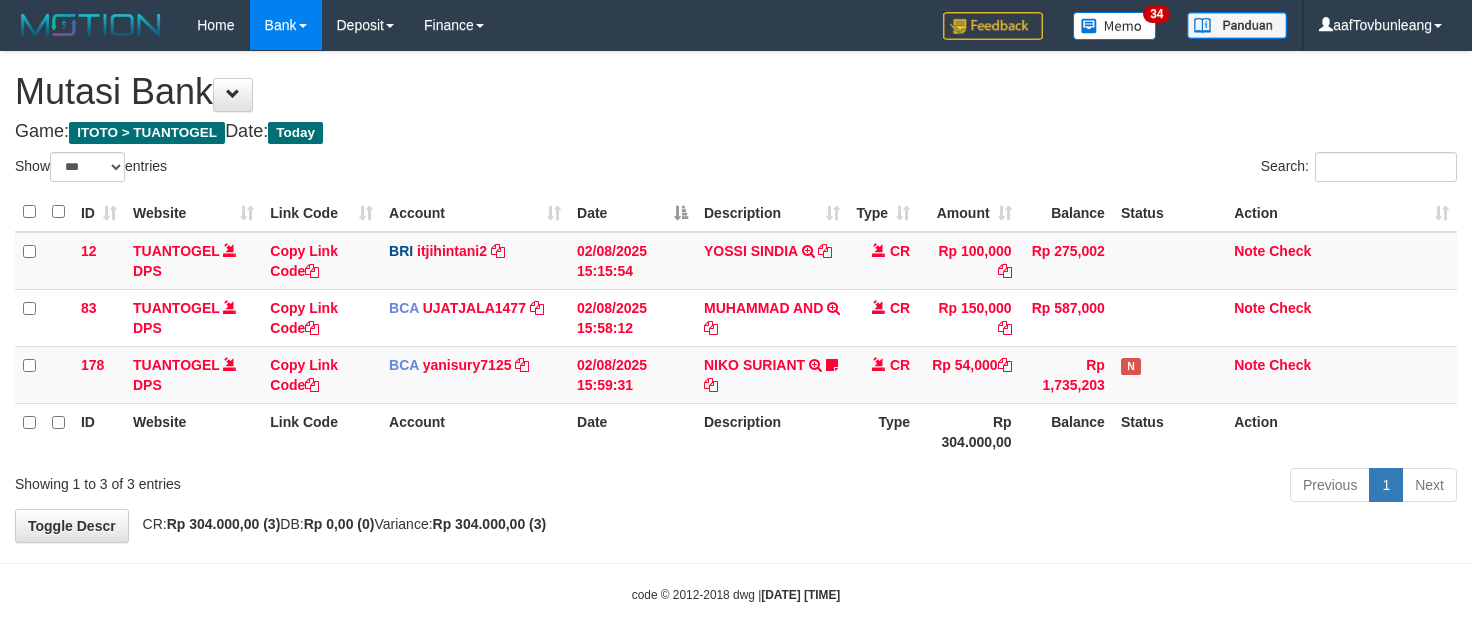 scroll, scrollTop: 0, scrollLeft: 0, axis: both 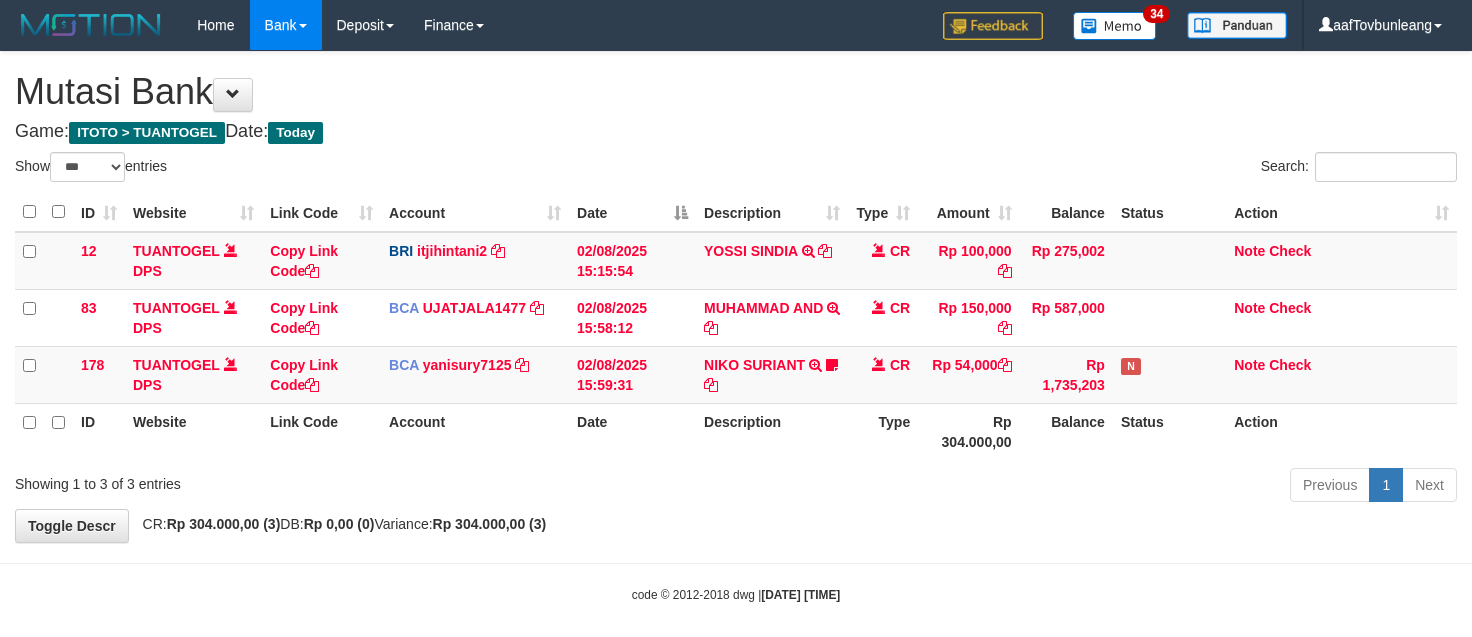 select on "***" 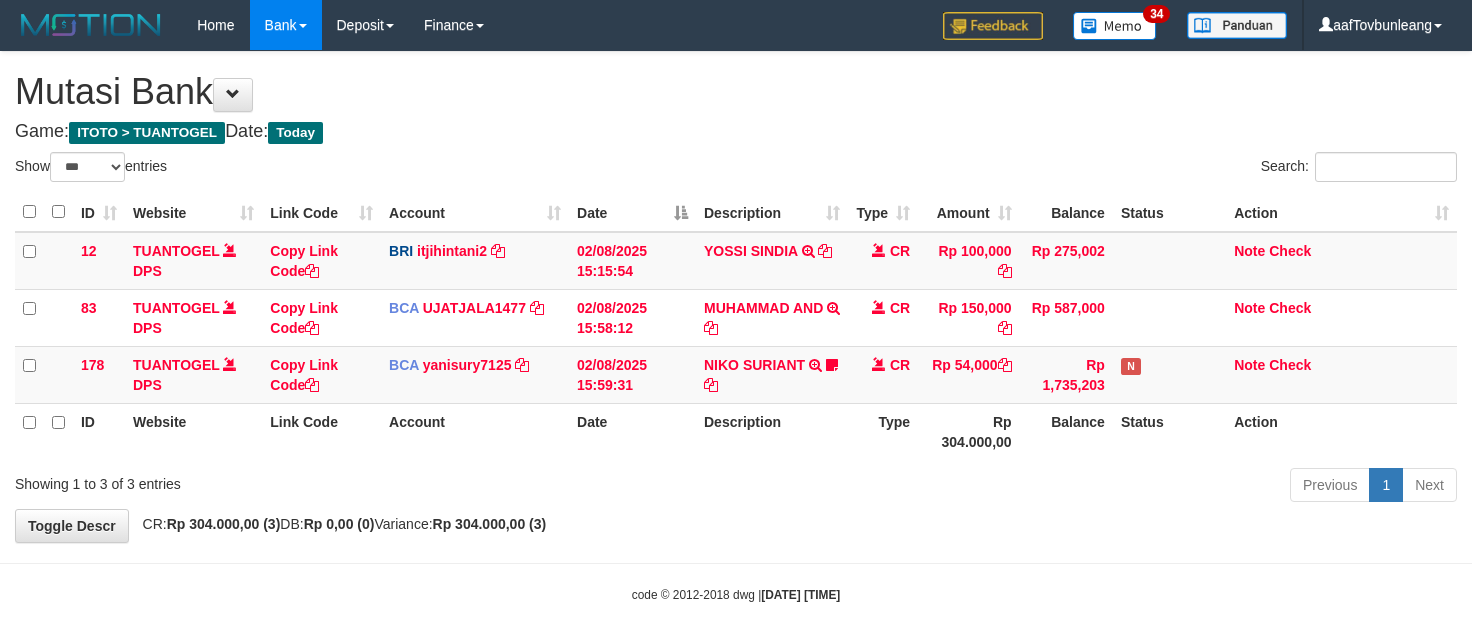 scroll, scrollTop: 0, scrollLeft: 0, axis: both 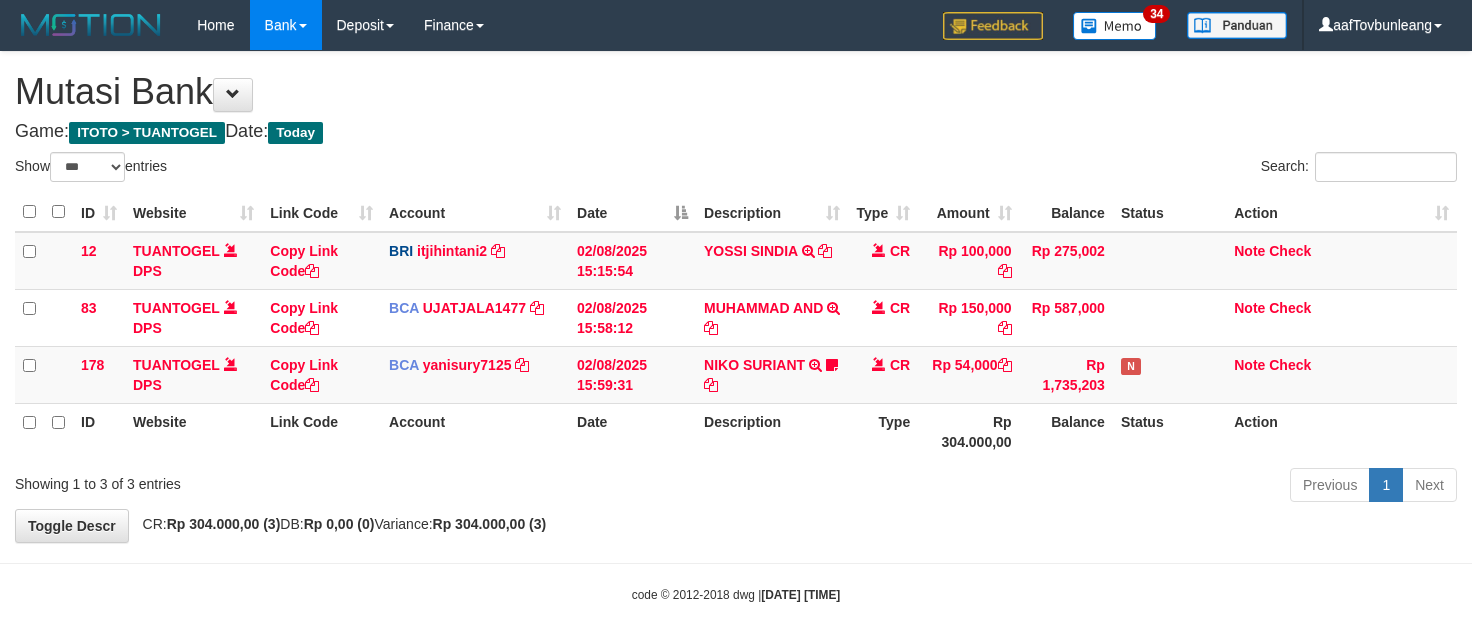 select on "***" 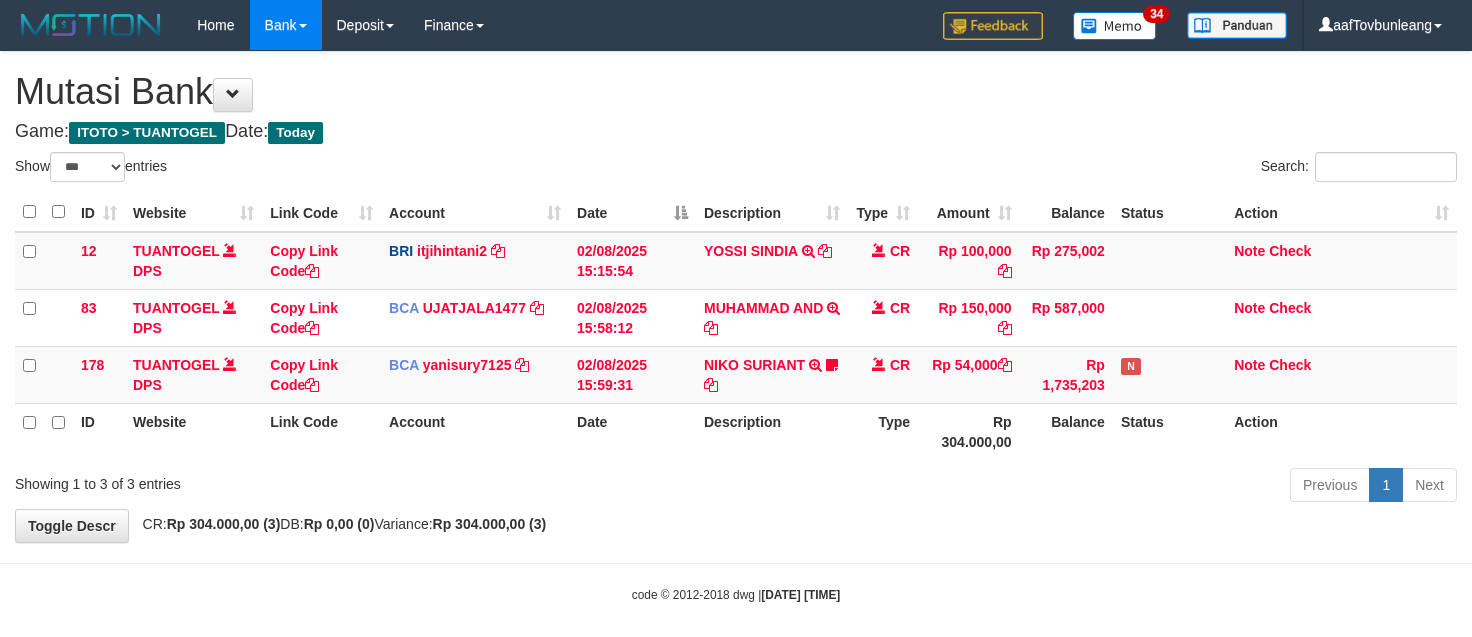 scroll, scrollTop: 0, scrollLeft: 0, axis: both 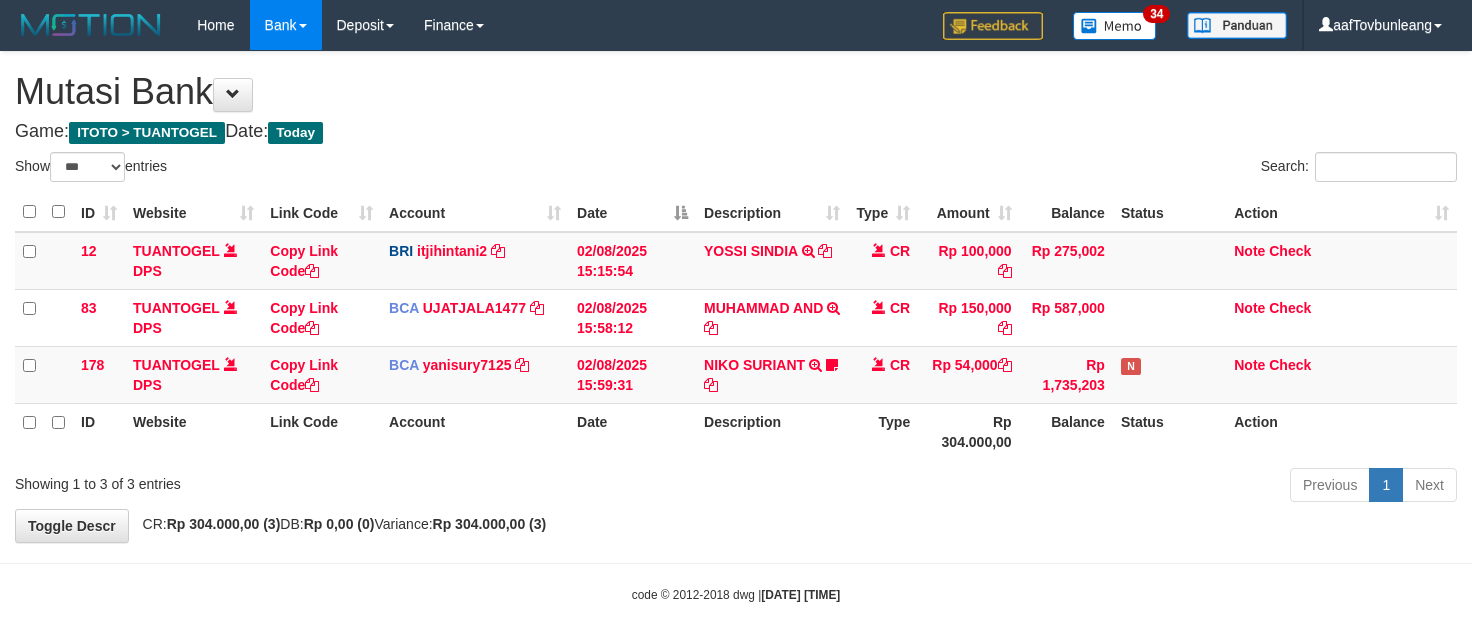 select on "***" 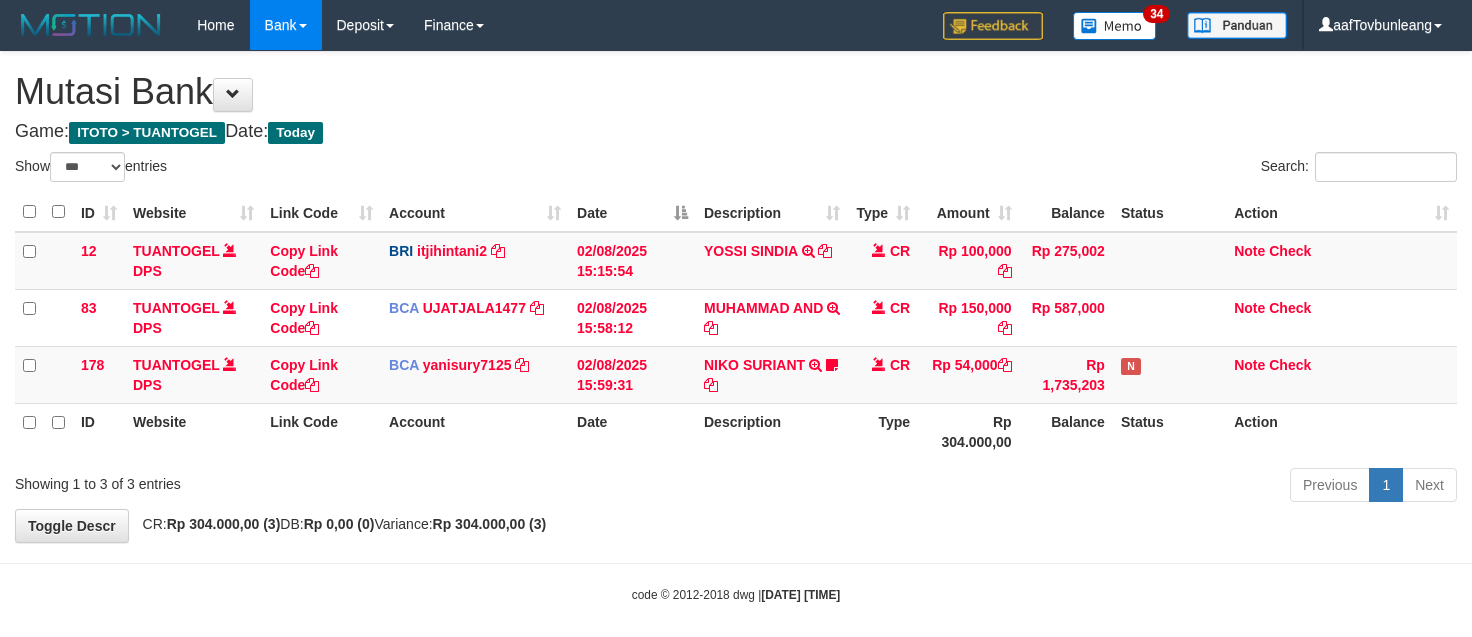scroll, scrollTop: 0, scrollLeft: 0, axis: both 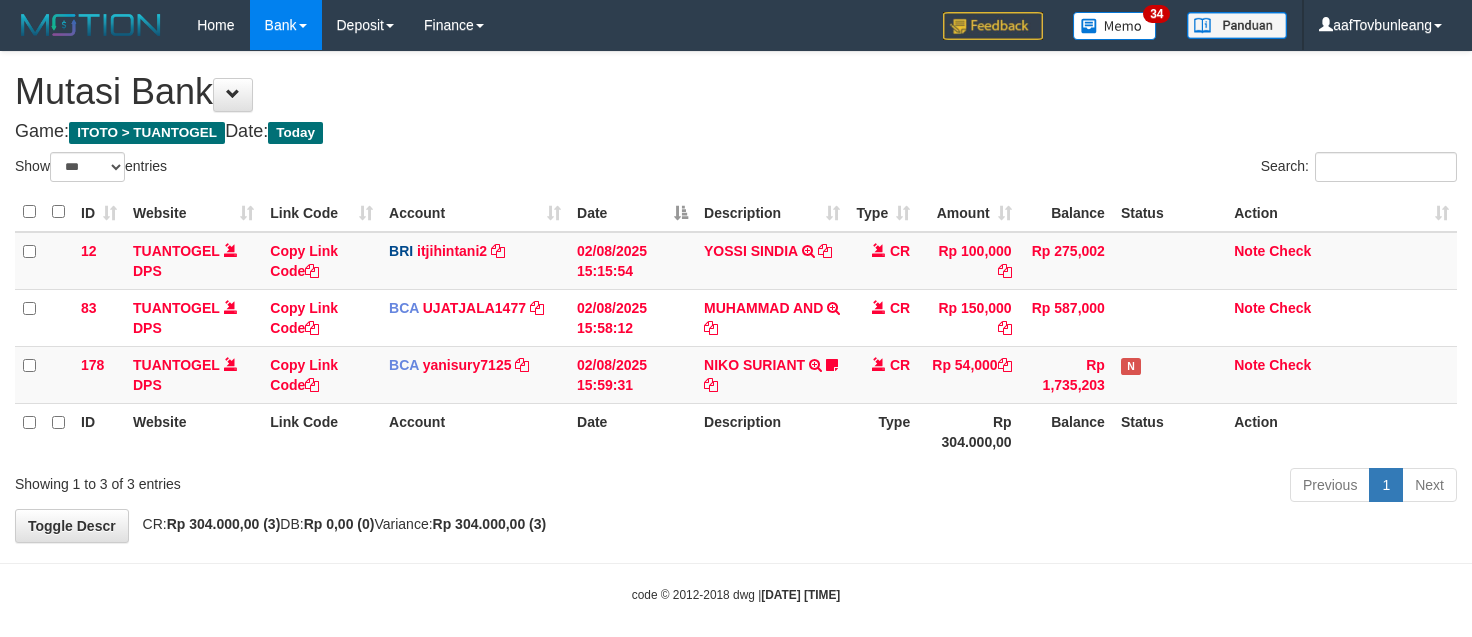 select on "***" 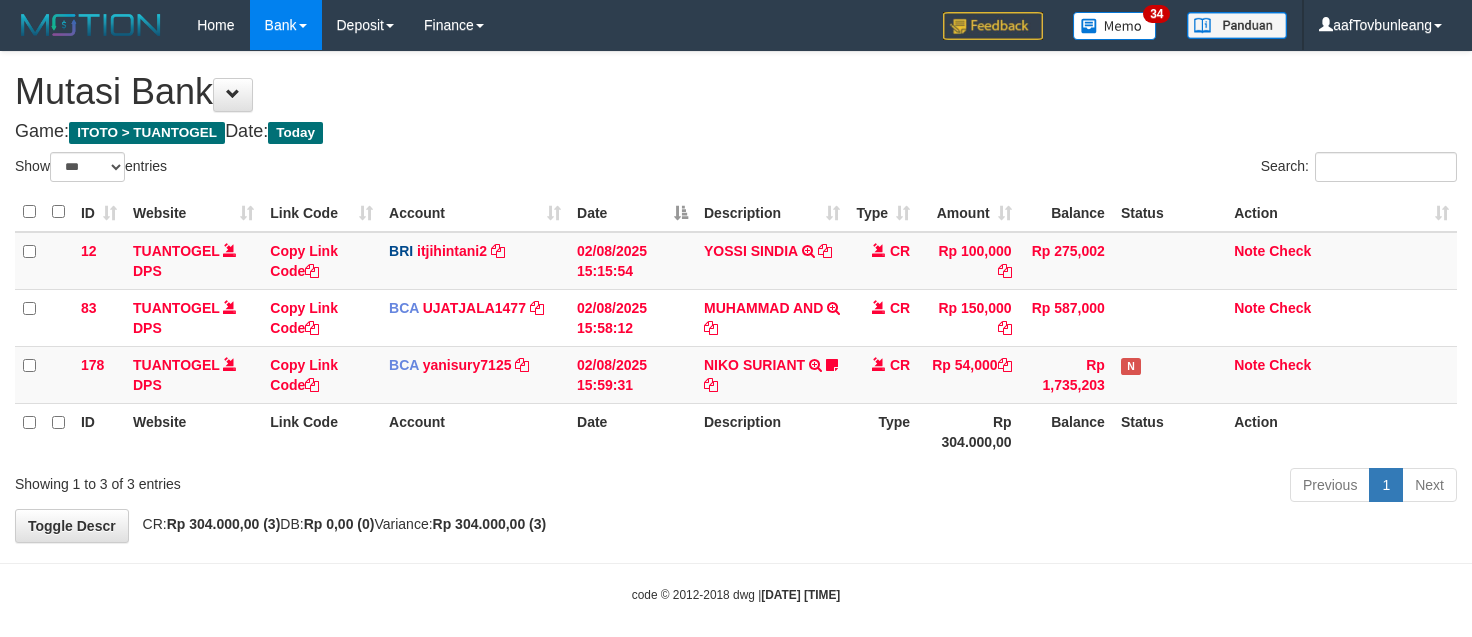 scroll, scrollTop: 0, scrollLeft: 0, axis: both 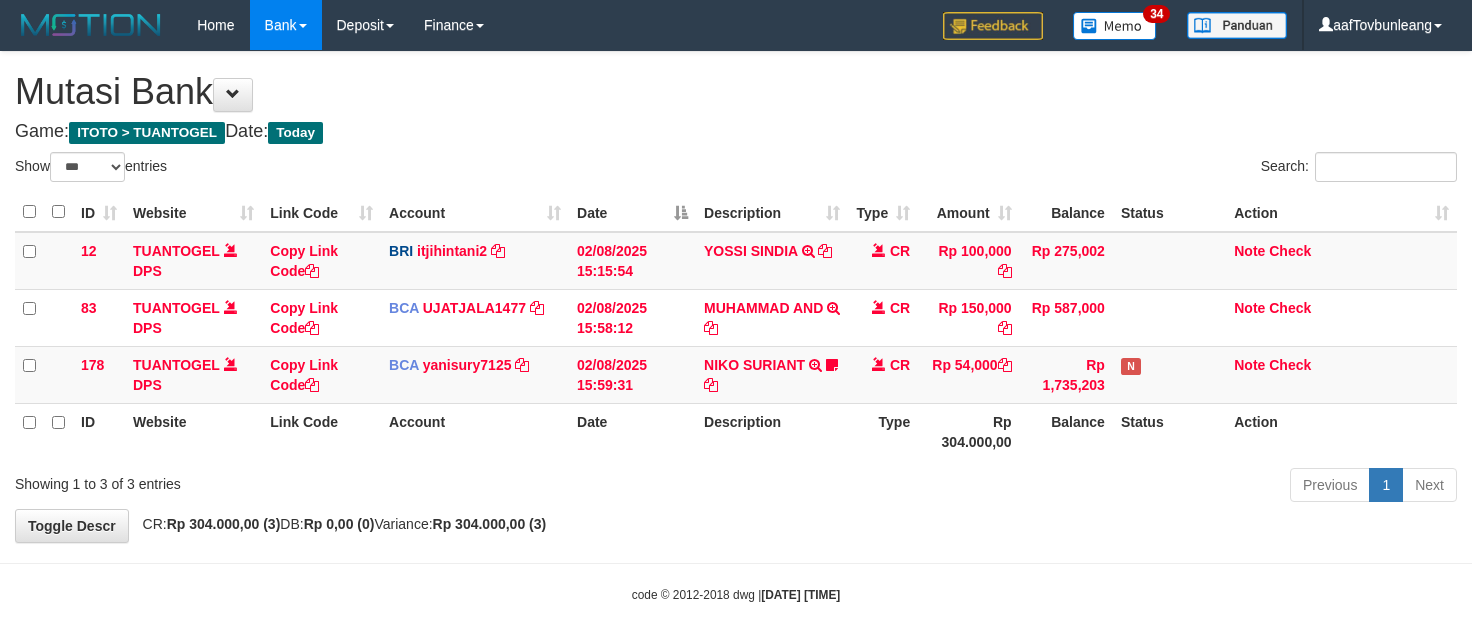 select on "***" 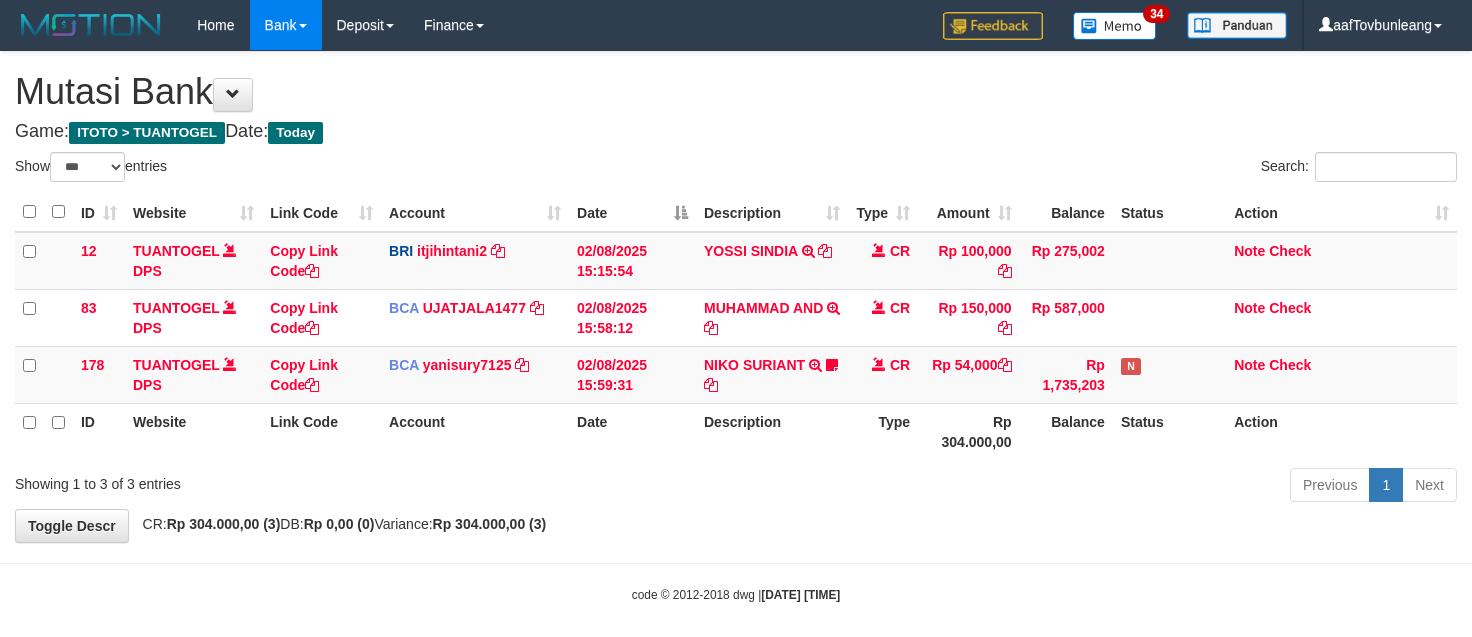 scroll, scrollTop: 0, scrollLeft: 0, axis: both 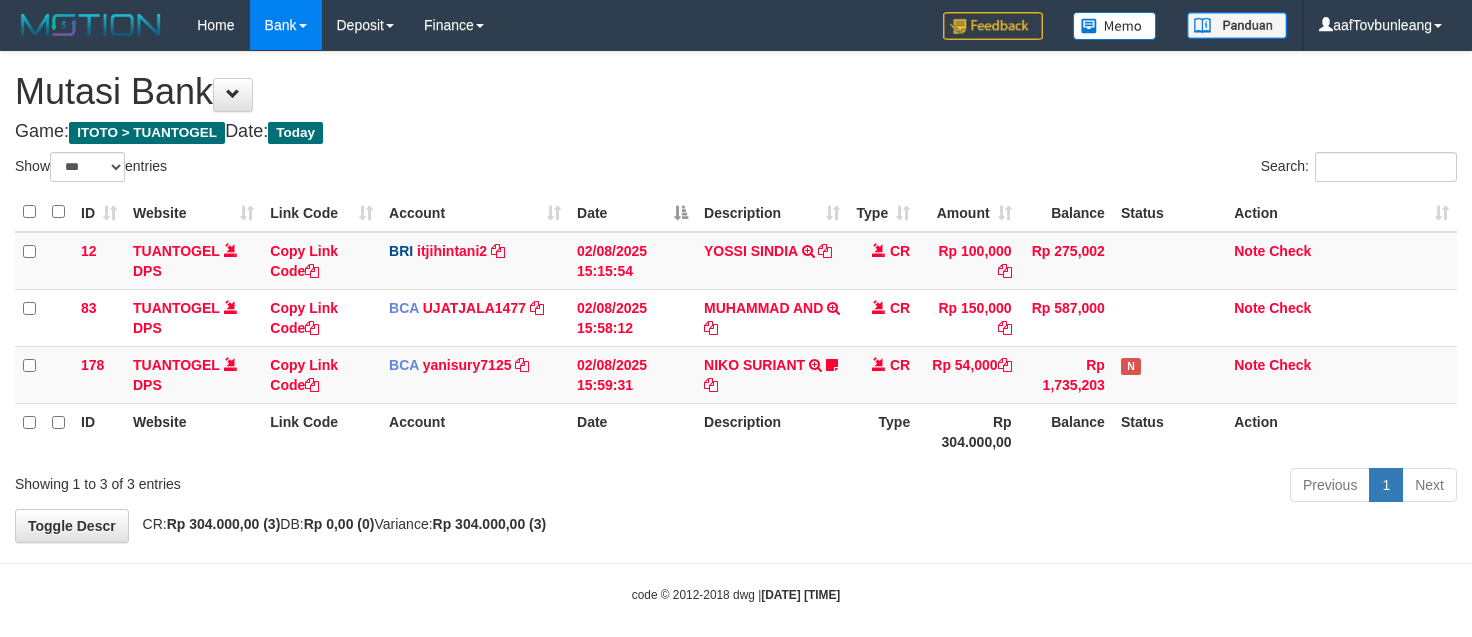 select on "***" 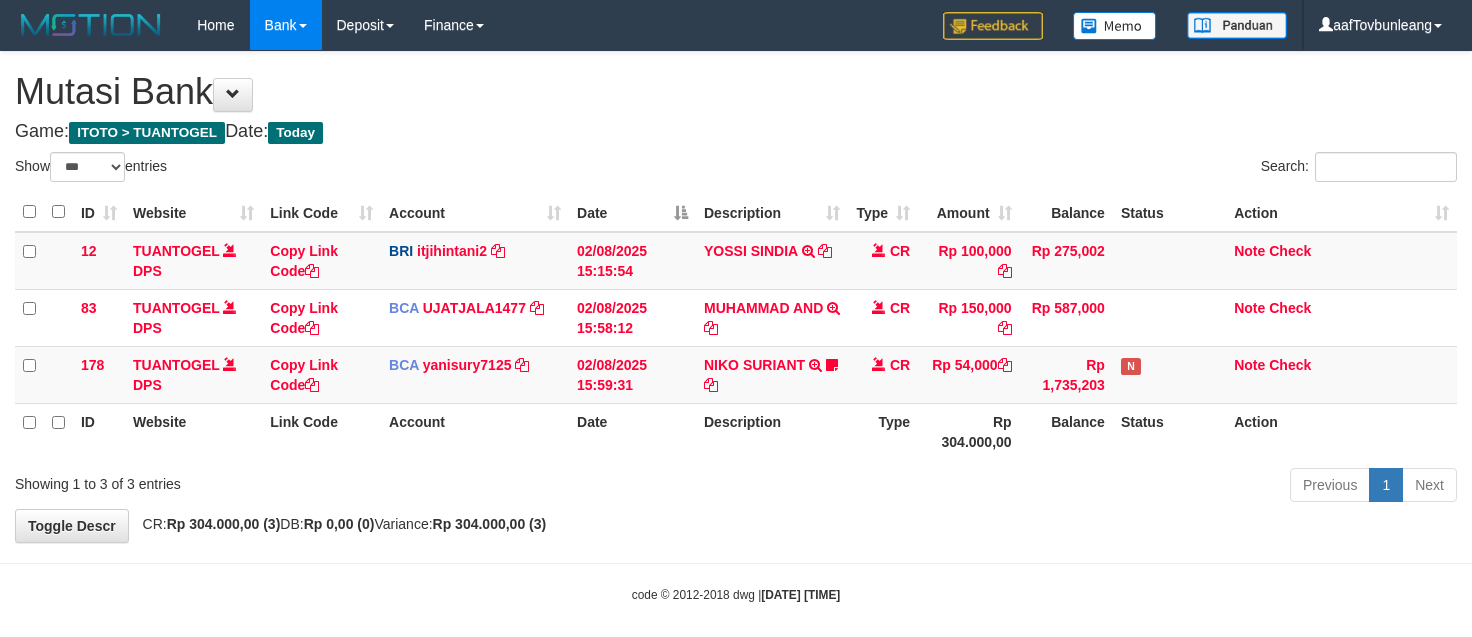 scroll, scrollTop: 0, scrollLeft: 0, axis: both 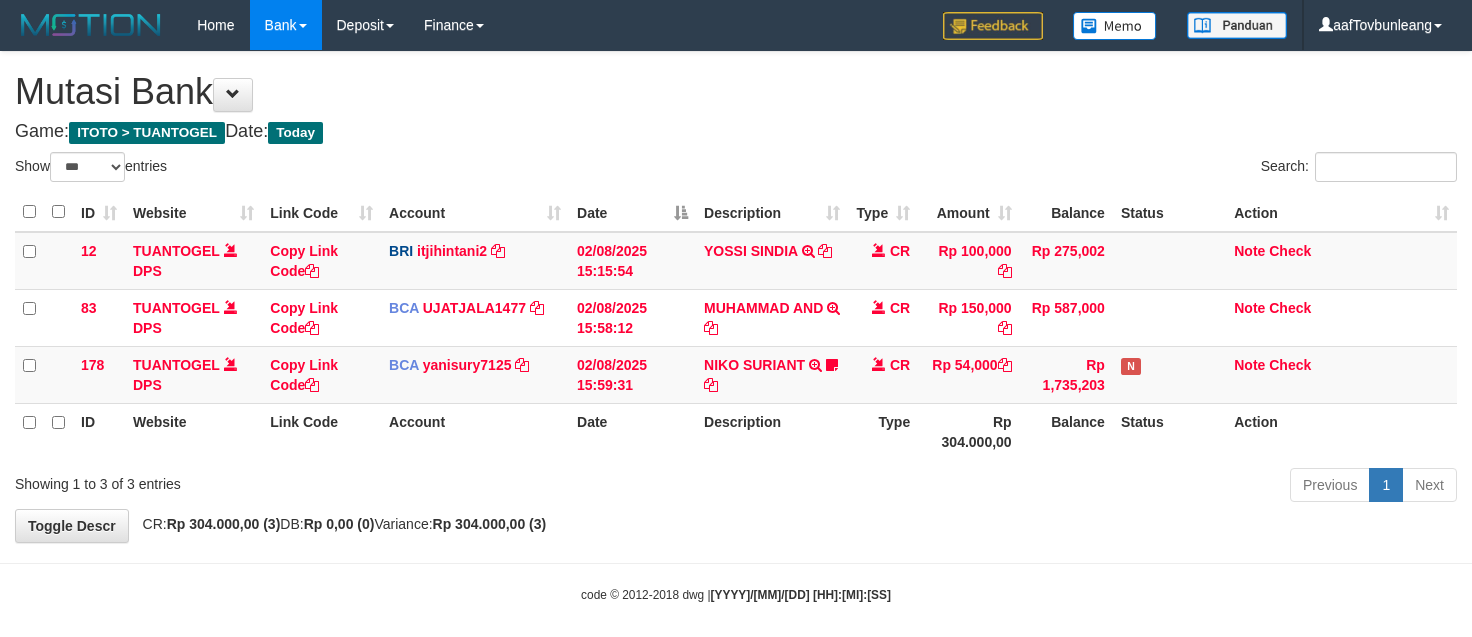 select on "***" 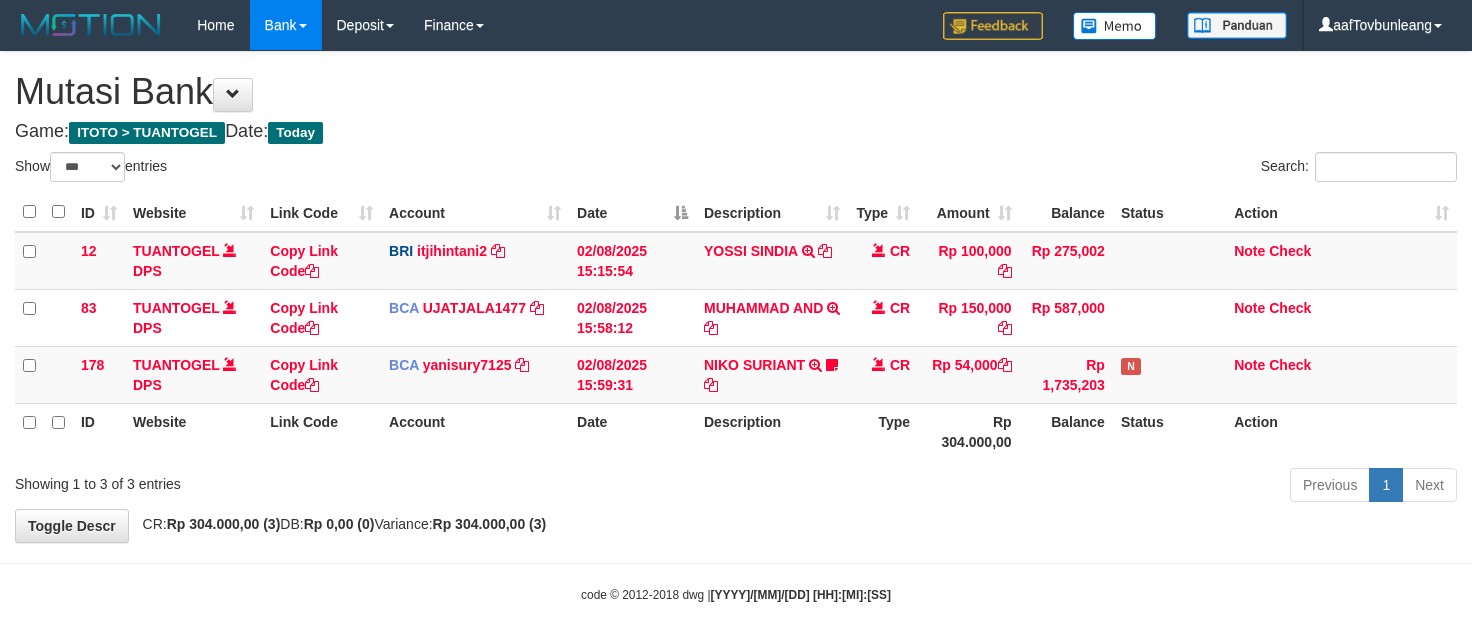scroll, scrollTop: 0, scrollLeft: 0, axis: both 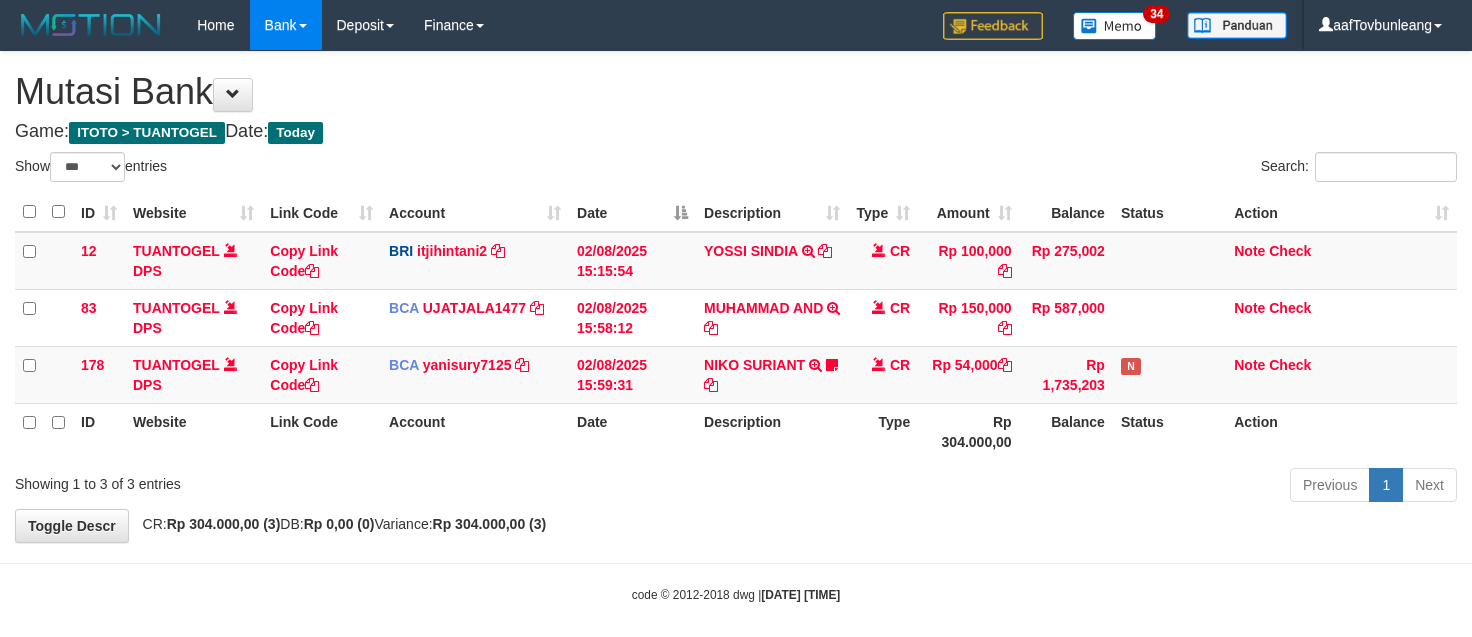 select on "***" 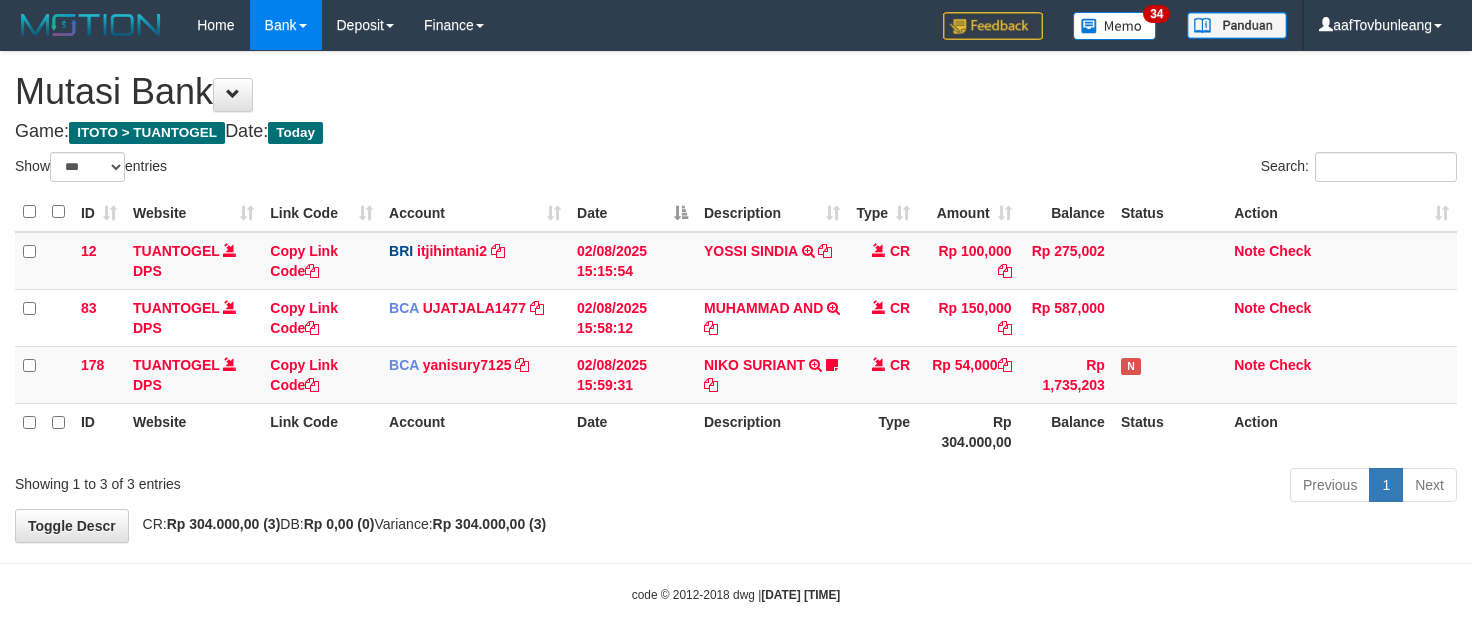 scroll, scrollTop: 0, scrollLeft: 0, axis: both 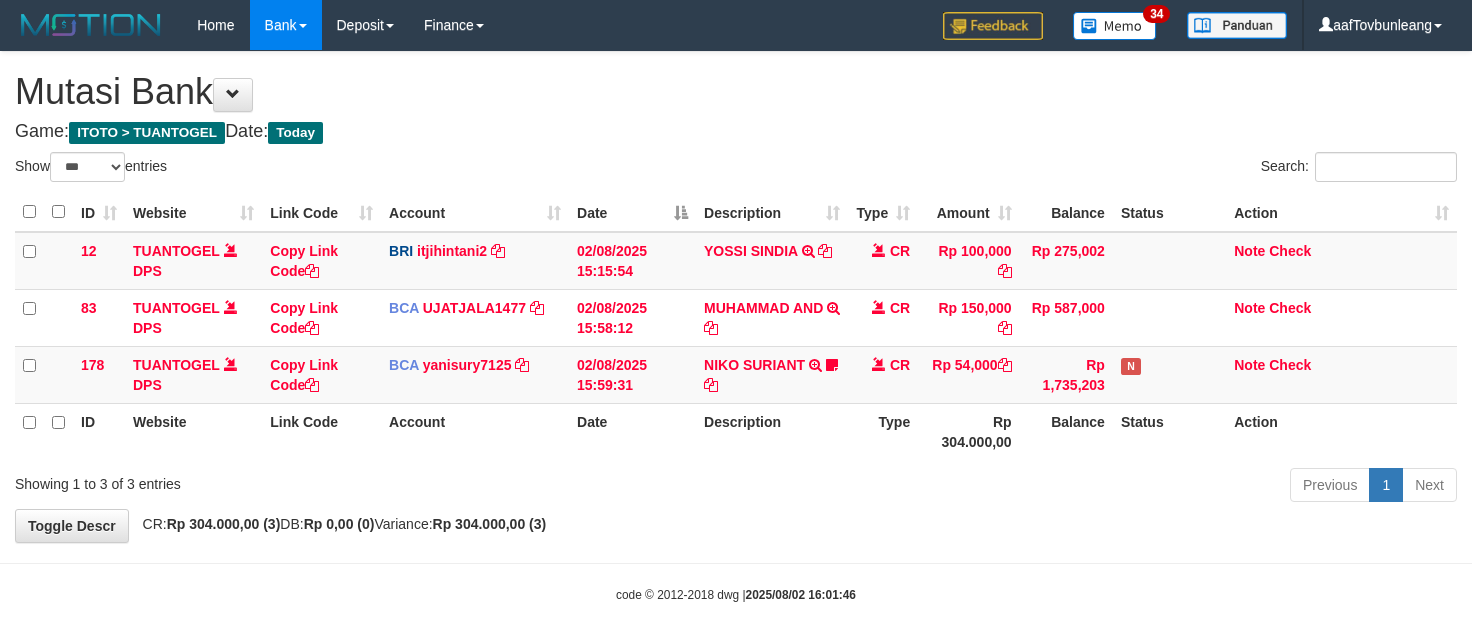 select on "***" 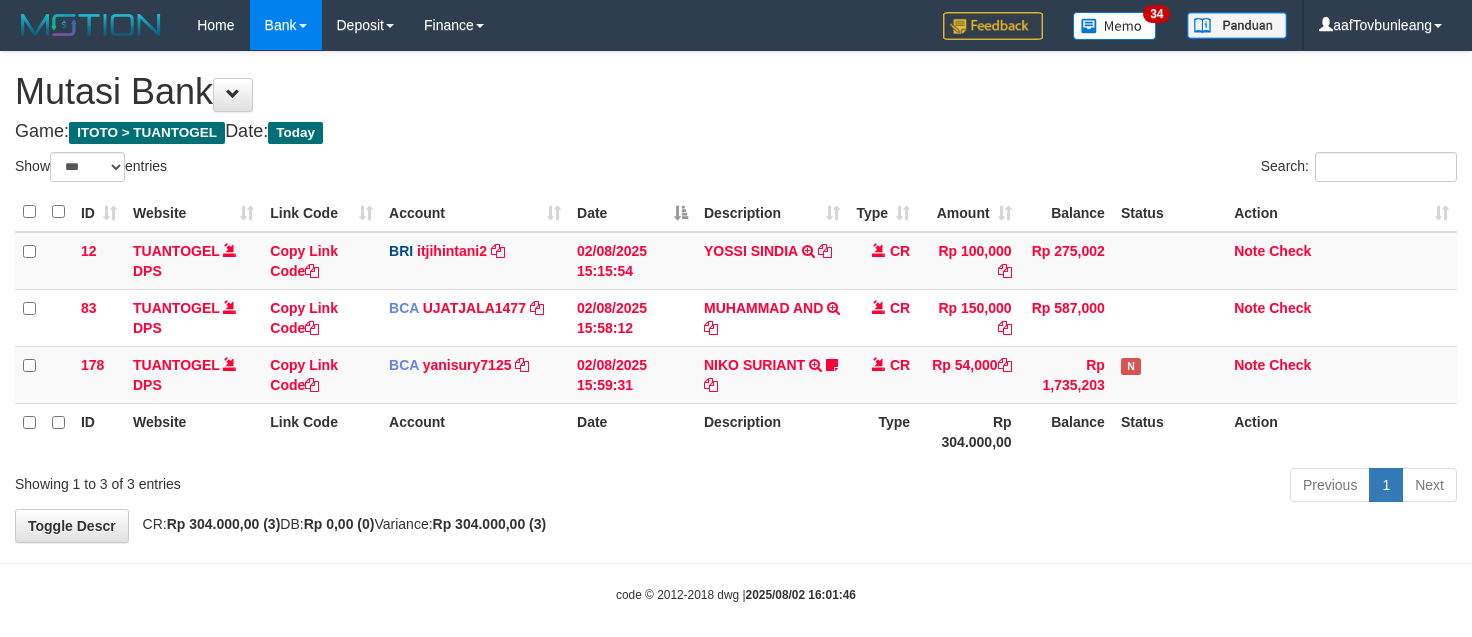 scroll, scrollTop: 0, scrollLeft: 0, axis: both 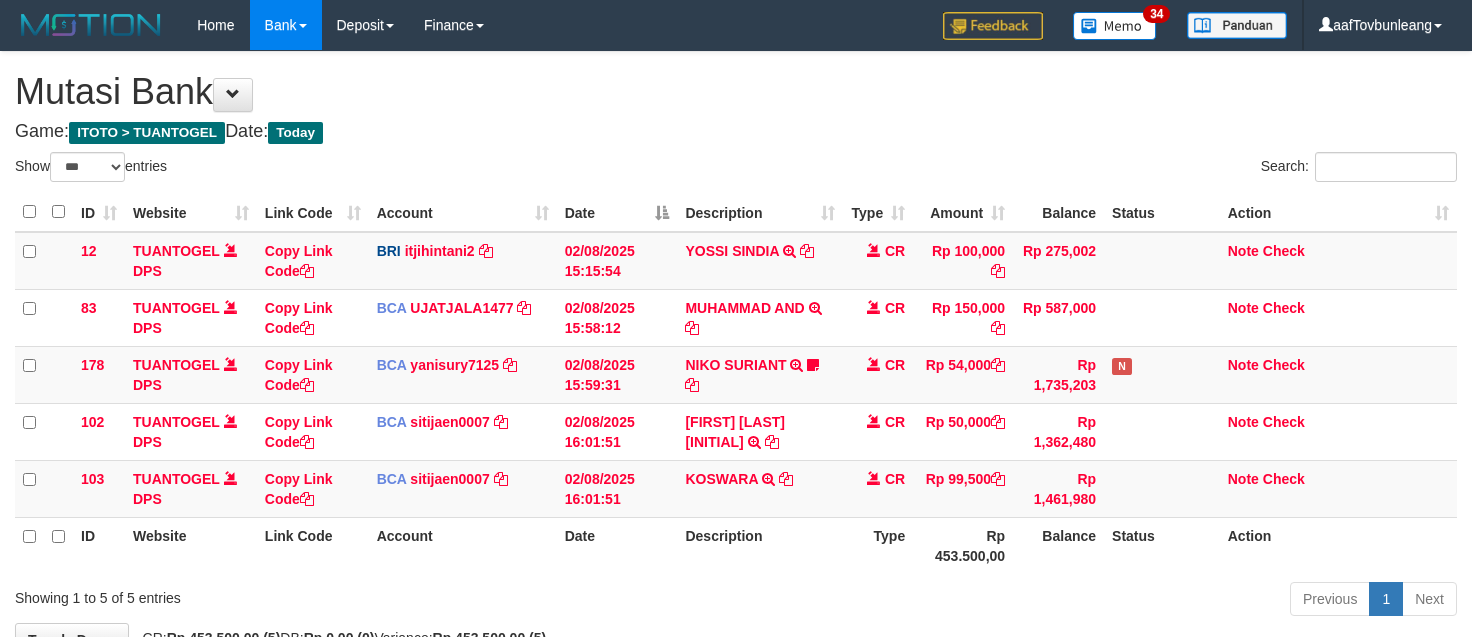 select on "***" 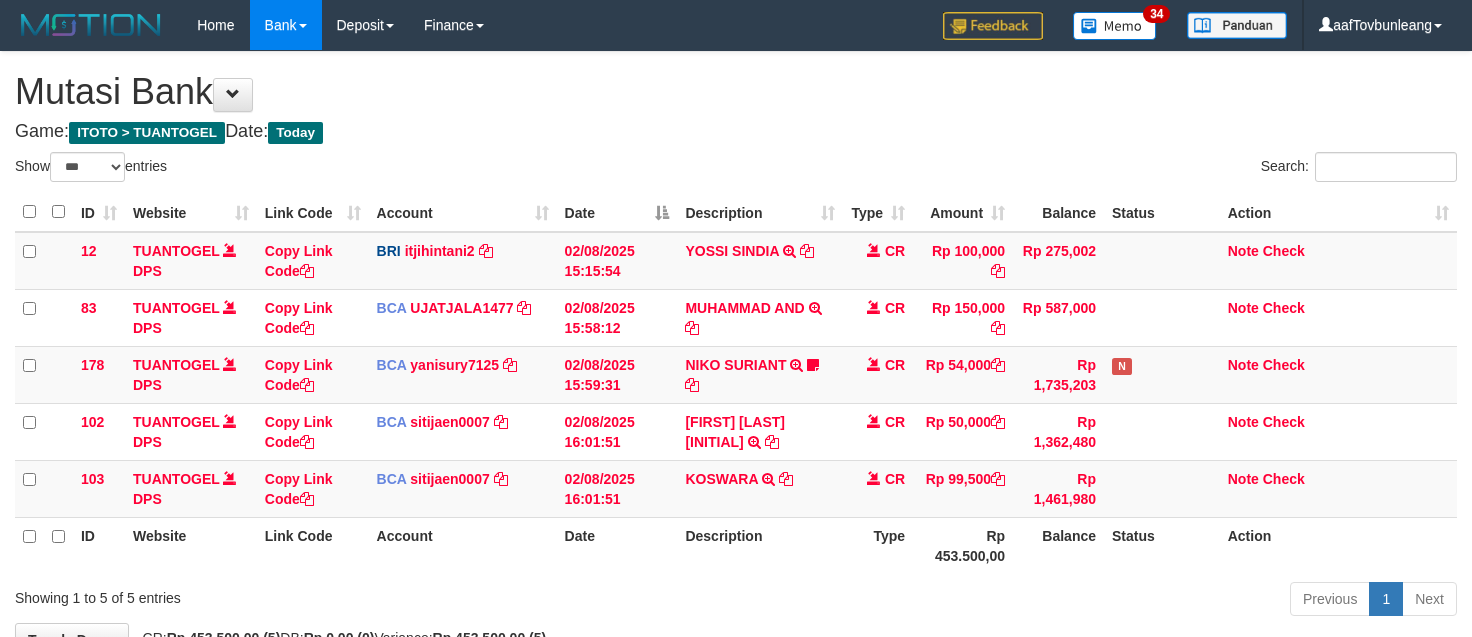 scroll, scrollTop: 0, scrollLeft: 0, axis: both 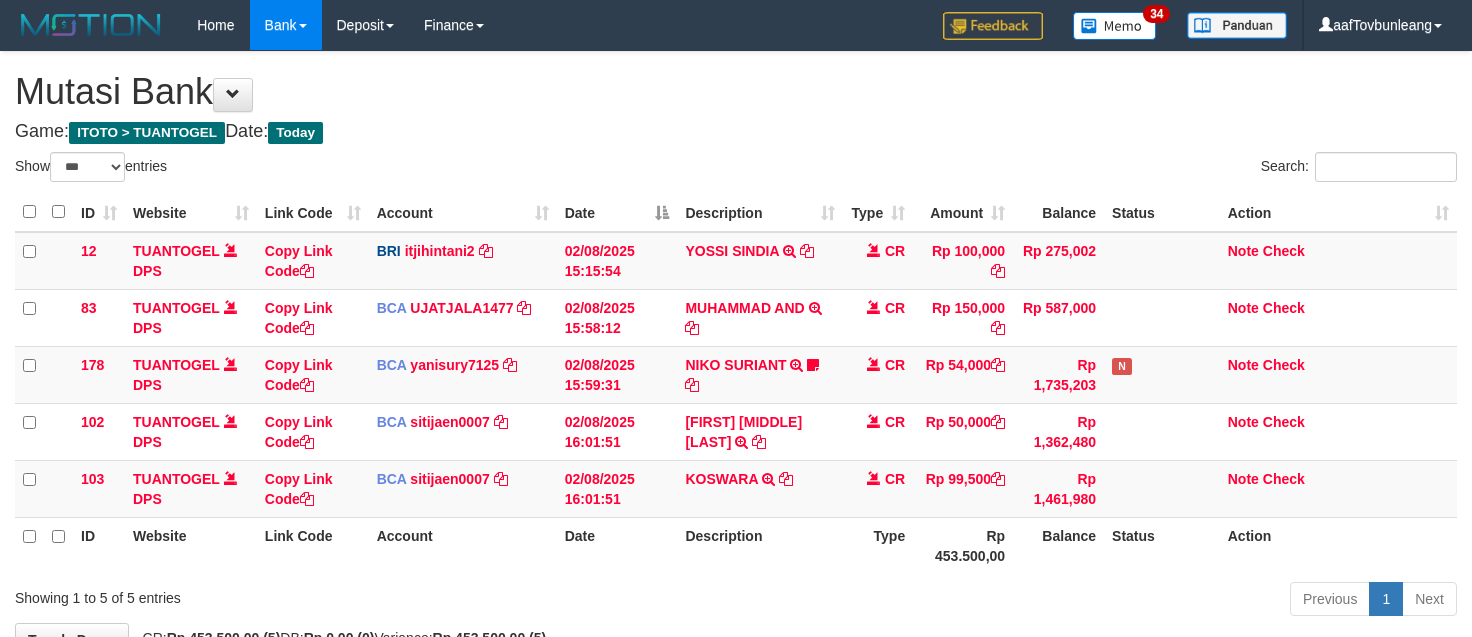select on "***" 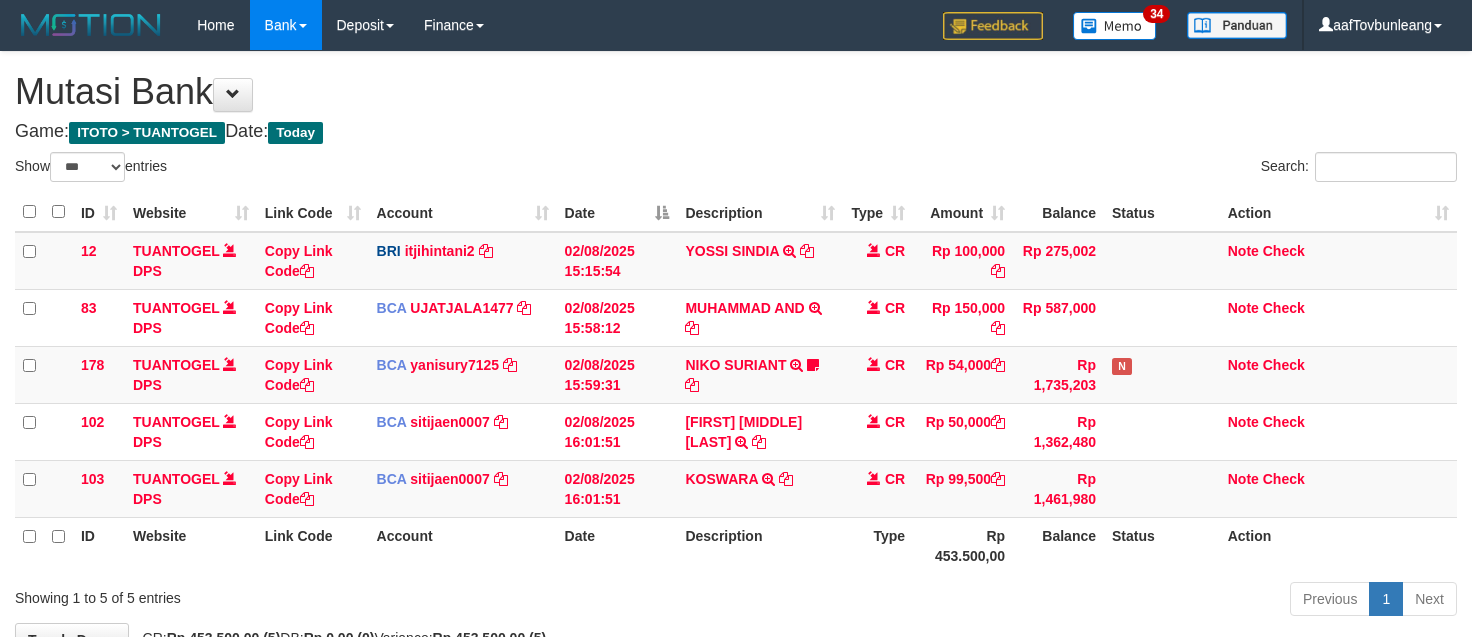 scroll, scrollTop: 0, scrollLeft: 0, axis: both 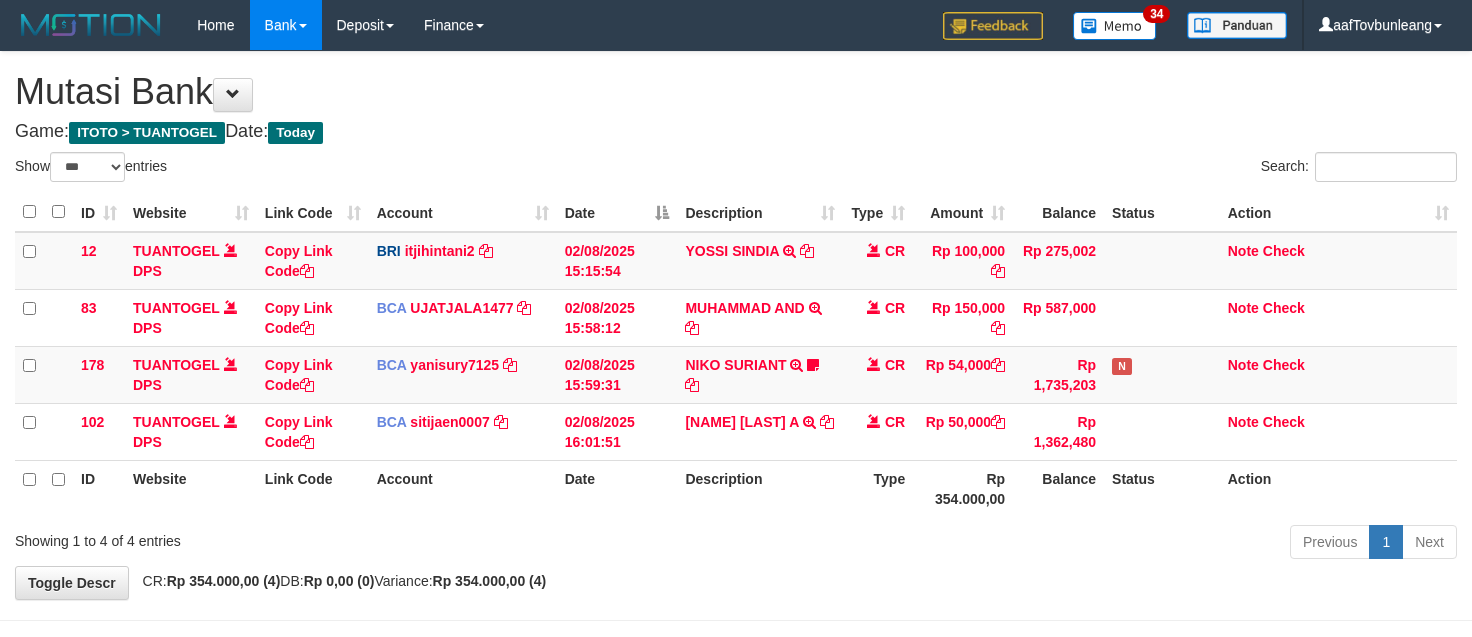select on "***" 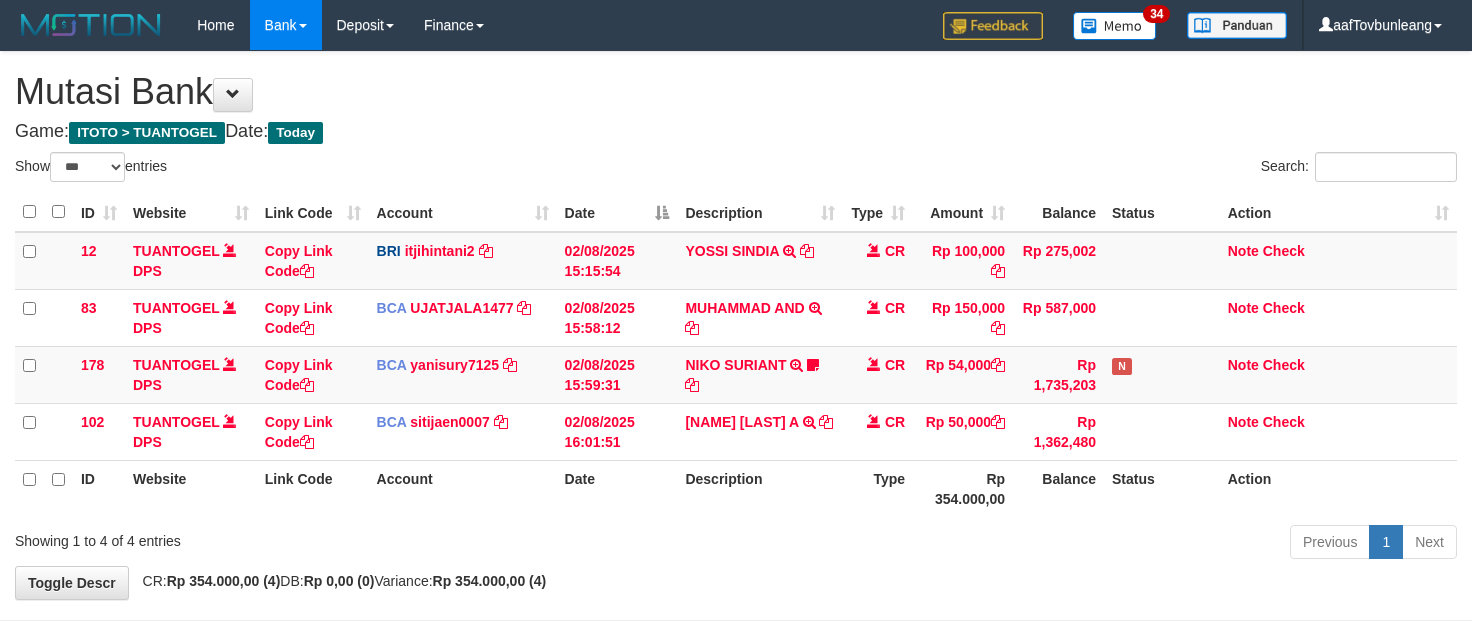 scroll, scrollTop: 0, scrollLeft: 0, axis: both 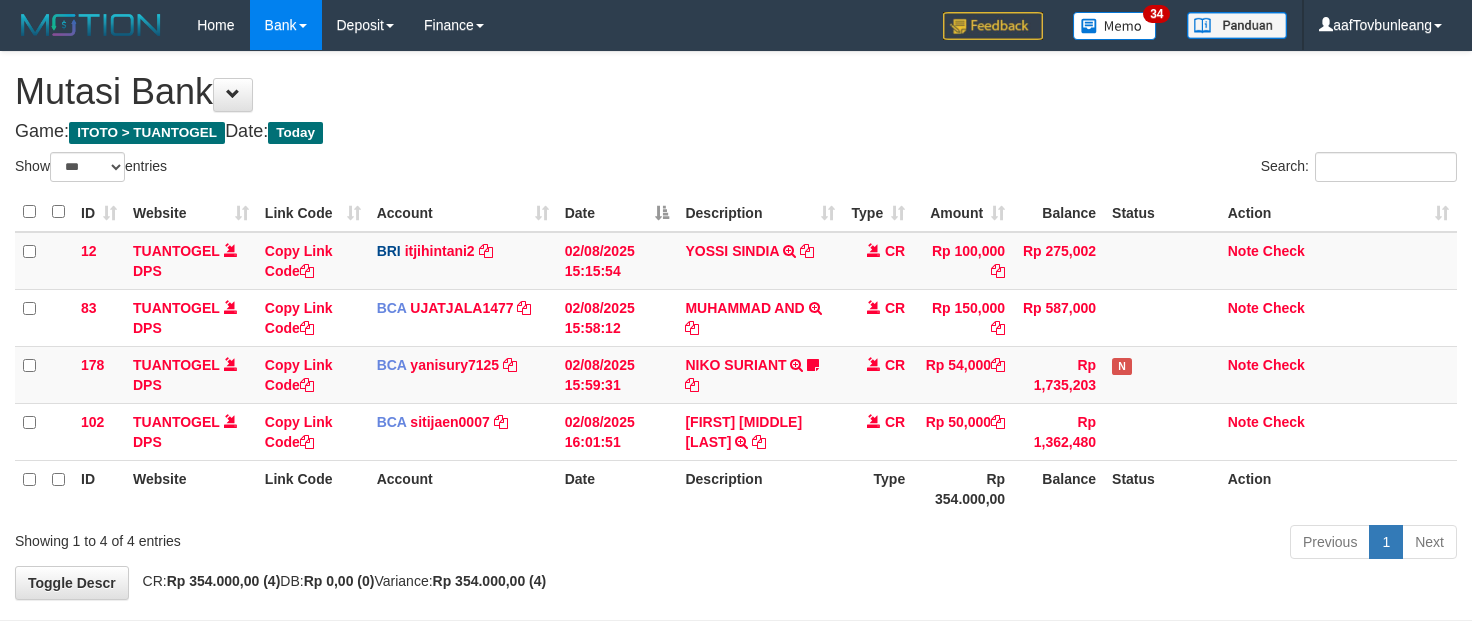 select on "***" 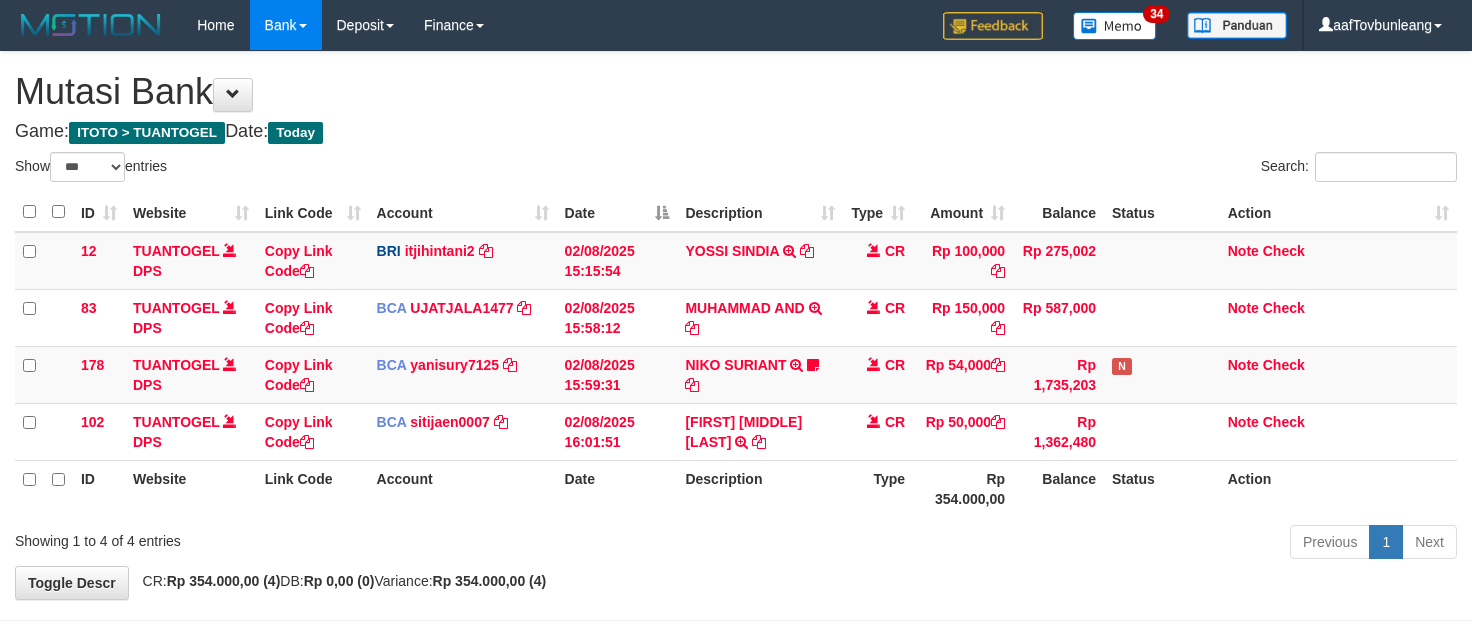 scroll, scrollTop: 0, scrollLeft: 0, axis: both 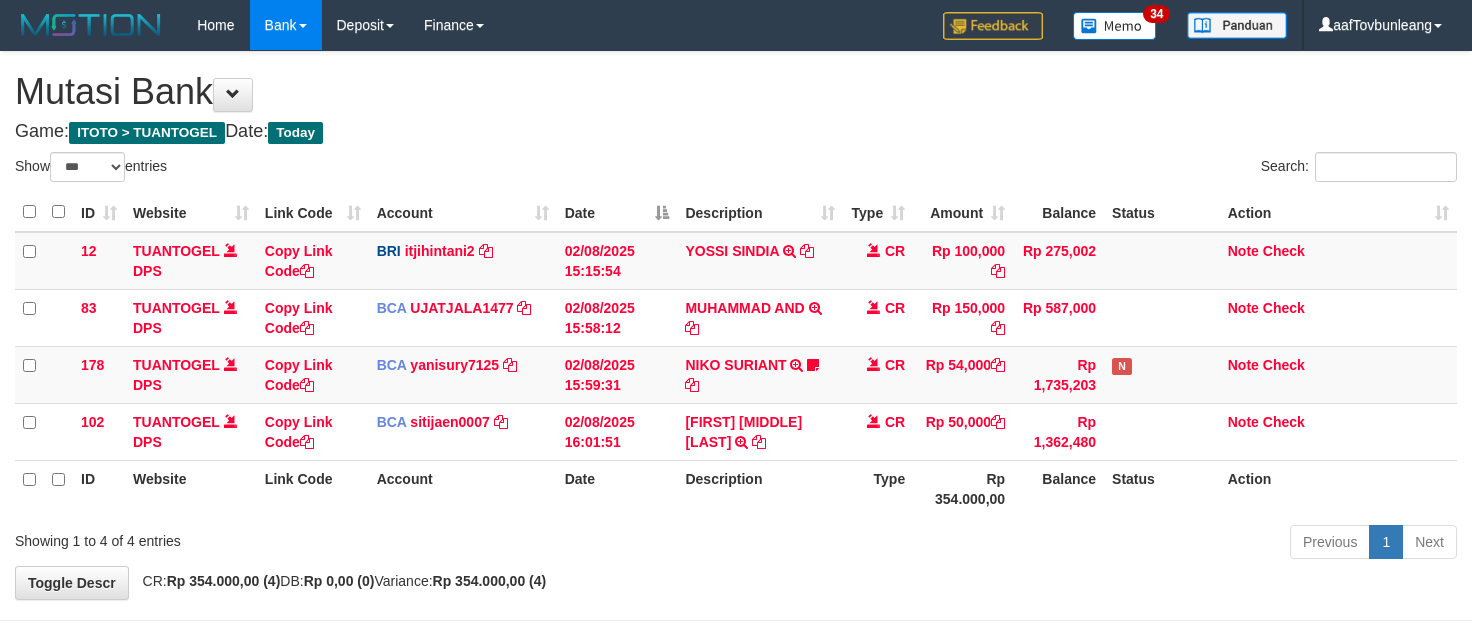 select on "***" 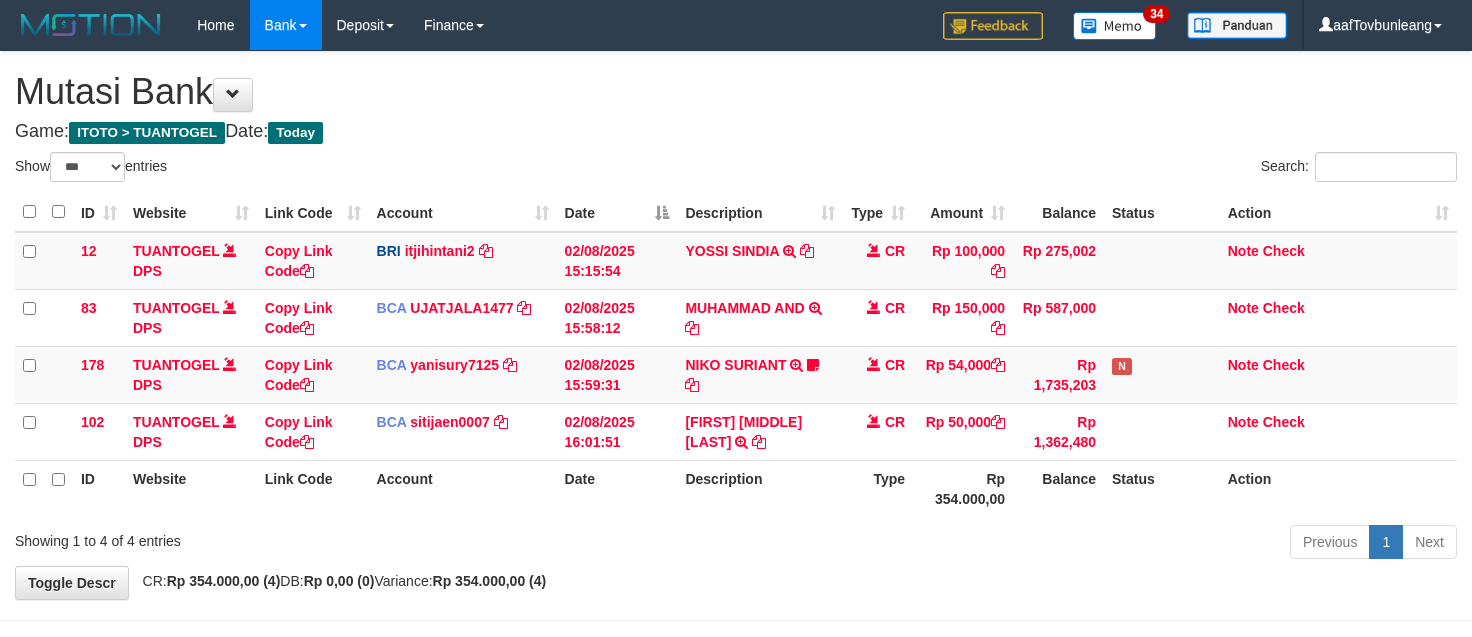 scroll, scrollTop: 0, scrollLeft: 0, axis: both 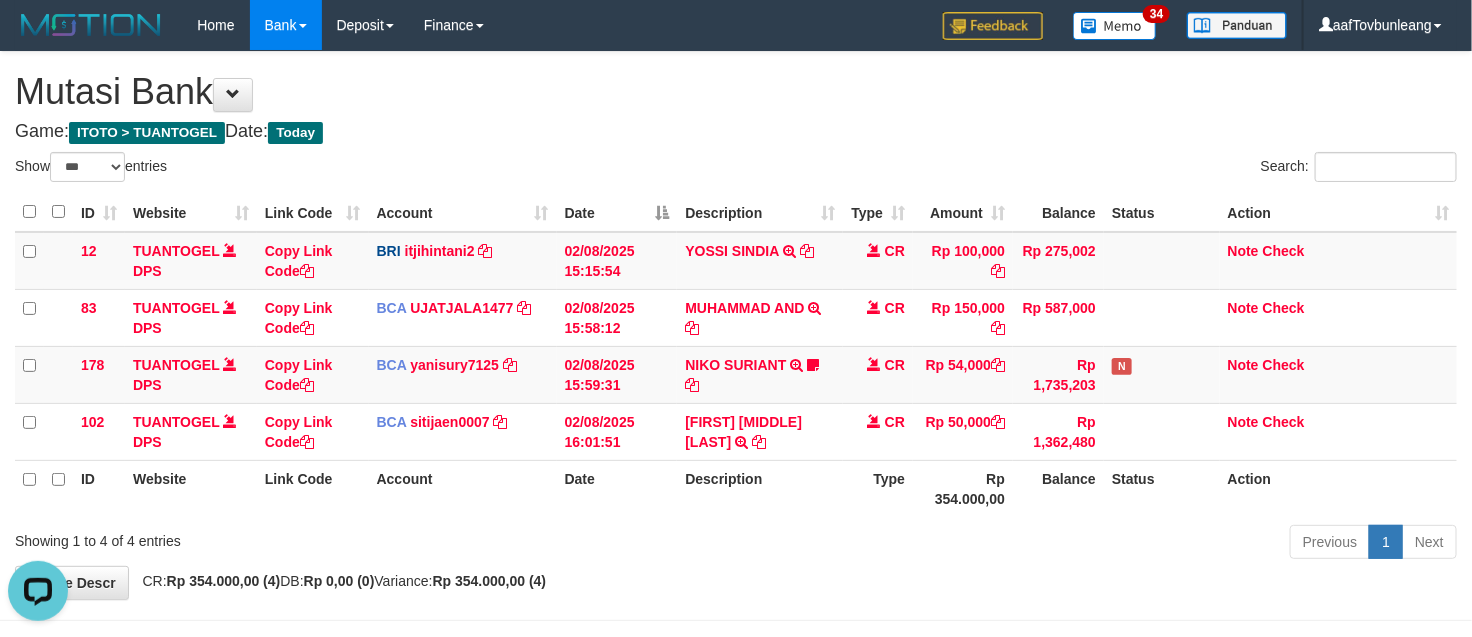 click on "Game:   ITOTO > TUANTOGEL    				Date:  Today" at bounding box center (736, 132) 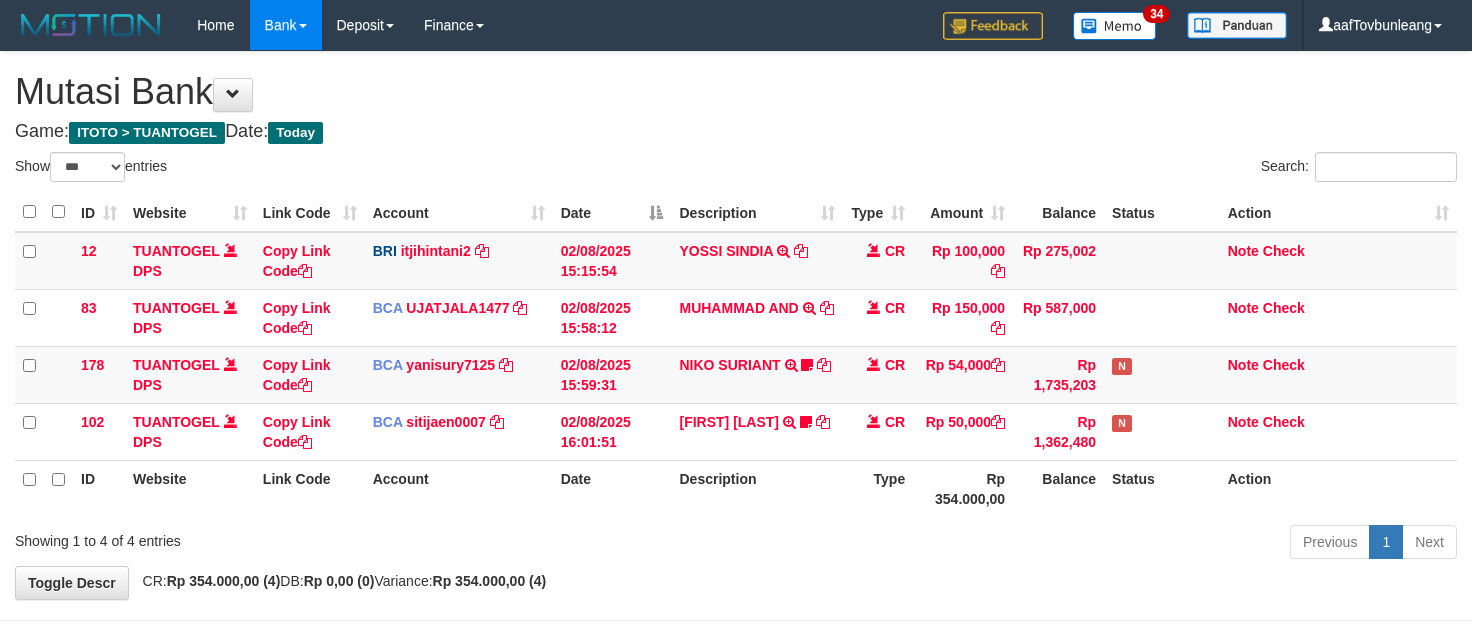 select on "***" 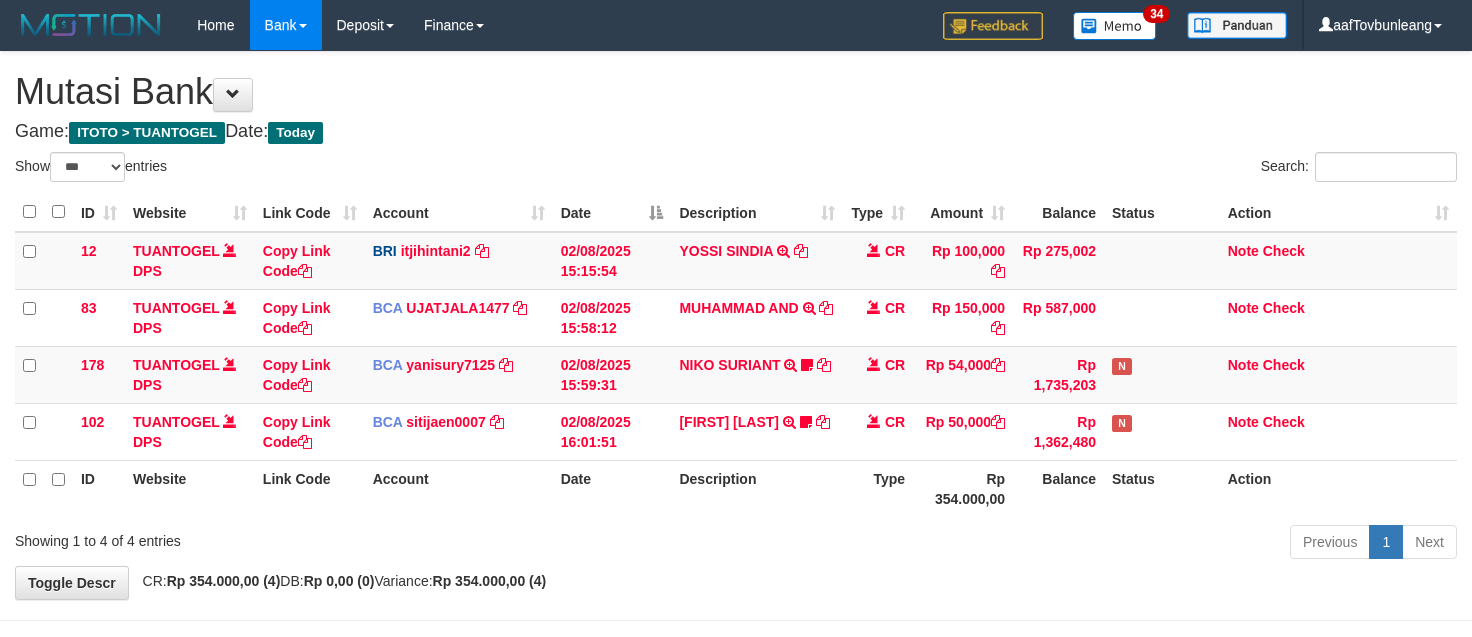 scroll, scrollTop: 0, scrollLeft: 0, axis: both 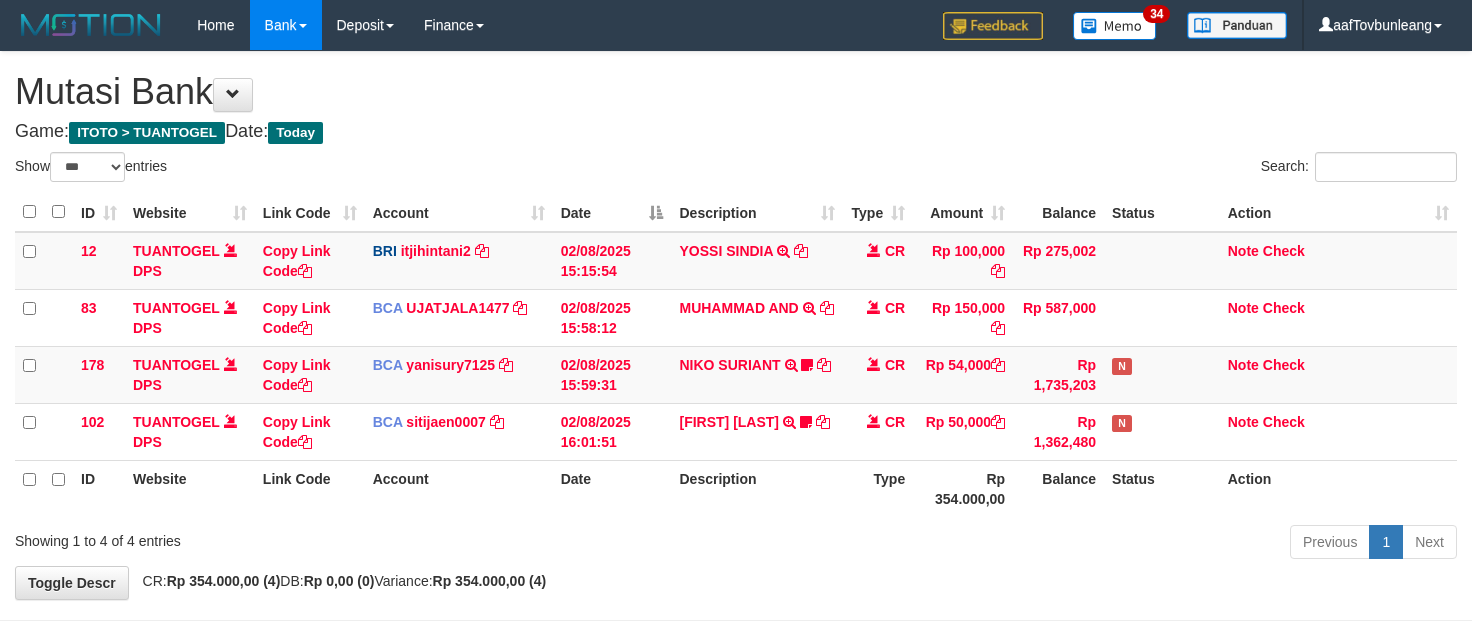 select on "***" 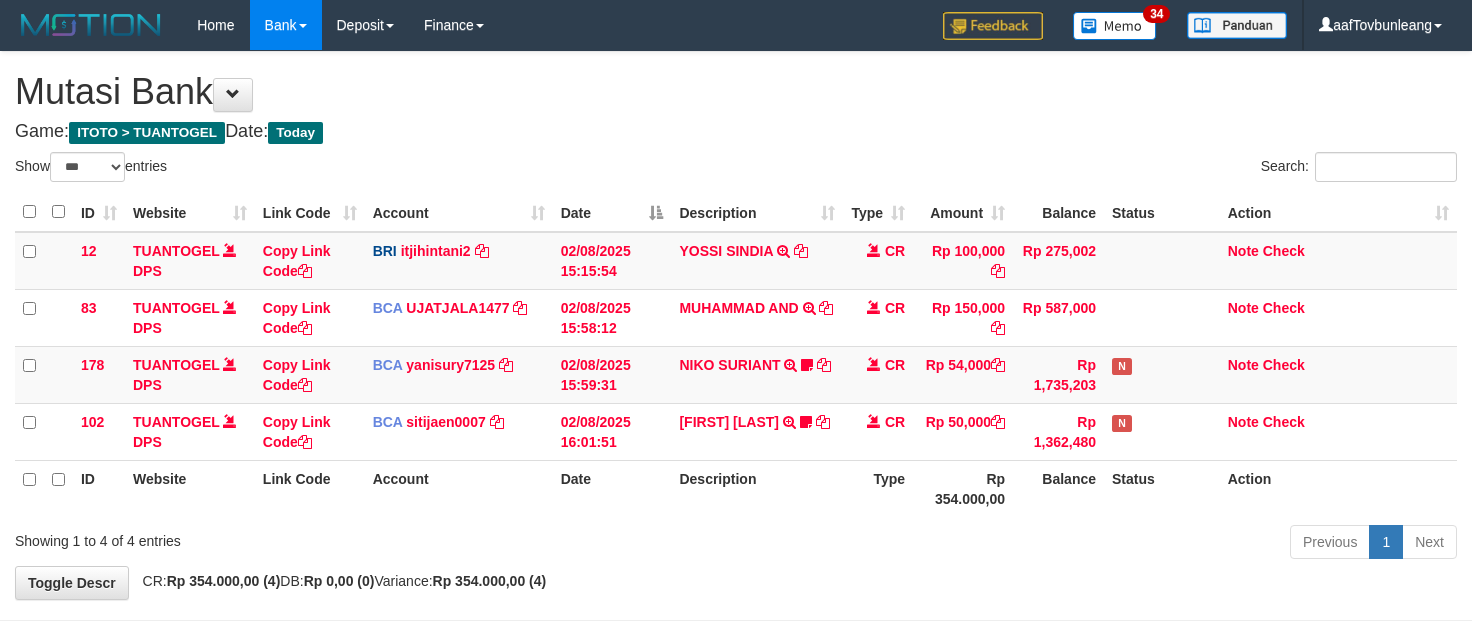 scroll, scrollTop: 0, scrollLeft: 0, axis: both 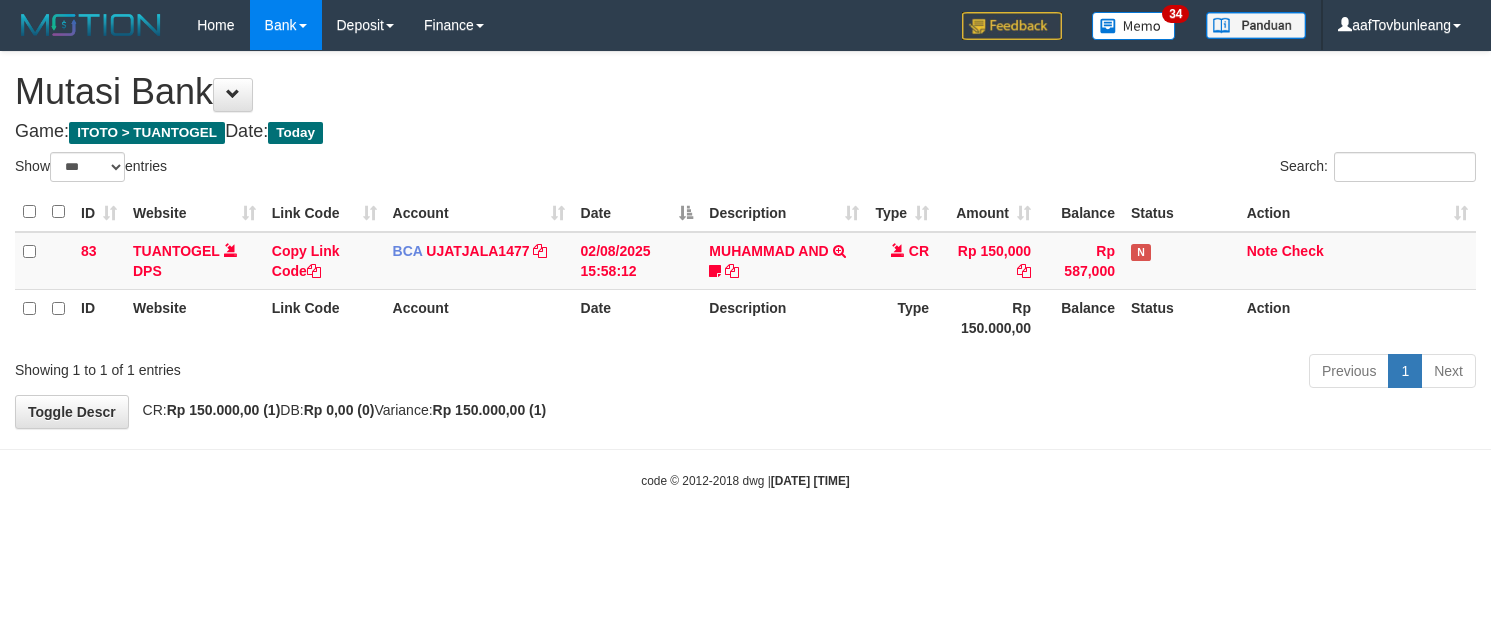 select on "***" 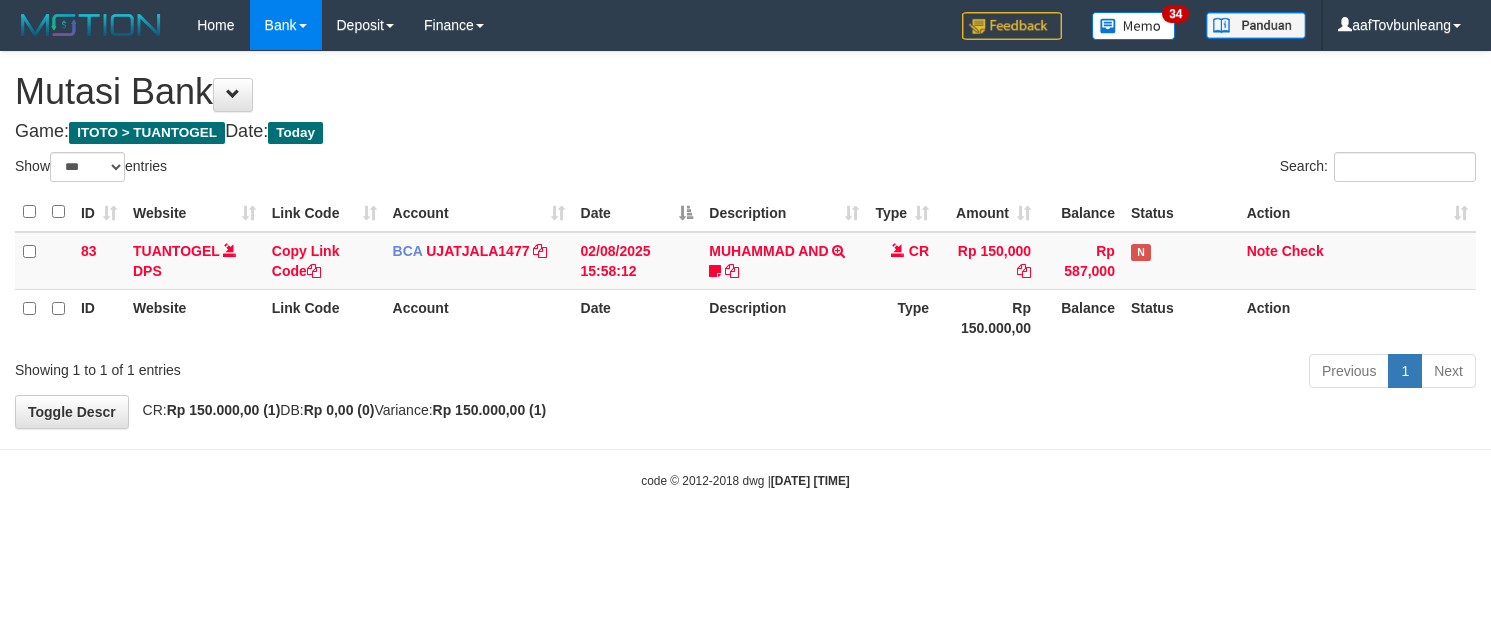 scroll, scrollTop: 0, scrollLeft: 0, axis: both 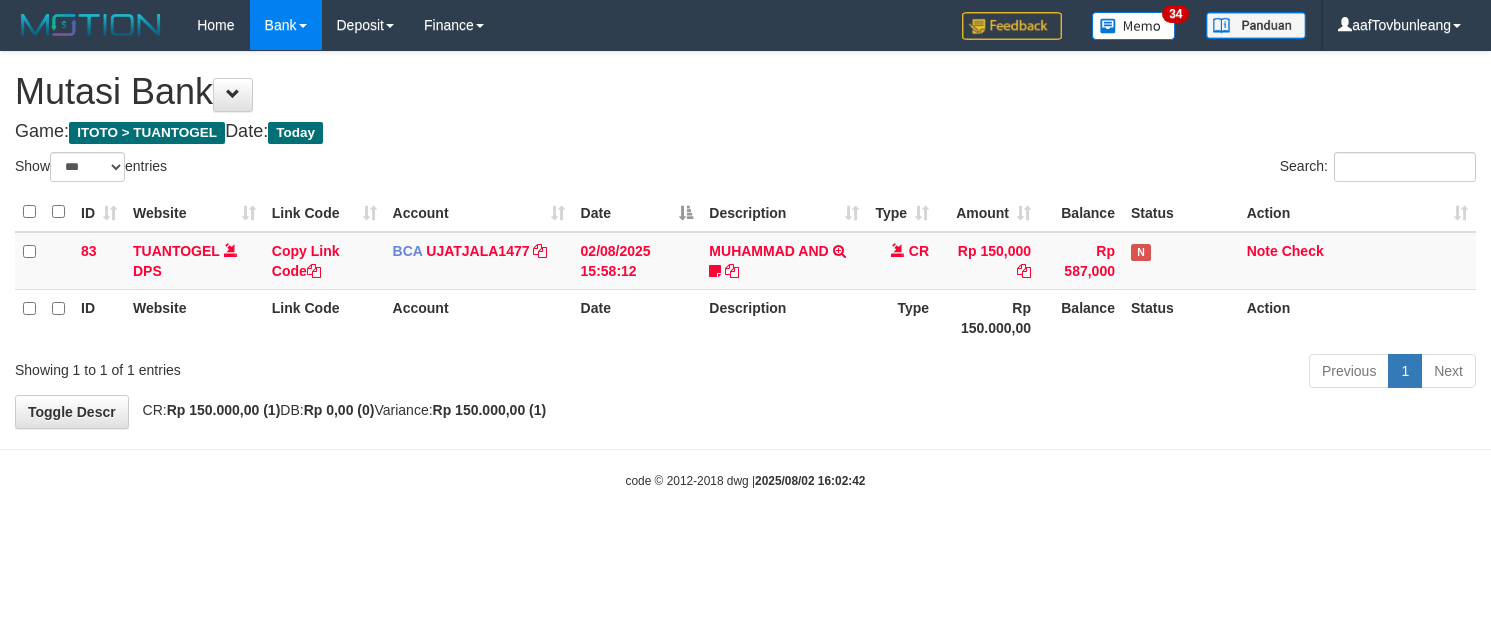 select on "***" 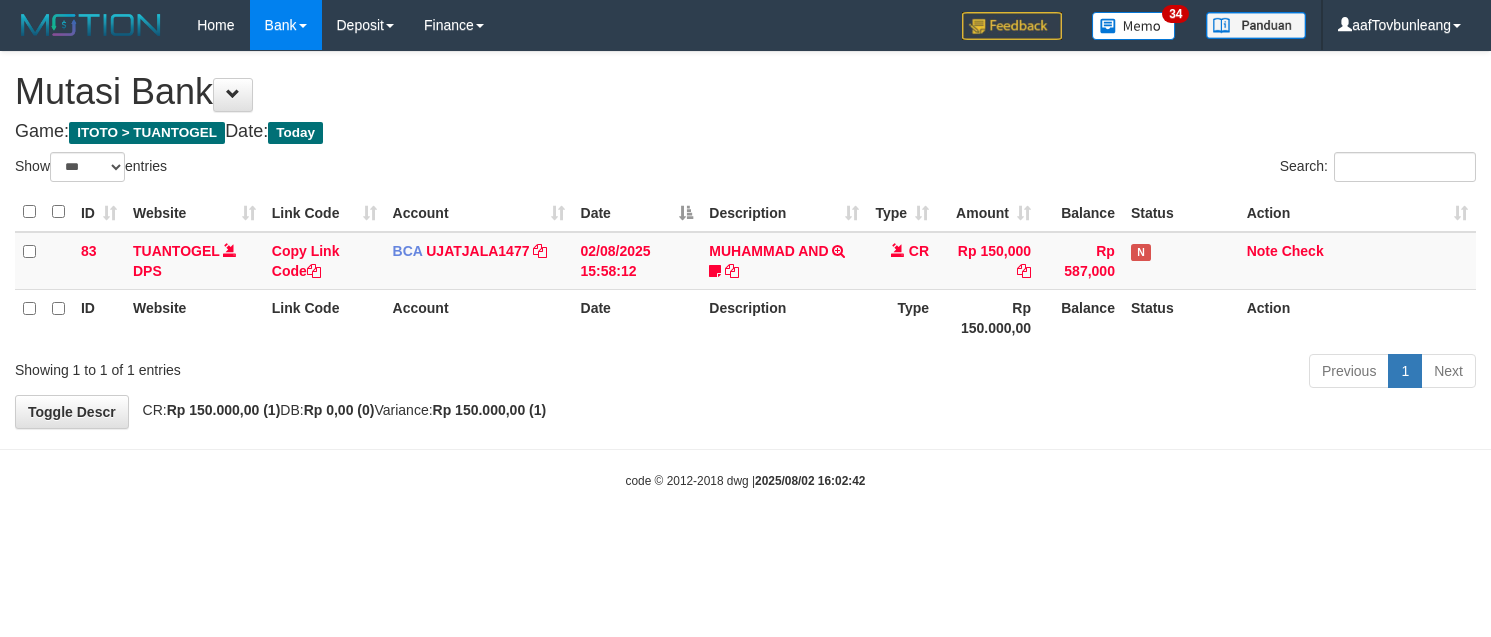scroll, scrollTop: 0, scrollLeft: 0, axis: both 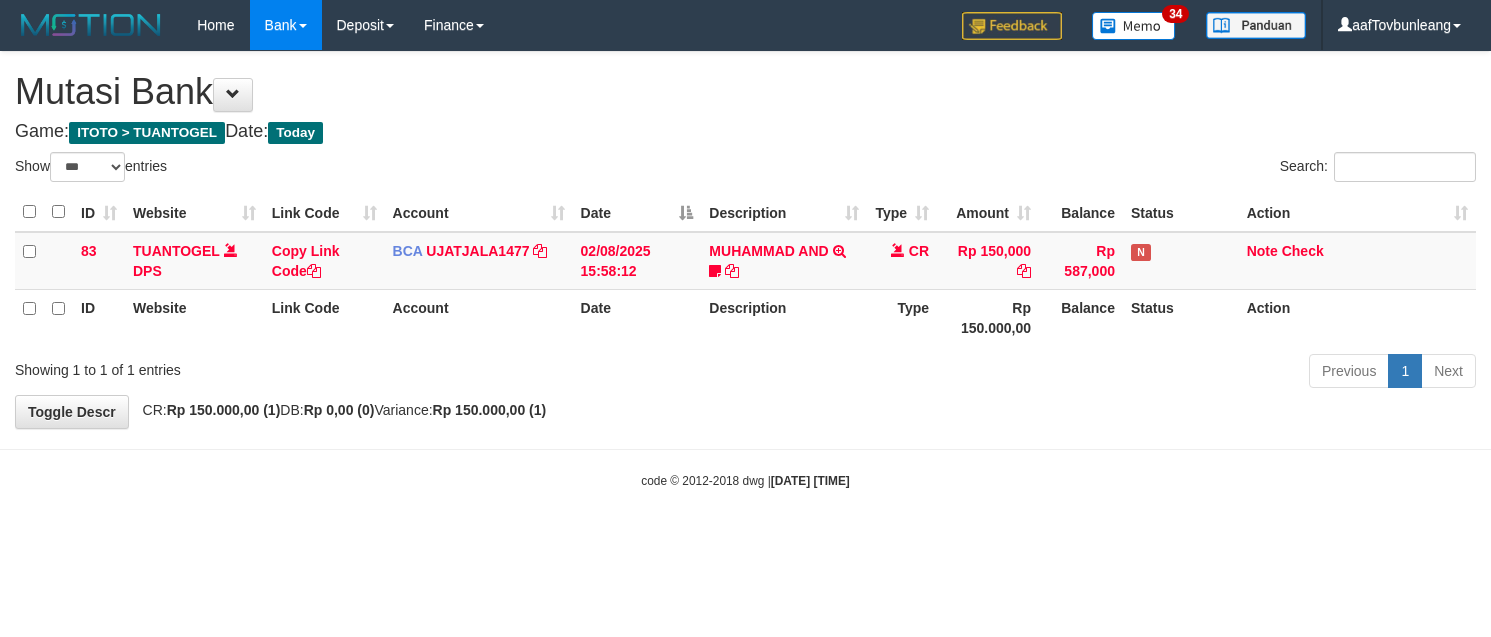 select on "***" 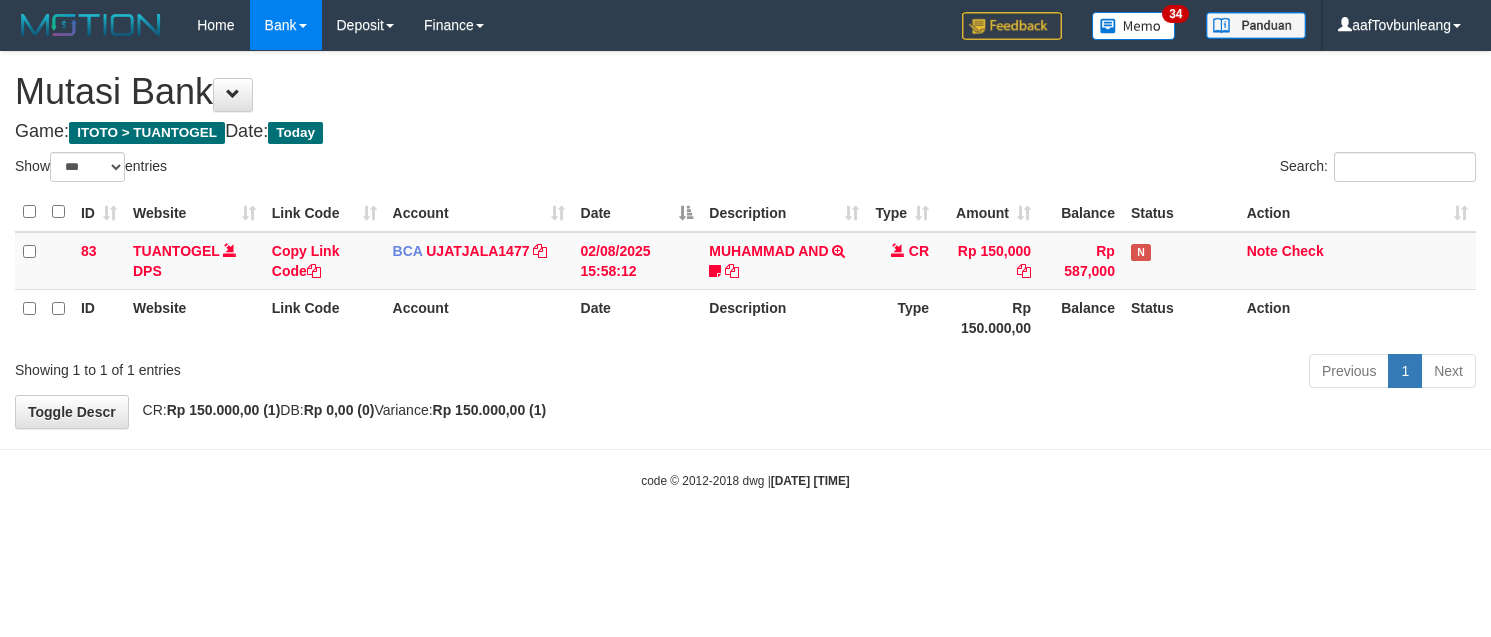 scroll, scrollTop: 0, scrollLeft: 0, axis: both 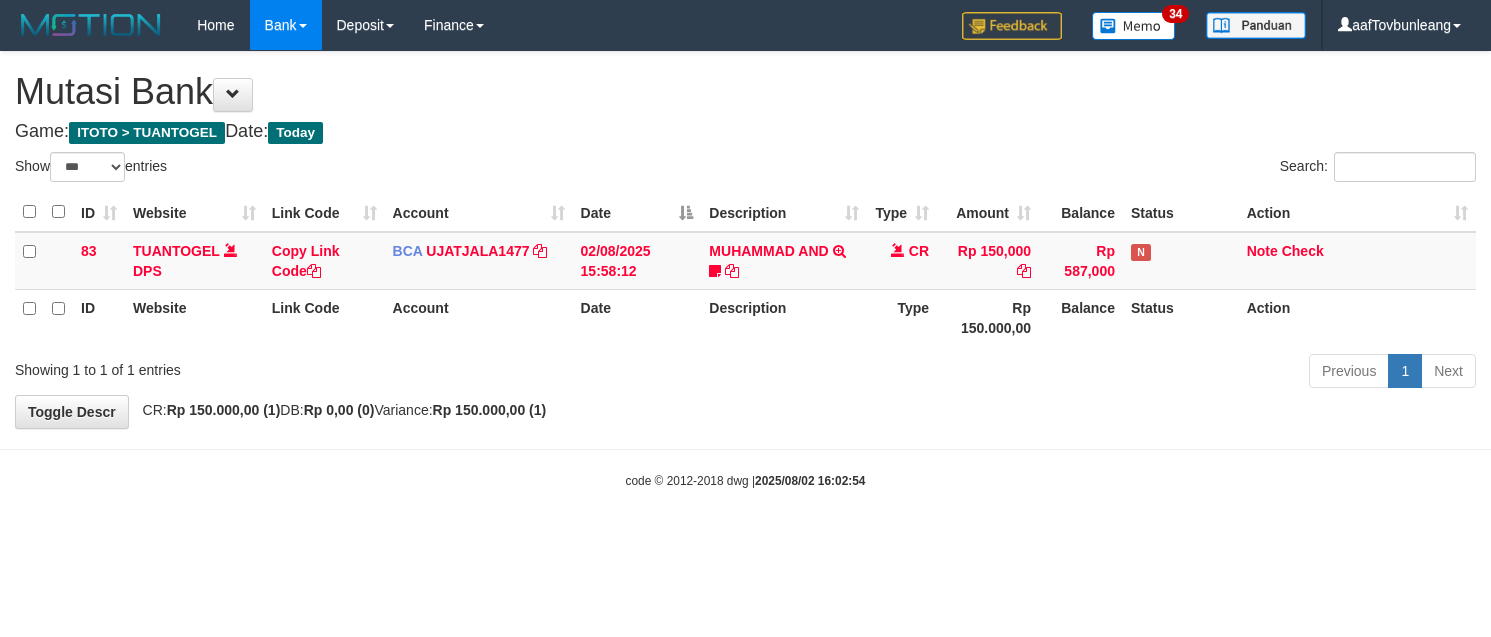 select on "***" 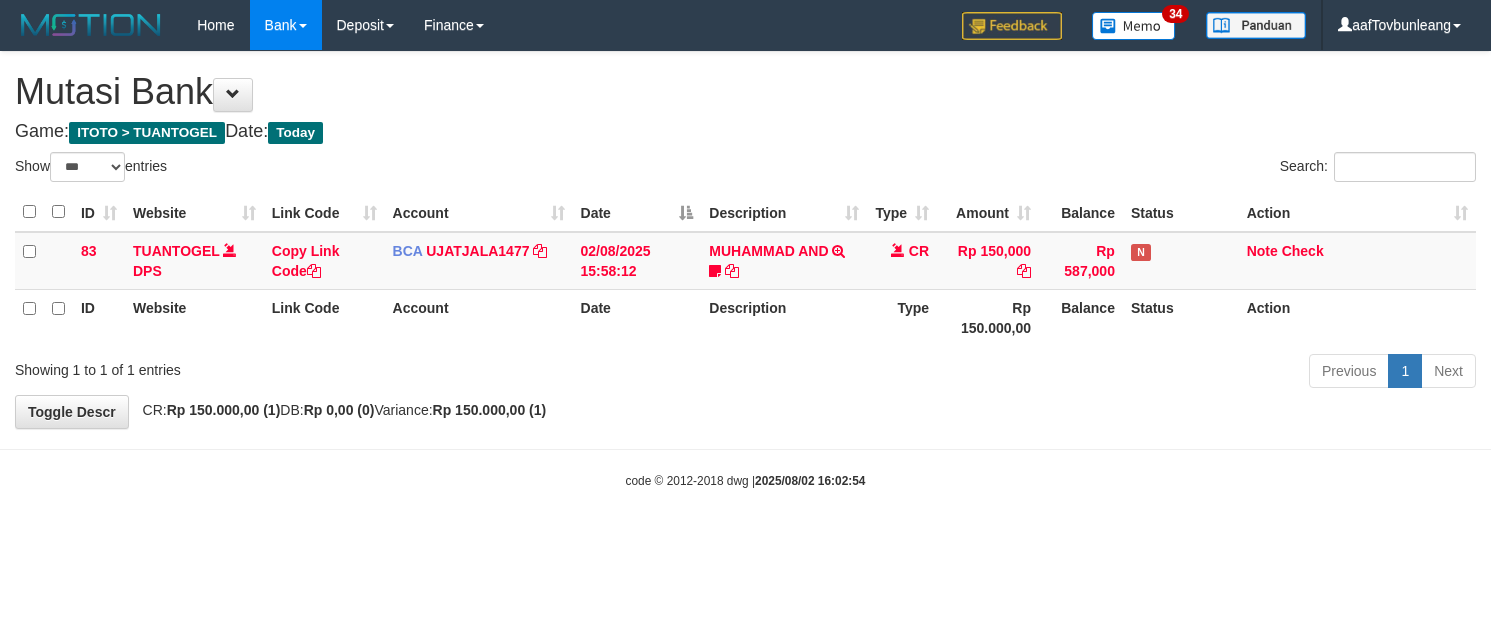scroll, scrollTop: 0, scrollLeft: 0, axis: both 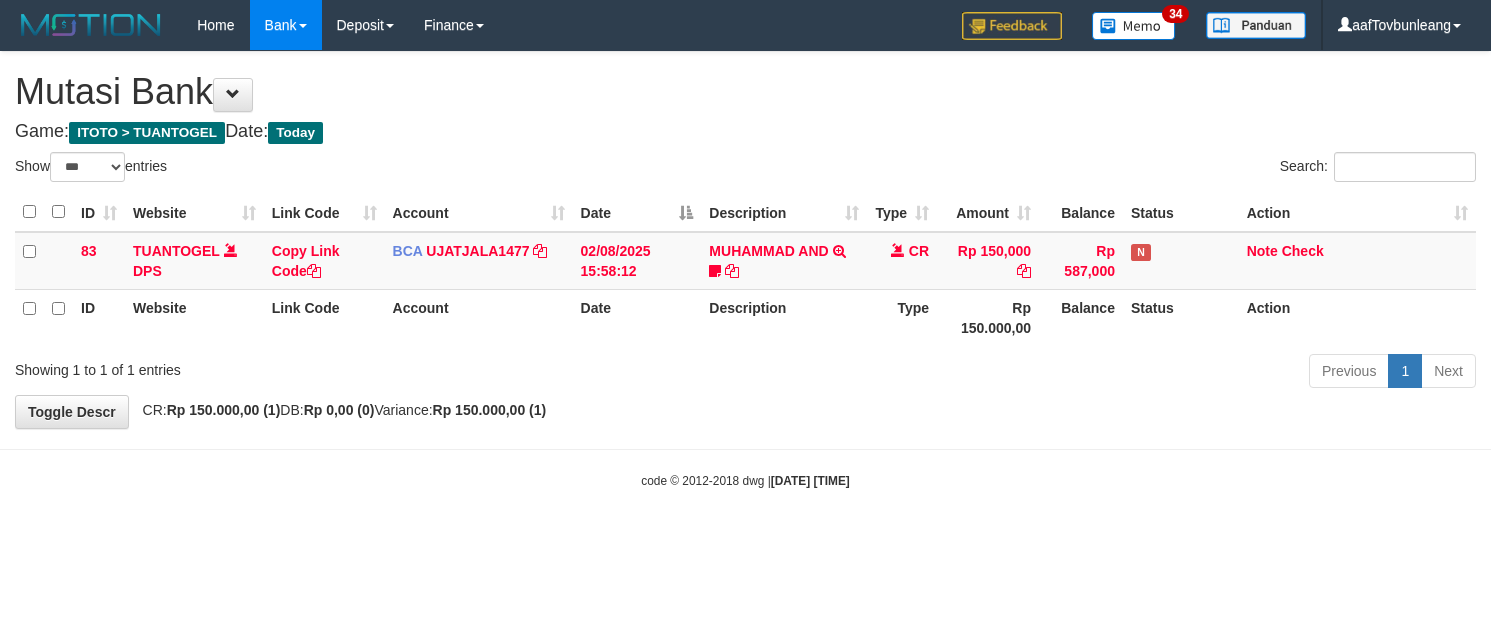select on "***" 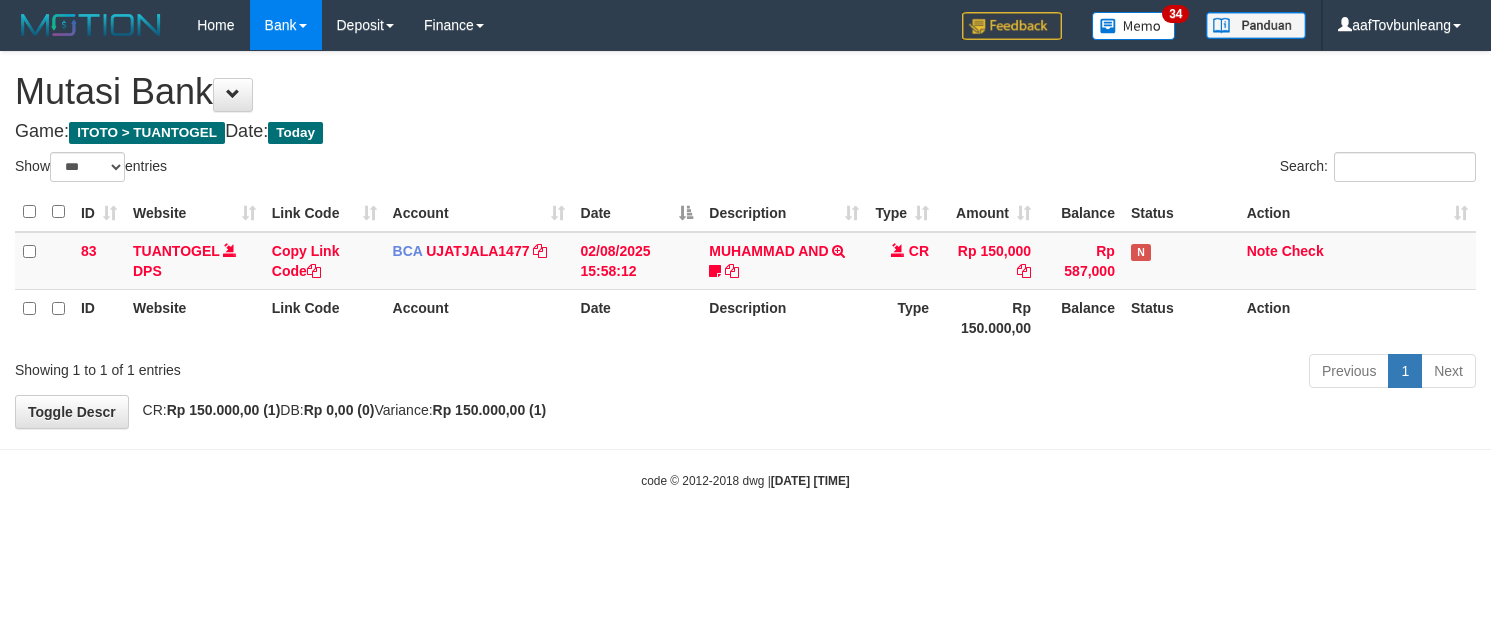 scroll, scrollTop: 0, scrollLeft: 0, axis: both 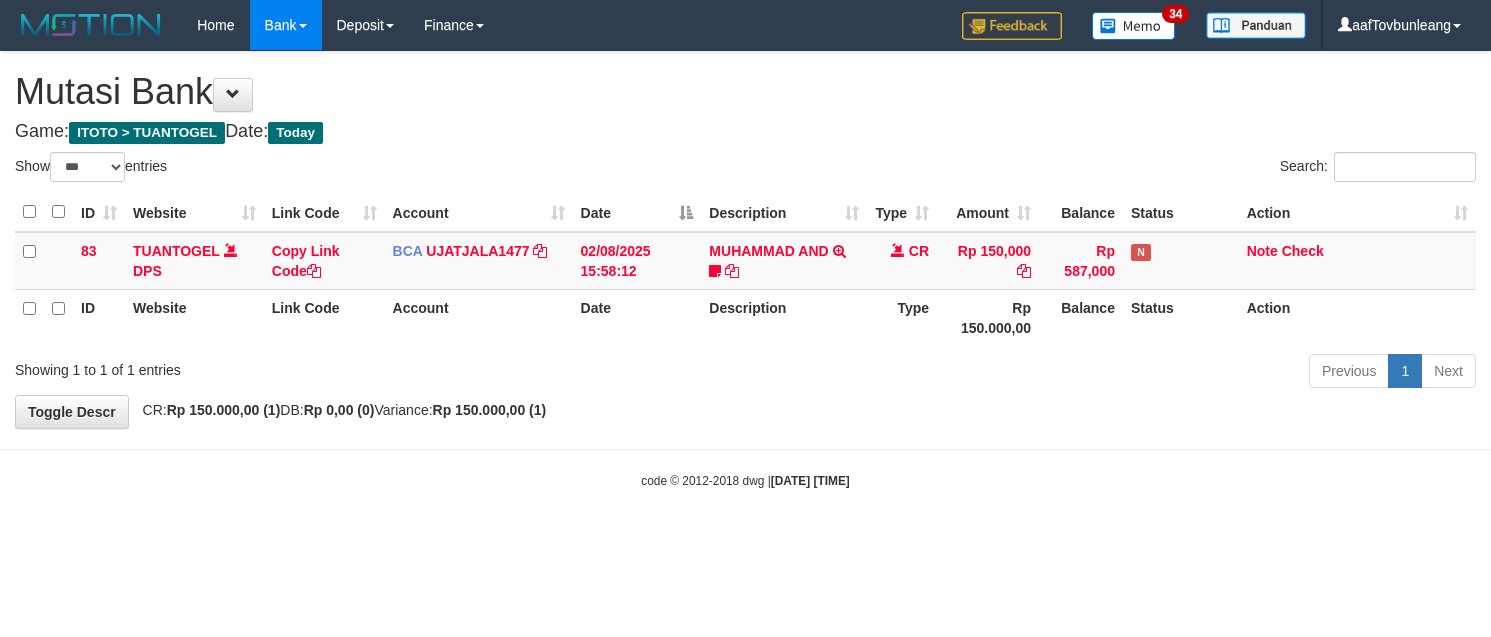 select on "***" 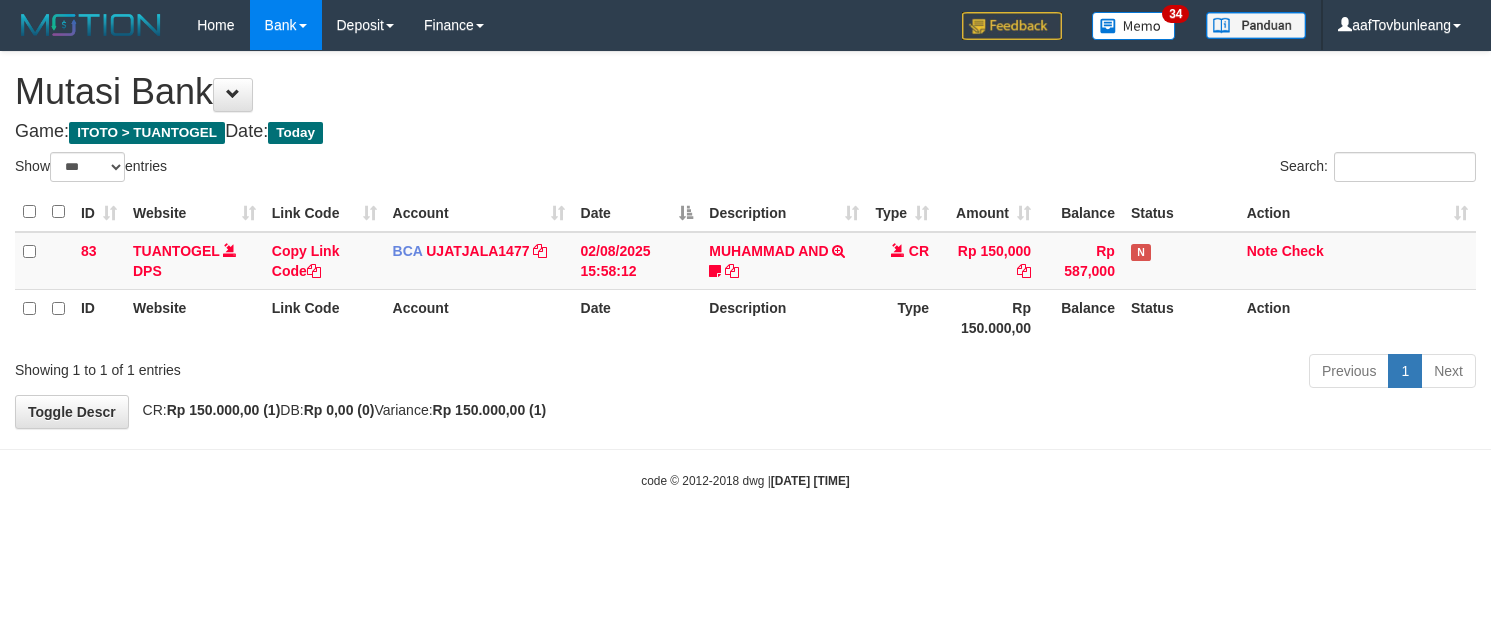 scroll, scrollTop: 0, scrollLeft: 0, axis: both 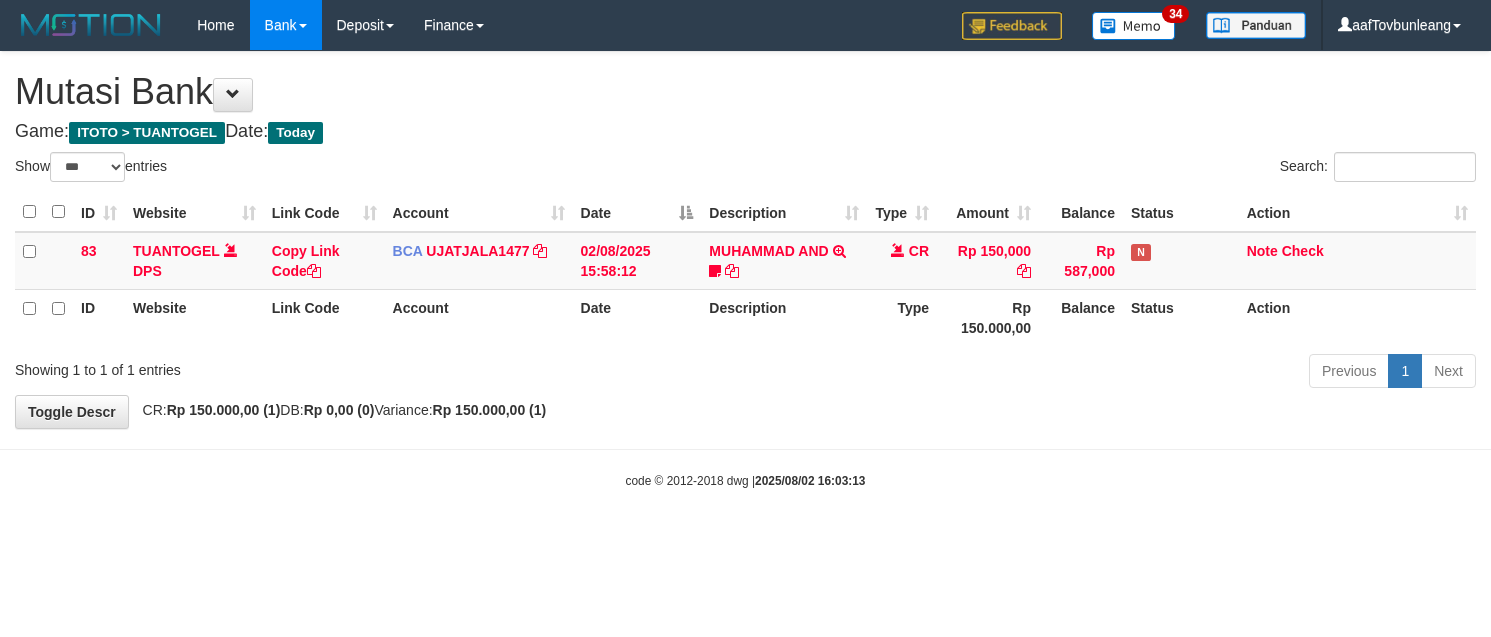 select on "***" 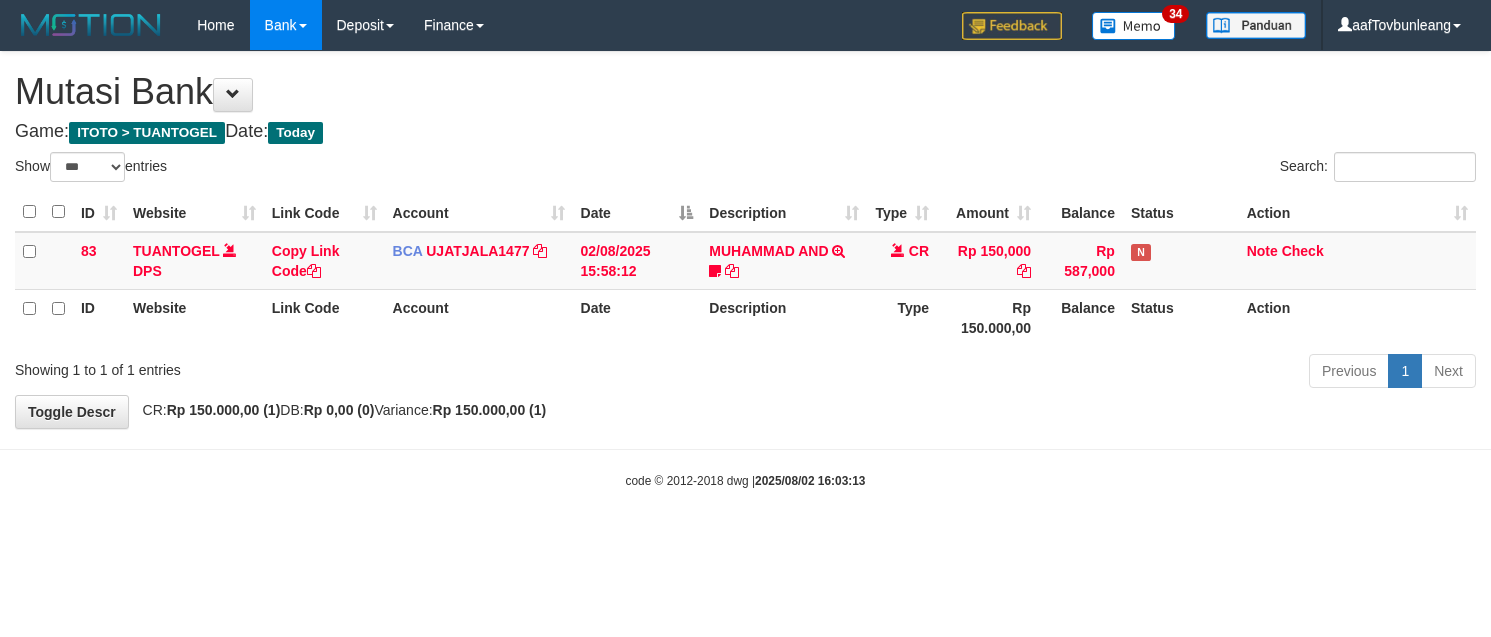 scroll, scrollTop: 0, scrollLeft: 0, axis: both 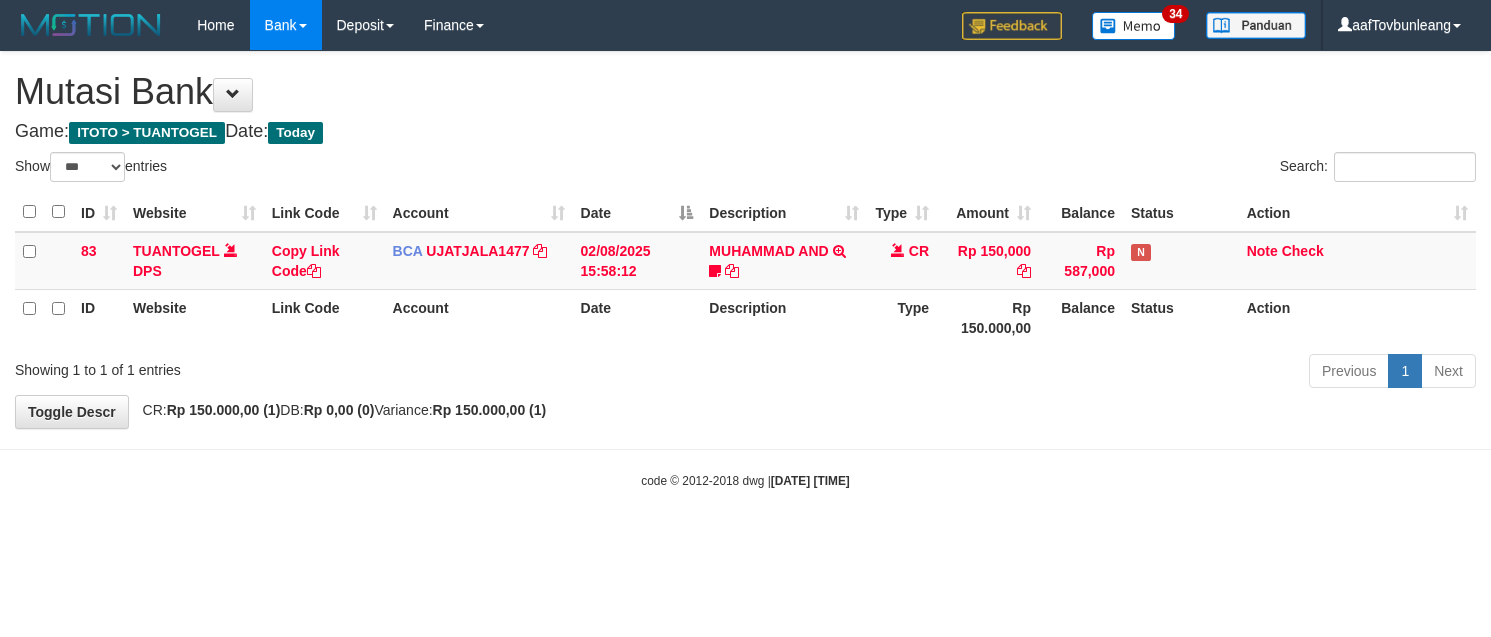 select on "***" 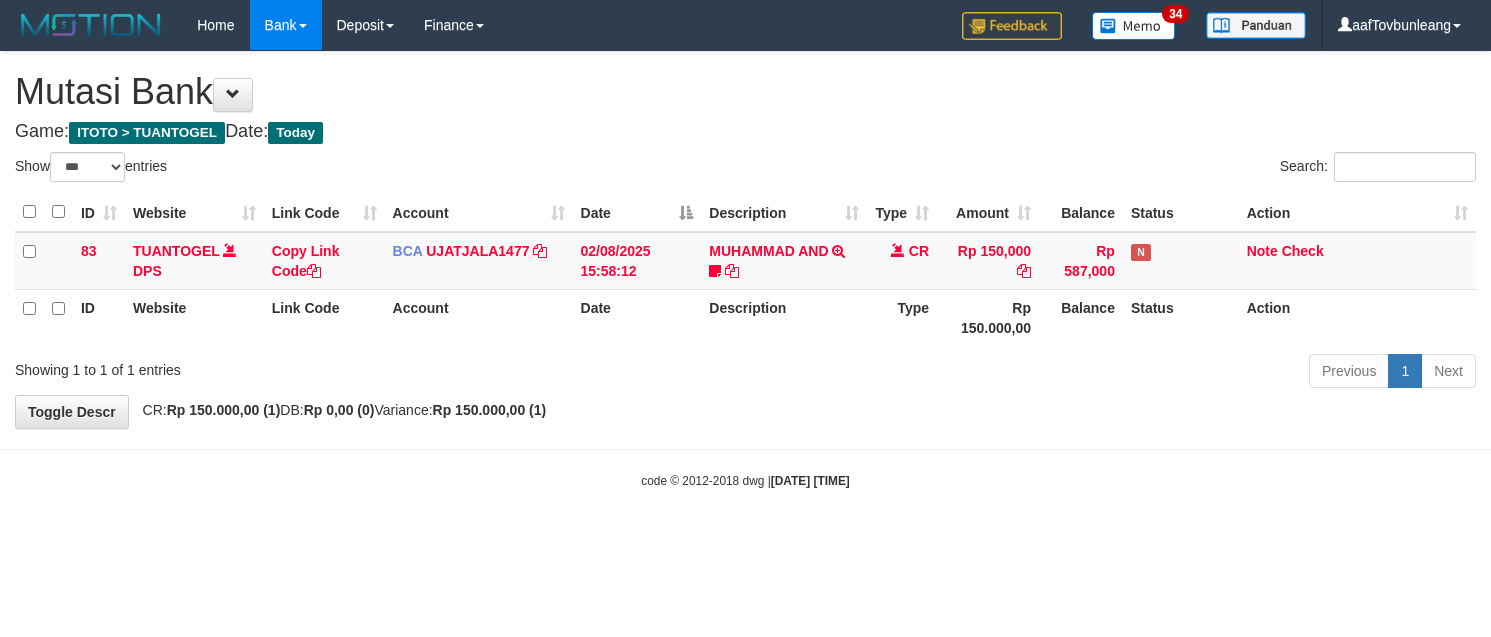 scroll, scrollTop: 0, scrollLeft: 0, axis: both 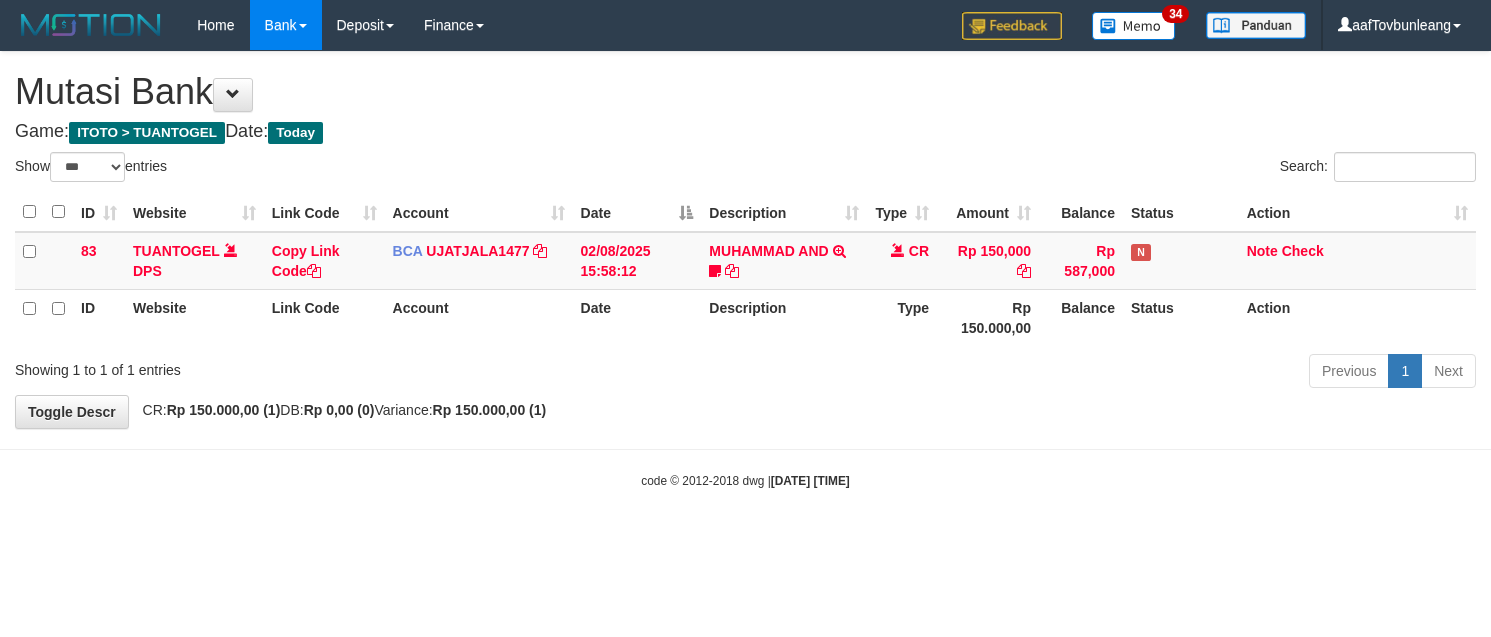 select on "***" 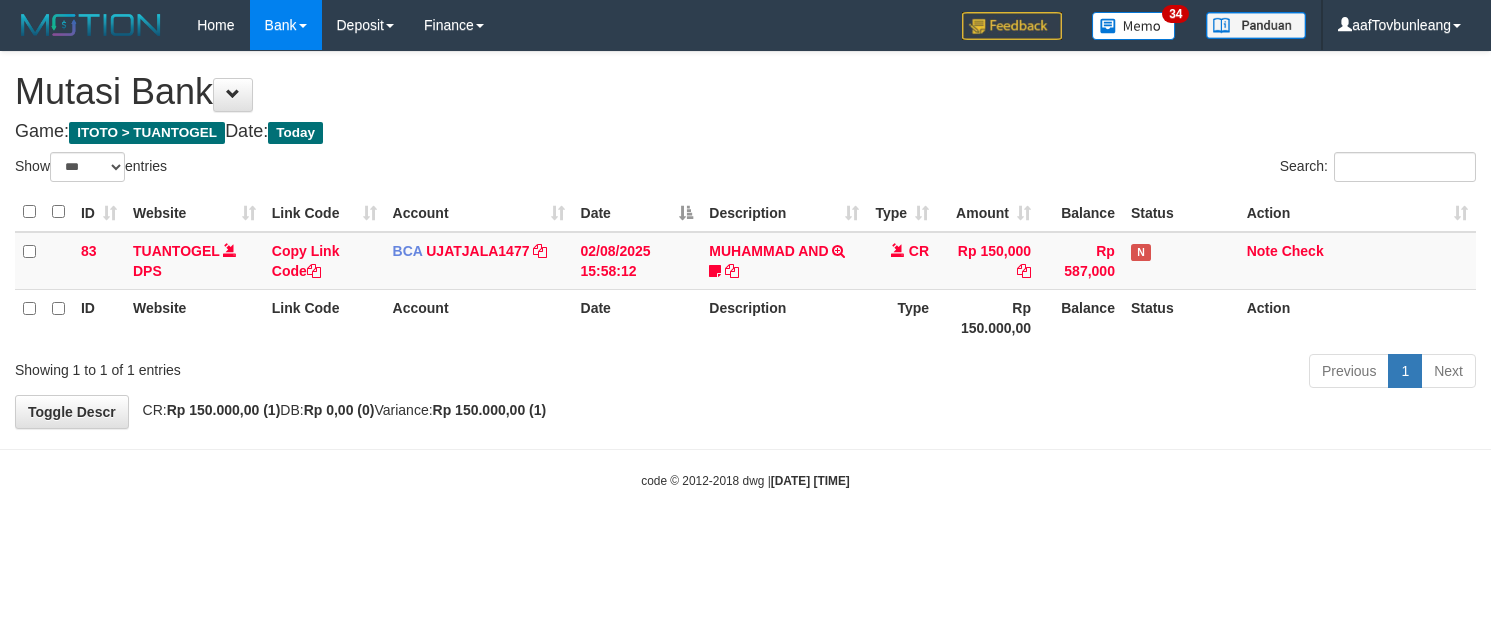 scroll, scrollTop: 0, scrollLeft: 0, axis: both 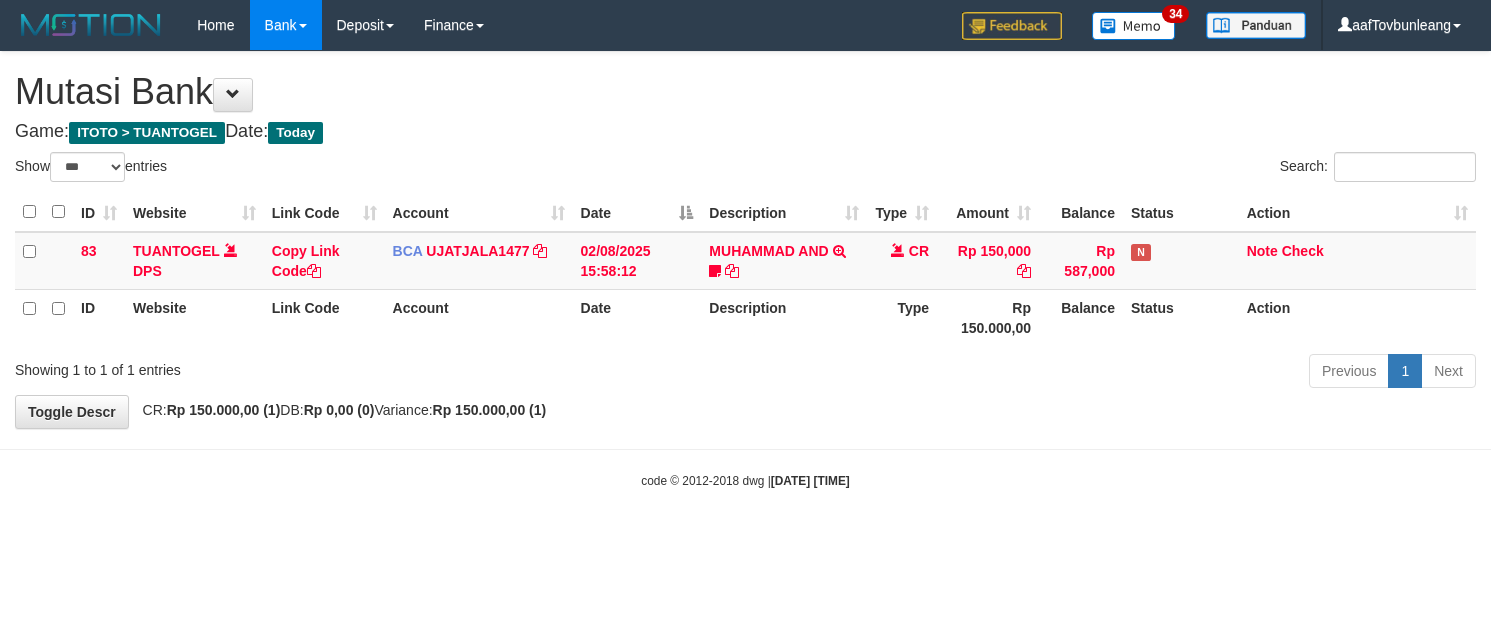 select on "***" 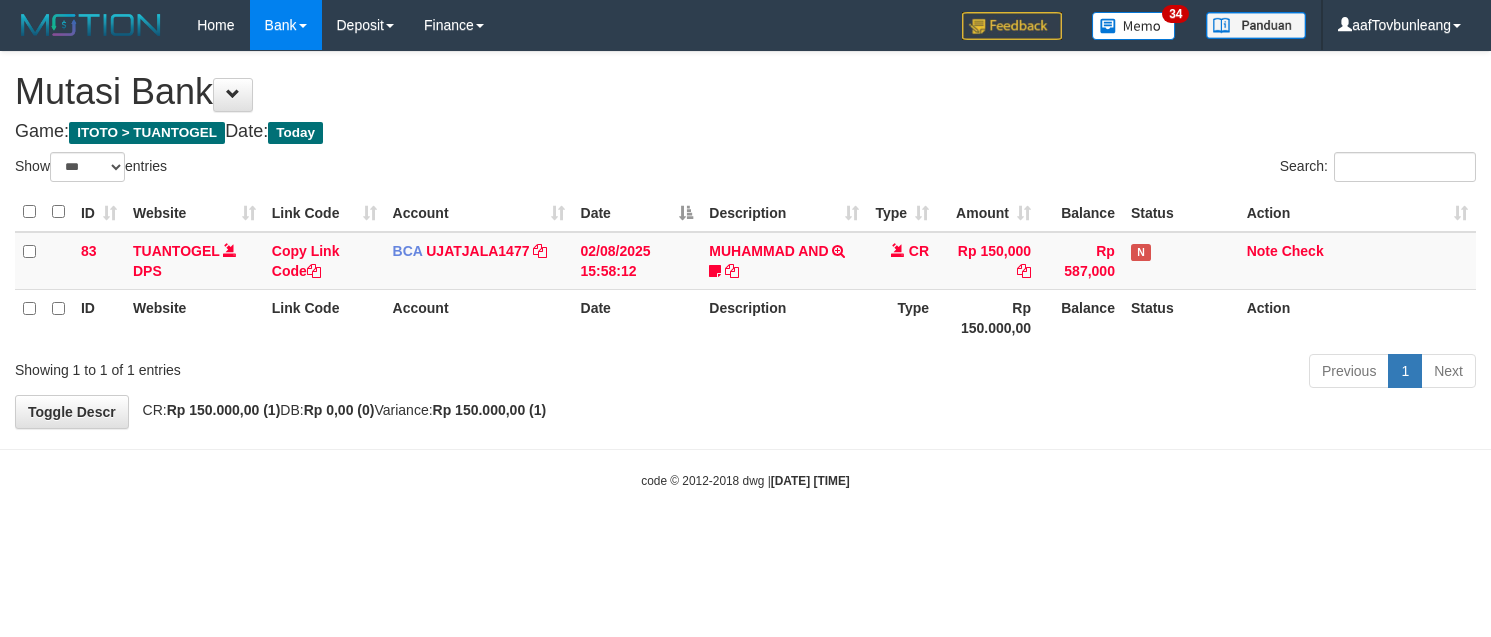 scroll, scrollTop: 0, scrollLeft: 0, axis: both 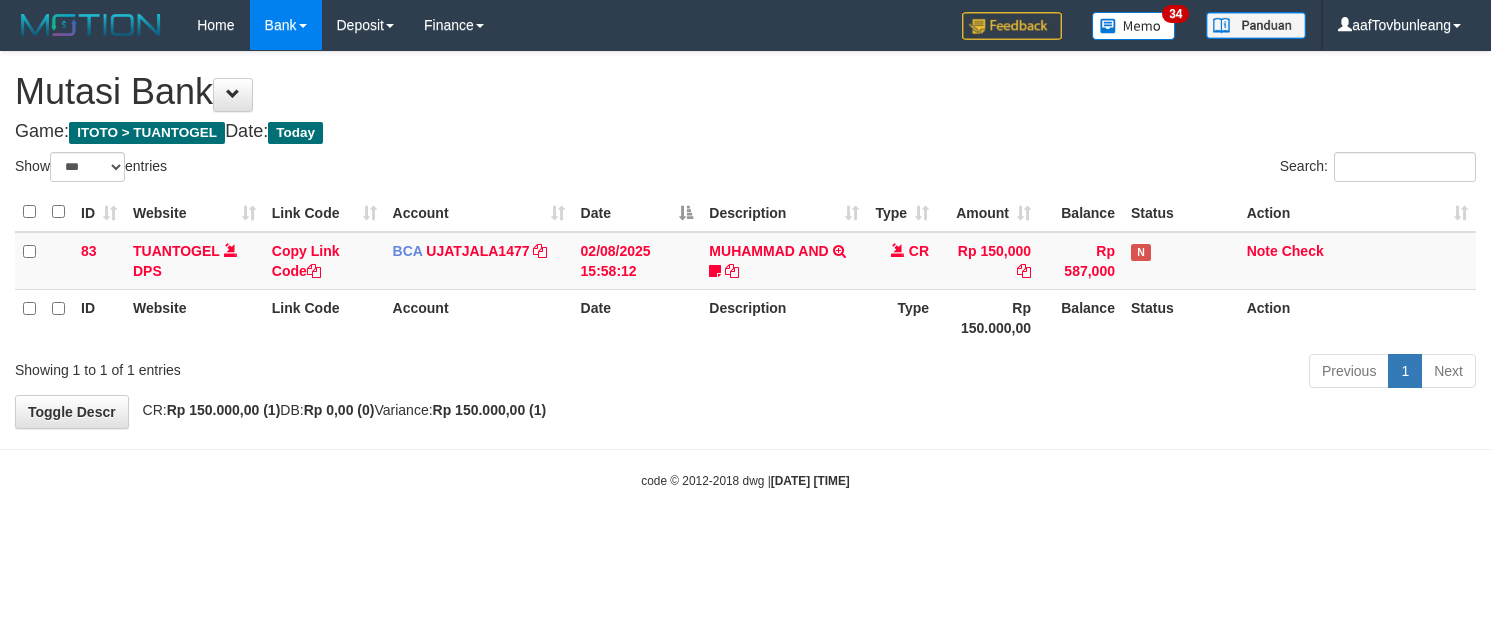 select on "***" 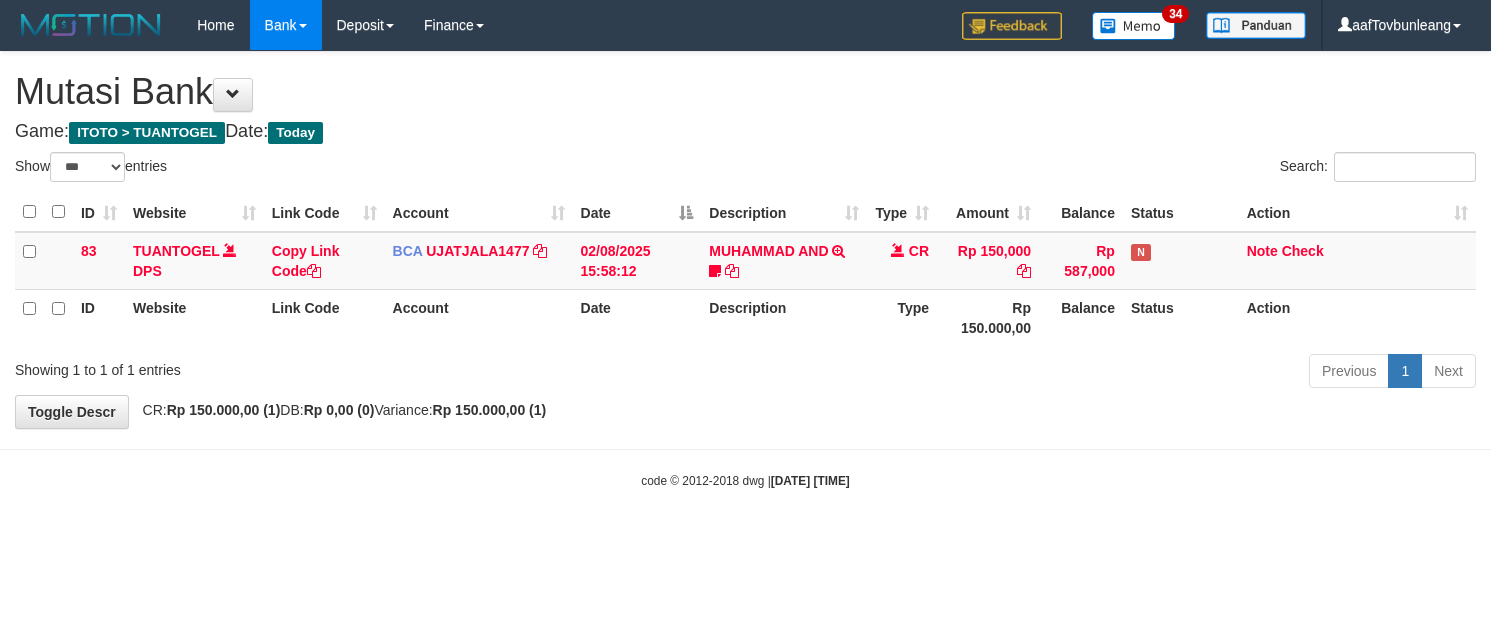 scroll, scrollTop: 0, scrollLeft: 0, axis: both 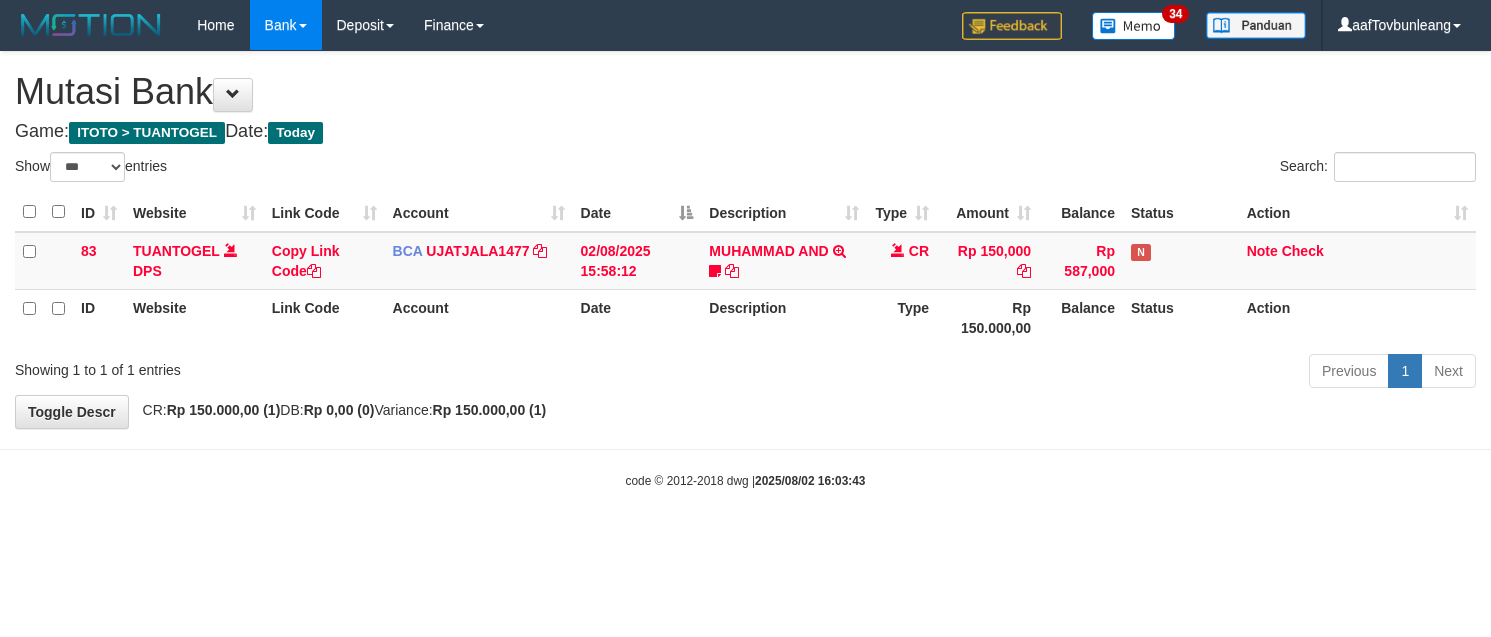 select on "***" 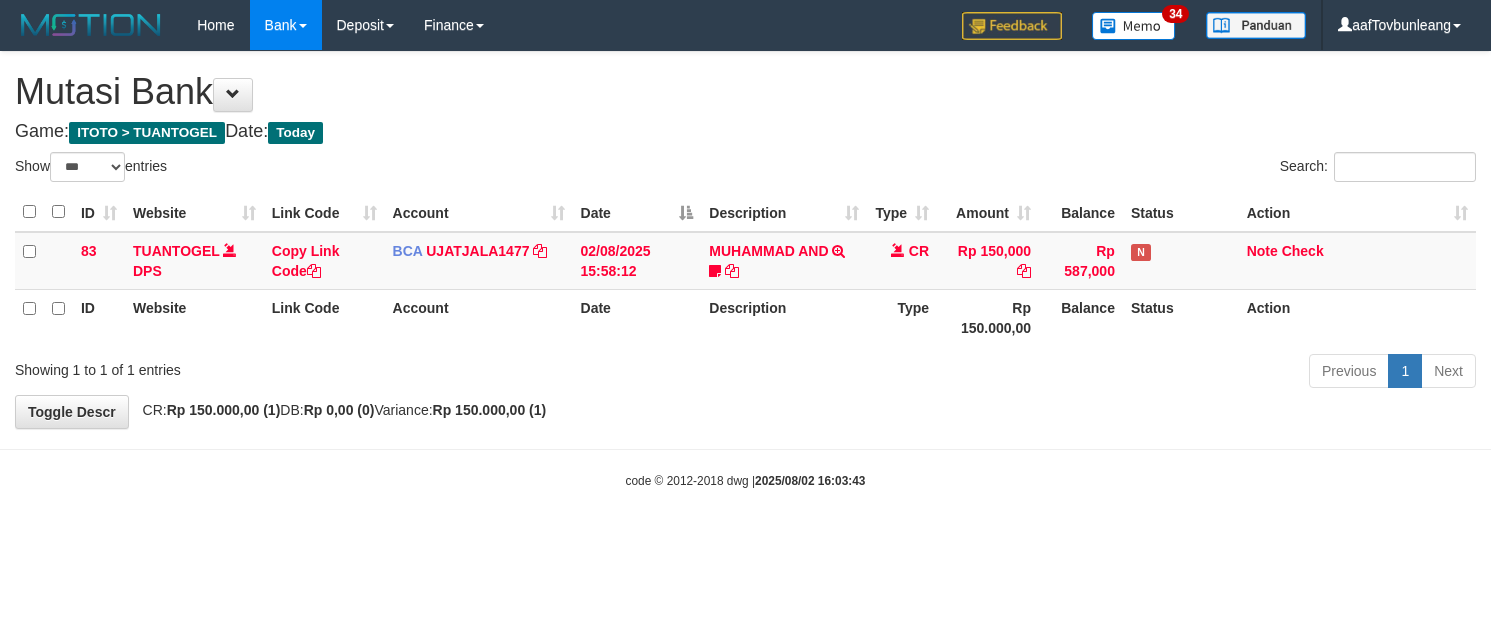 scroll, scrollTop: 0, scrollLeft: 0, axis: both 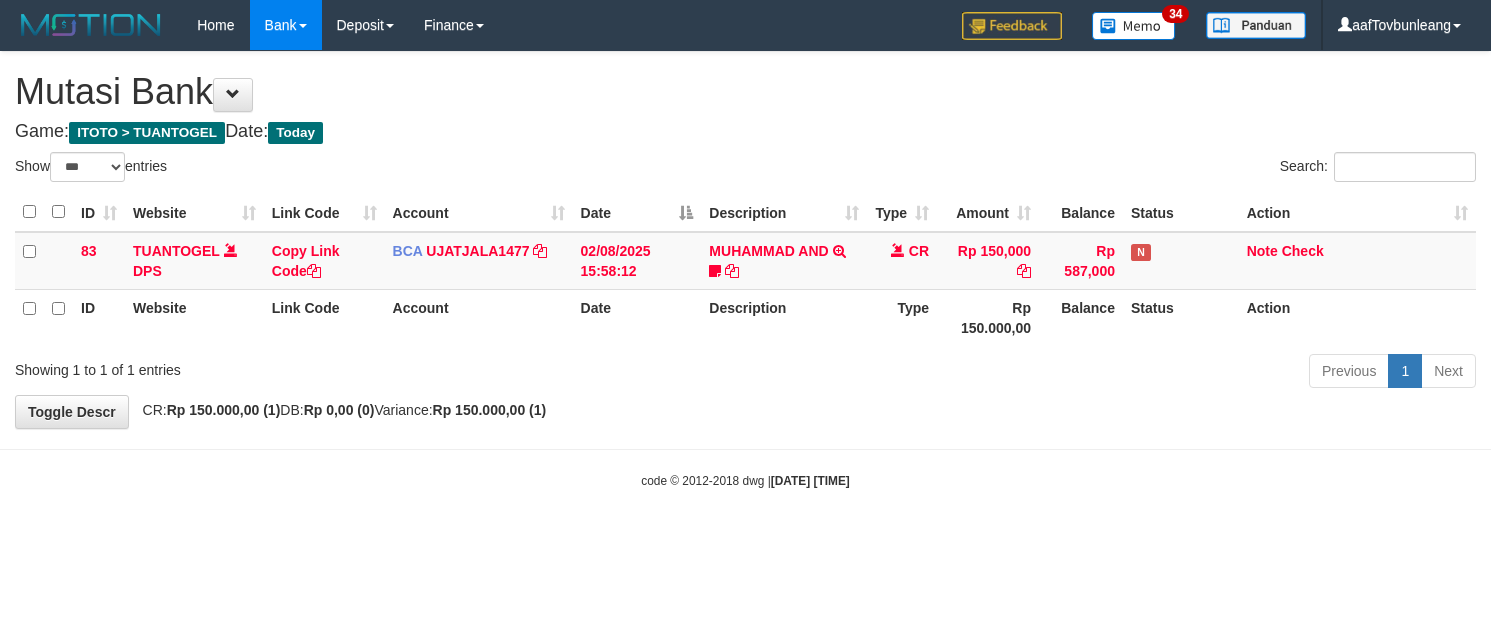 select on "***" 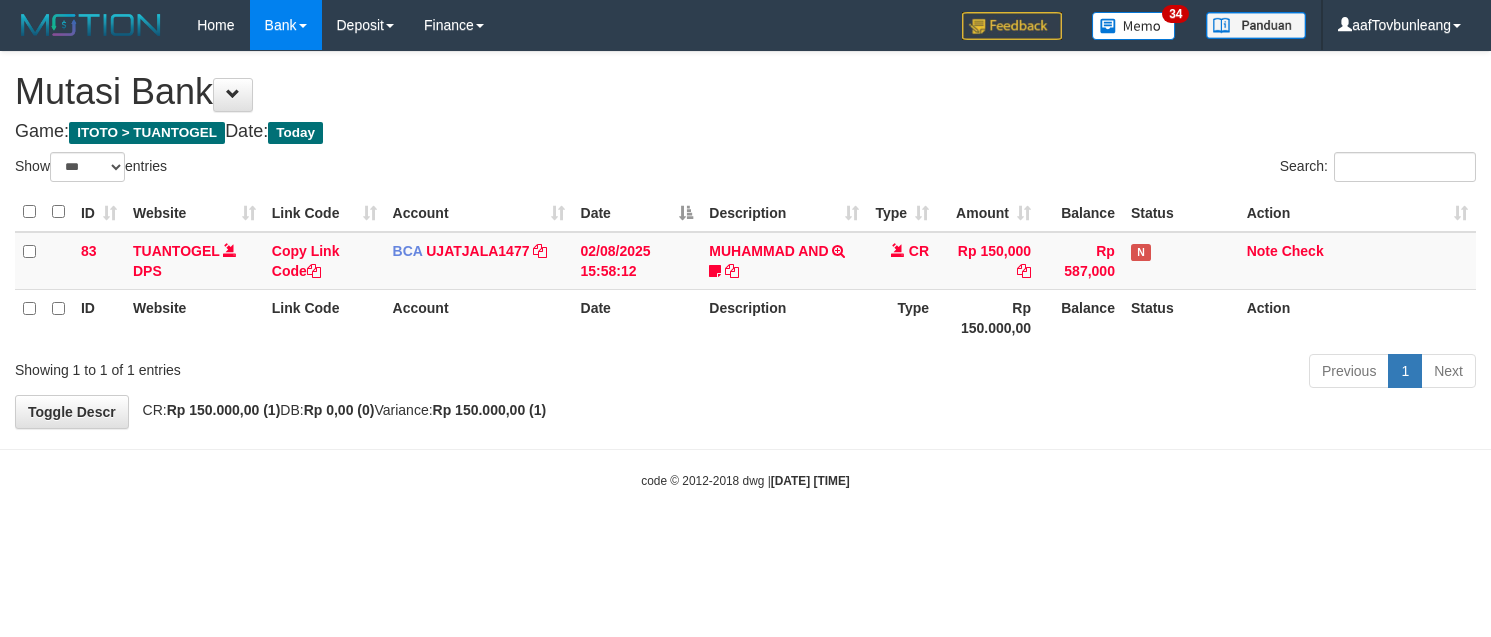 scroll, scrollTop: 0, scrollLeft: 0, axis: both 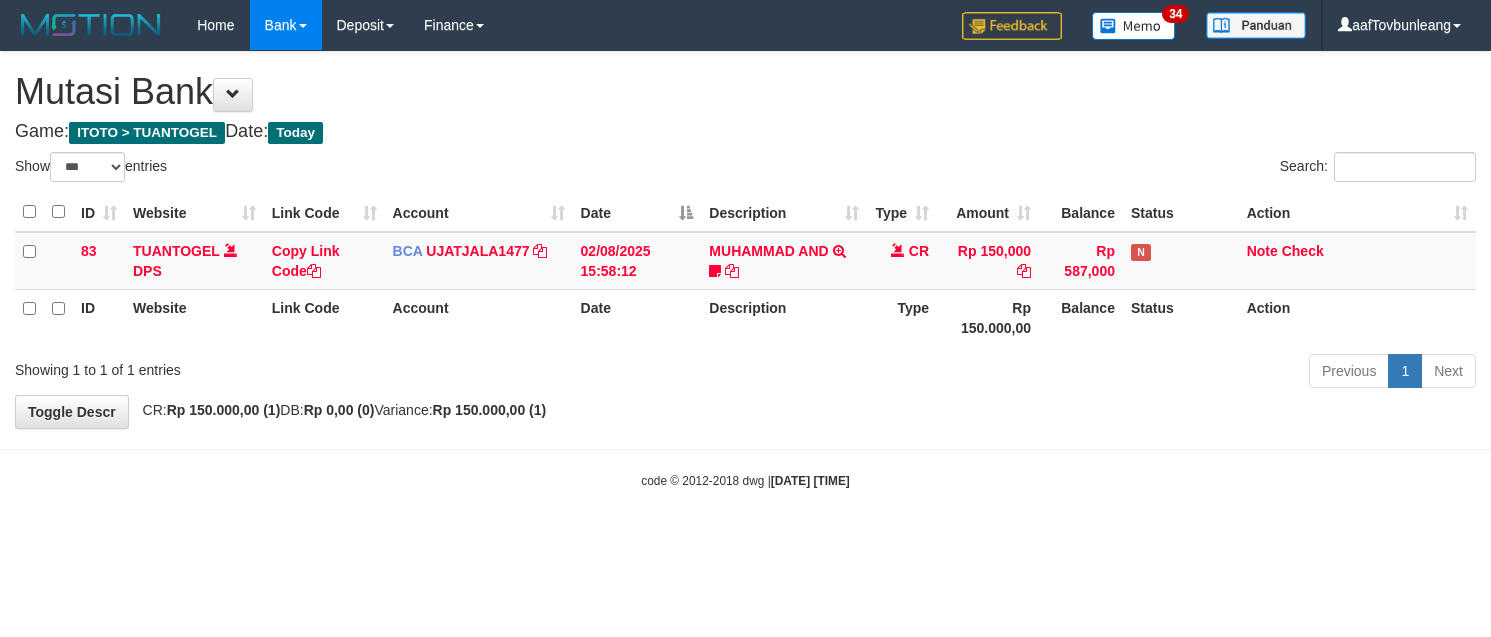 select on "***" 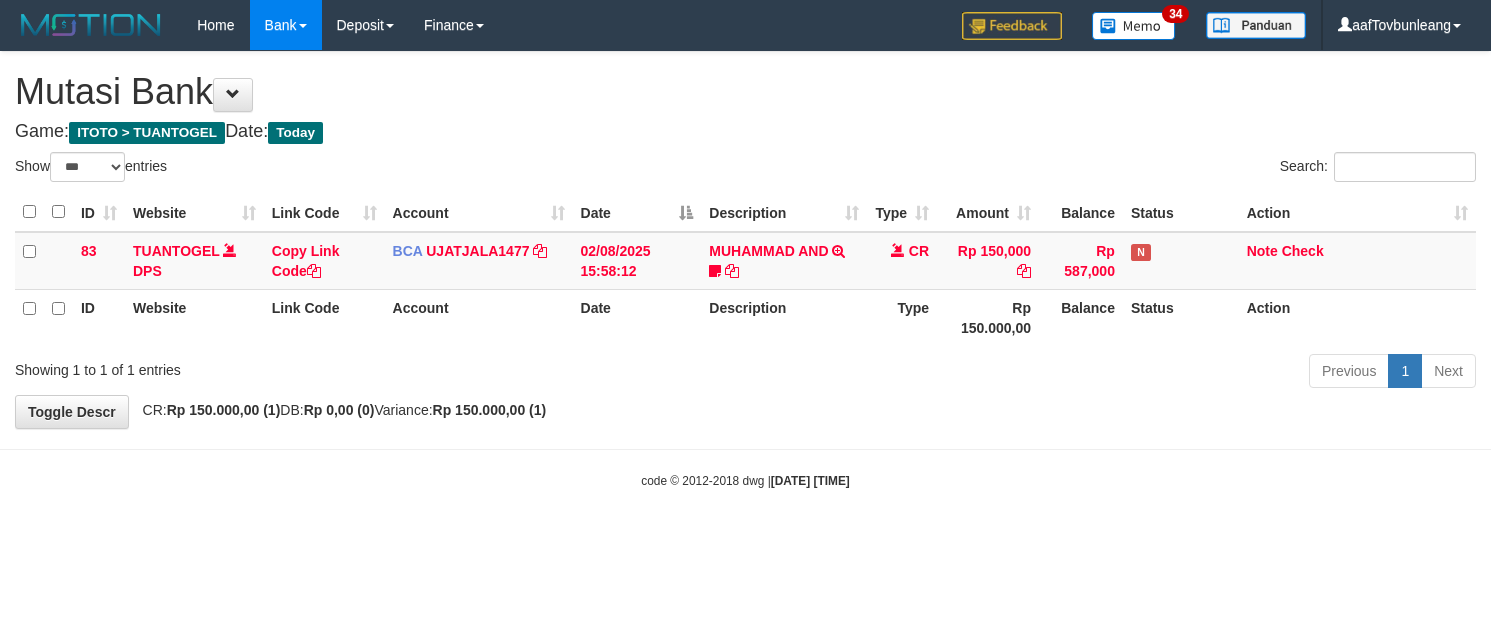 scroll, scrollTop: 0, scrollLeft: 0, axis: both 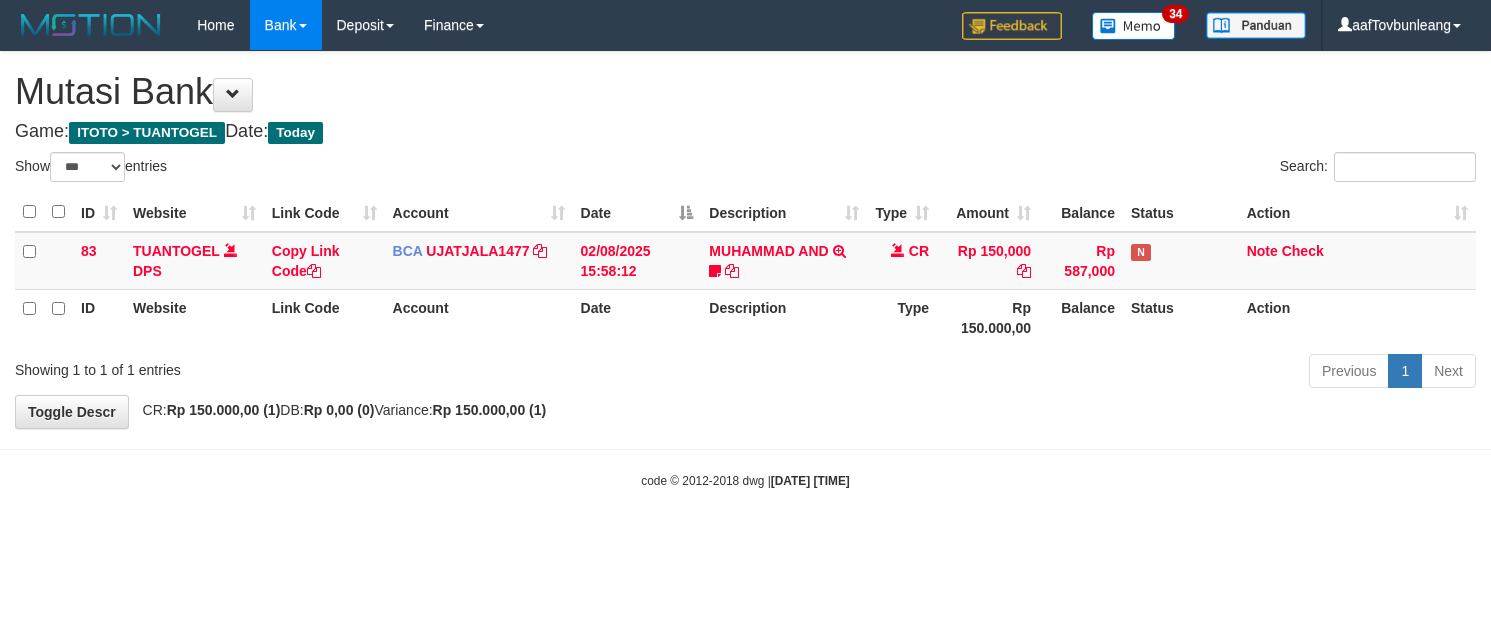 select on "***" 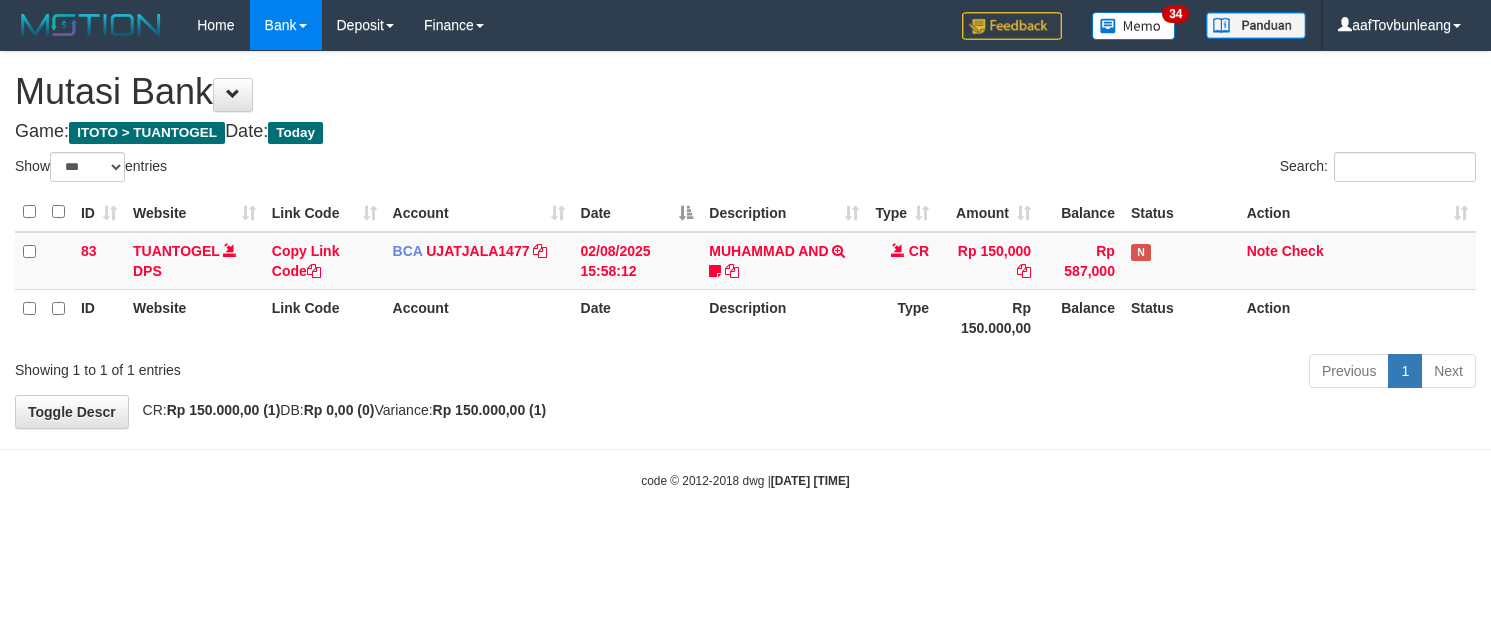 scroll, scrollTop: 0, scrollLeft: 0, axis: both 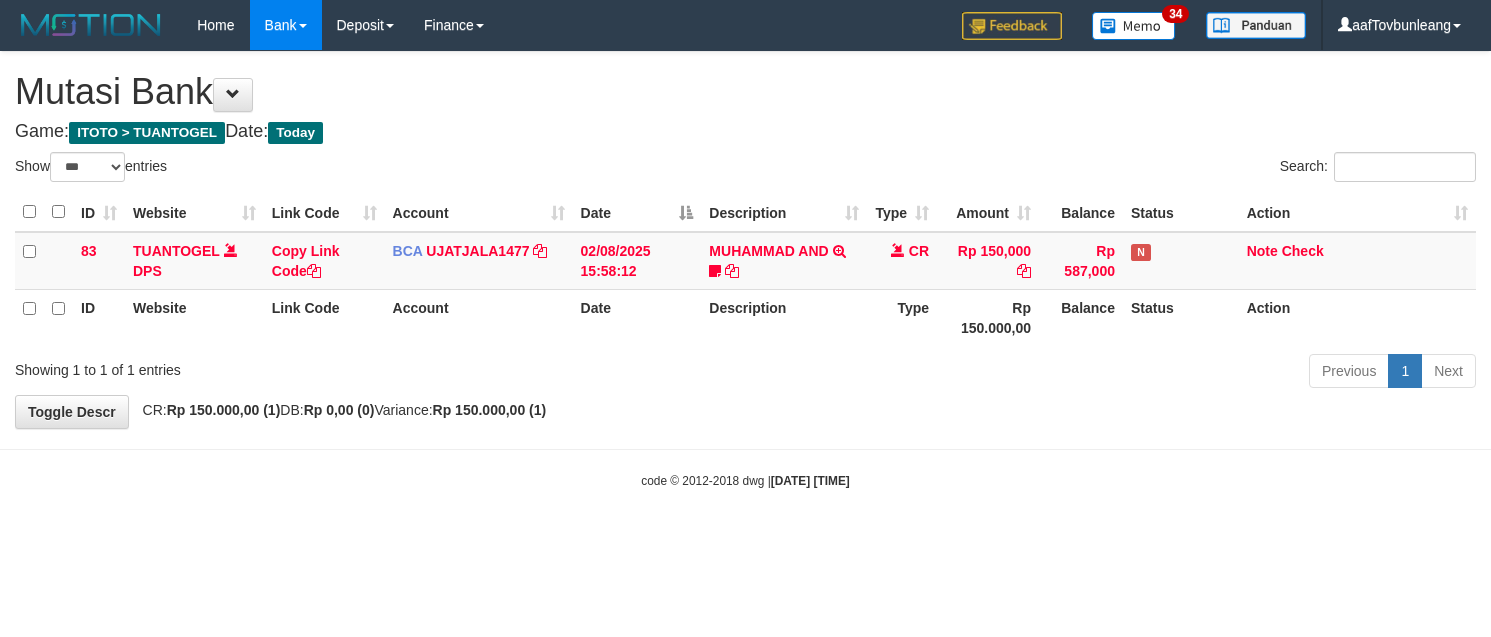 select on "***" 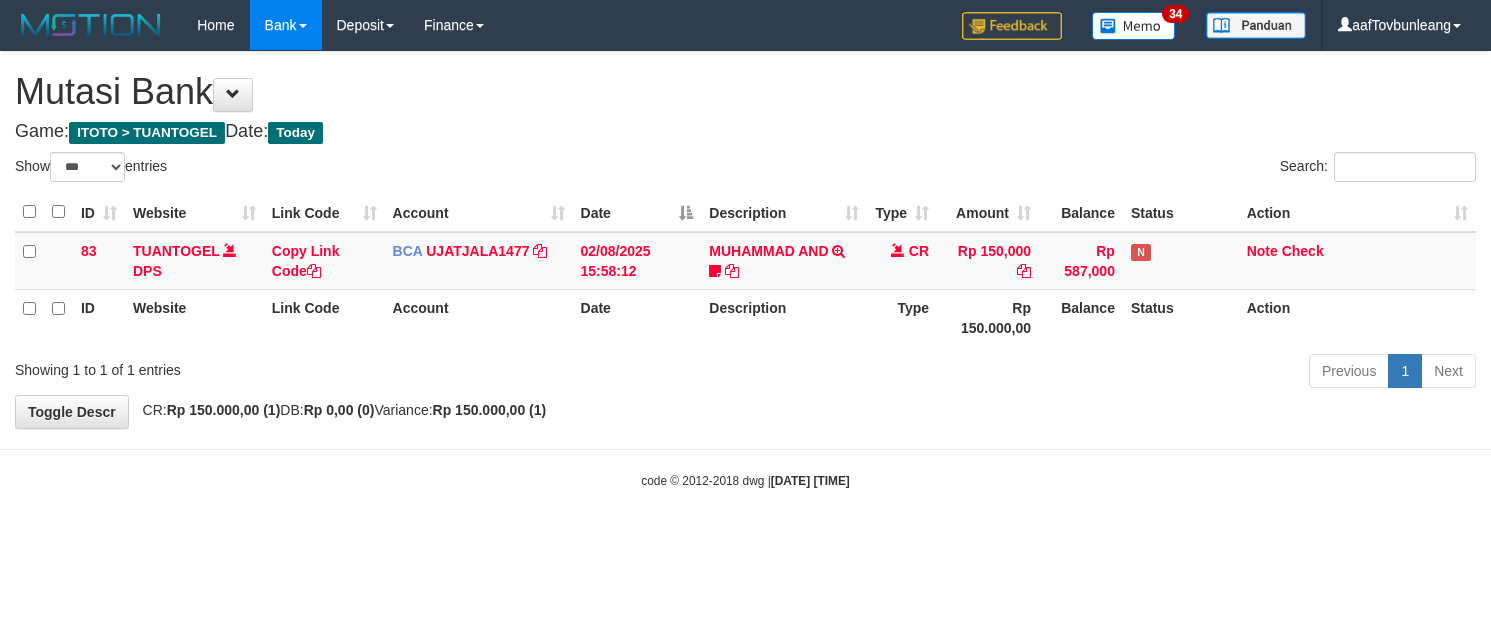 scroll, scrollTop: 0, scrollLeft: 0, axis: both 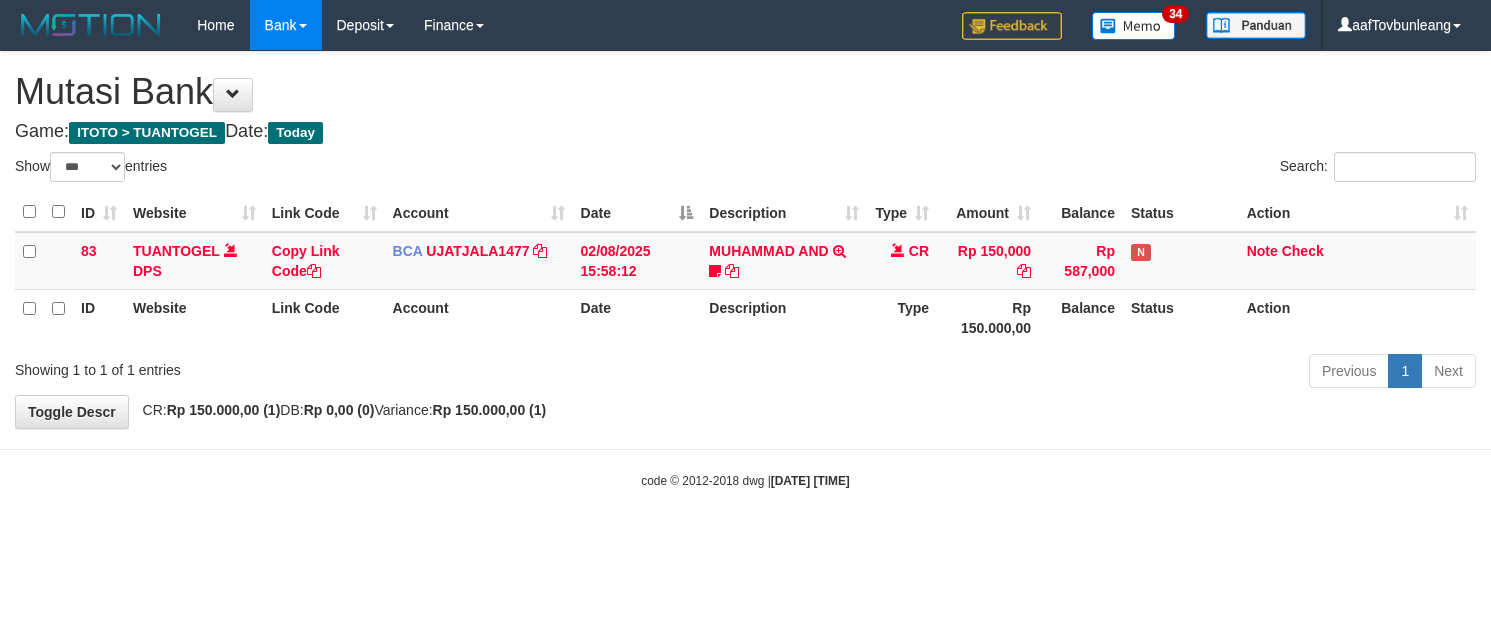 select on "***" 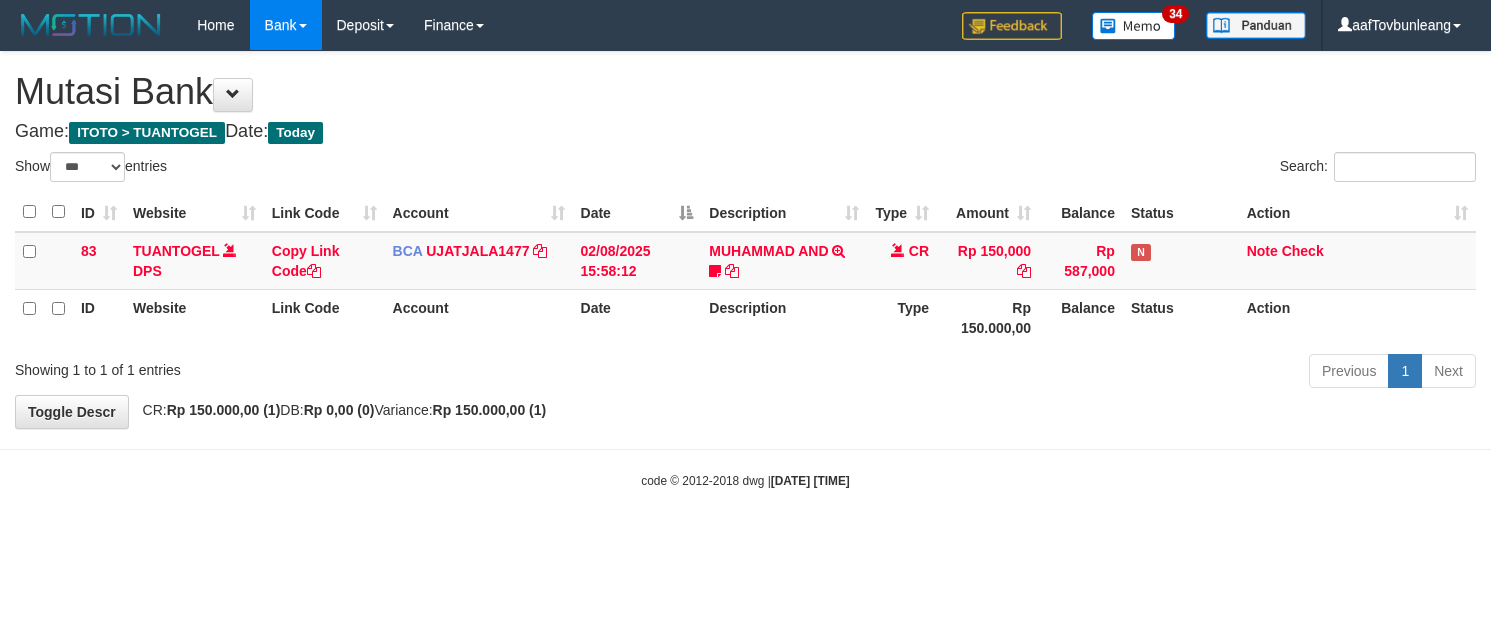 scroll, scrollTop: 0, scrollLeft: 0, axis: both 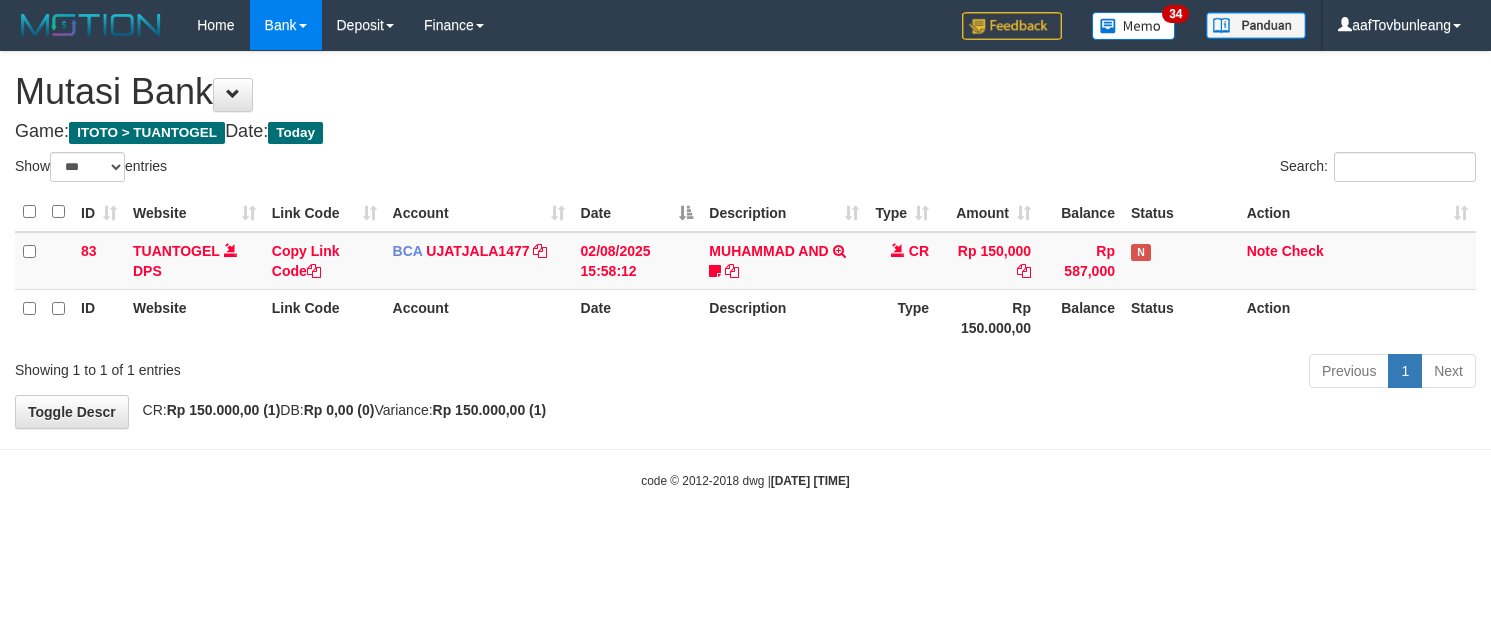 select on "***" 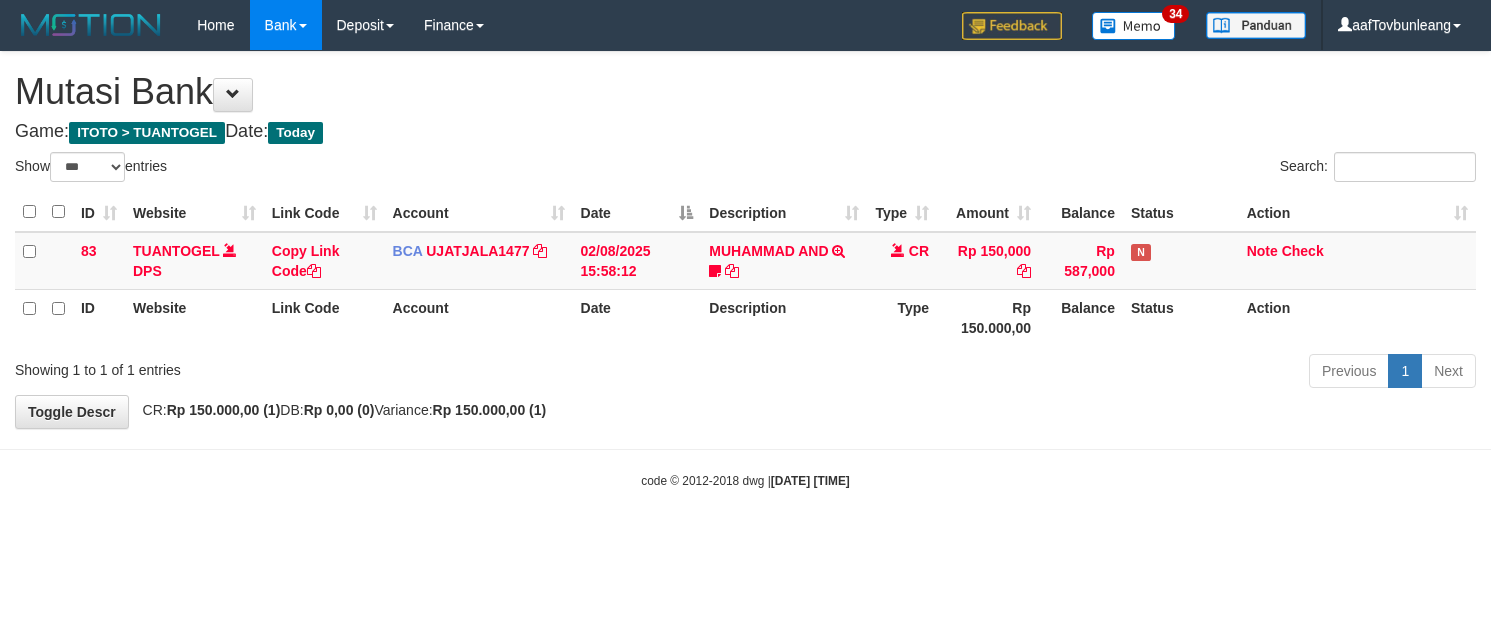 scroll, scrollTop: 0, scrollLeft: 0, axis: both 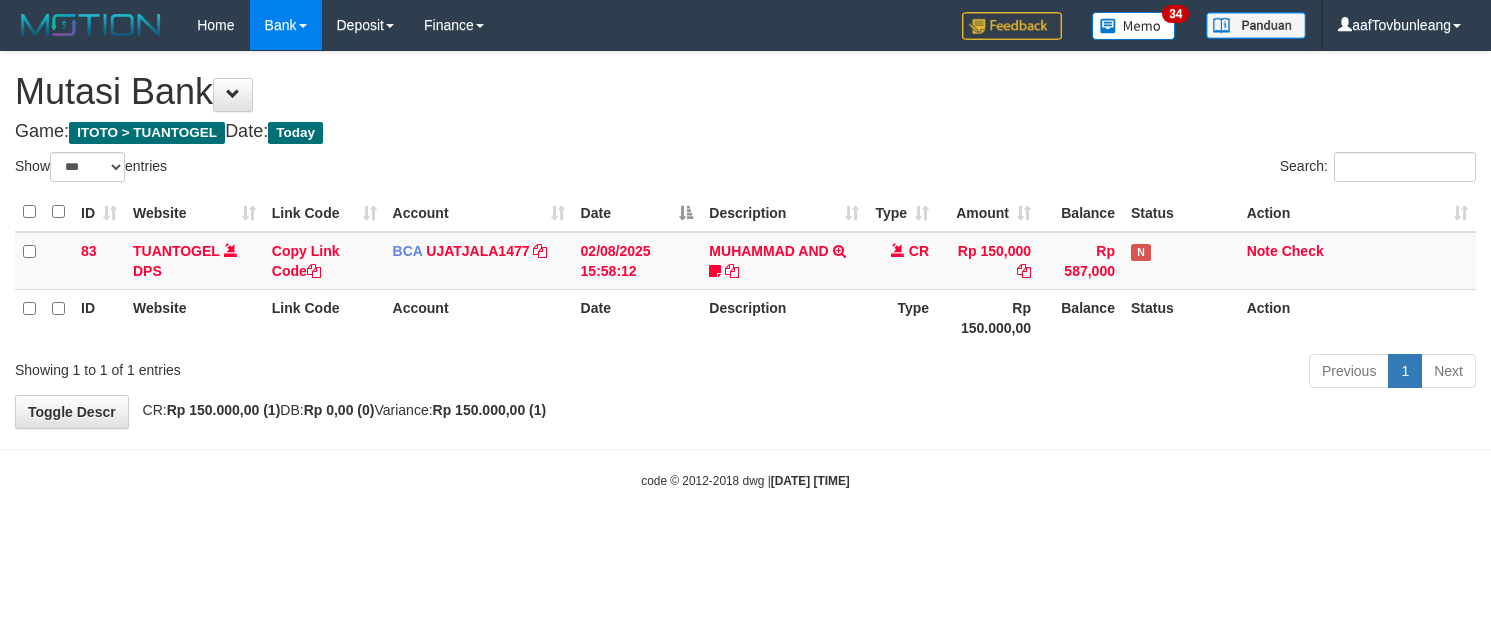 select on "***" 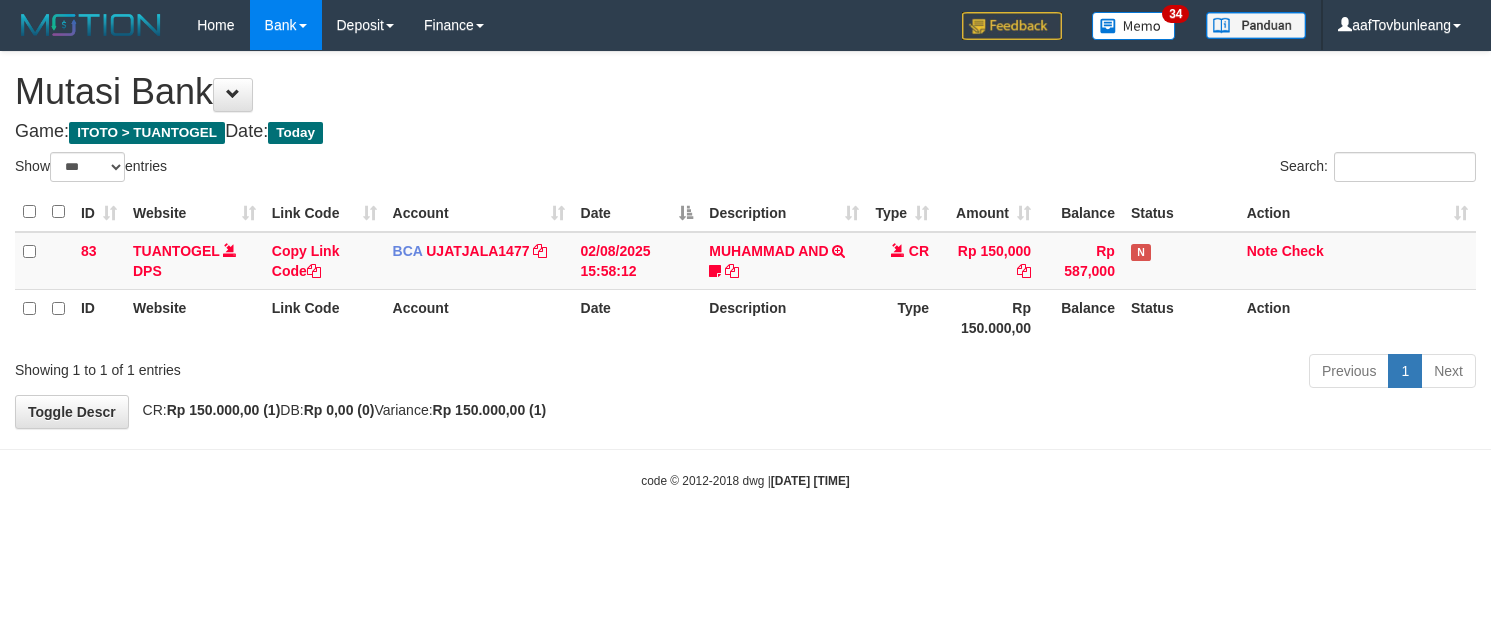 scroll, scrollTop: 0, scrollLeft: 0, axis: both 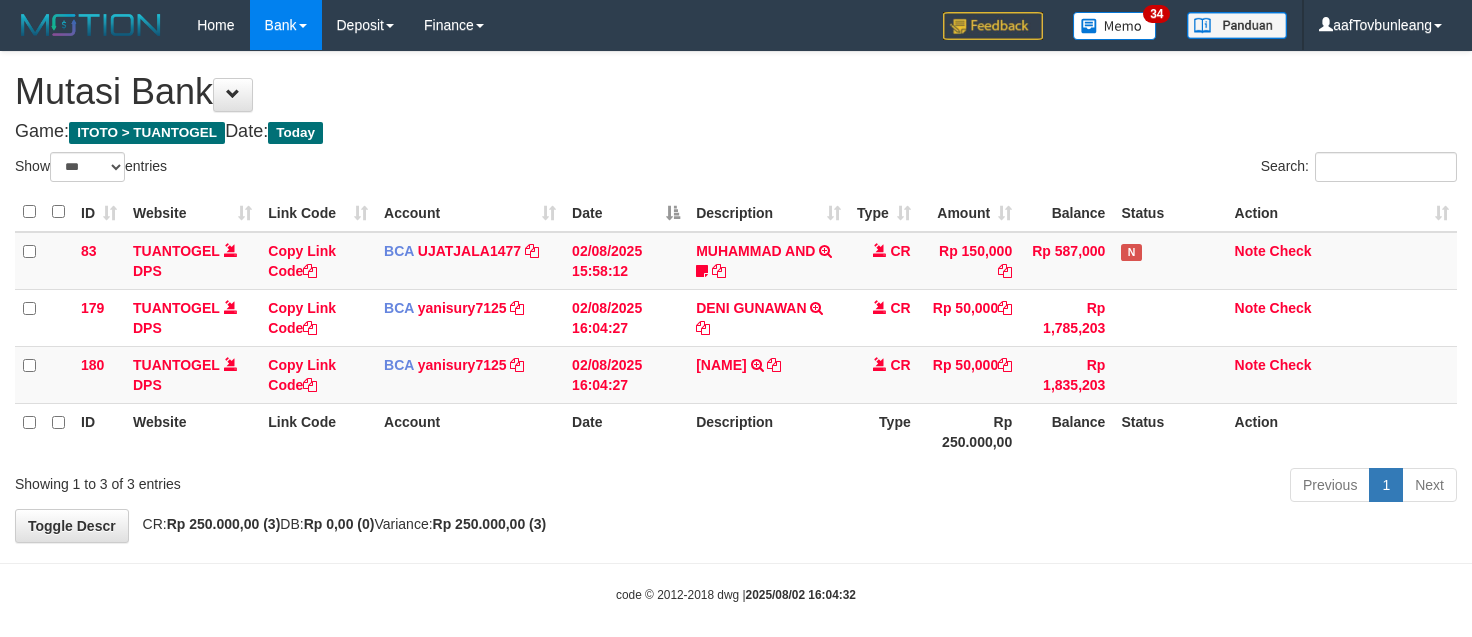 select on "***" 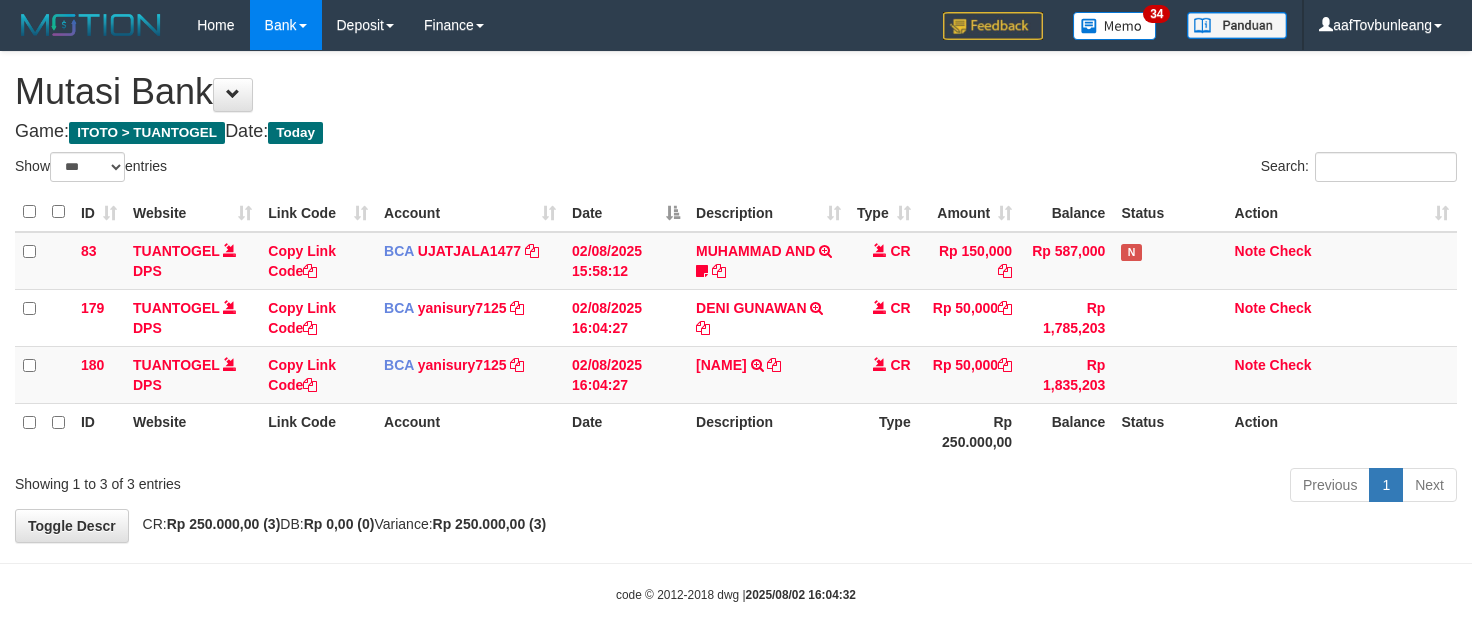 scroll, scrollTop: 0, scrollLeft: 0, axis: both 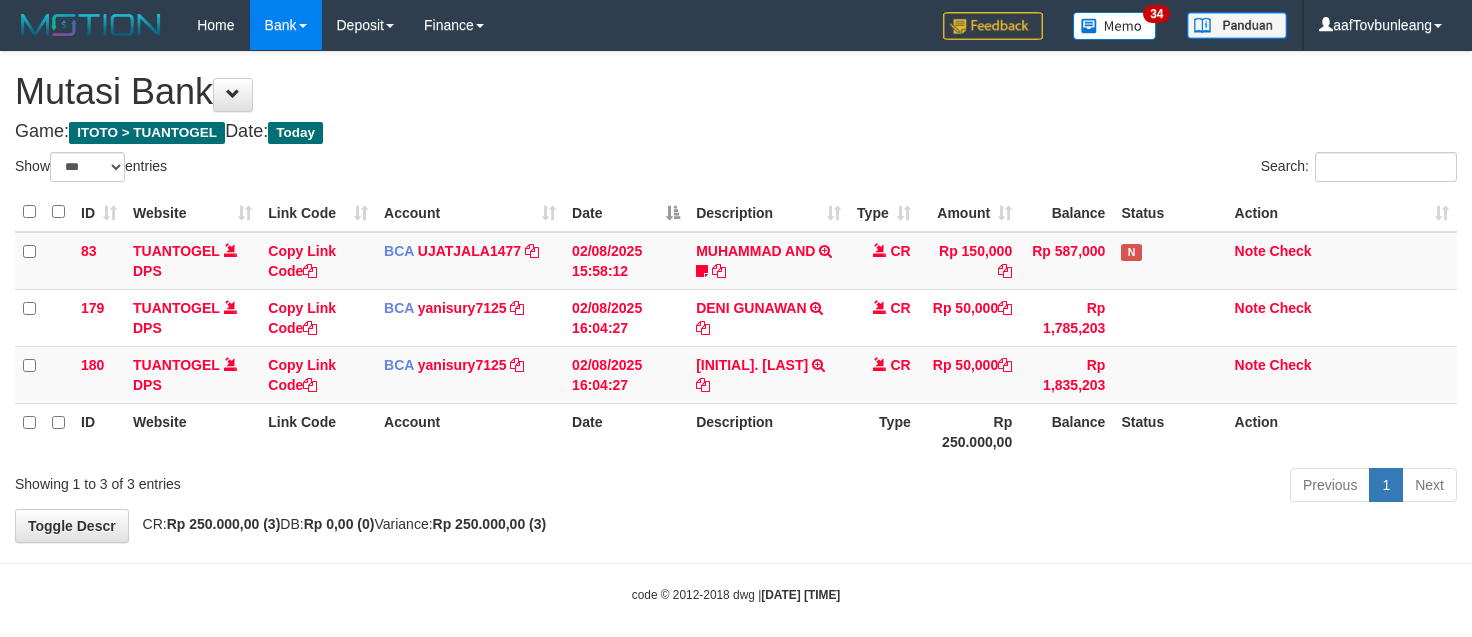 select on "***" 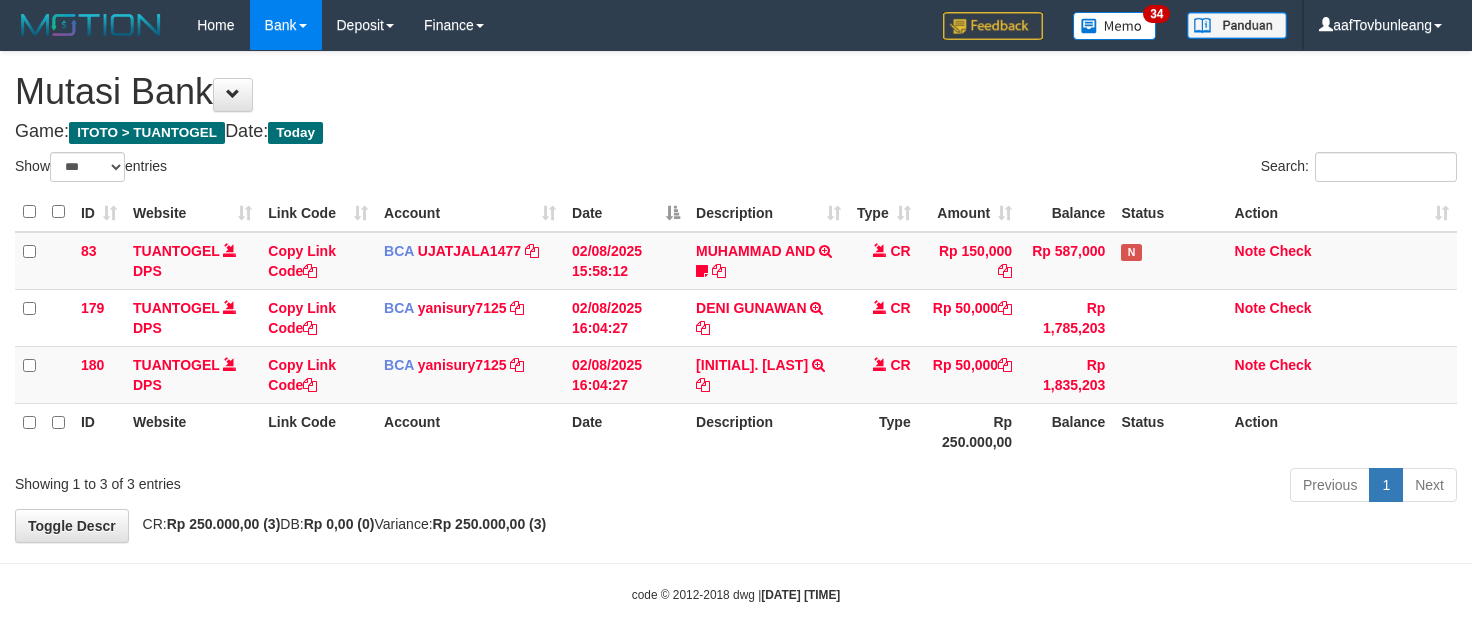 scroll, scrollTop: 0, scrollLeft: 0, axis: both 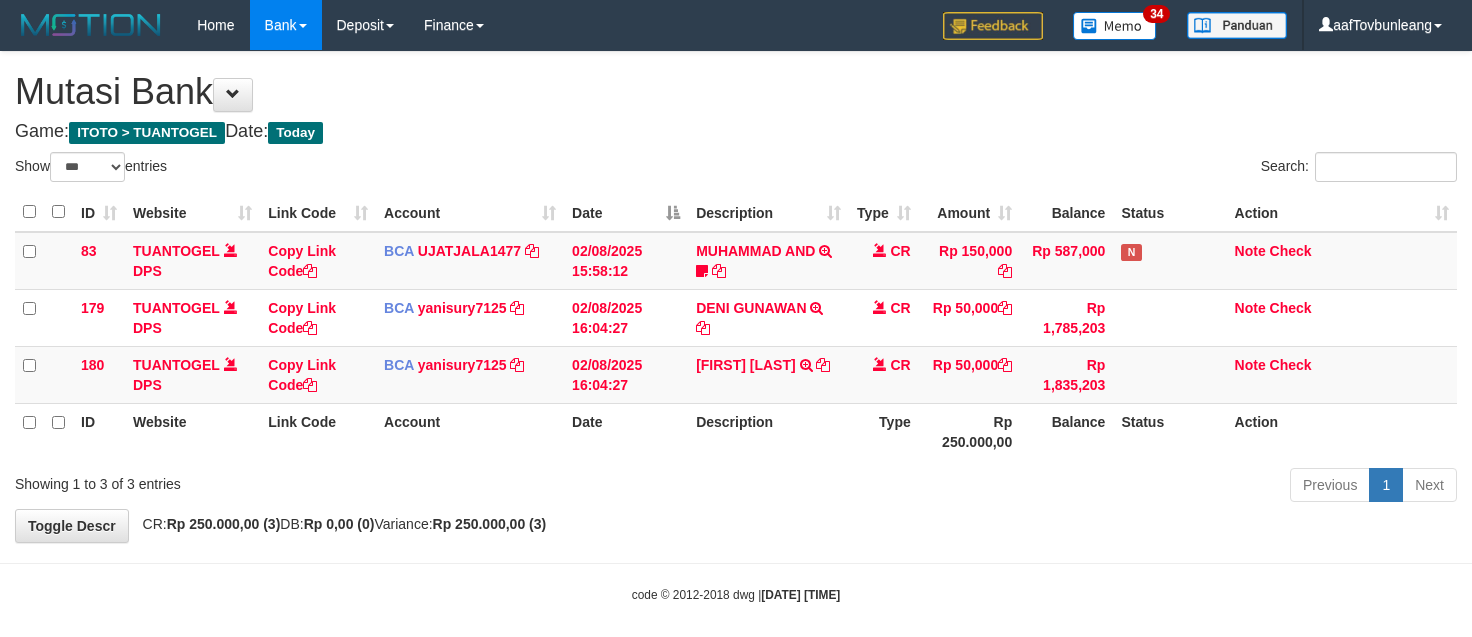 select on "***" 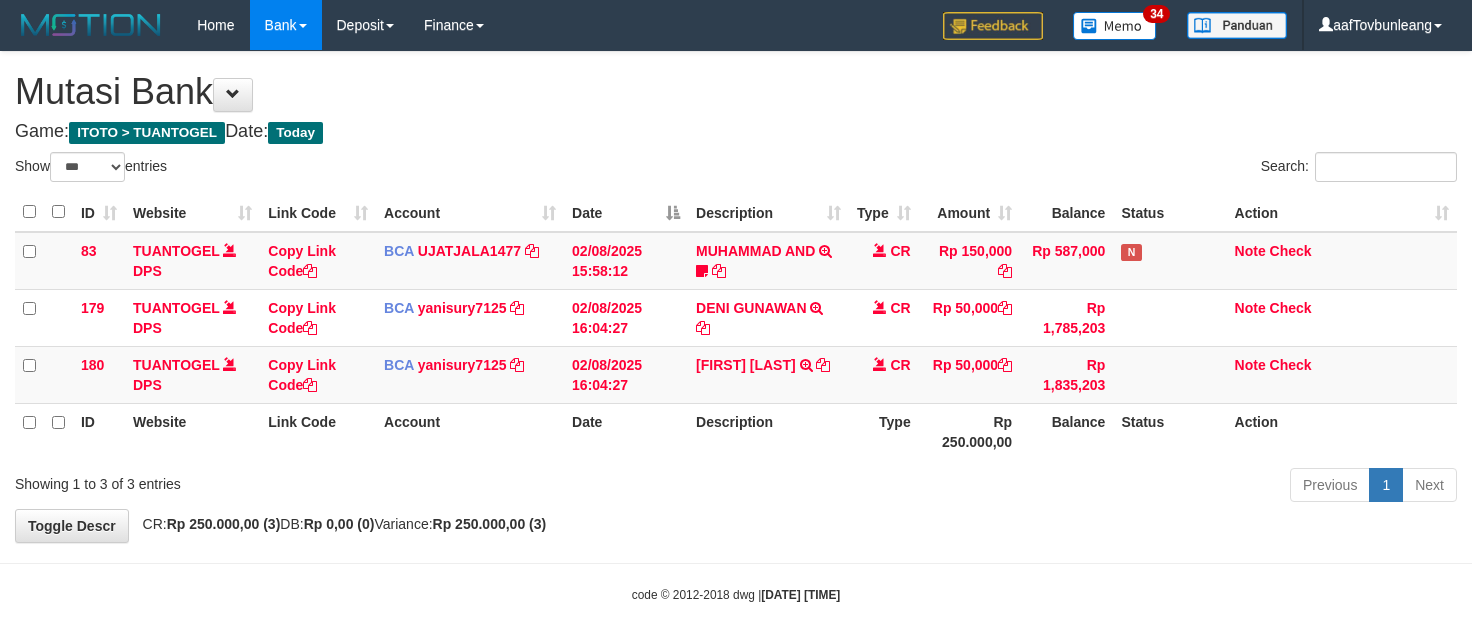 scroll, scrollTop: 0, scrollLeft: 0, axis: both 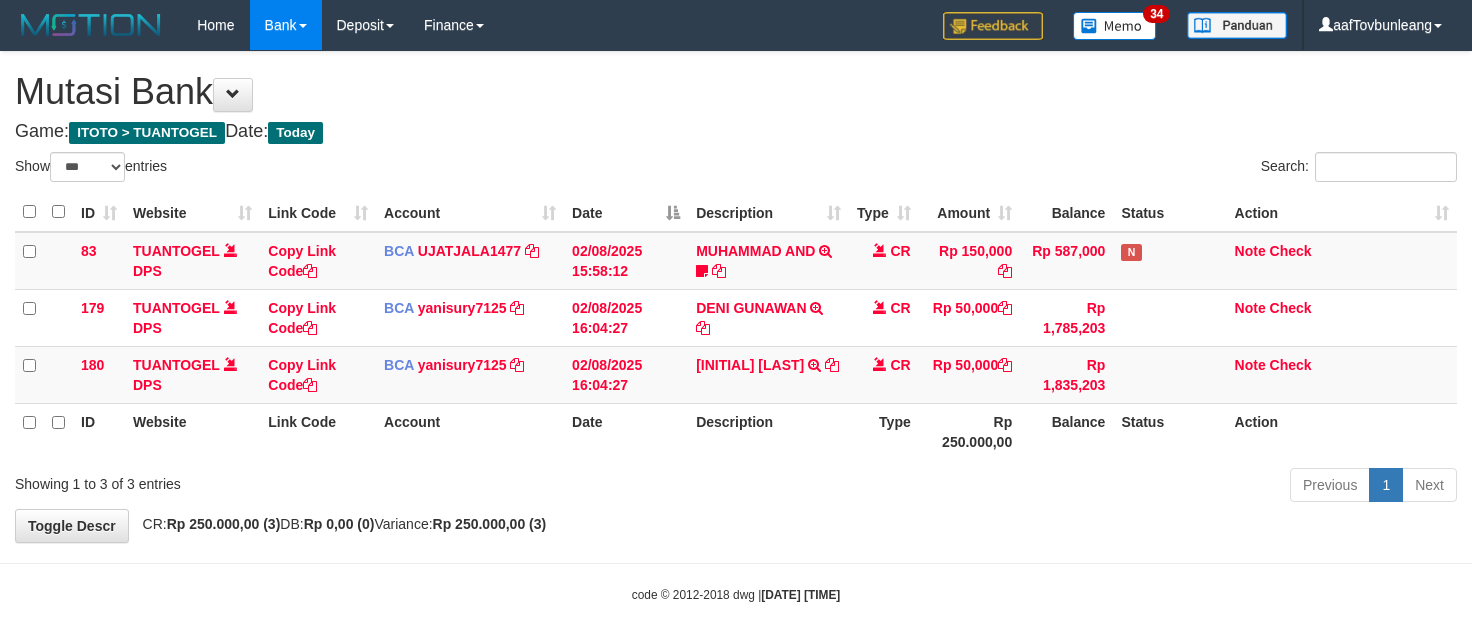 select on "***" 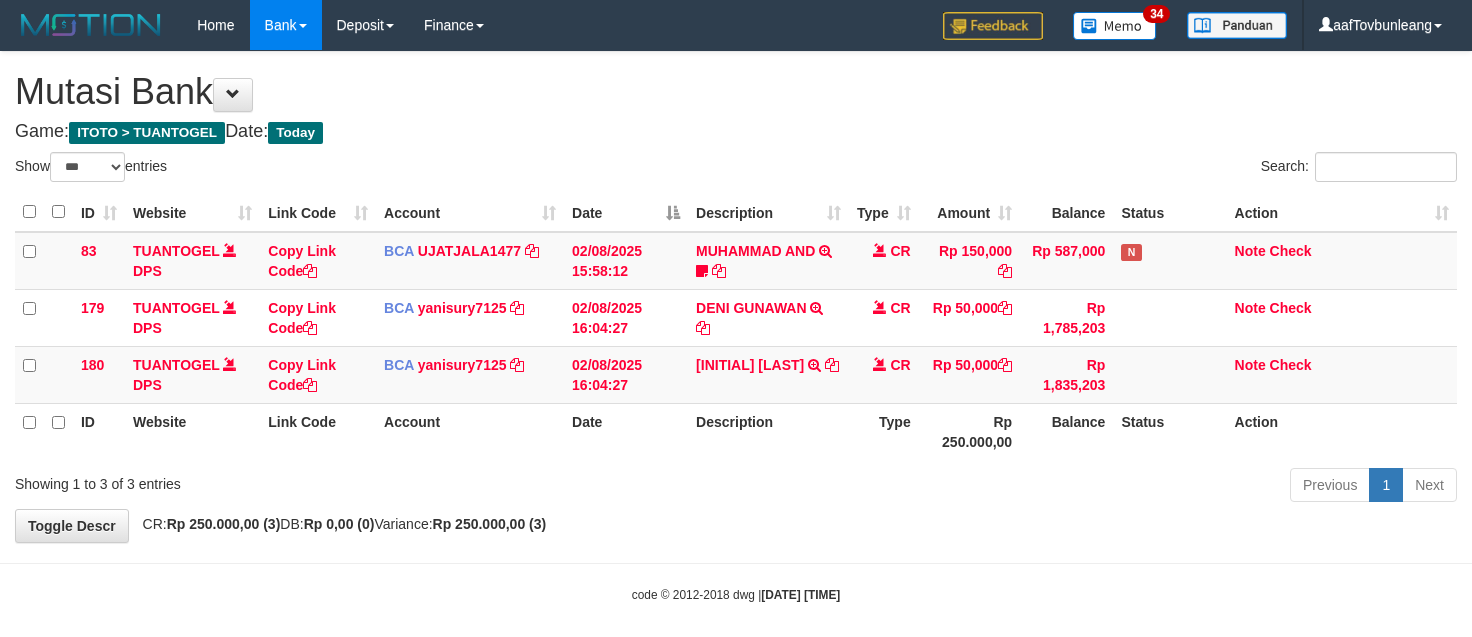 scroll, scrollTop: 0, scrollLeft: 0, axis: both 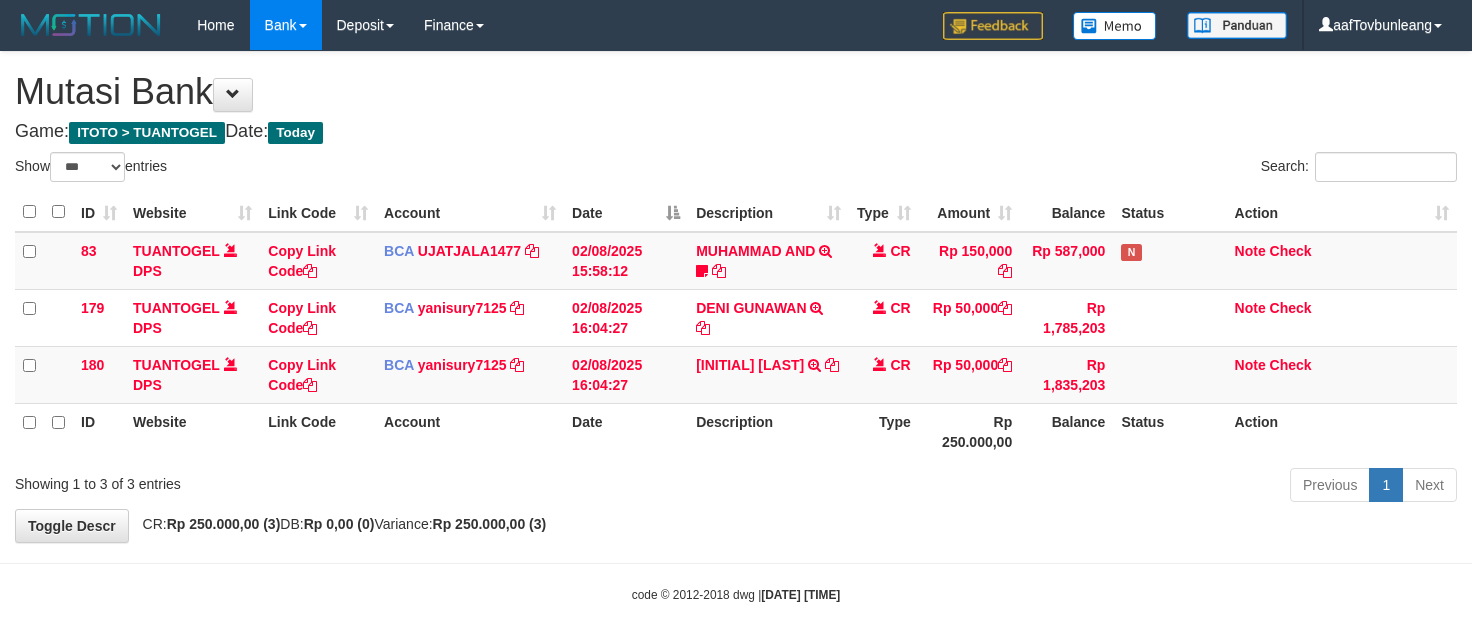 select on "***" 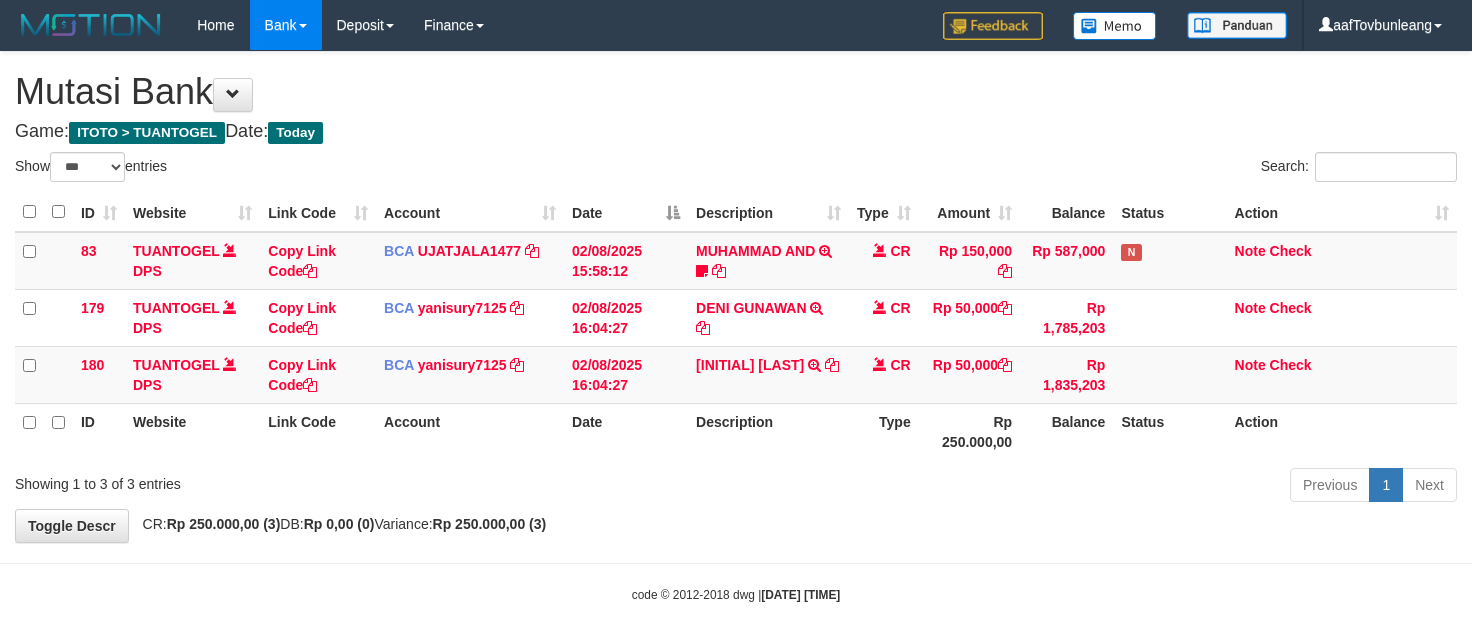 scroll, scrollTop: 0, scrollLeft: 0, axis: both 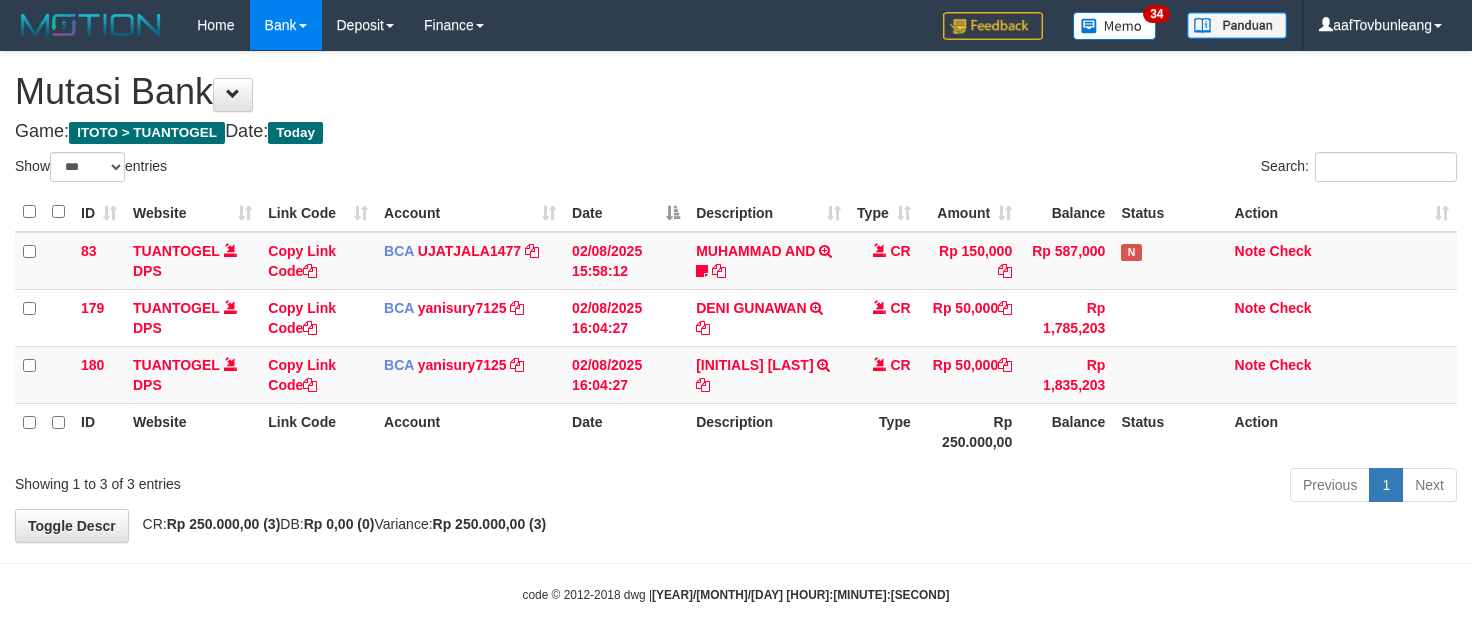 select on "***" 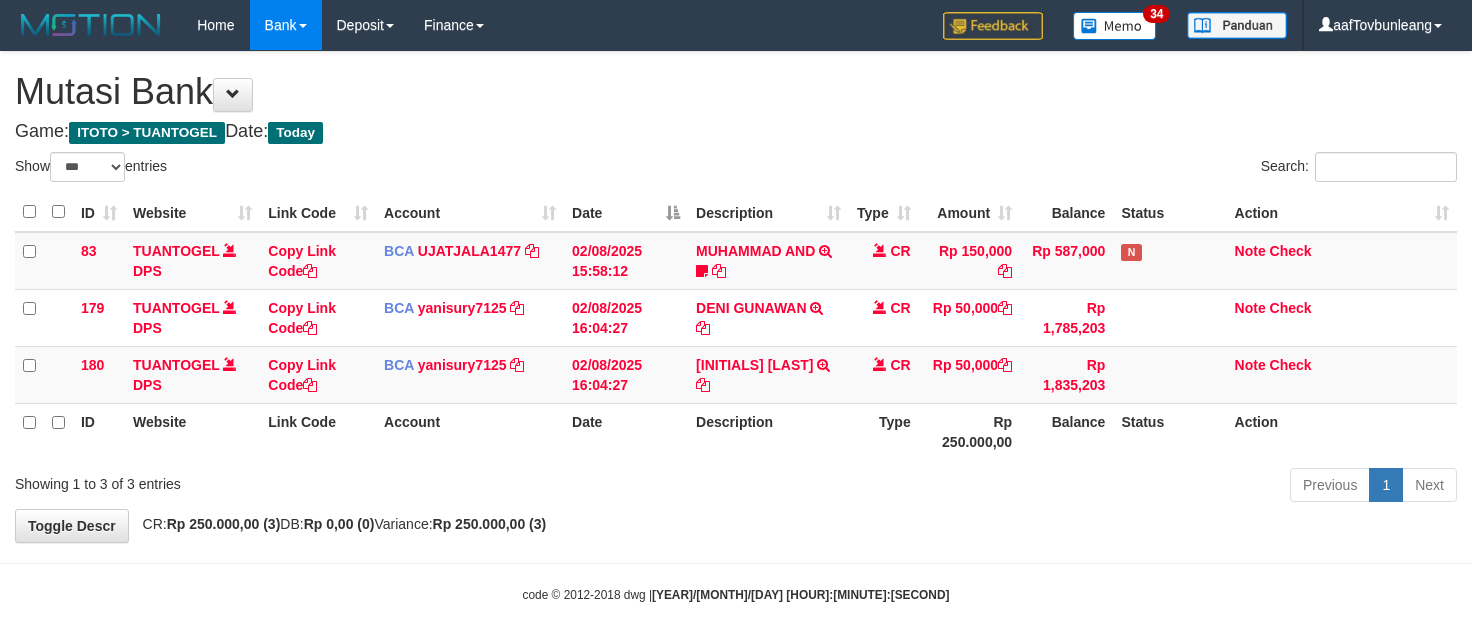 scroll, scrollTop: 0, scrollLeft: 0, axis: both 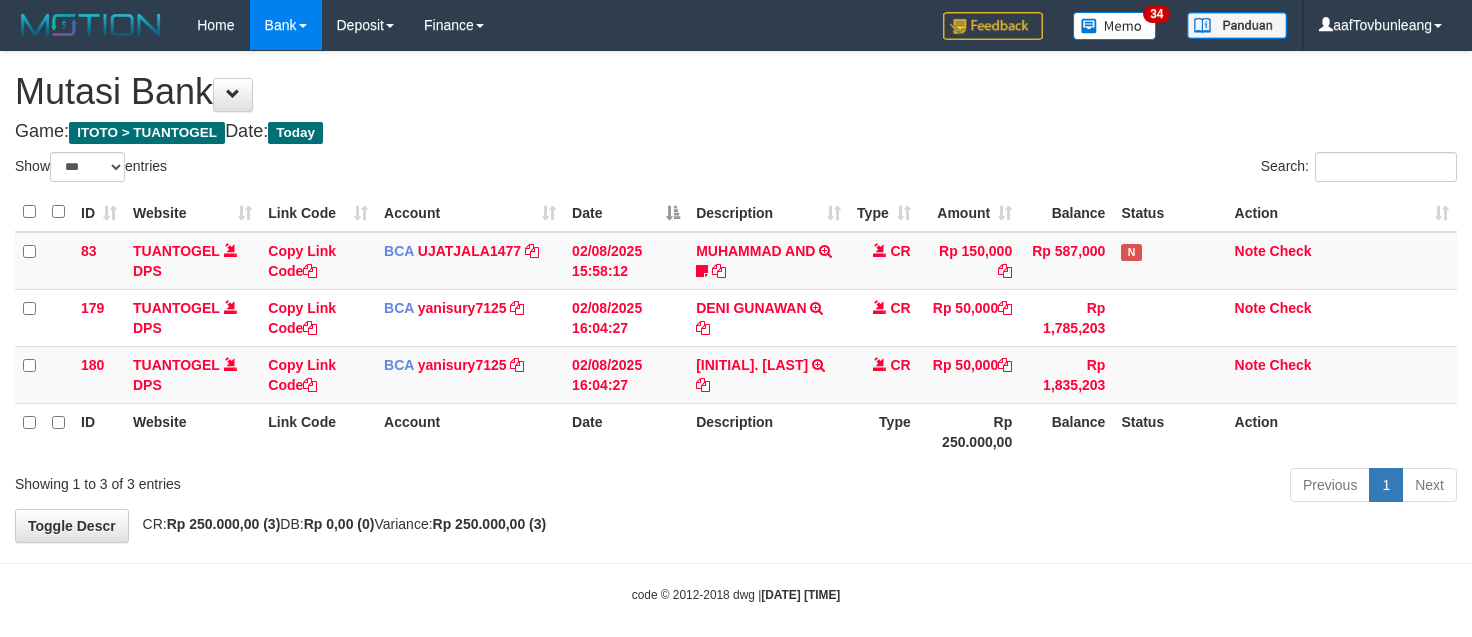 select on "***" 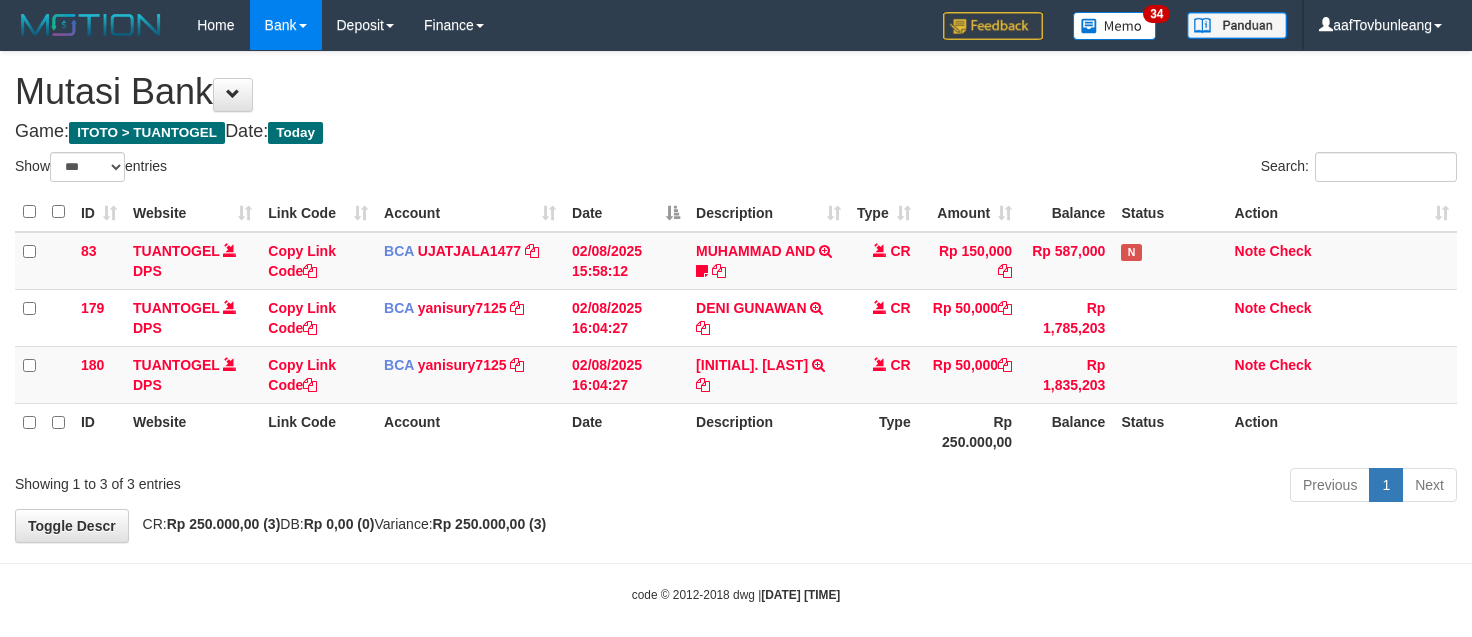 scroll, scrollTop: 0, scrollLeft: 0, axis: both 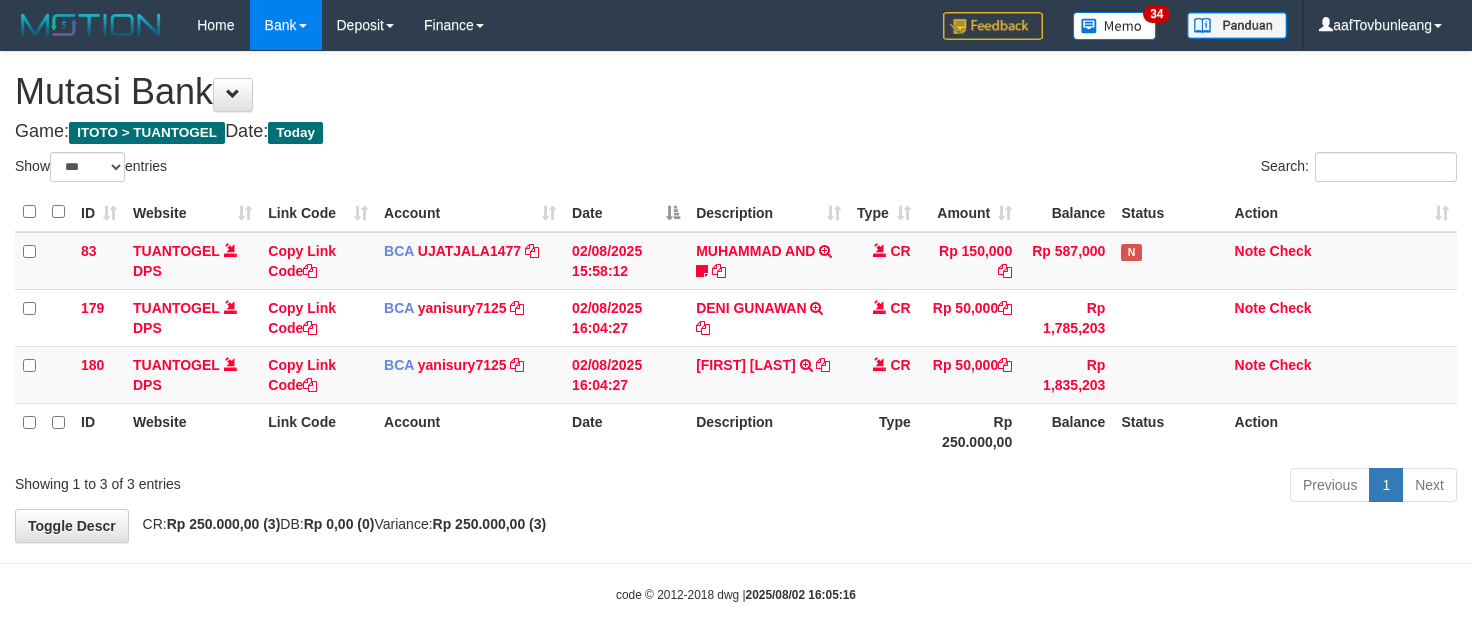 select on "***" 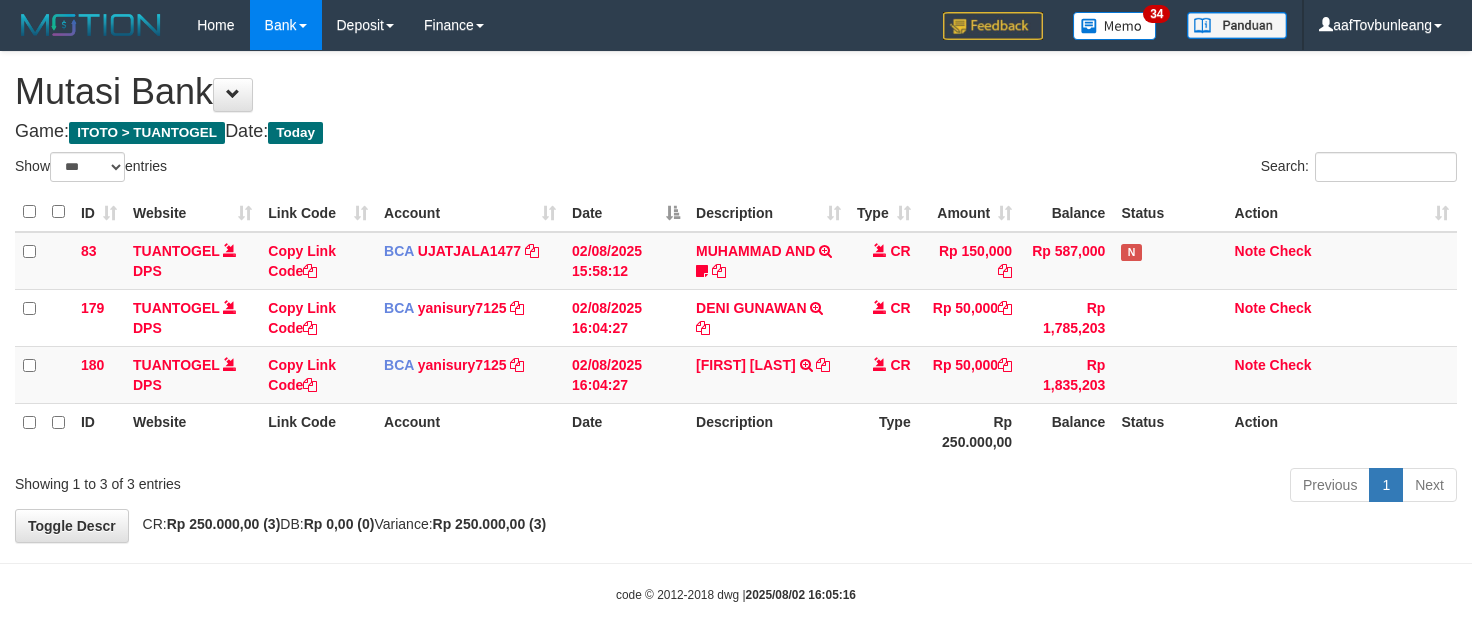 scroll, scrollTop: 0, scrollLeft: 0, axis: both 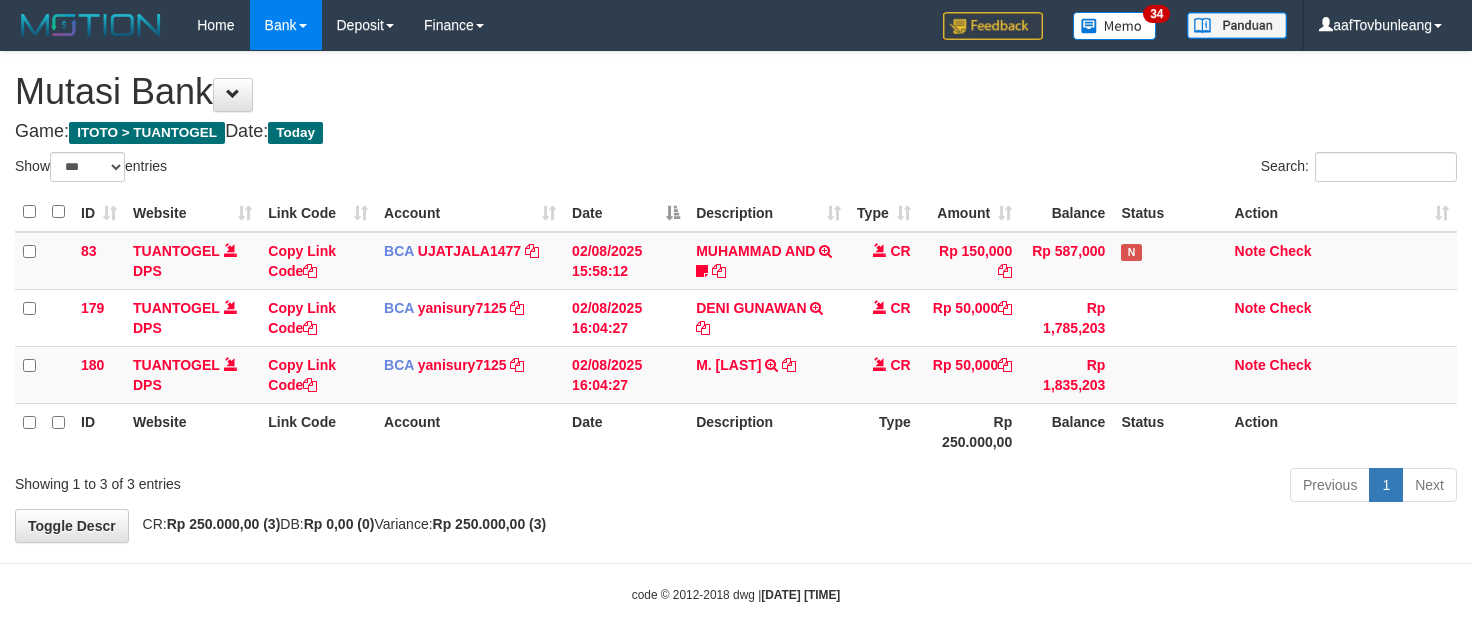select on "***" 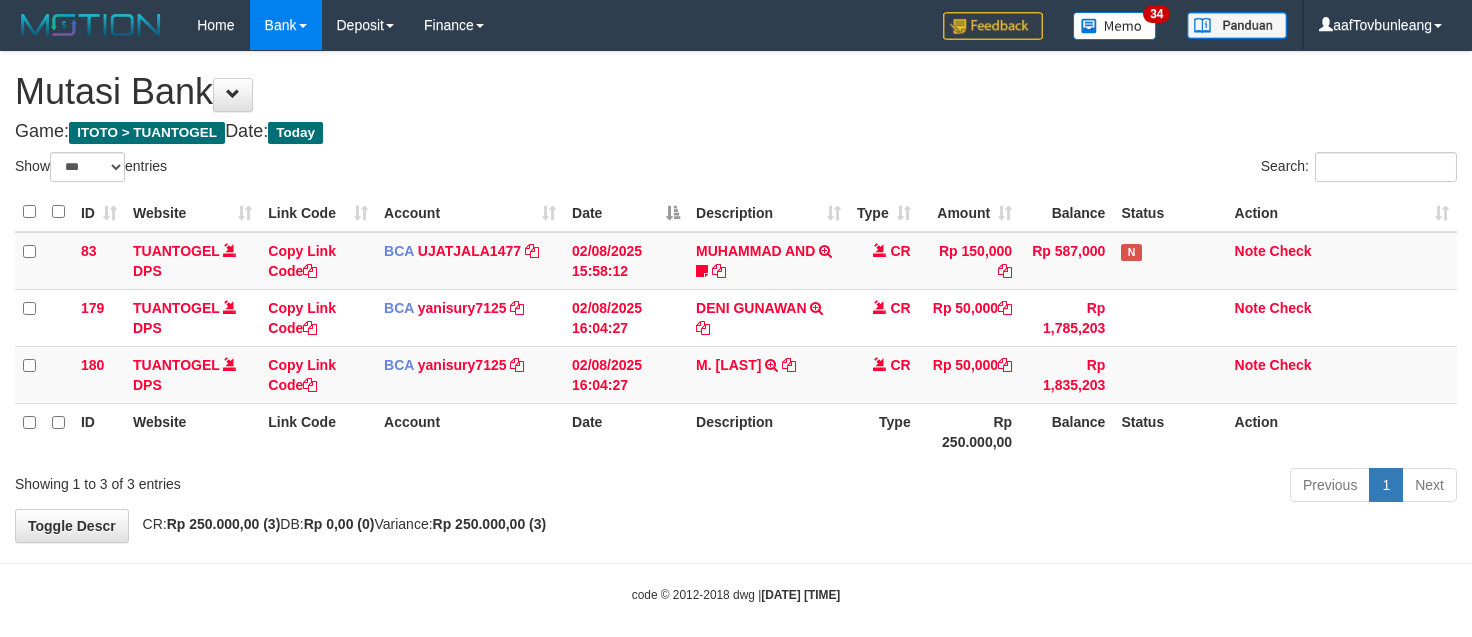 scroll, scrollTop: 0, scrollLeft: 0, axis: both 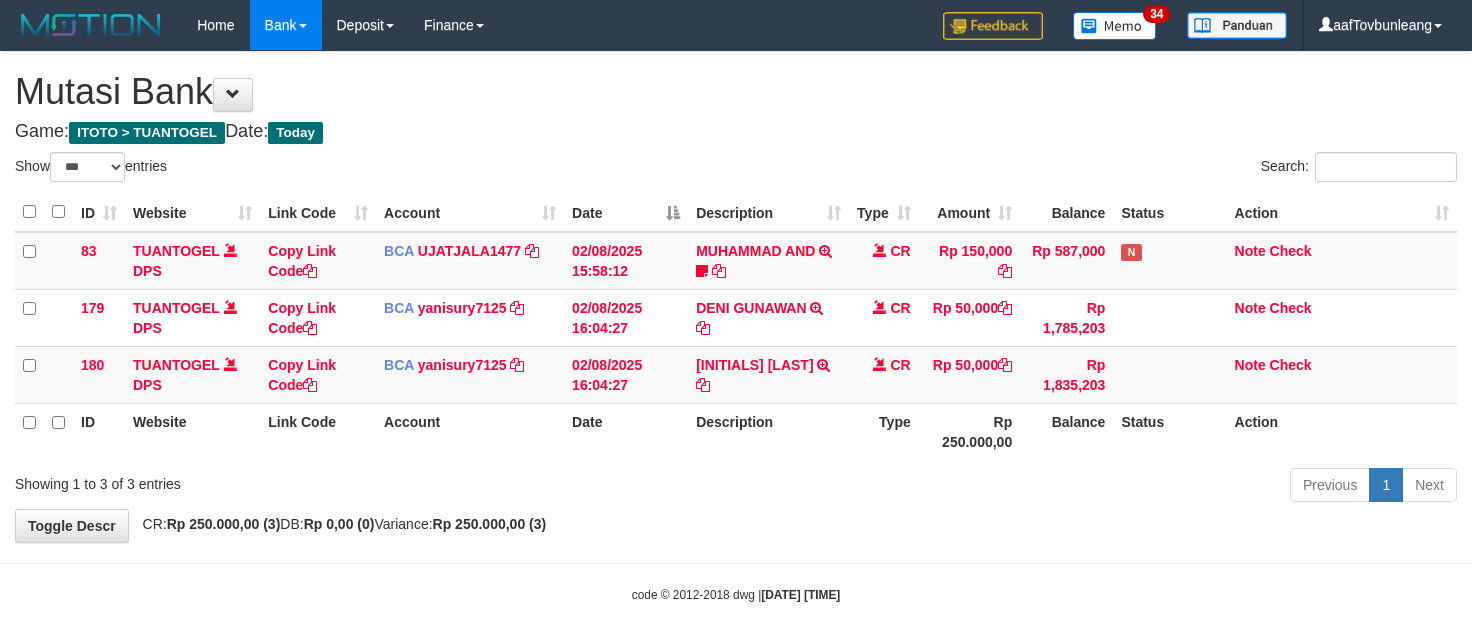select on "***" 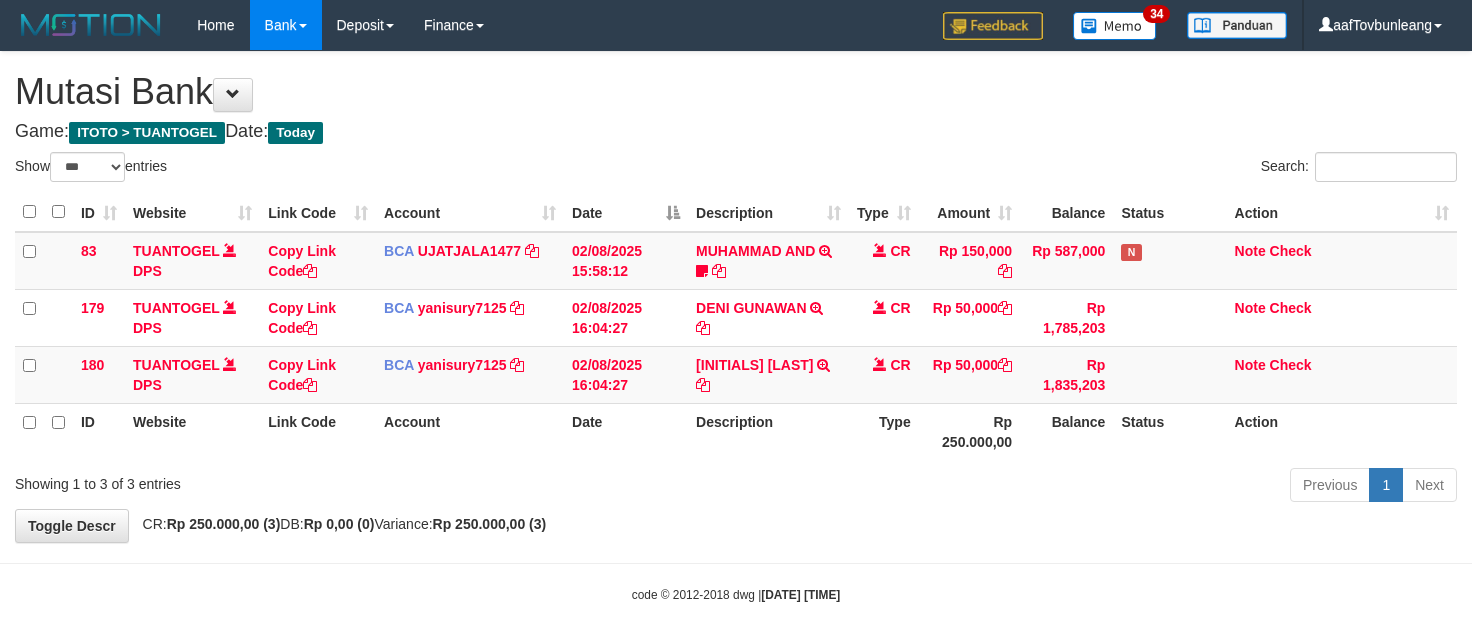 scroll, scrollTop: 0, scrollLeft: 0, axis: both 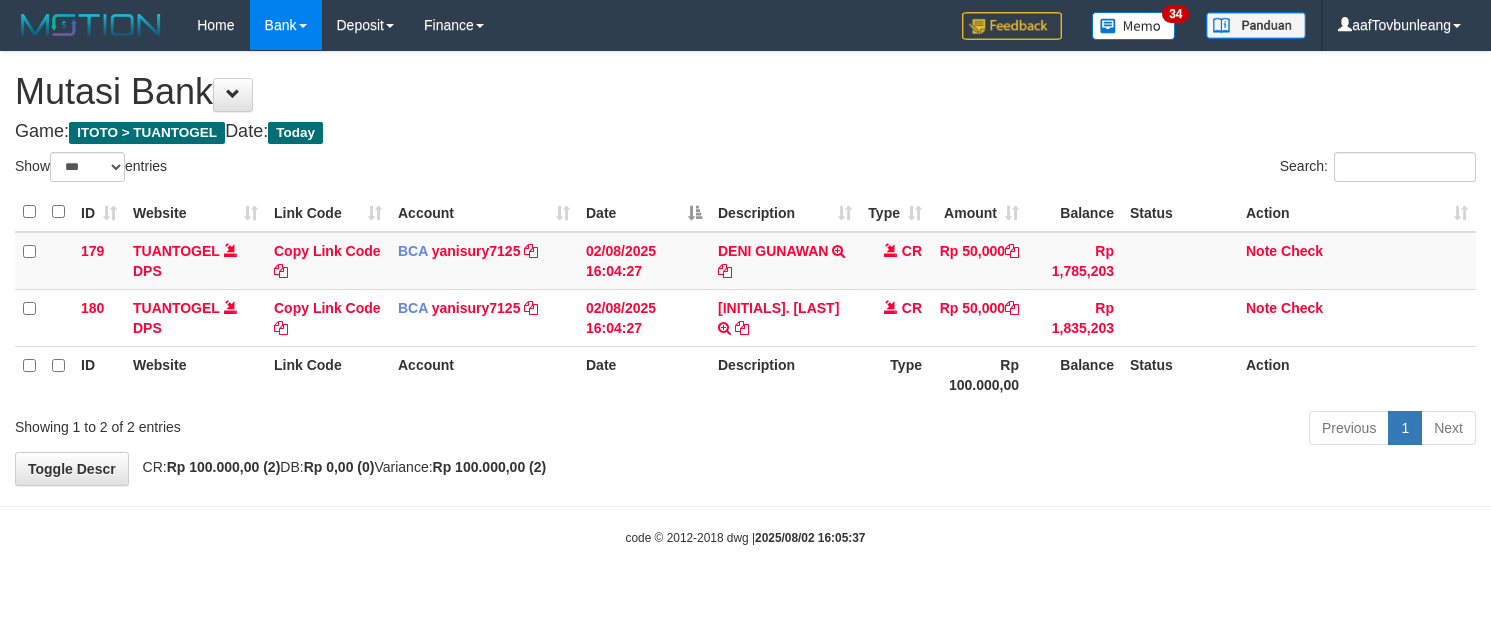 select on "***" 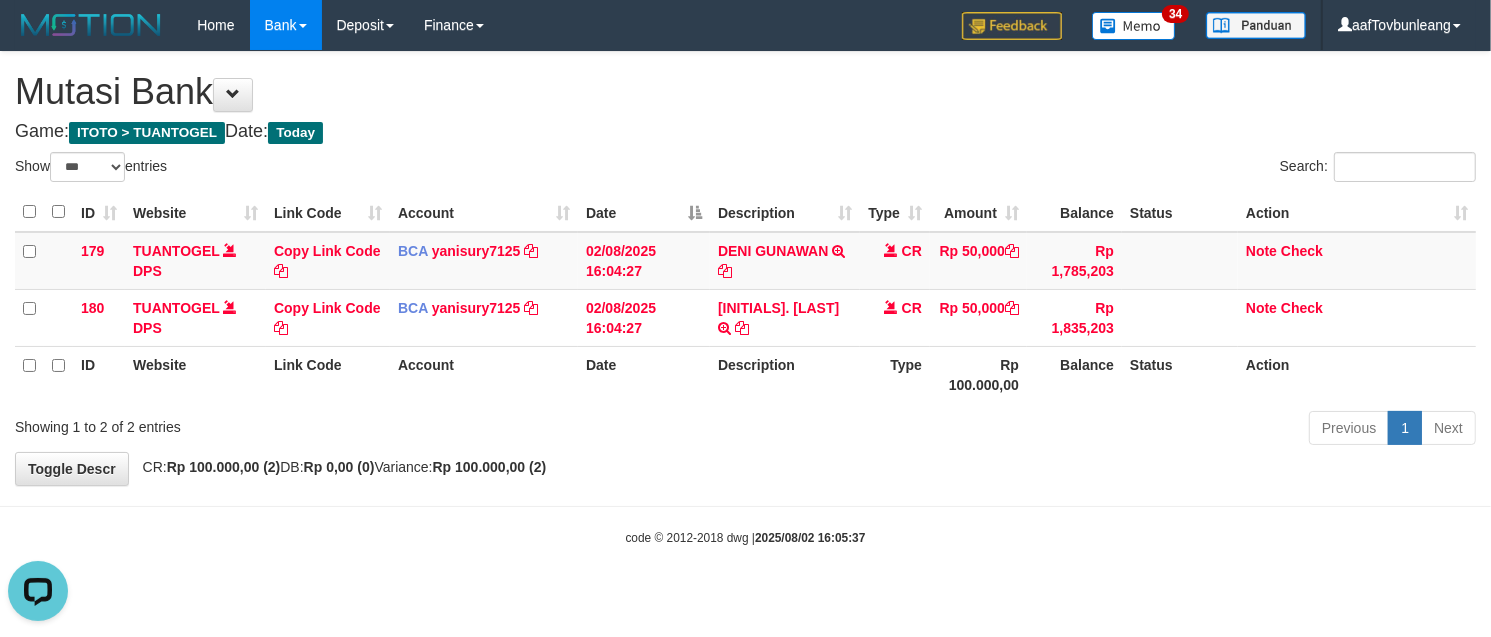 scroll, scrollTop: 0, scrollLeft: 0, axis: both 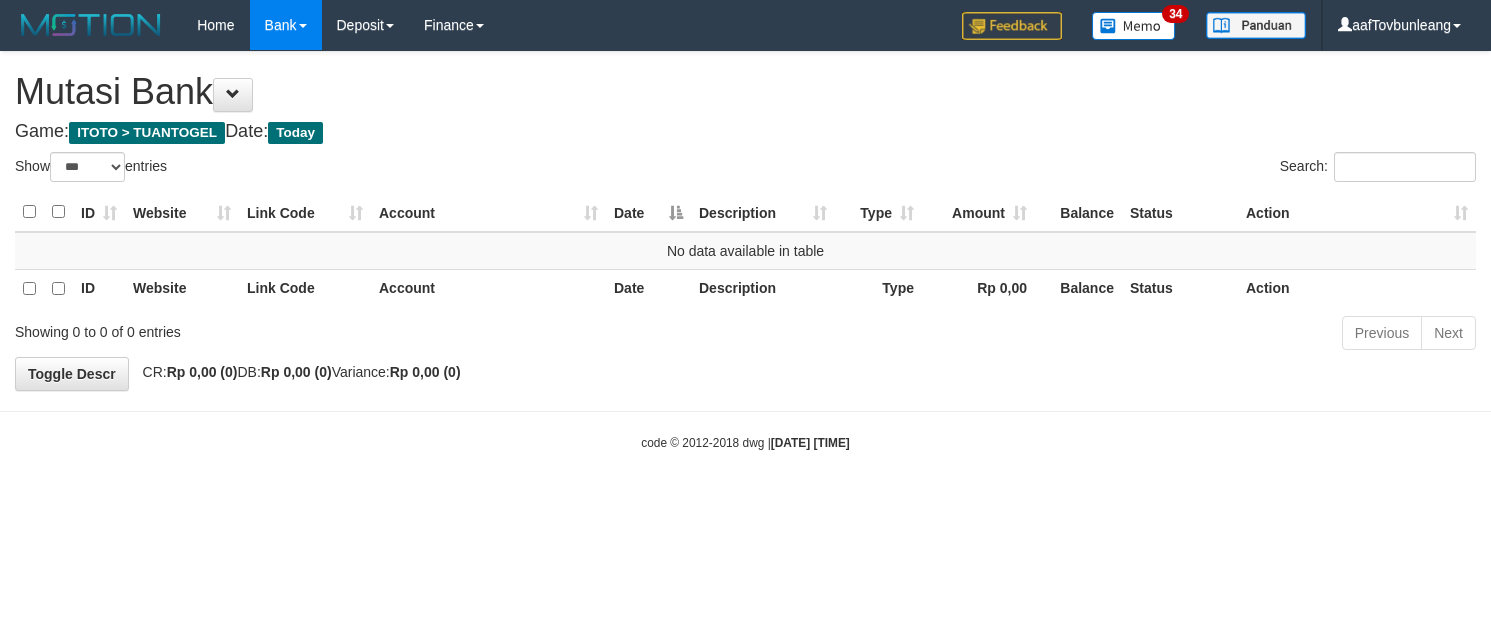 select on "***" 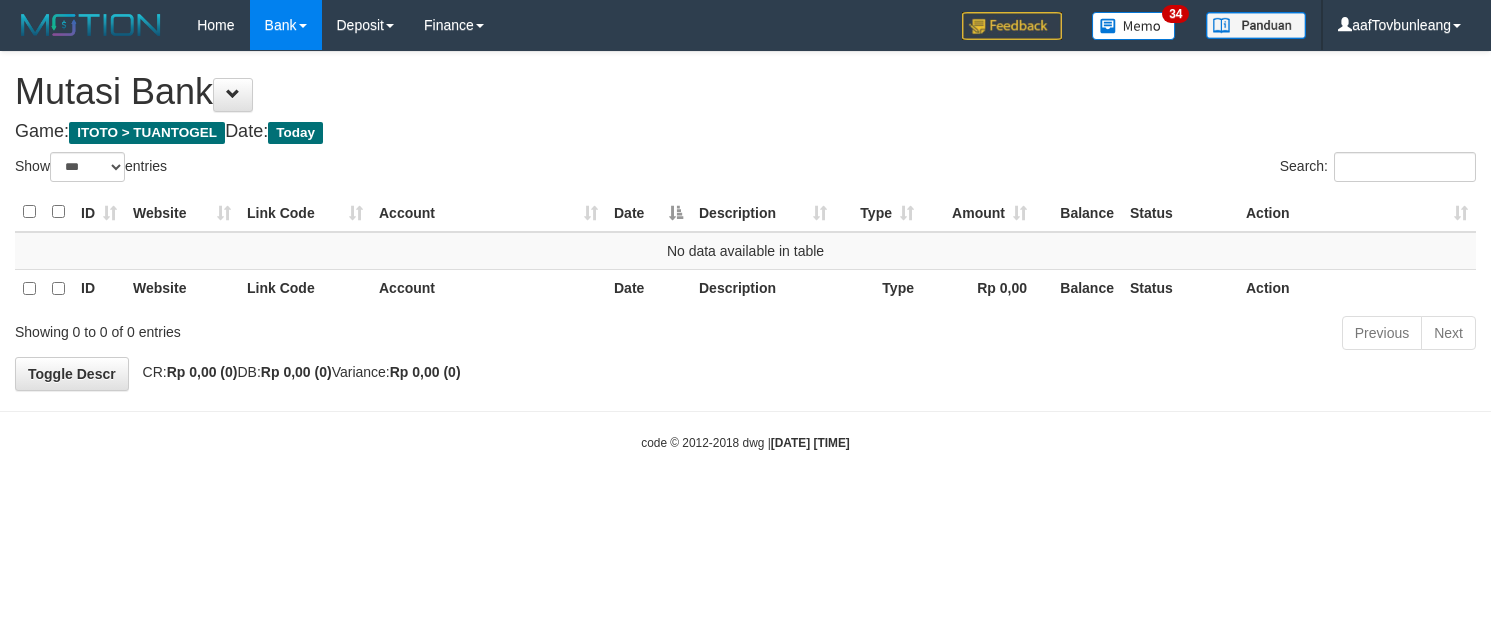 scroll, scrollTop: 0, scrollLeft: 0, axis: both 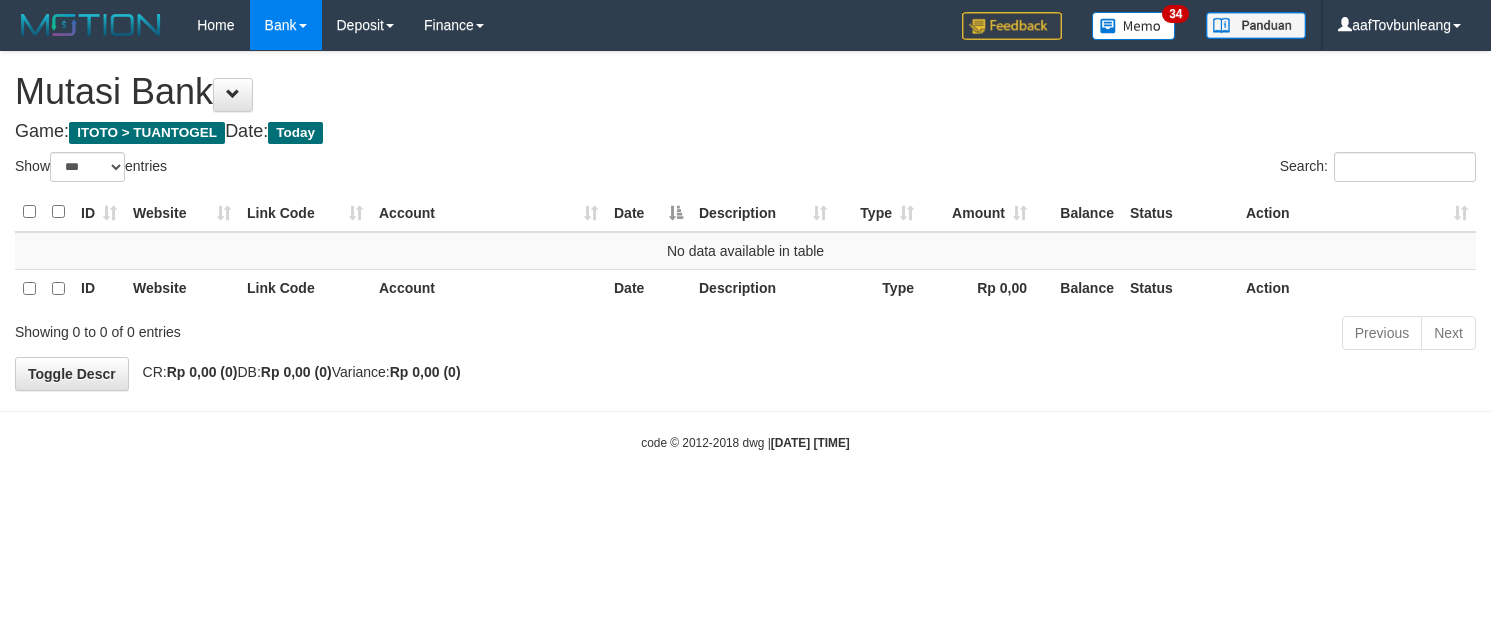 select on "***" 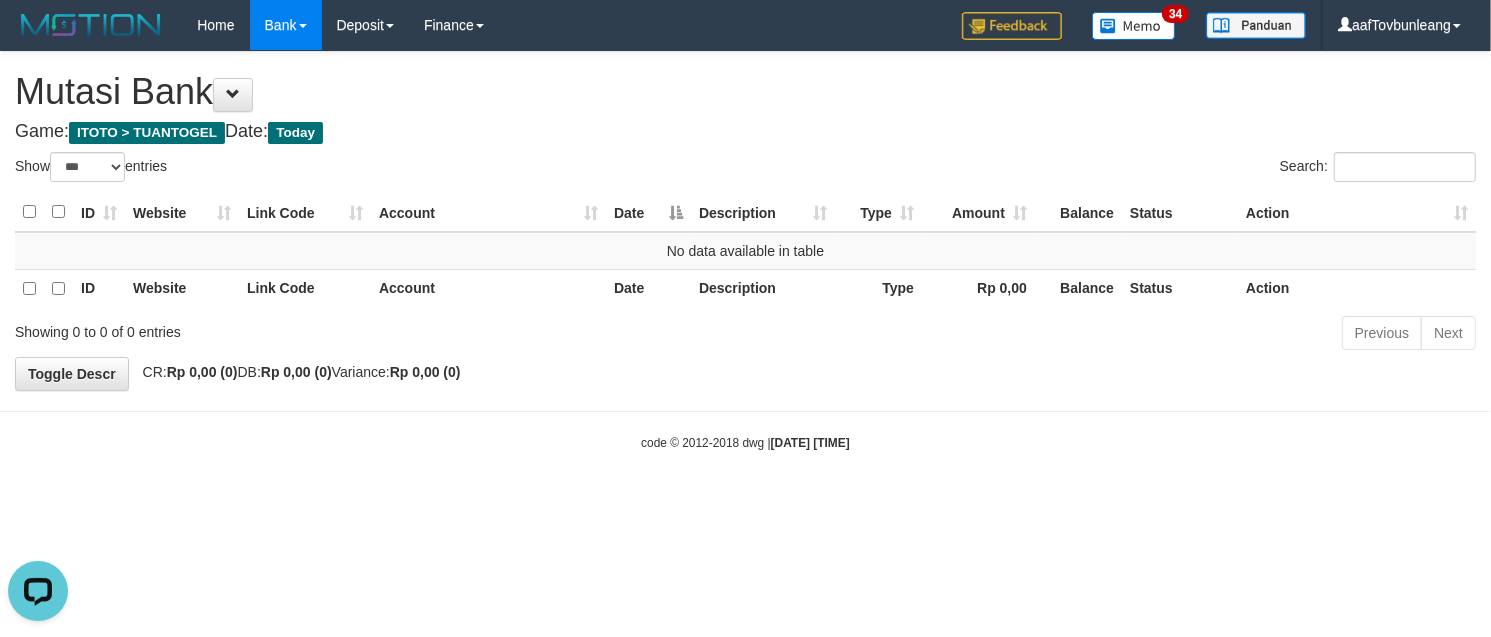 scroll, scrollTop: 0, scrollLeft: 0, axis: both 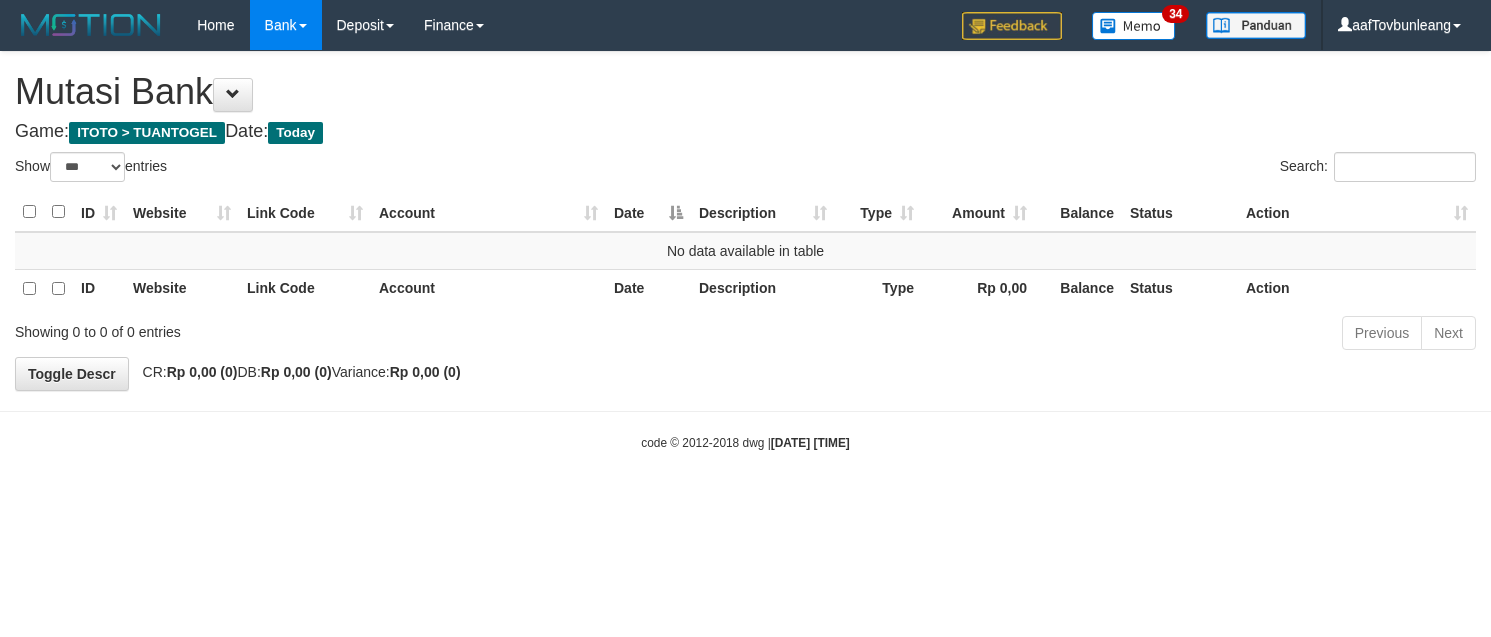select on "***" 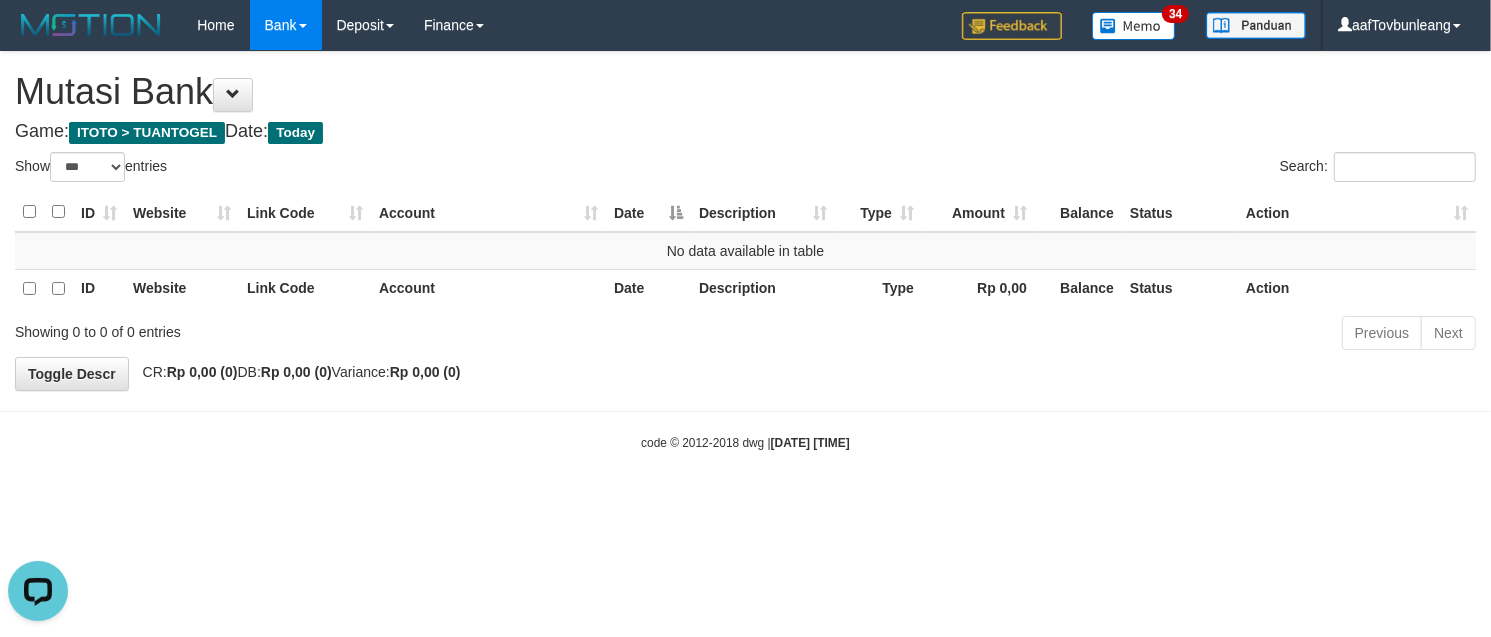 scroll, scrollTop: 0, scrollLeft: 0, axis: both 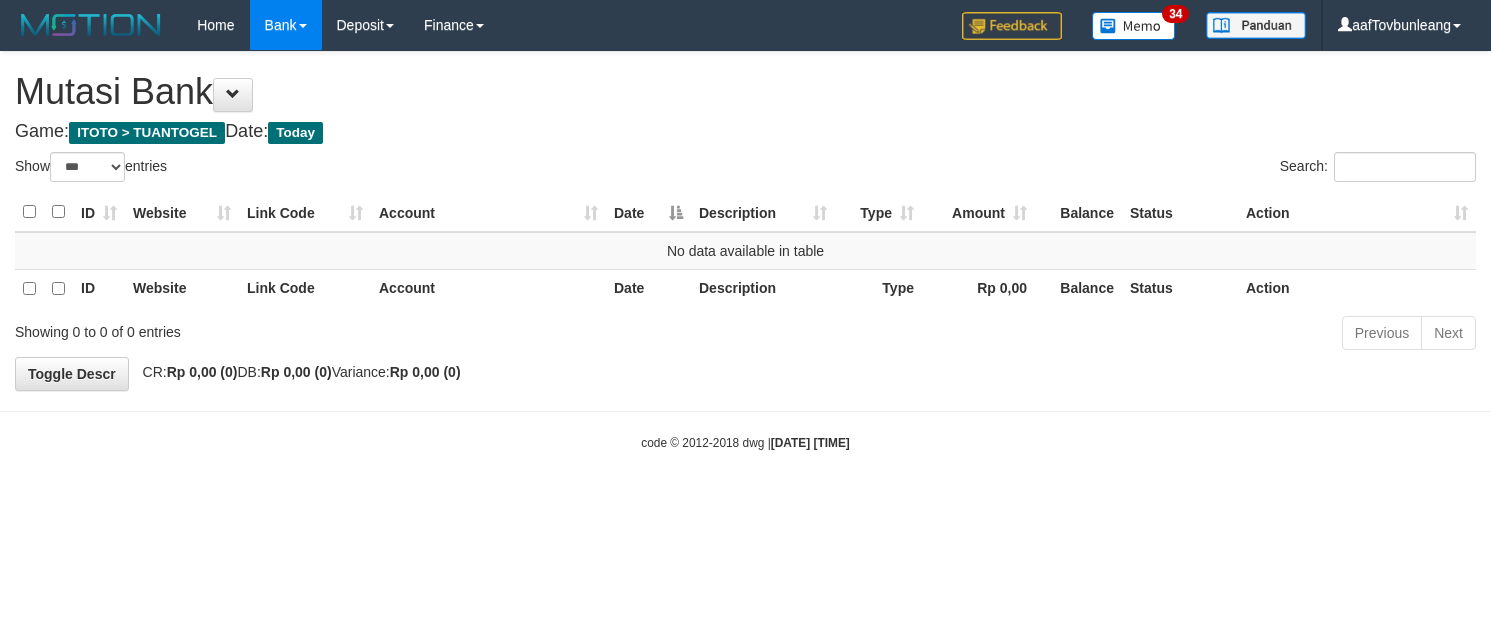select on "***" 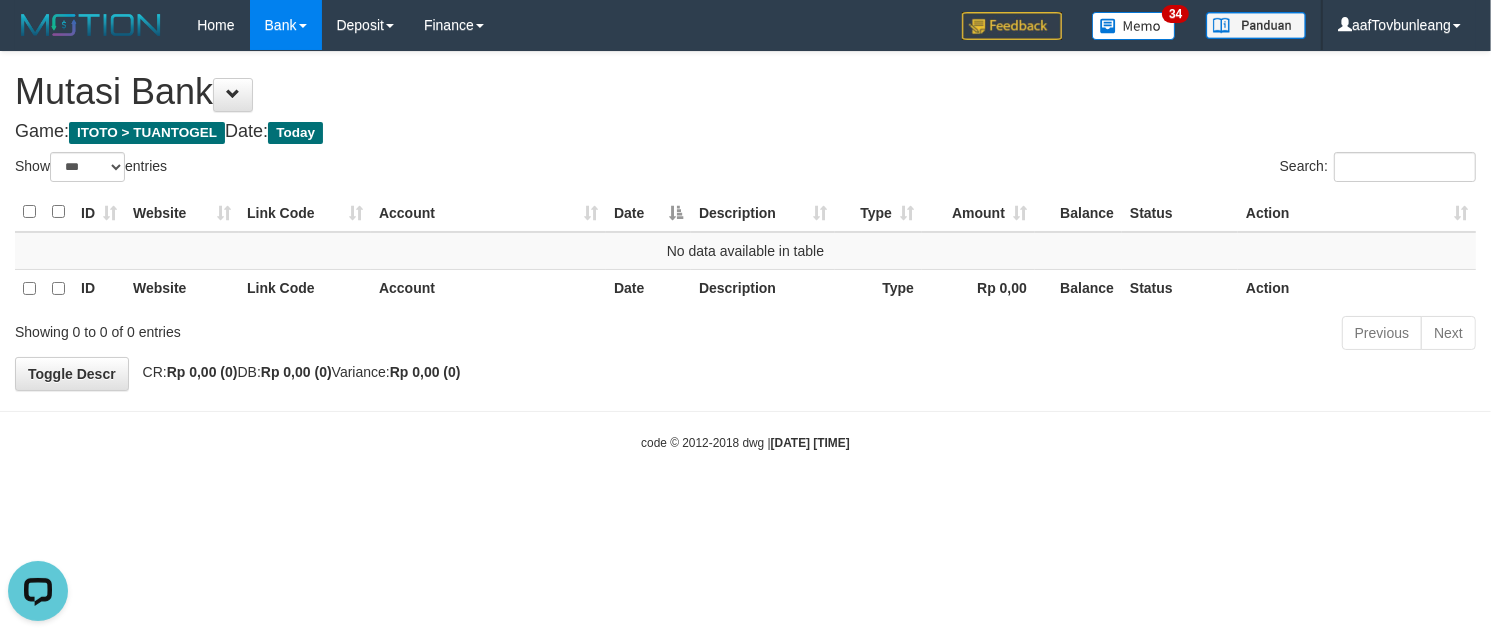 scroll, scrollTop: 0, scrollLeft: 0, axis: both 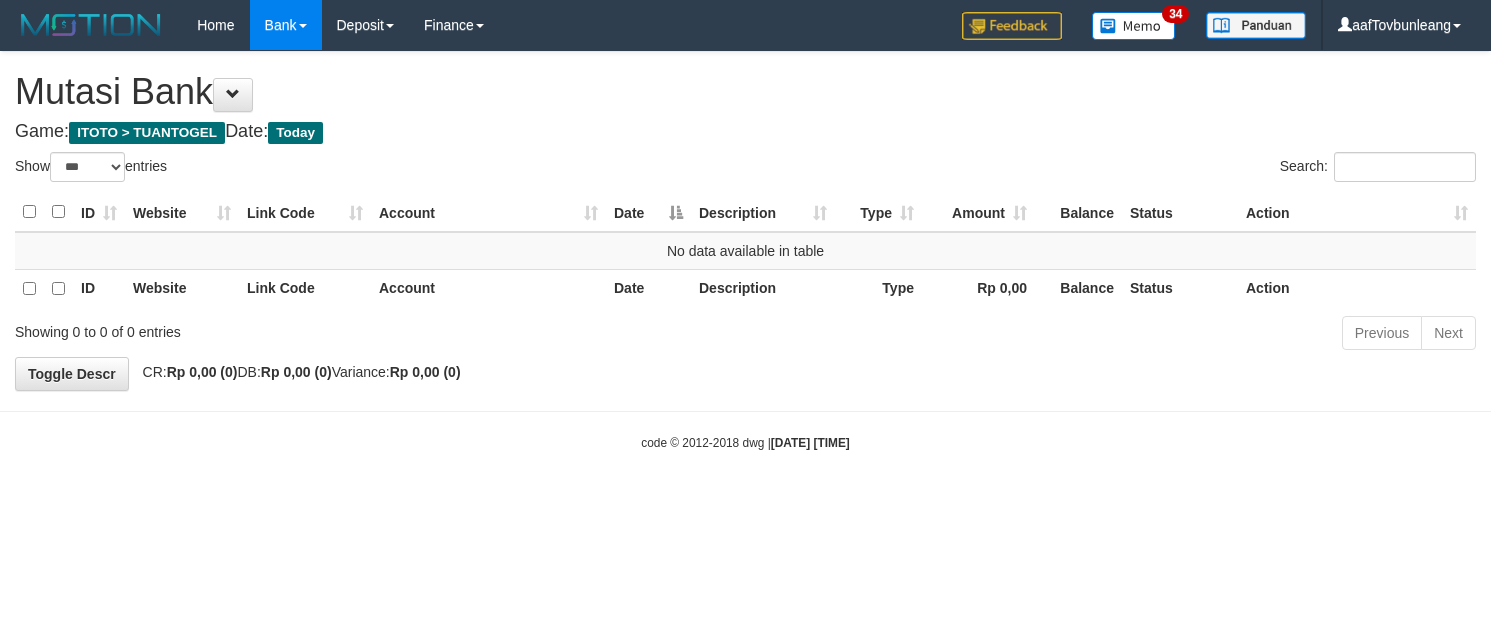 select on "***" 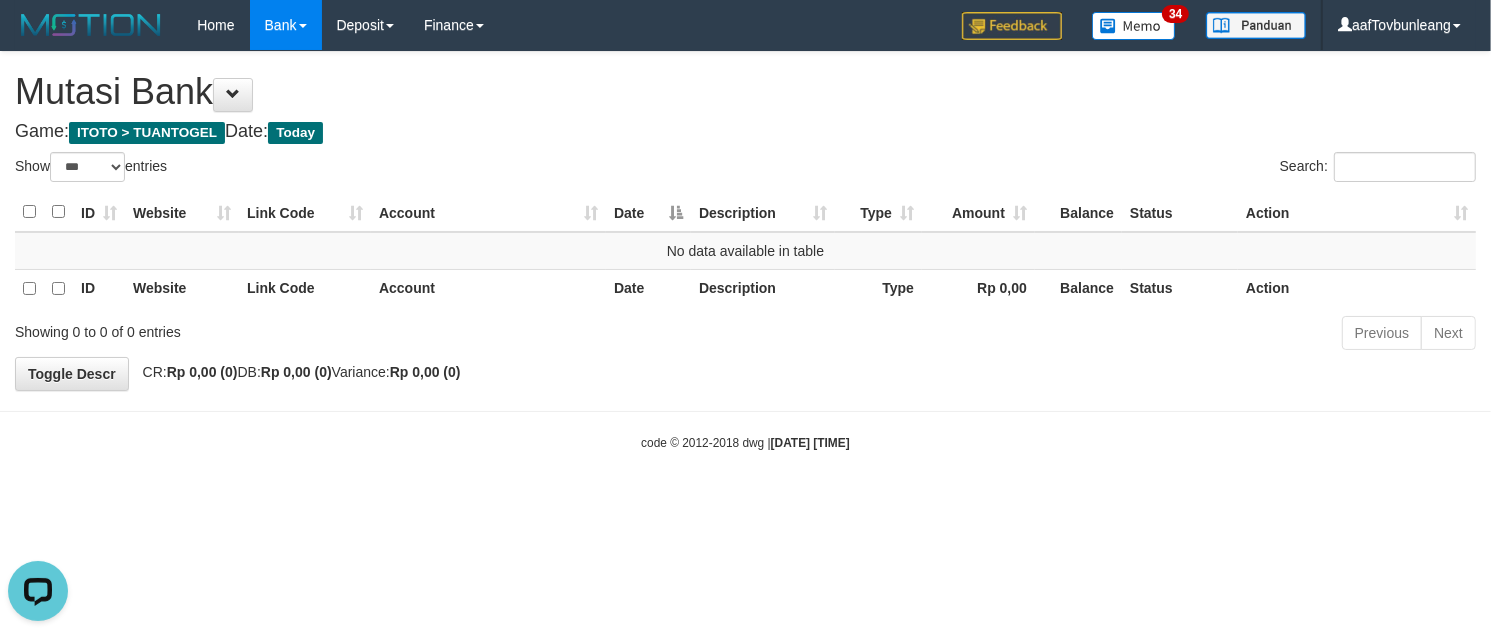 scroll, scrollTop: 0, scrollLeft: 0, axis: both 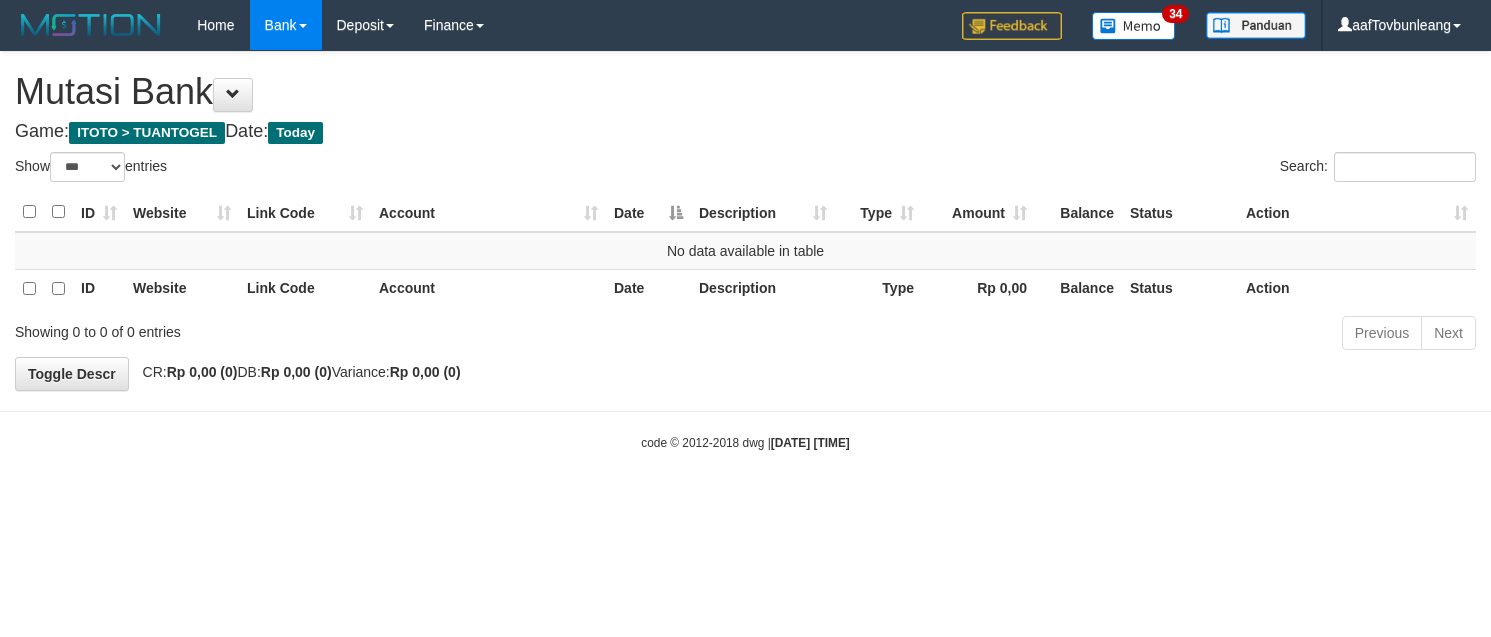 select on "***" 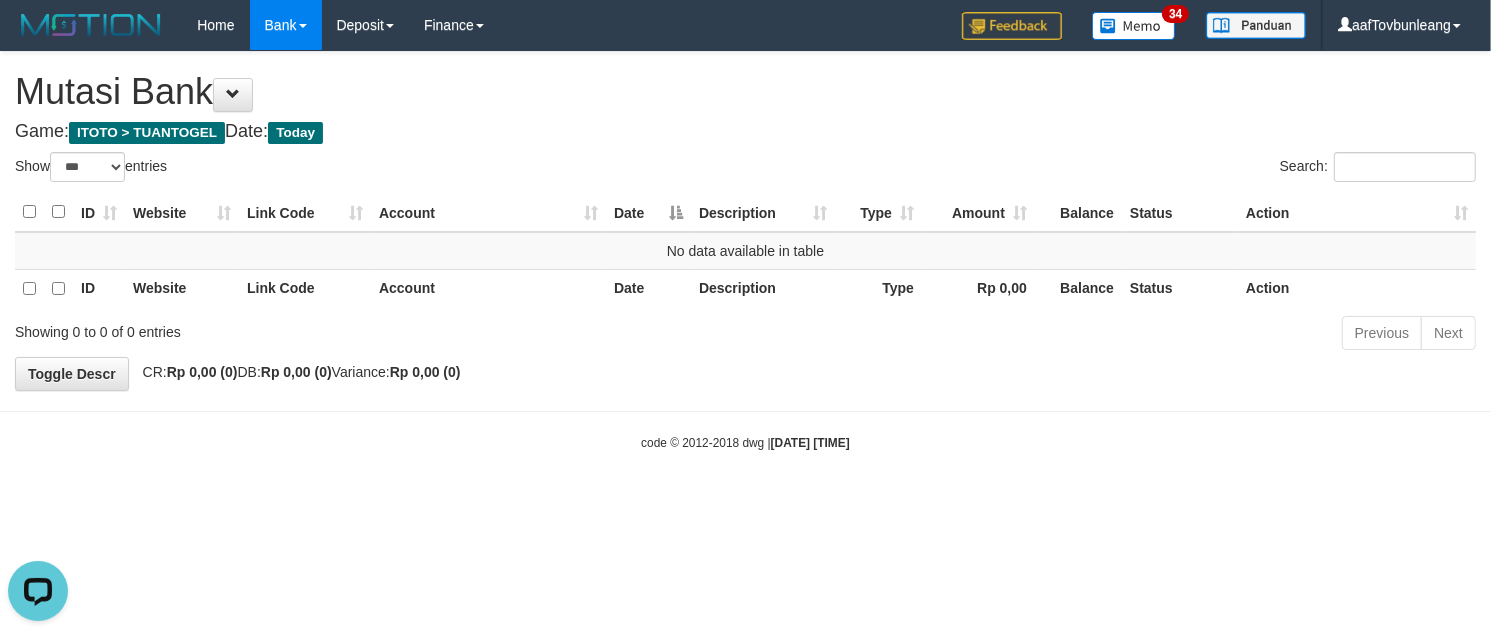 scroll, scrollTop: 0, scrollLeft: 0, axis: both 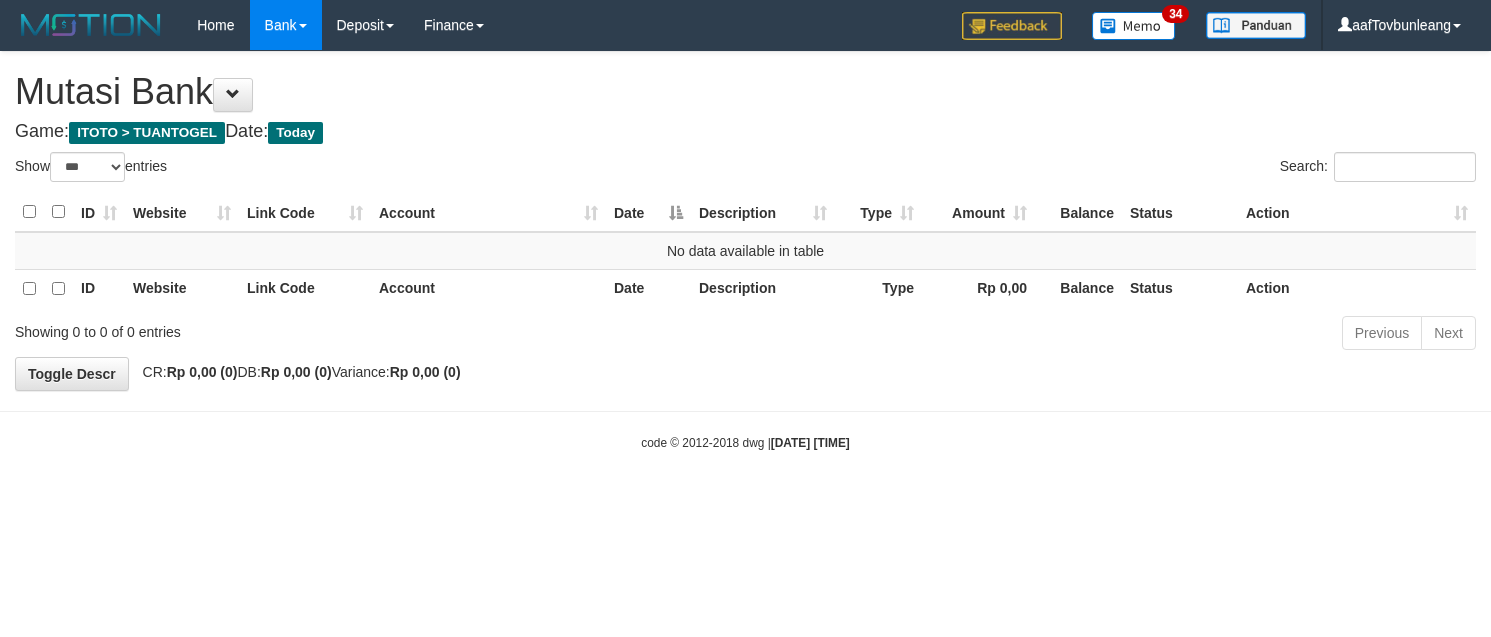 select on "***" 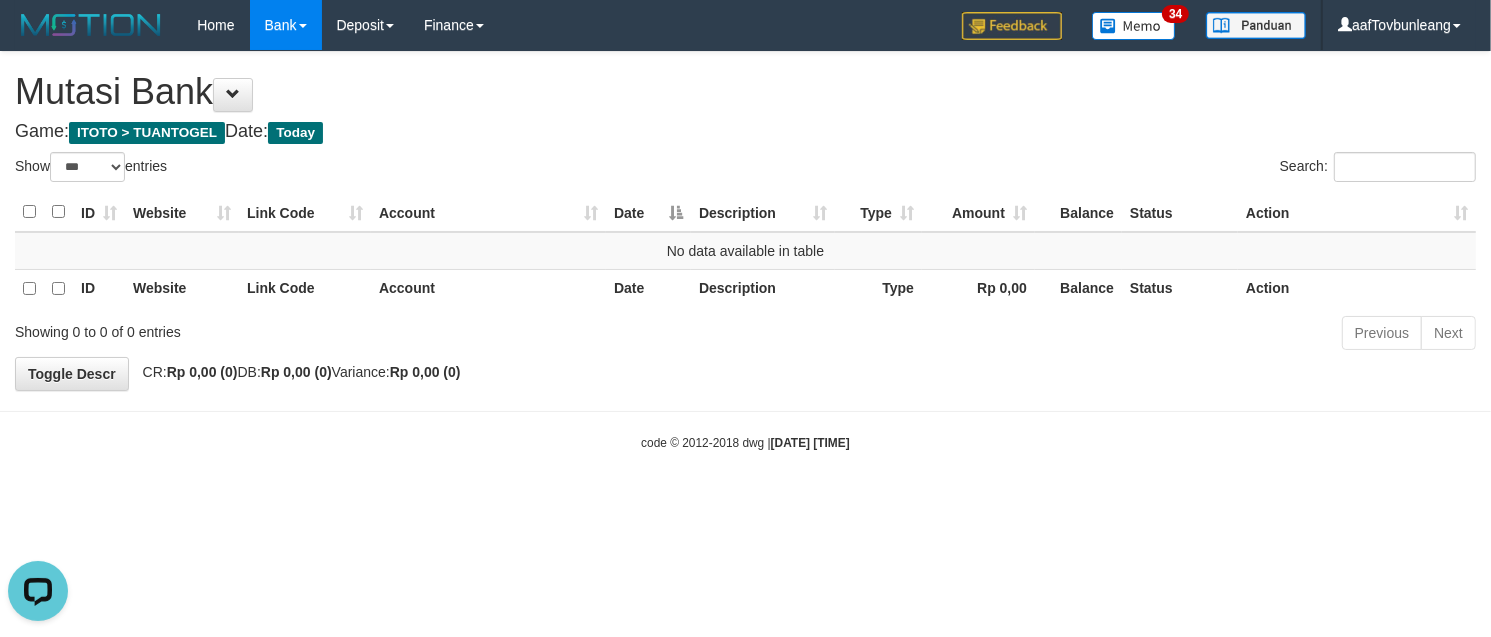 scroll, scrollTop: 0, scrollLeft: 0, axis: both 